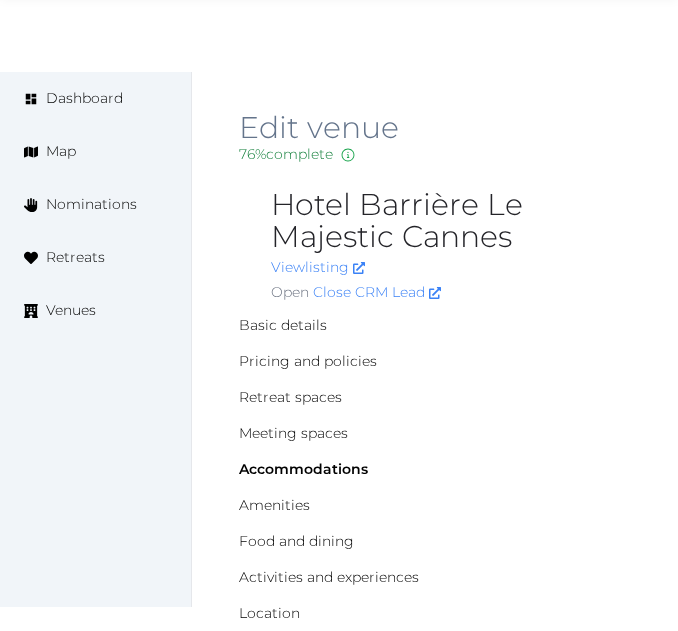 scroll, scrollTop: 16334, scrollLeft: 0, axis: vertical 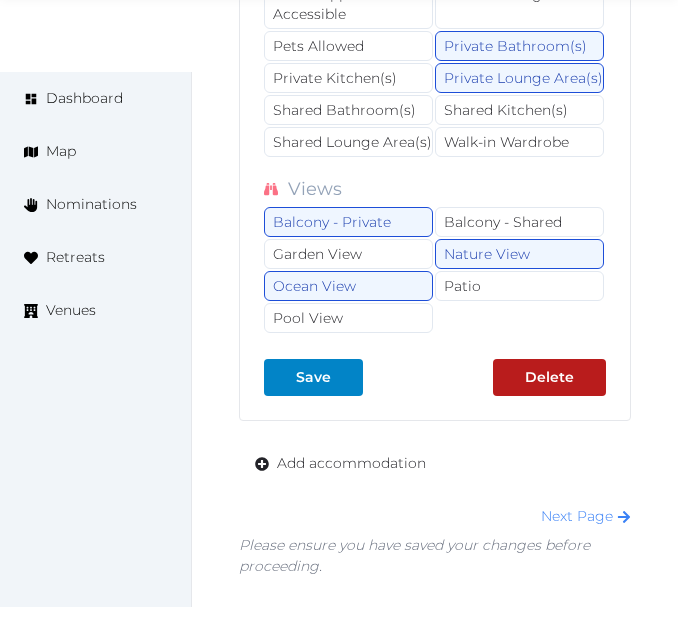 click on "Basics Ceiling Fan Hair Dryer Heating Hot Water Linen Mosquito Net Shower Toilet Toiletries Towels Wifi Cooking and eating Barbeque Coffee Maker/Machine Dishwasher Freezer Fridge Kettle Microwave Mini Bar Pans Pots Sink Stove Toaster Utensils Luxuries Air Conditioning Bathtub Dressing Table Hot Tub Jacuzzi Tub Safe TV Spaces and accessibility Handicapped Accessible Non-Smoking Area Pets Allowed Private Bathroom(s) Private Kitchen(s) Private Lounge Area(s) Shared Bathroom(s) Shared Kitchen(s) Shared Lounge Area(s) Walk-in Wardrobe Views Balcony - Private Balcony - Shared Garden View Nature View Ocean View Patio Pool View" at bounding box center [435, -211] 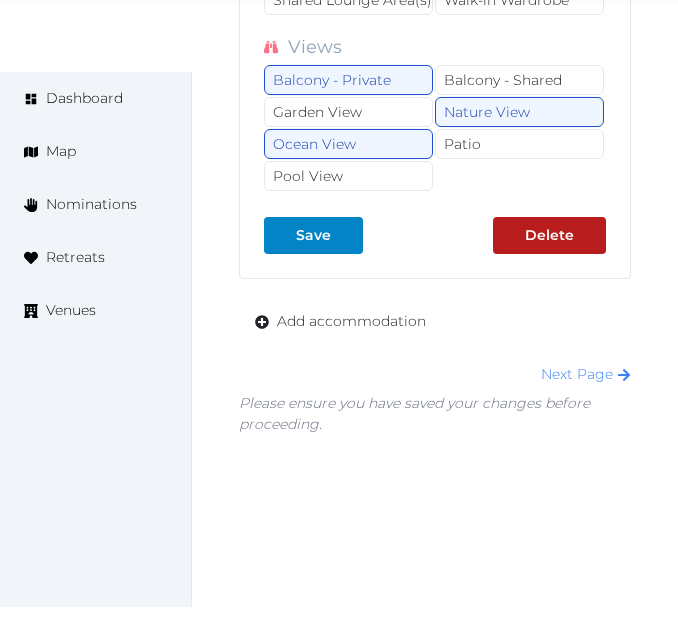 scroll, scrollTop: 16504, scrollLeft: 0, axis: vertical 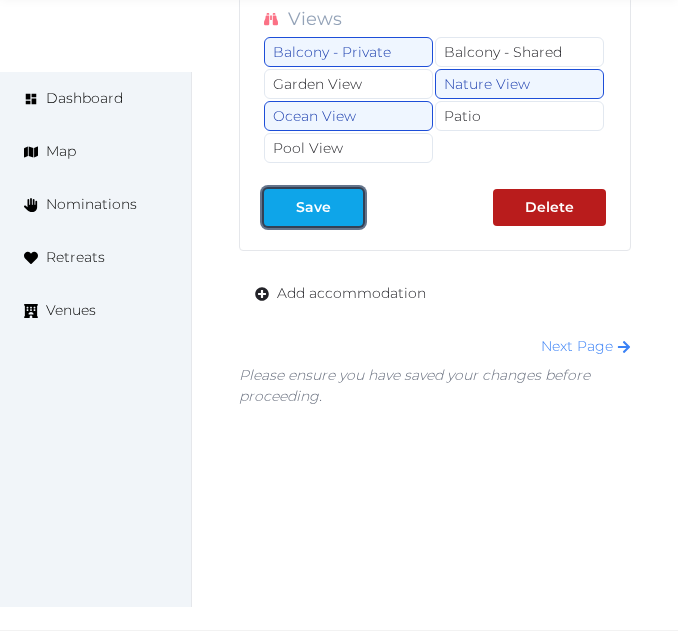 click at bounding box center [347, 207] 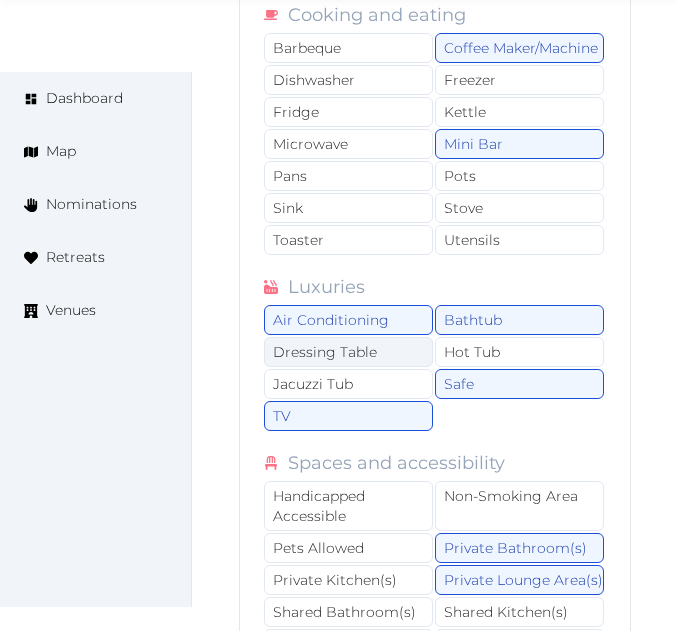 scroll, scrollTop: 16204, scrollLeft: 0, axis: vertical 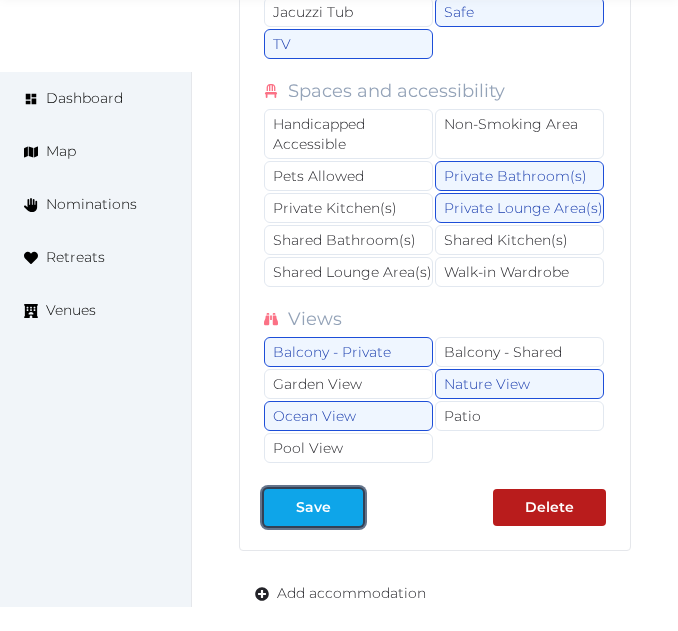drag, startPoint x: 343, startPoint y: 522, endPoint x: 316, endPoint y: 495, distance: 38.183765 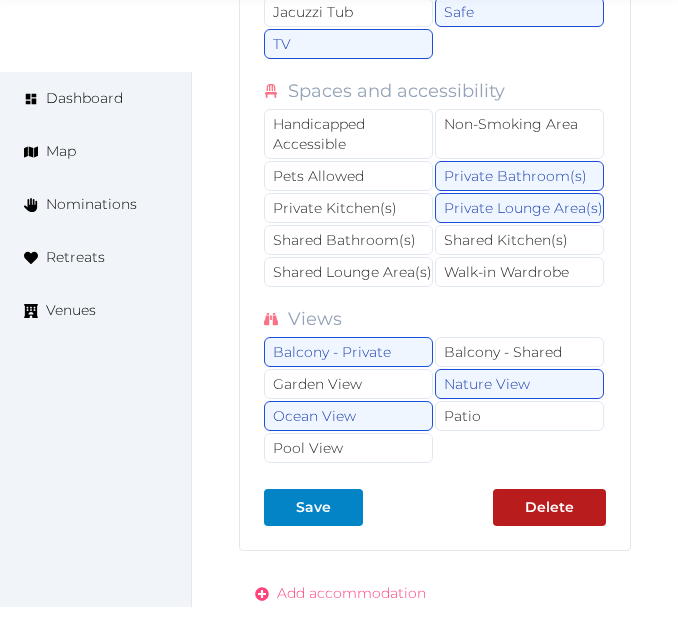 click on "Add accommodation" at bounding box center (351, 593) 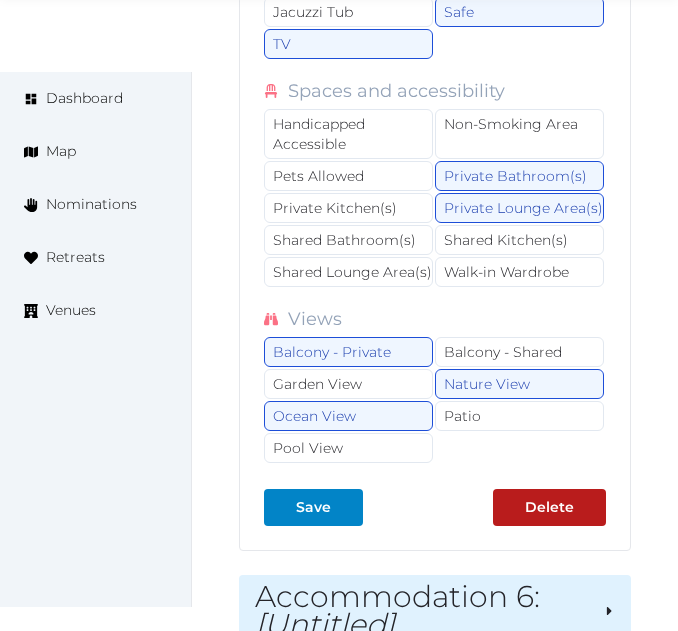 scroll, scrollTop: 16504, scrollLeft: 0, axis: vertical 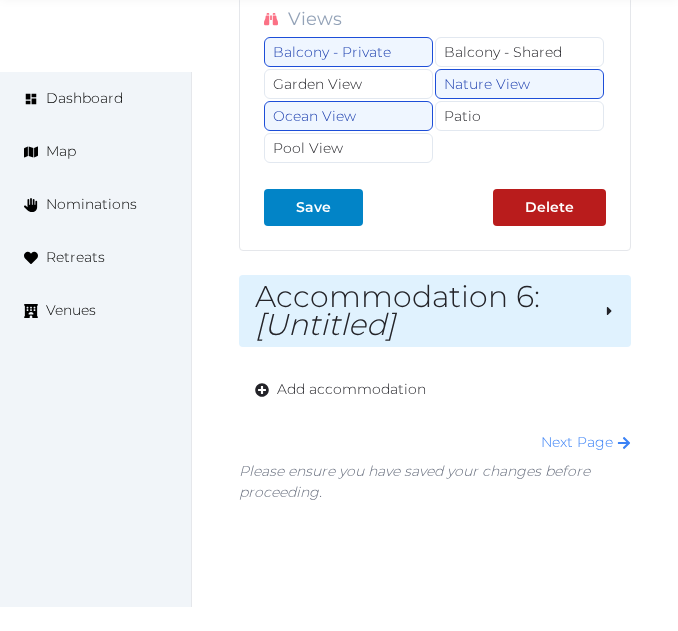 click on "Accommodation 6 :  [Untitled]" at bounding box center (421, 311) 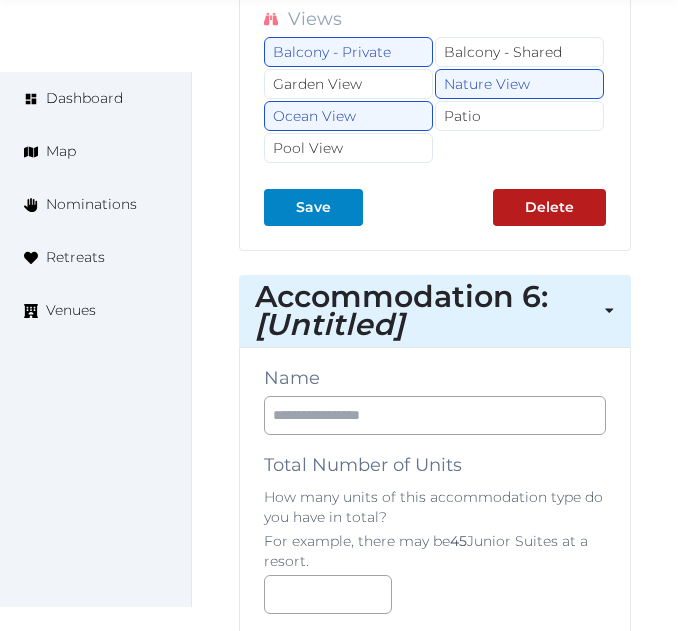 click on "Name Total Number of Units How many units of this accommodation type do you have in total? For example, there may be  45  Junior Suites at a resort. Description Photos Up to 10 photos of these accommodations. Landscape images work best Drag and drop images, or click here jpeg, png, webp, gif
To pick up a draggable item, press the space bar.
While dragging, use the arrow keys to move the item.
Press space again to drop the item in its new position, or press escape to cancel.
The following fields should be filled   per unit or per suite  of this accommodation type. For example, a Junior Suite may have something like  2  beds. A camp-style bunk bed cabin may have something like 16 beds. Room Size (m²) Sleeping Capacity # Bedrooms # Bathrooms # Beds # King Beds # Queen Beds # Double/Twin # Single Beds Alternate Configuration Beds If you have another configuration of this accommodation type, please describe it here. Alternate Configurations # King Beds # Queen Beds # Double/Twin Beds # Single Beds" at bounding box center [435, 1929] 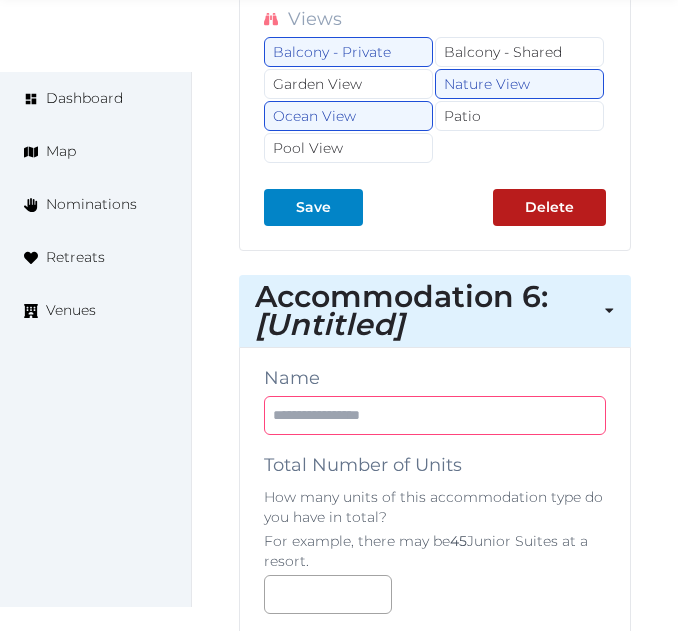 click at bounding box center [435, 415] 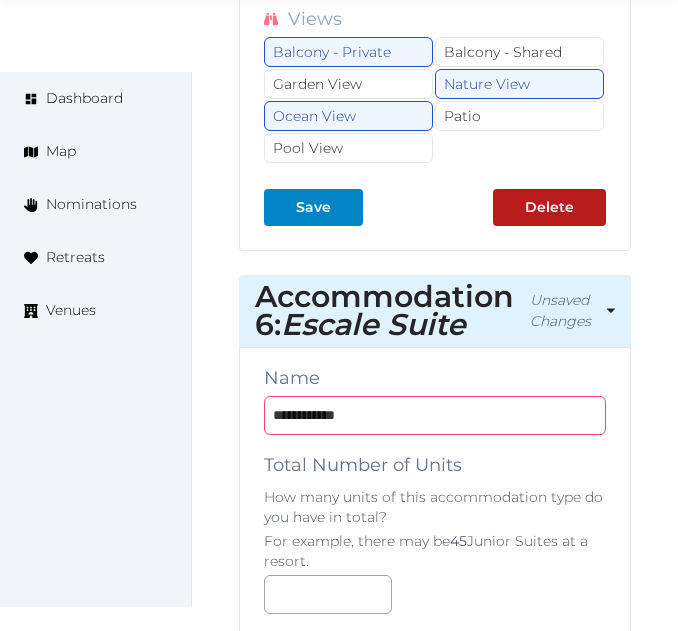 type on "**********" 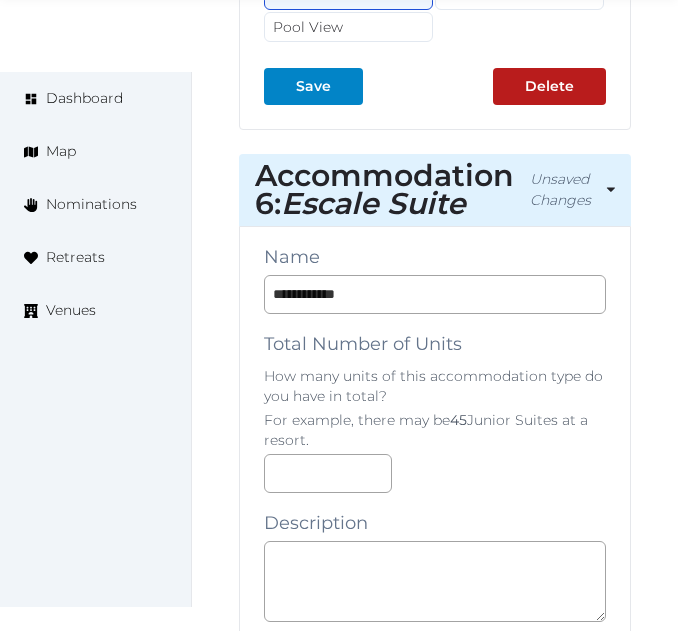scroll, scrollTop: 16804, scrollLeft: 0, axis: vertical 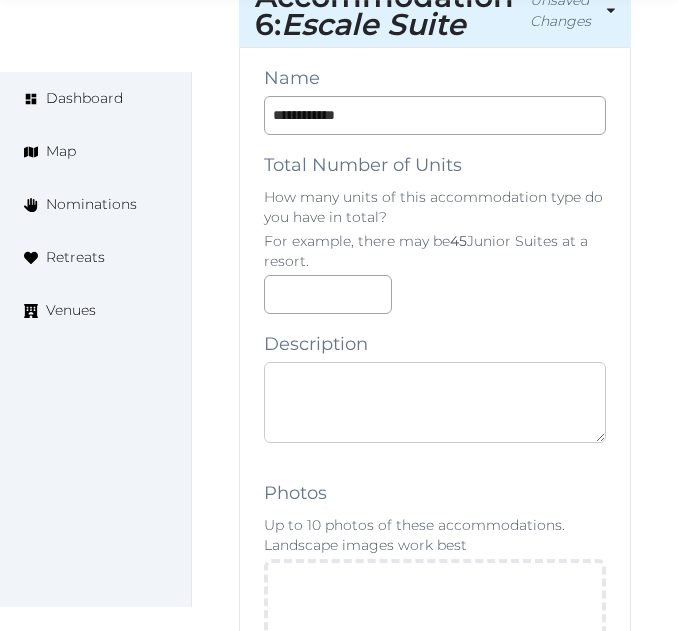 click at bounding box center (435, 402) 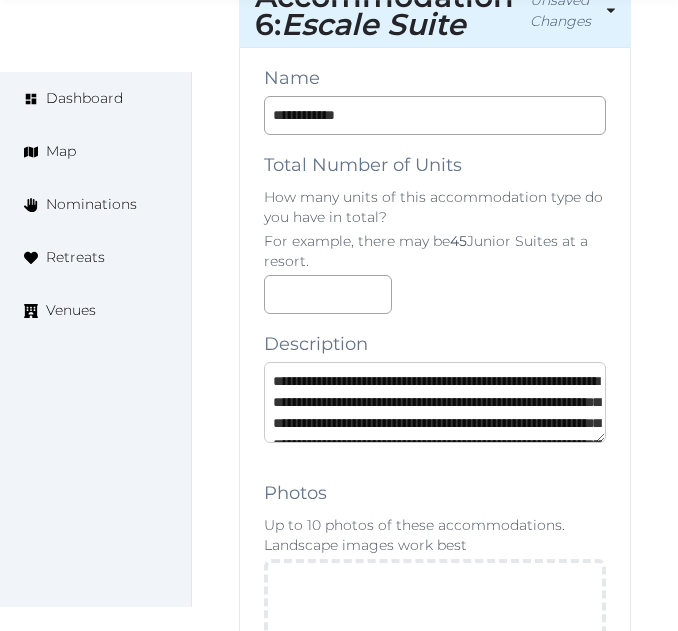 scroll, scrollTop: 326, scrollLeft: 0, axis: vertical 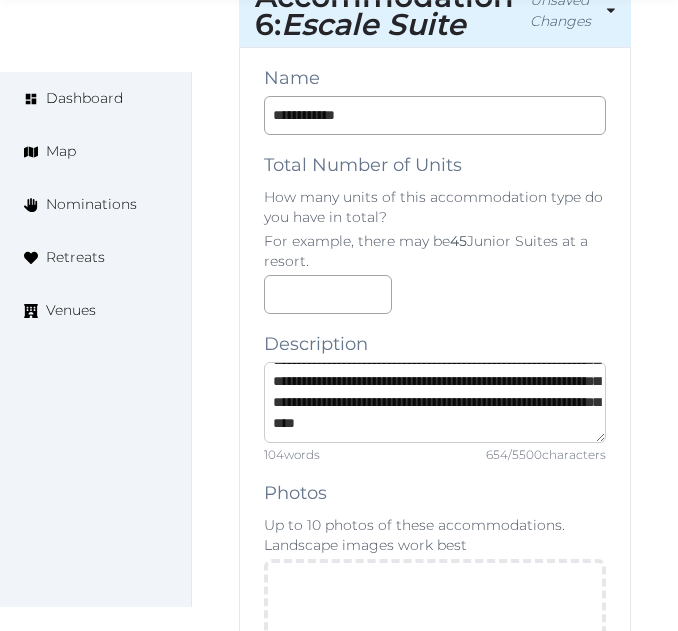 type on "**********" 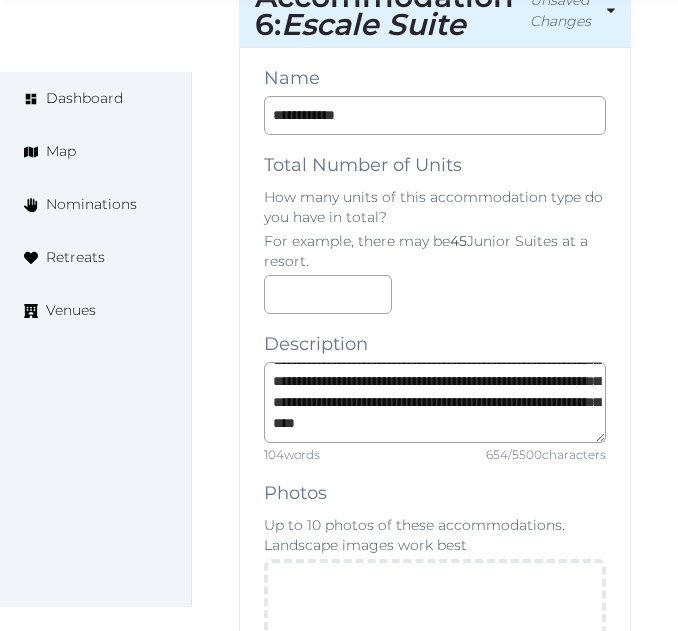 scroll, scrollTop: 336, scrollLeft: 0, axis: vertical 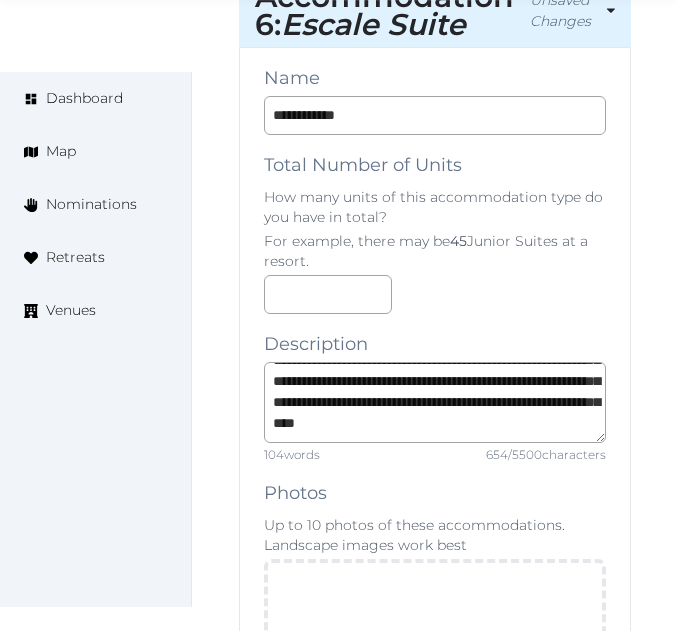 click on "**********" at bounding box center (435, 1648) 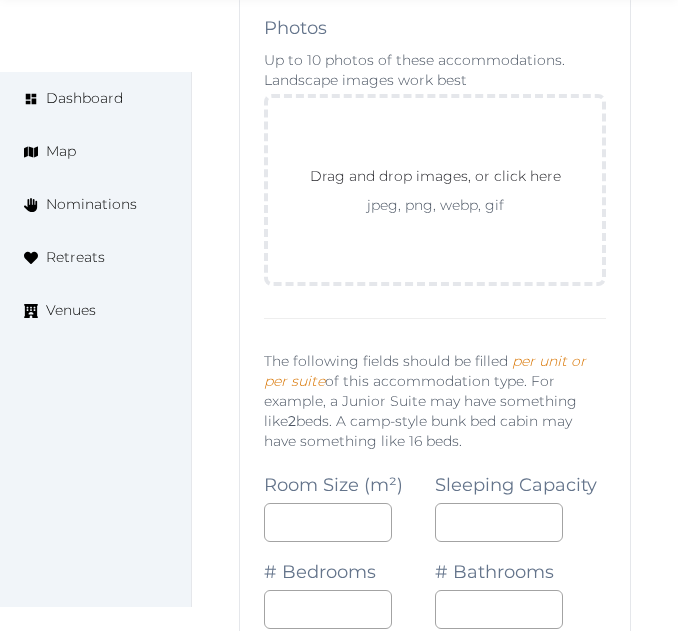 scroll, scrollTop: 17304, scrollLeft: 0, axis: vertical 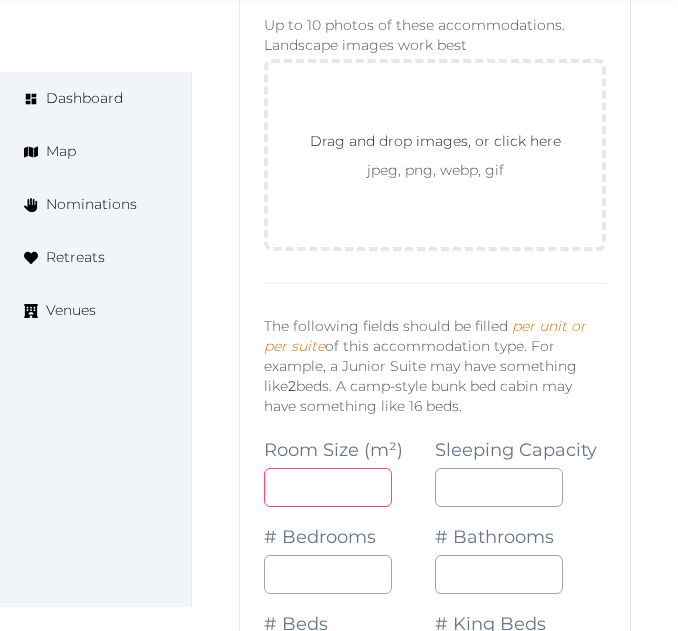 drag, startPoint x: 283, startPoint y: 477, endPoint x: 279, endPoint y: 488, distance: 11.7046995 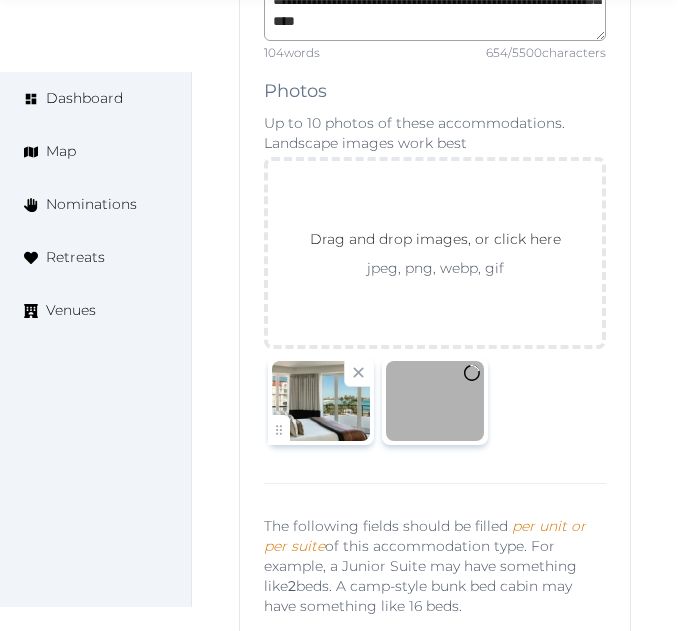 scroll, scrollTop: 17402, scrollLeft: 0, axis: vertical 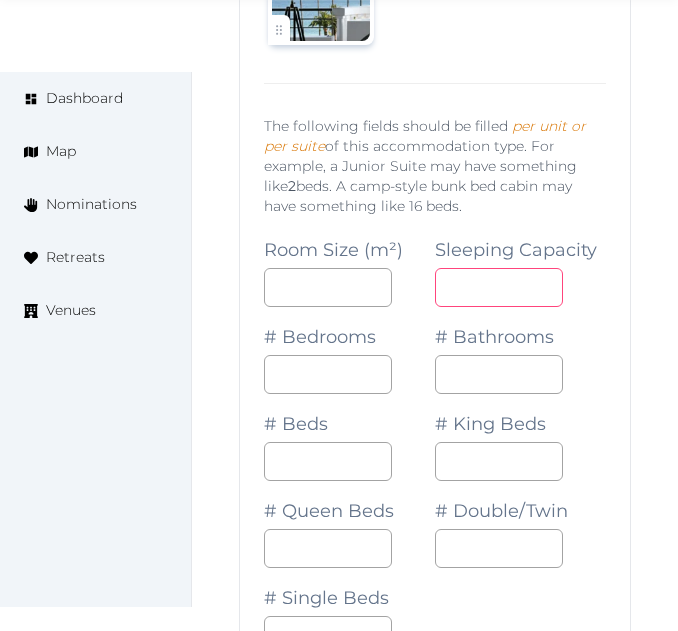 click at bounding box center [499, 287] 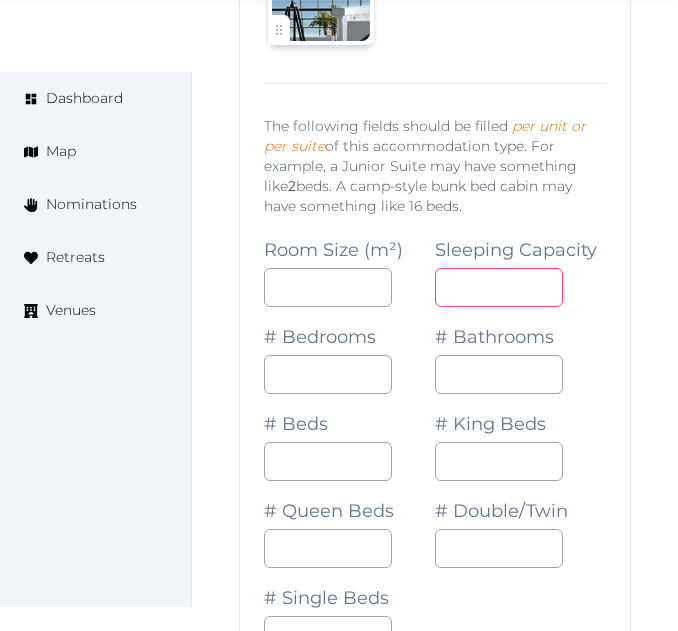 type on "*" 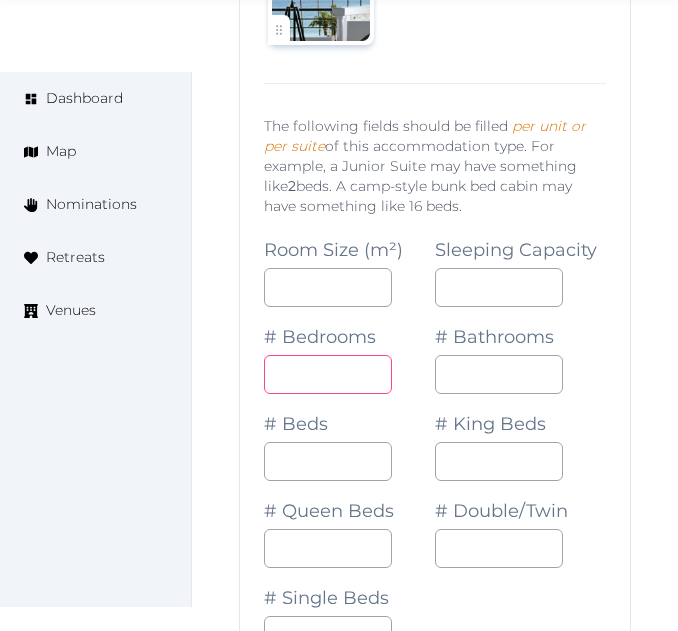 click at bounding box center [328, 374] 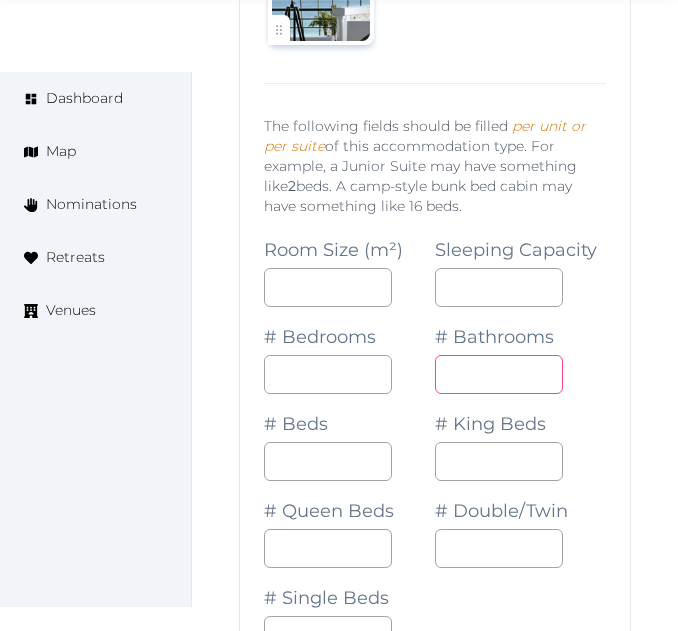 click on "*" at bounding box center [499, 374] 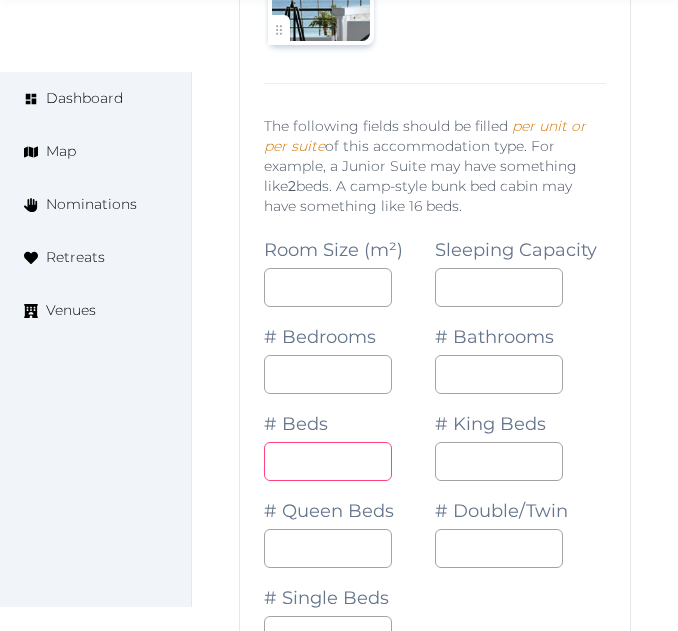 click on "*" at bounding box center [328, 461] 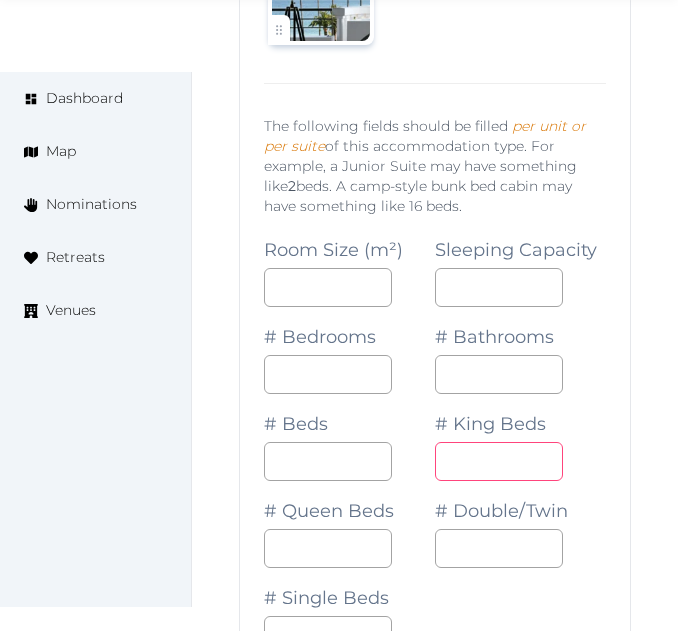 click at bounding box center [499, 461] 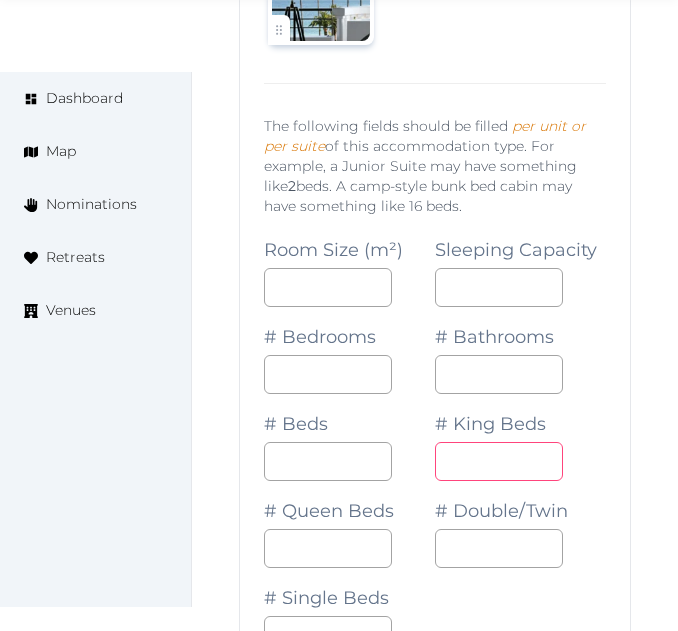 type on "*" 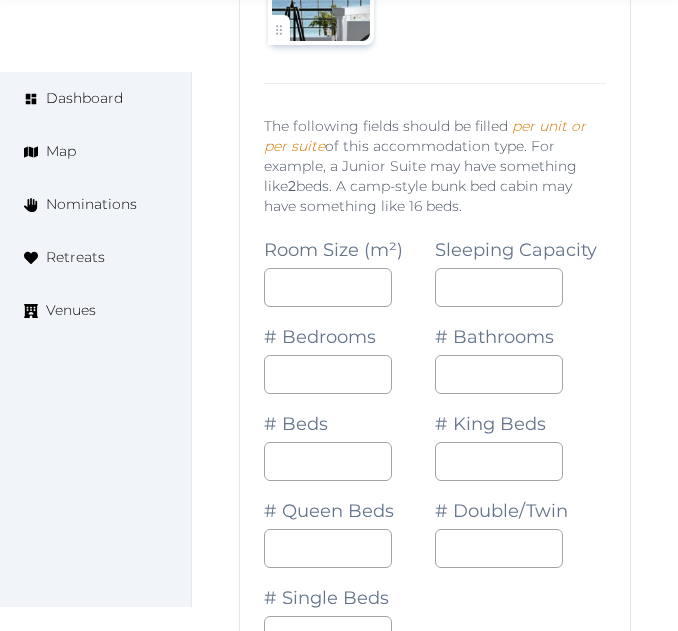 click on "*" at bounding box center [520, 461] 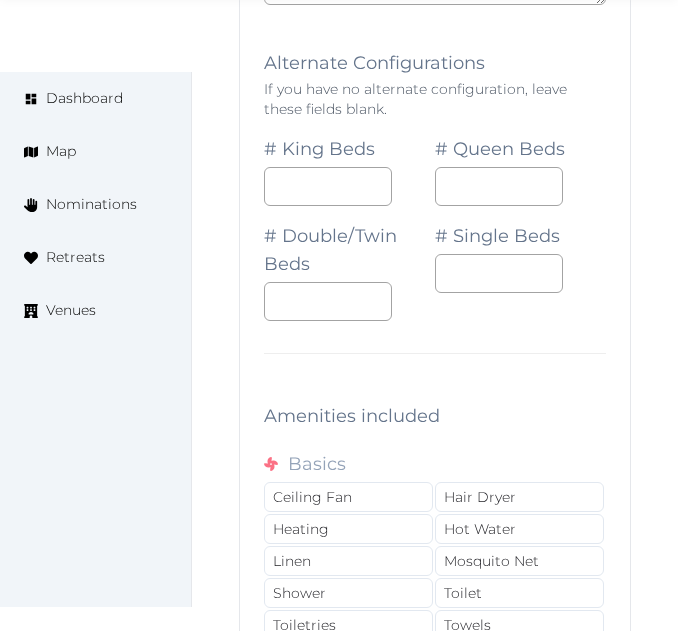 scroll, scrollTop: 19237, scrollLeft: 0, axis: vertical 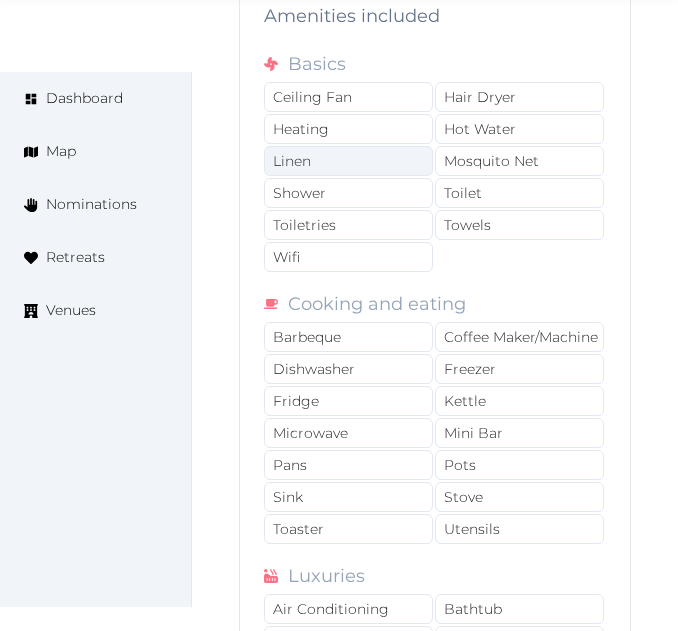 click on "Linen" at bounding box center (348, 161) 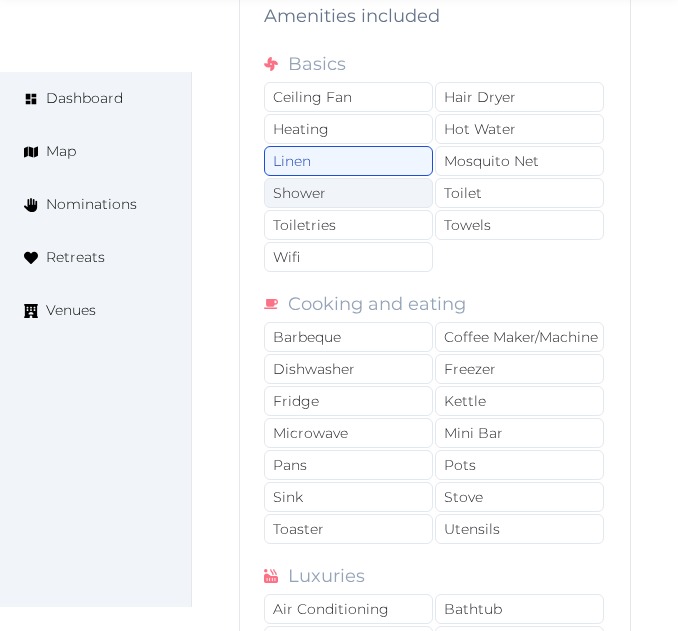 click on "Shower" at bounding box center (348, 193) 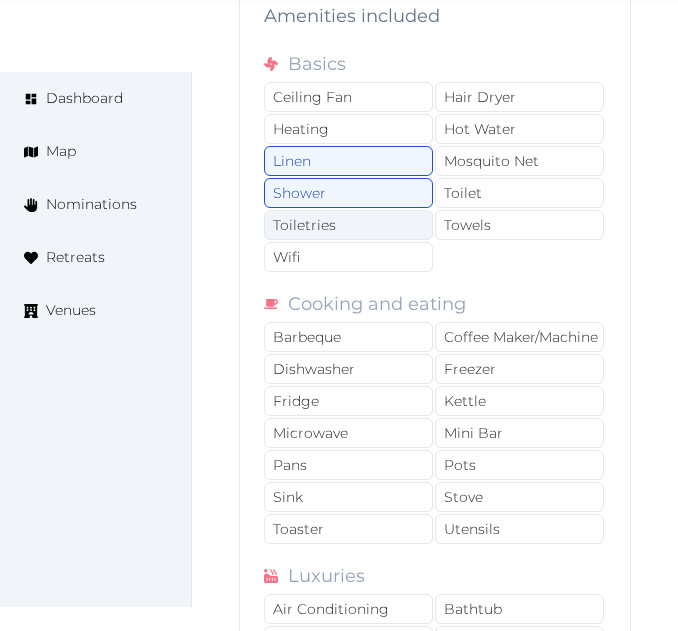 click on "Toiletries" at bounding box center [348, 225] 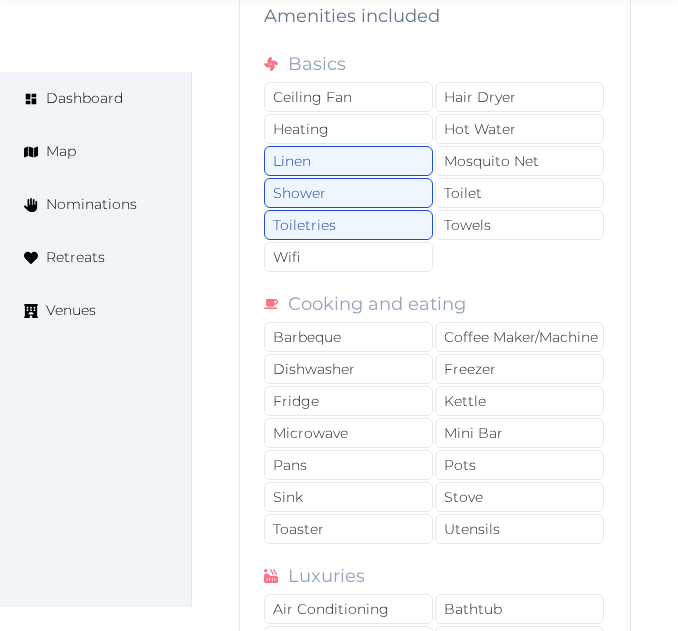 drag, startPoint x: 348, startPoint y: 251, endPoint x: 613, endPoint y: 209, distance: 268.30765 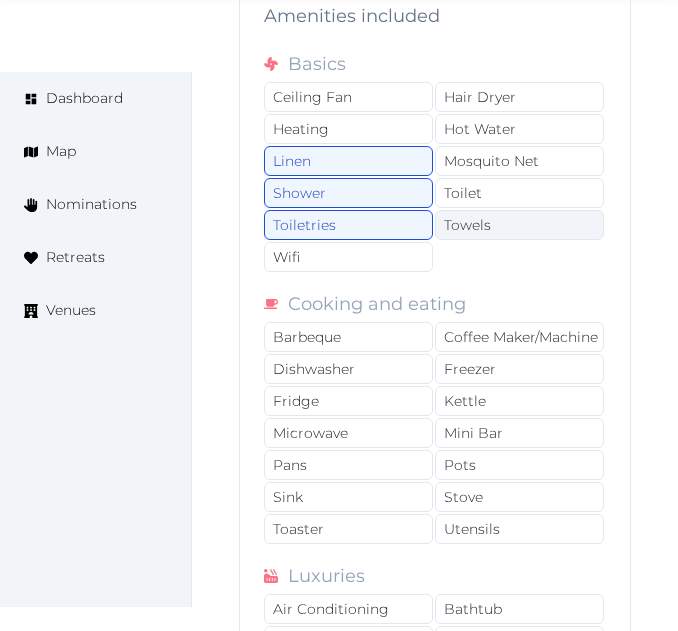 click on "Towels" at bounding box center (519, 225) 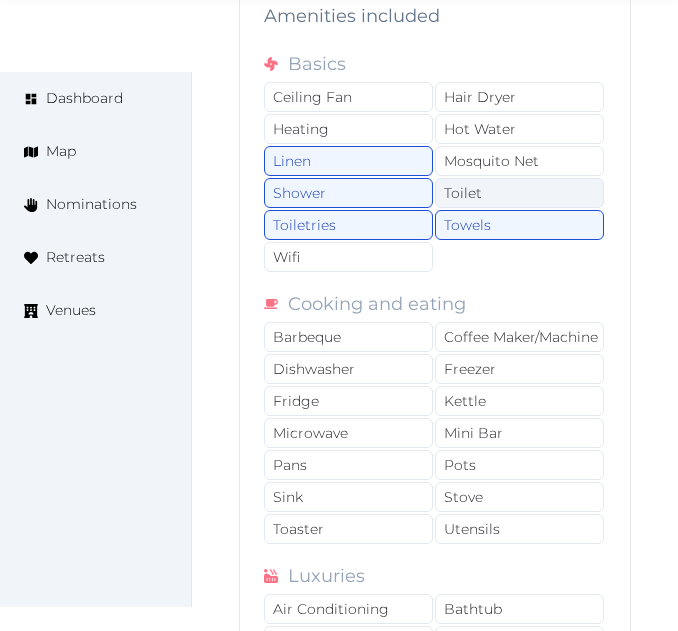 click on "Toilet" at bounding box center (519, 193) 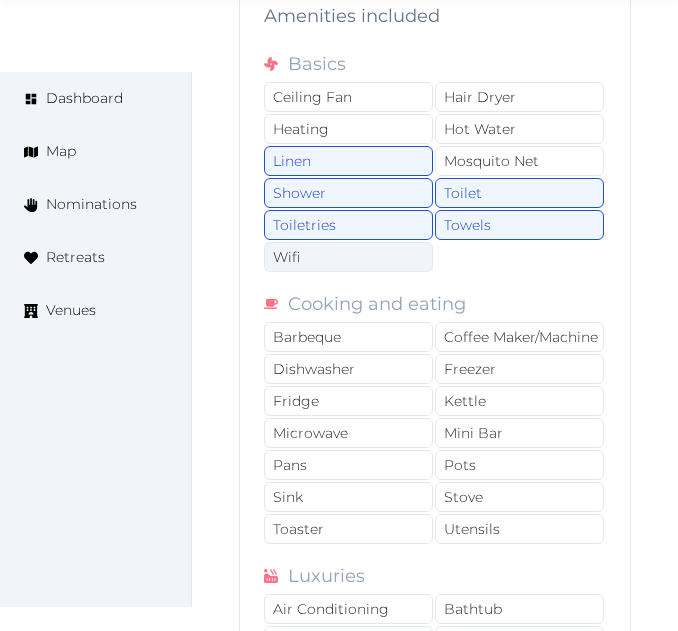 click on "Wifi" at bounding box center [348, 257] 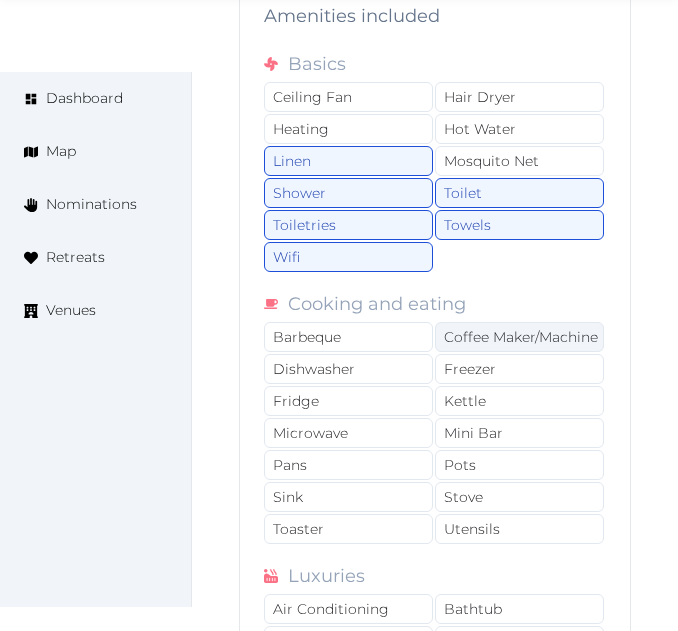 click on "Coffee Maker/Machine" at bounding box center (519, 337) 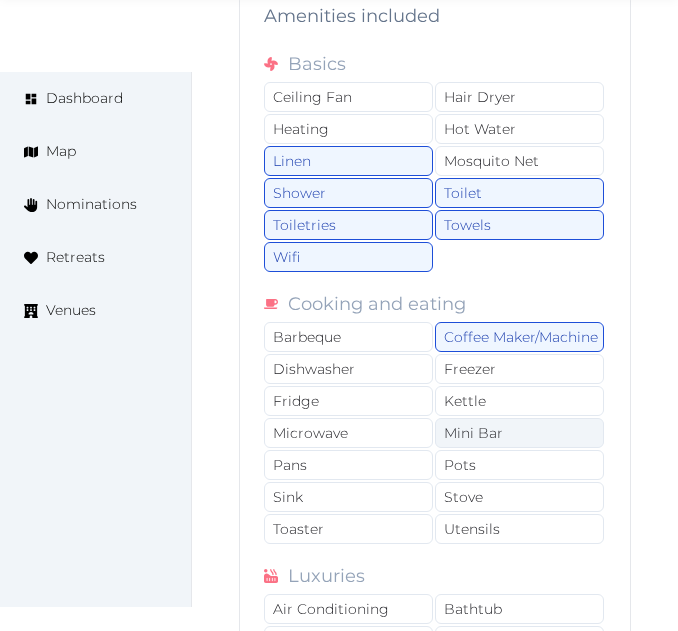click on "Mini Bar" at bounding box center [519, 433] 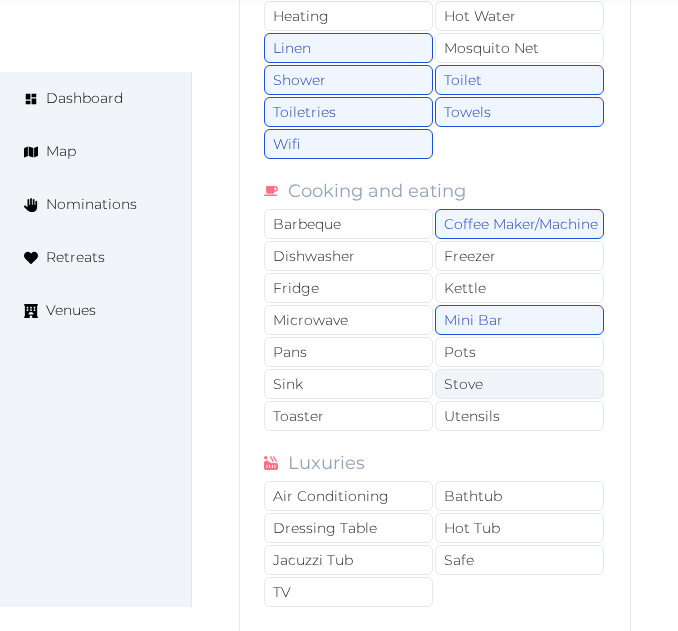 scroll, scrollTop: 19537, scrollLeft: 0, axis: vertical 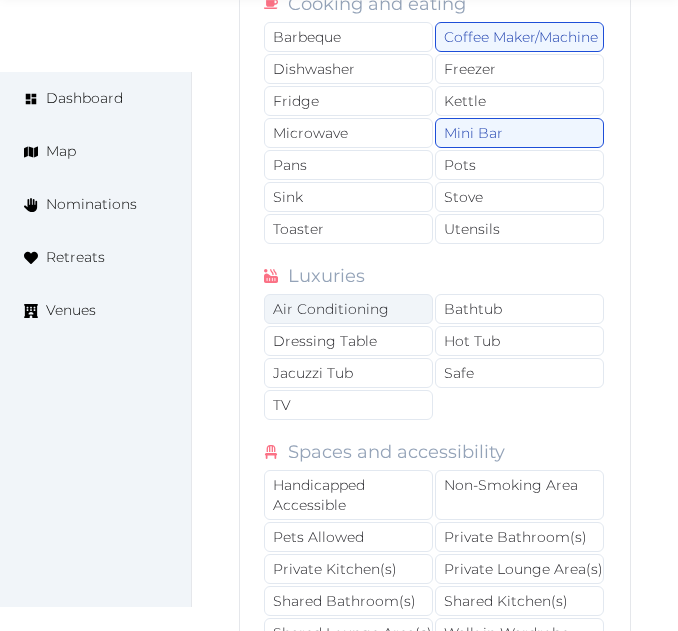 click on "Air Conditioning" at bounding box center [348, 309] 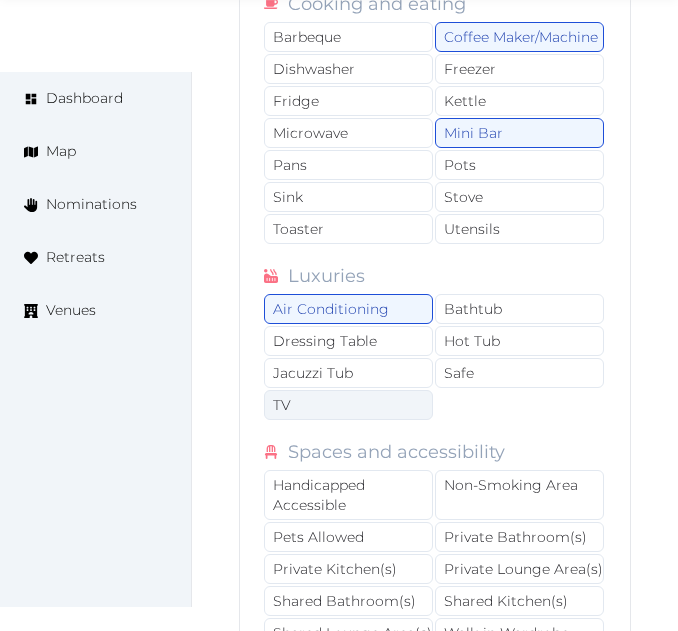 click on "TV" at bounding box center [348, 405] 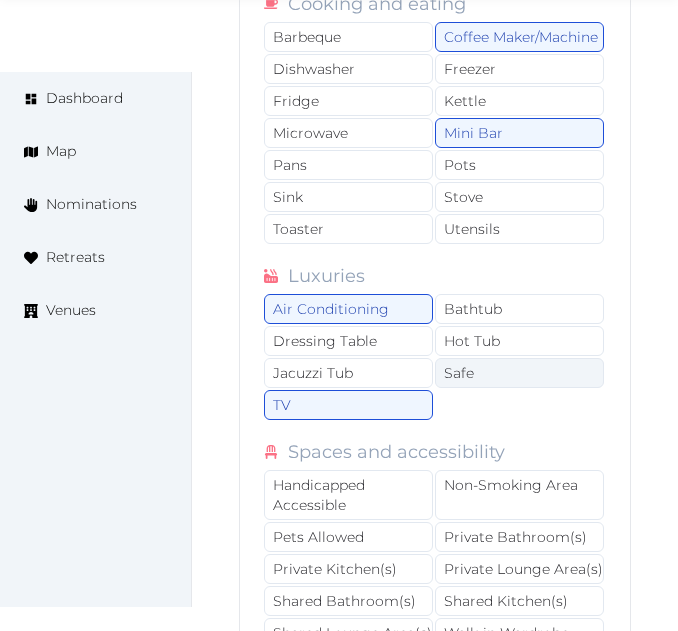 click on "Safe" at bounding box center [519, 373] 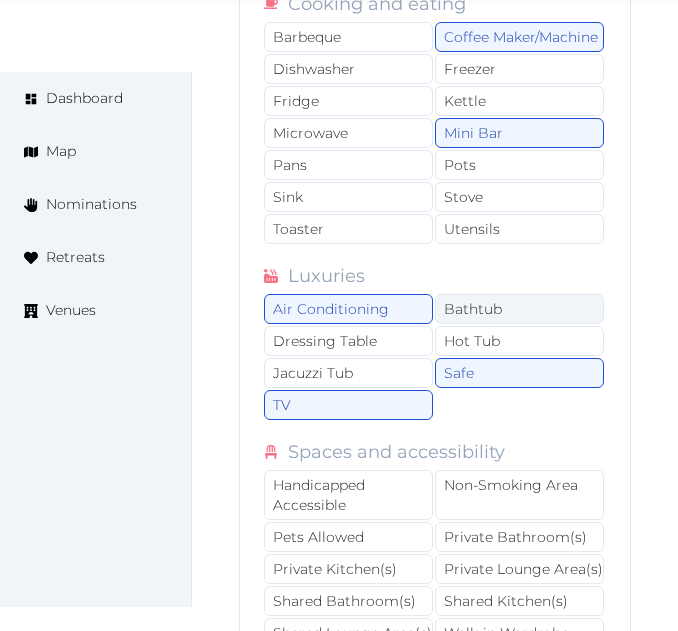 click on "Bathtub" at bounding box center (519, 309) 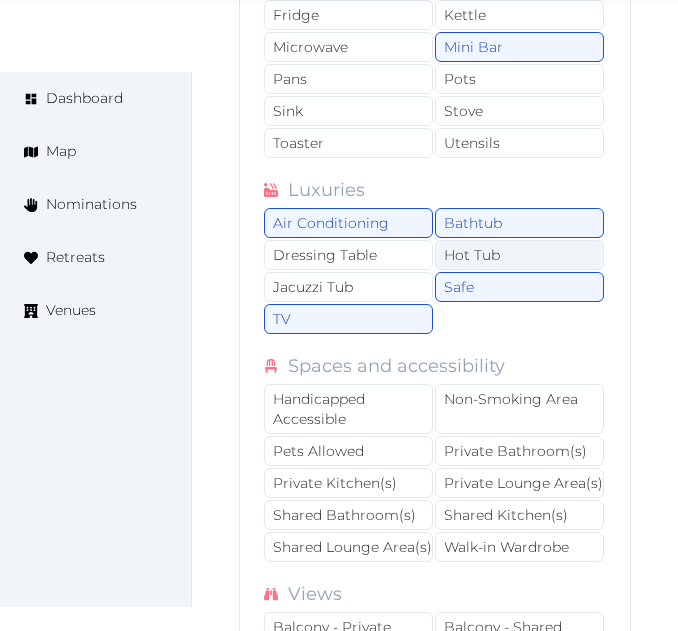 scroll, scrollTop: 19737, scrollLeft: 0, axis: vertical 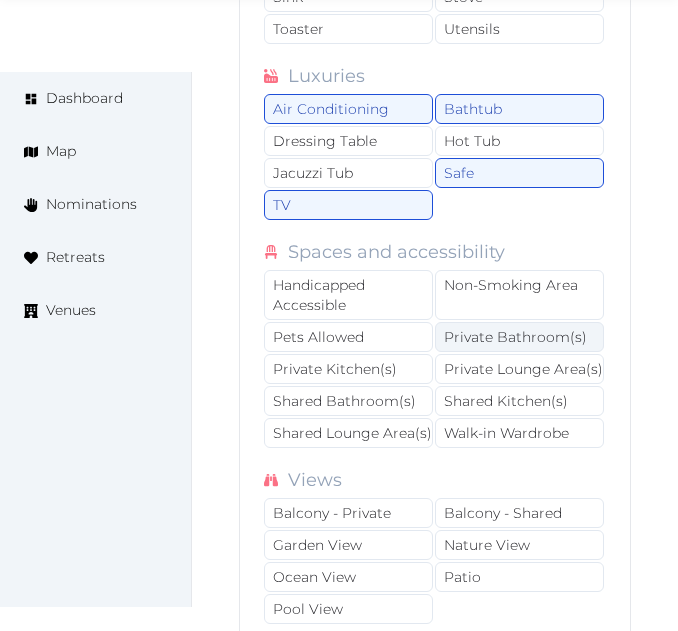 click on "Private Bathroom(s)" at bounding box center (519, 337) 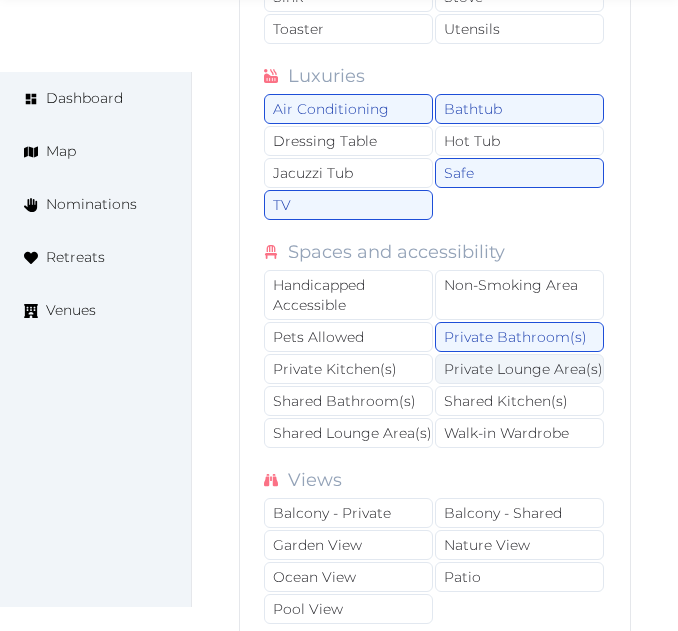 click on "Private Lounge Area(s)" at bounding box center (519, 369) 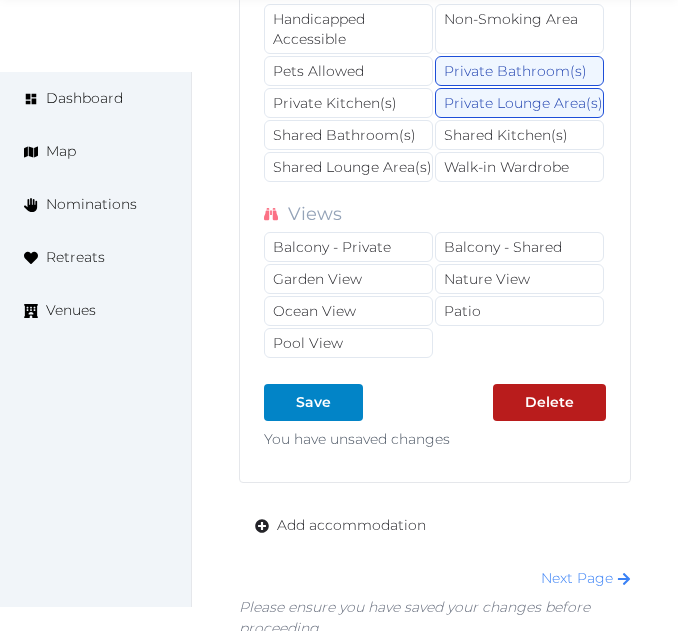 scroll, scrollTop: 20037, scrollLeft: 0, axis: vertical 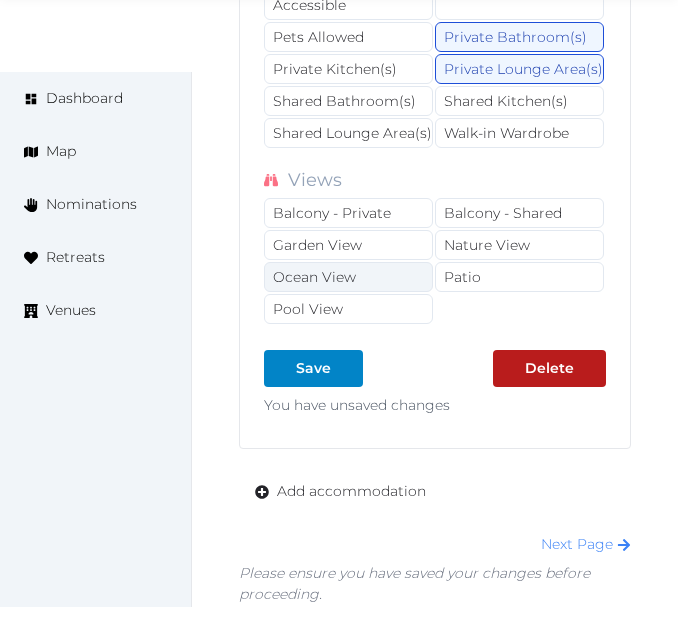 click on "Ocean View" at bounding box center [348, 277] 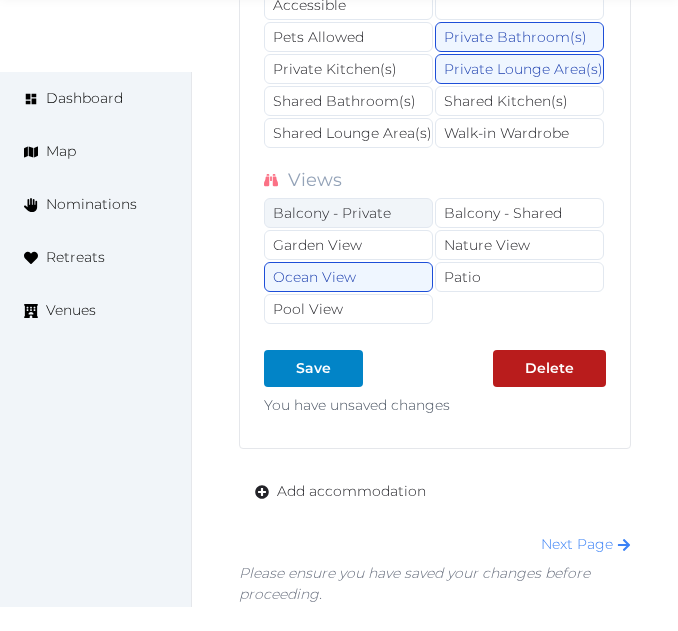 click on "Balcony - Private" at bounding box center (348, 213) 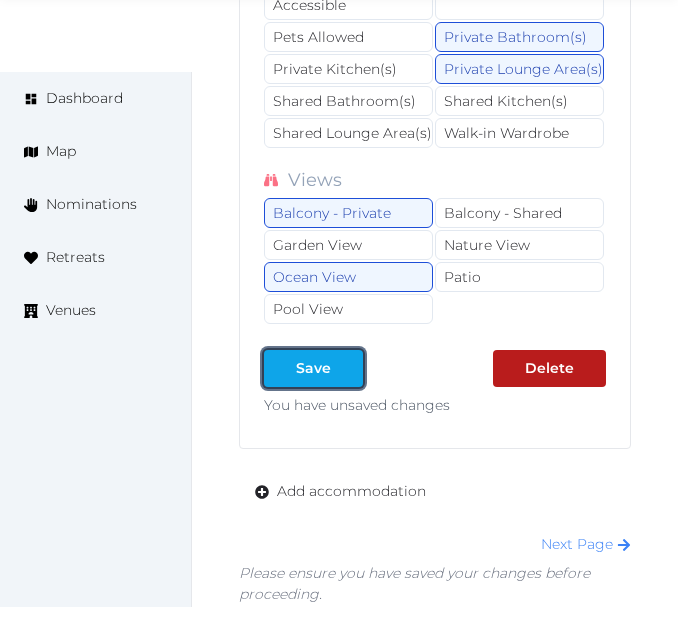click at bounding box center (347, 368) 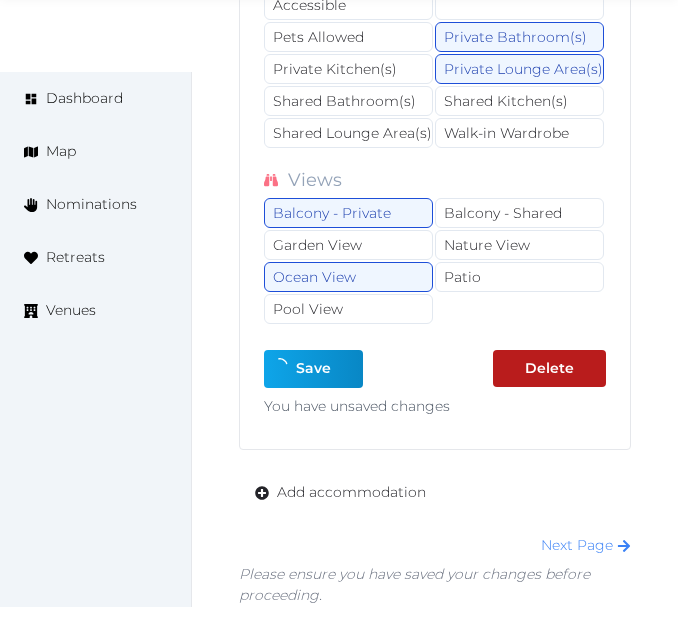 type on "*" 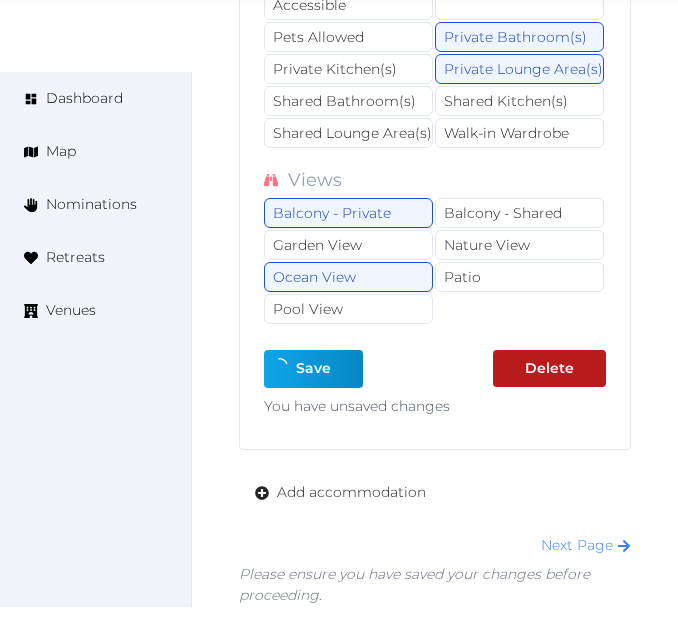 type on "*" 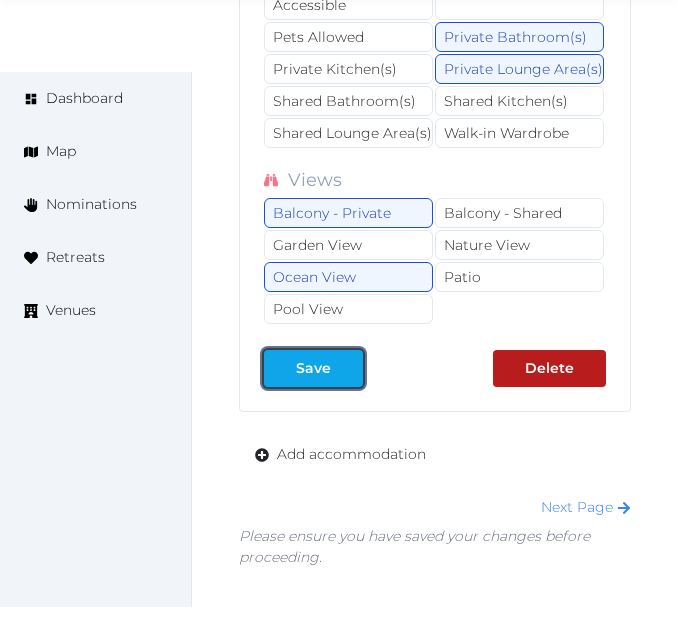 click on "Save" at bounding box center [313, 368] 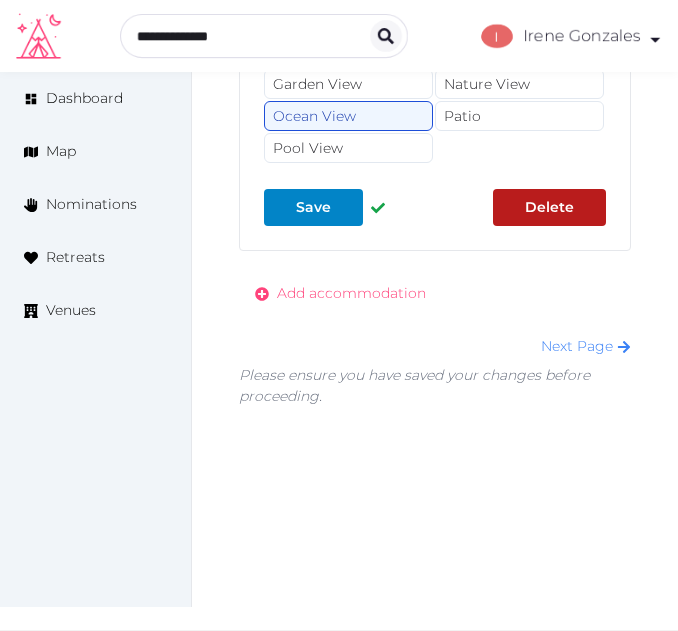 click on "Add accommodation" at bounding box center (351, 293) 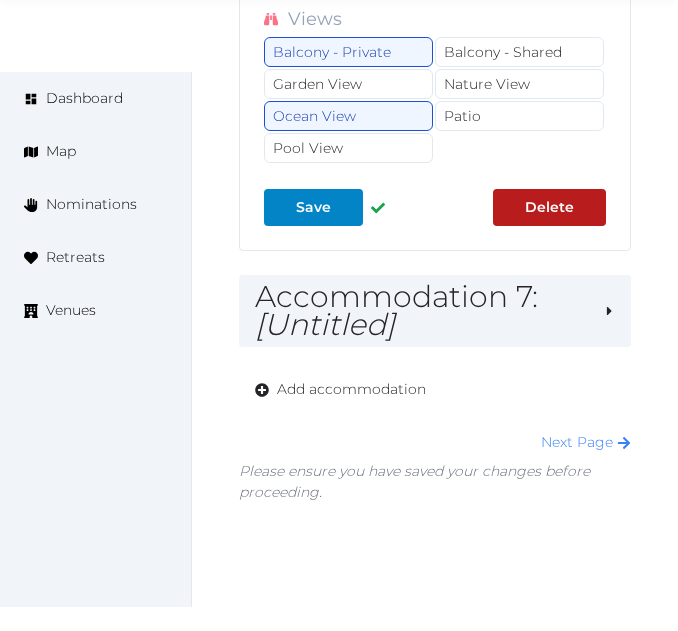 scroll, scrollTop: 20199, scrollLeft: 0, axis: vertical 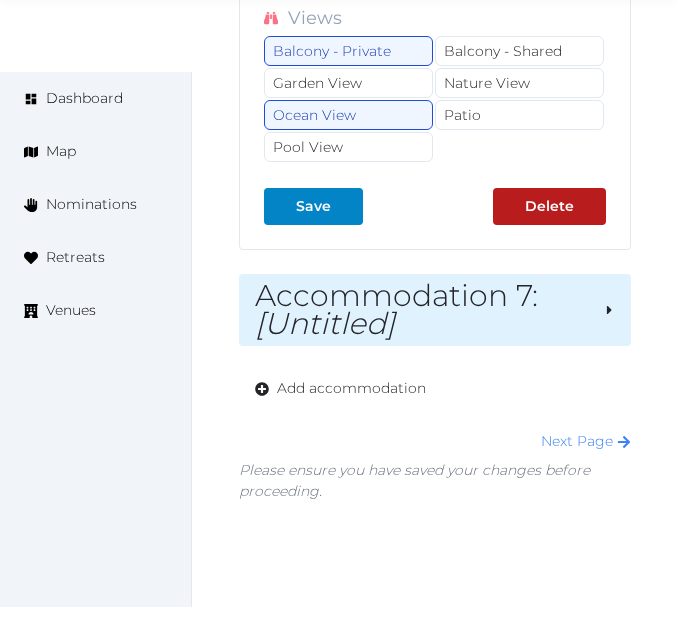 click on "[Untitled]" at bounding box center (325, 323) 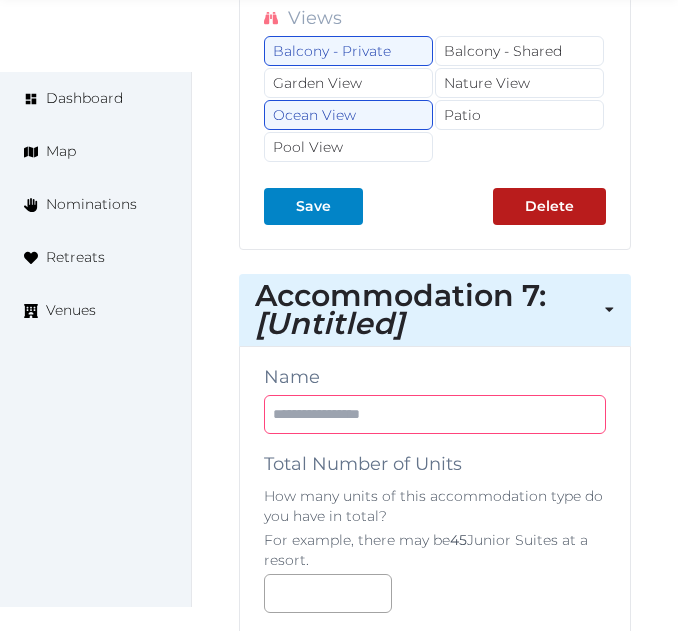 click at bounding box center (435, 414) 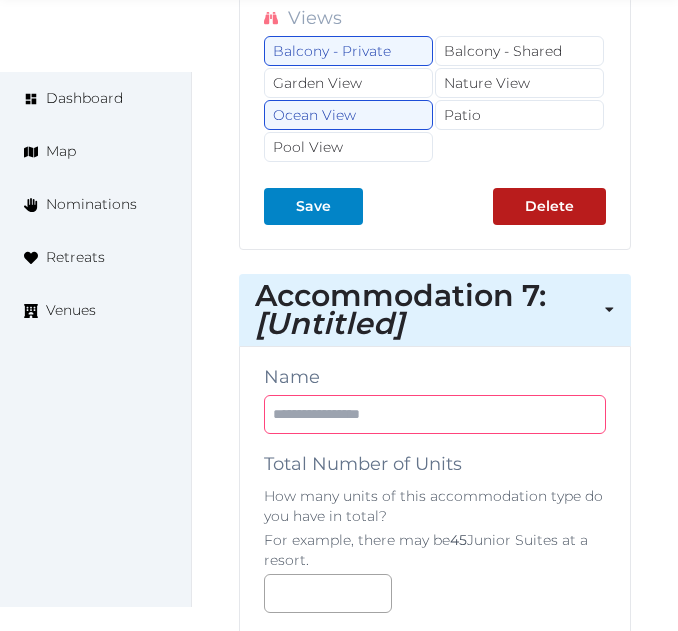 paste on "**********" 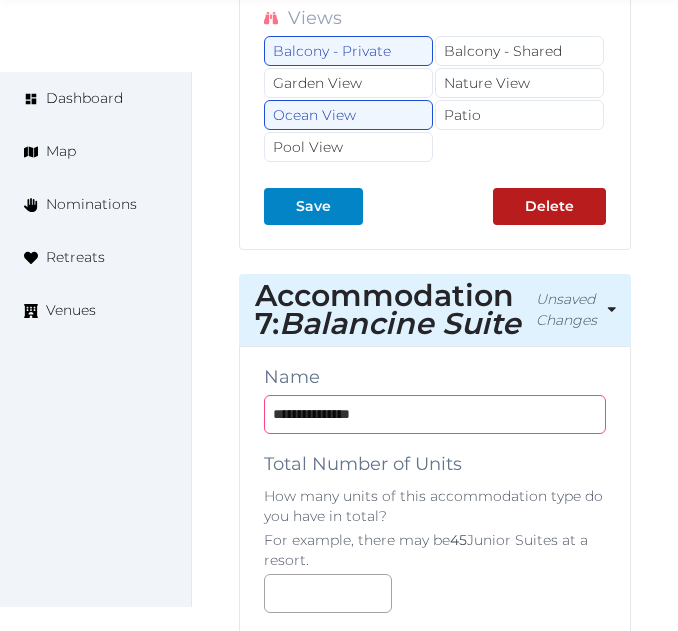 type on "**********" 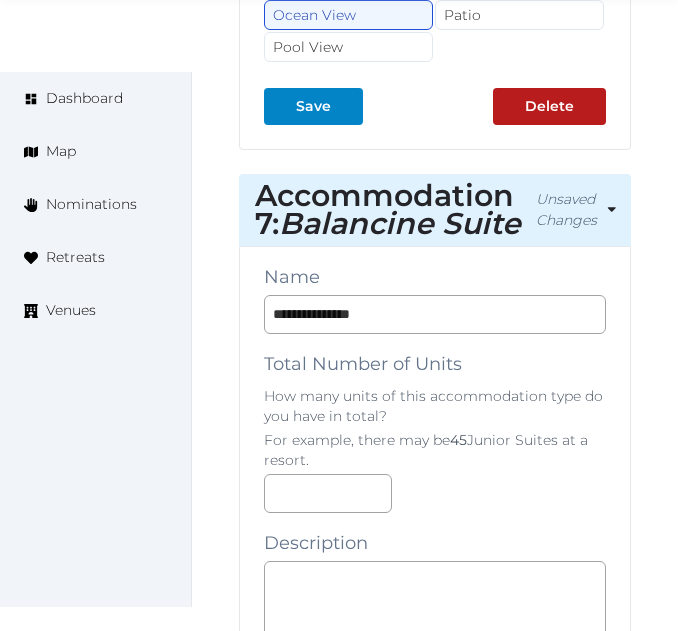 scroll, scrollTop: 20499, scrollLeft: 0, axis: vertical 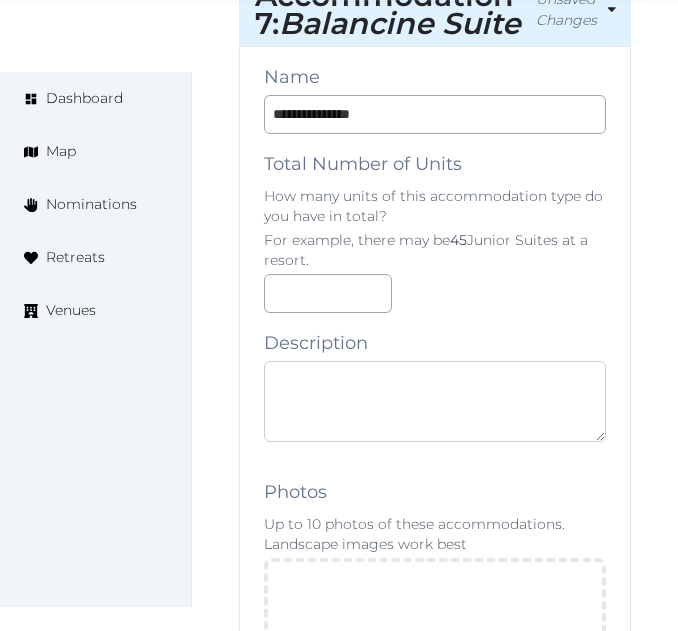 click at bounding box center [435, 401] 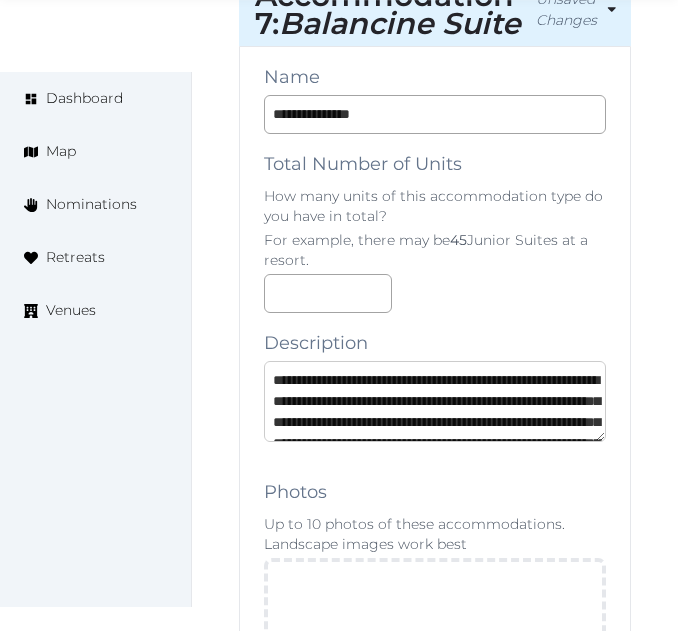 scroll, scrollTop: 242, scrollLeft: 0, axis: vertical 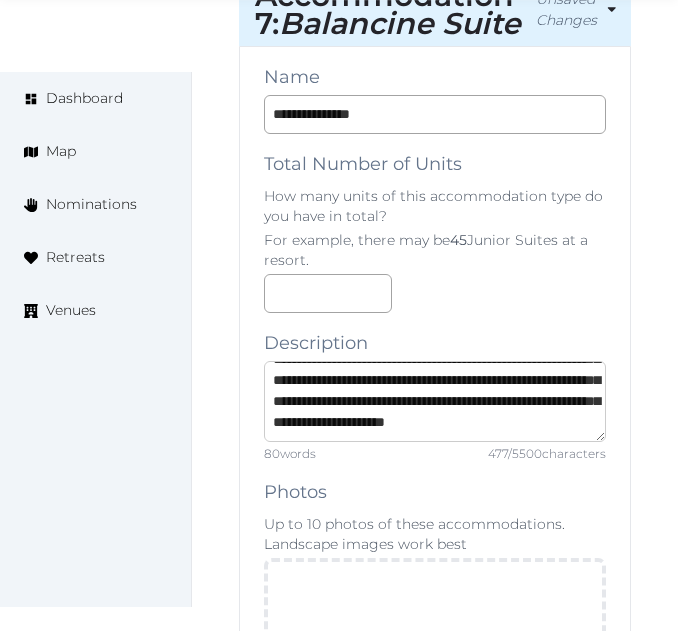 type on "**********" 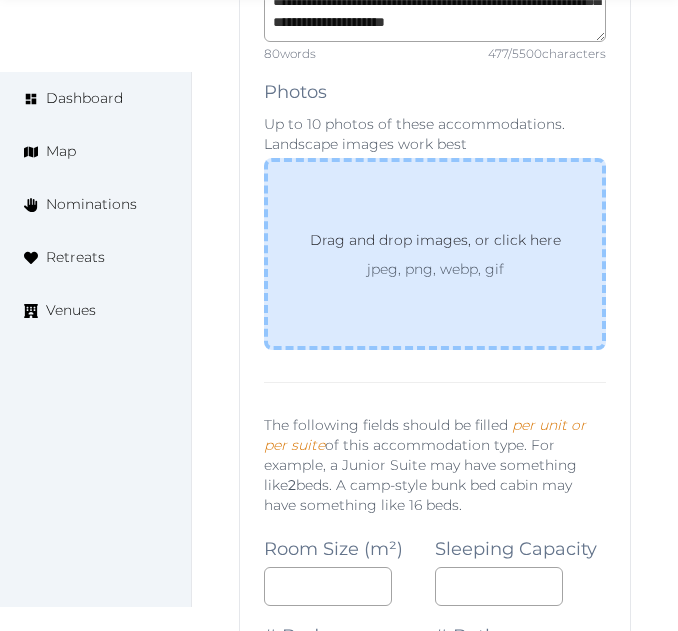 scroll, scrollTop: 20999, scrollLeft: 0, axis: vertical 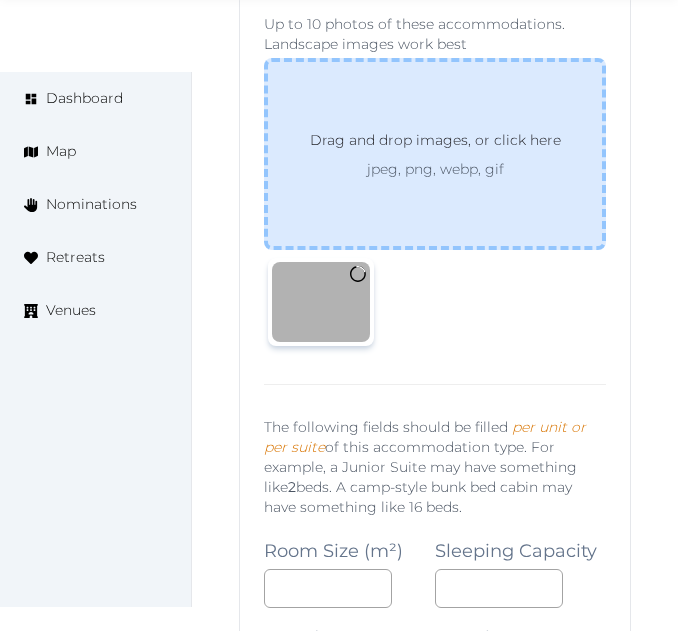 drag, startPoint x: 416, startPoint y: 225, endPoint x: 421, endPoint y: 215, distance: 11.18034 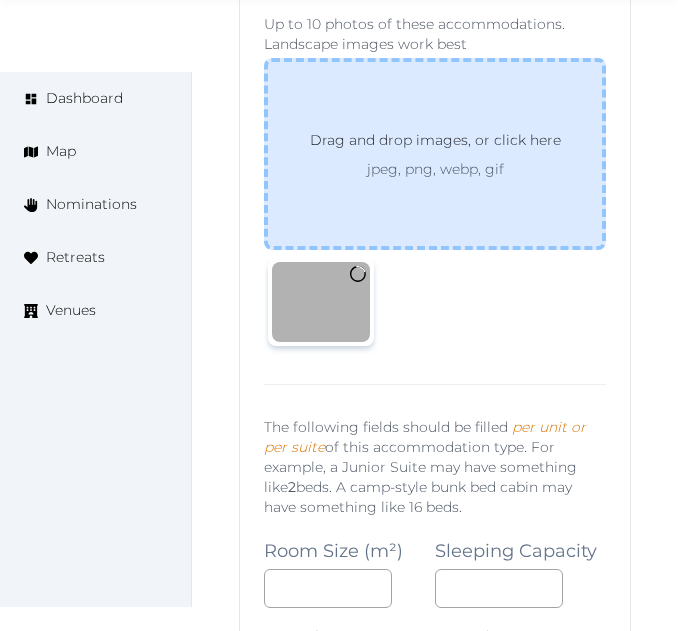 click on "Drag and drop images, or click here jpeg, png, webp, gif" at bounding box center (435, 154) 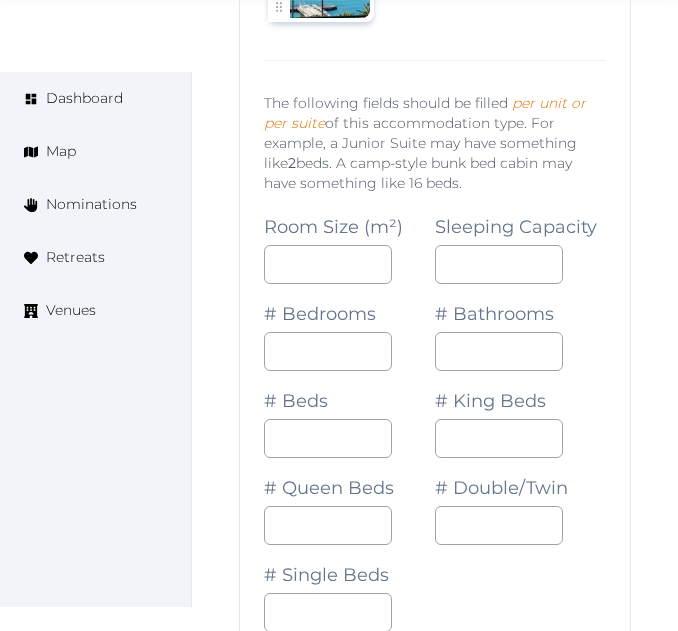 scroll, scrollTop: 21732, scrollLeft: 0, axis: vertical 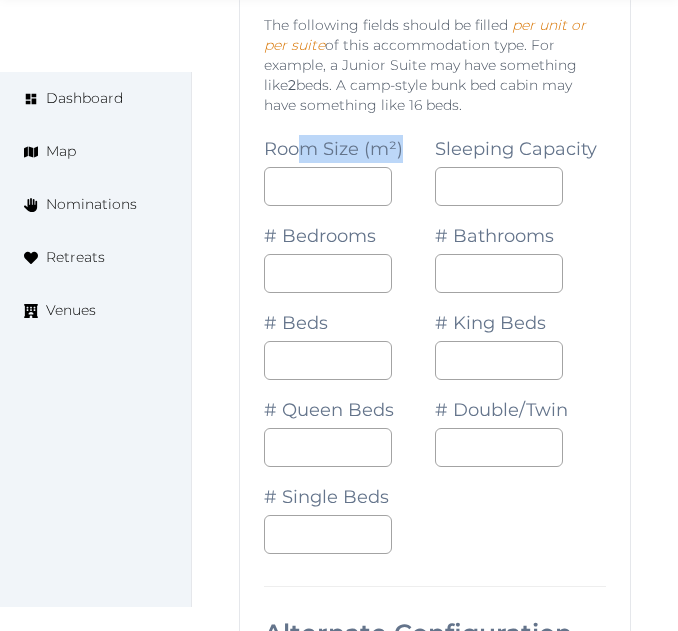 click on "Room Size (m²)" at bounding box center (349, 162) 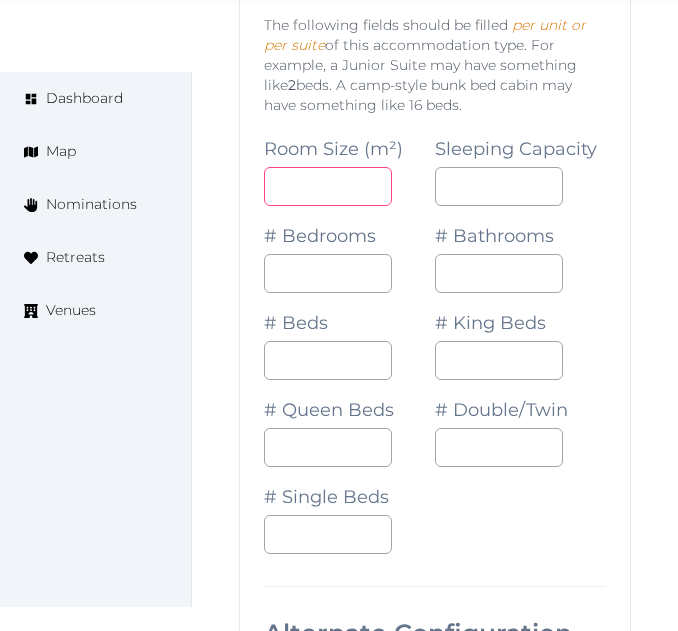 click at bounding box center [328, 186] 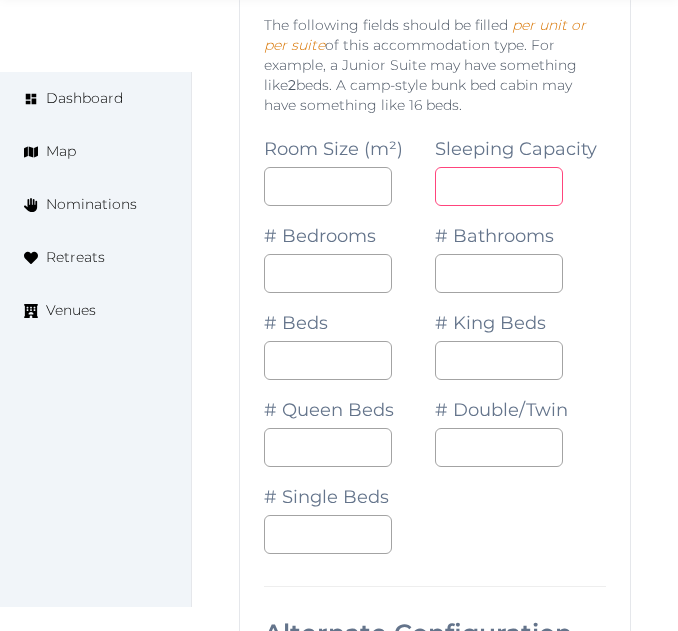 click at bounding box center (499, 186) 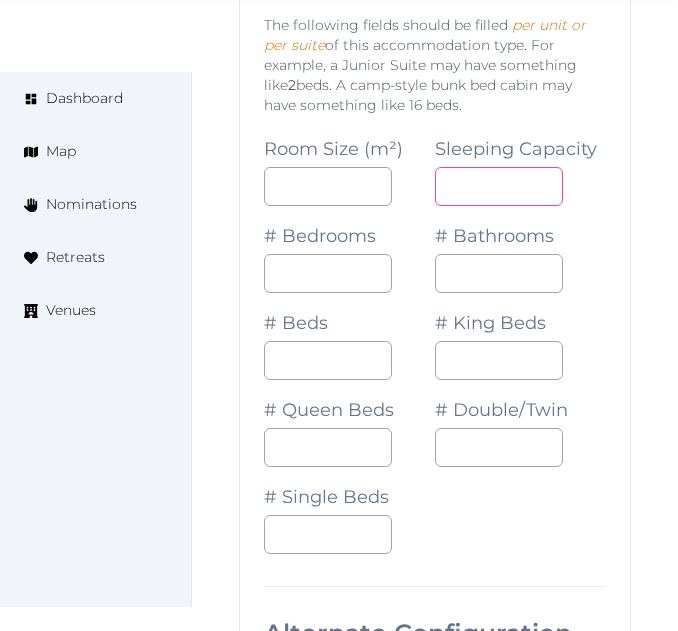type on "*" 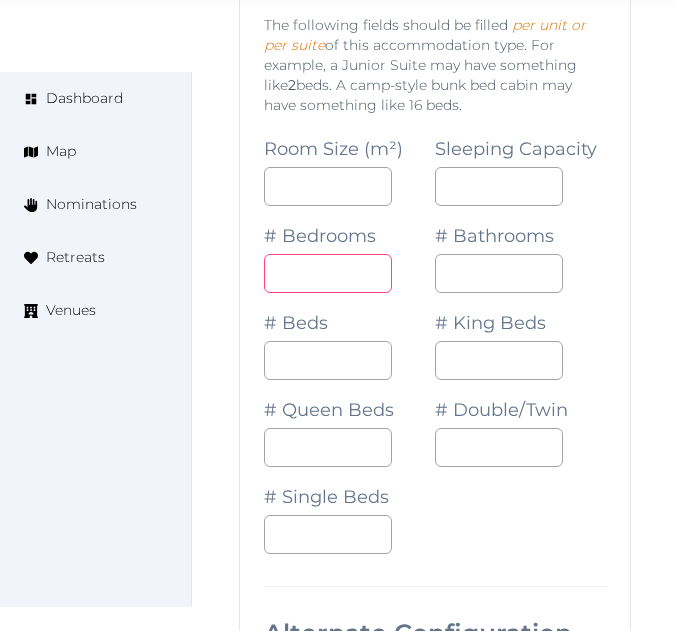 click at bounding box center [328, 273] 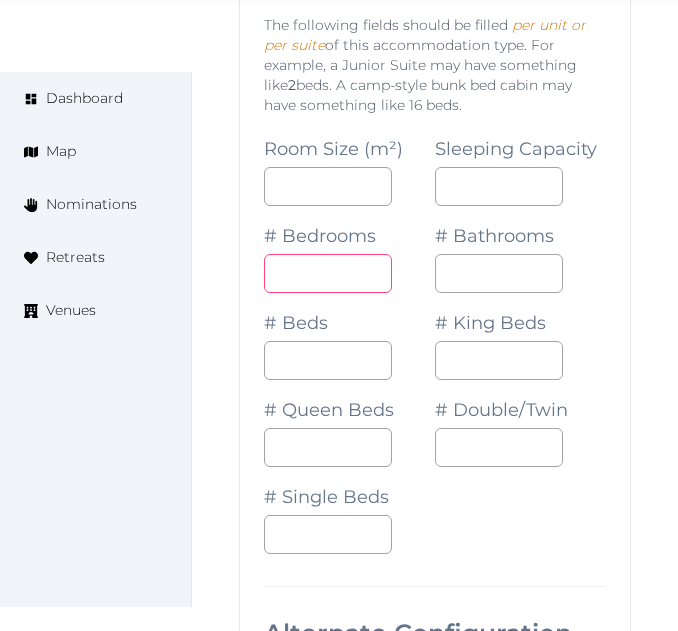 type on "*" 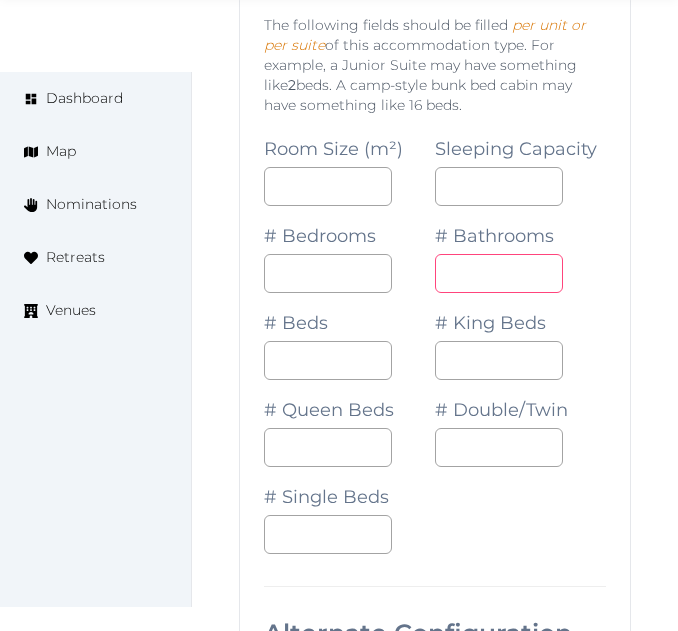 click at bounding box center [499, 273] 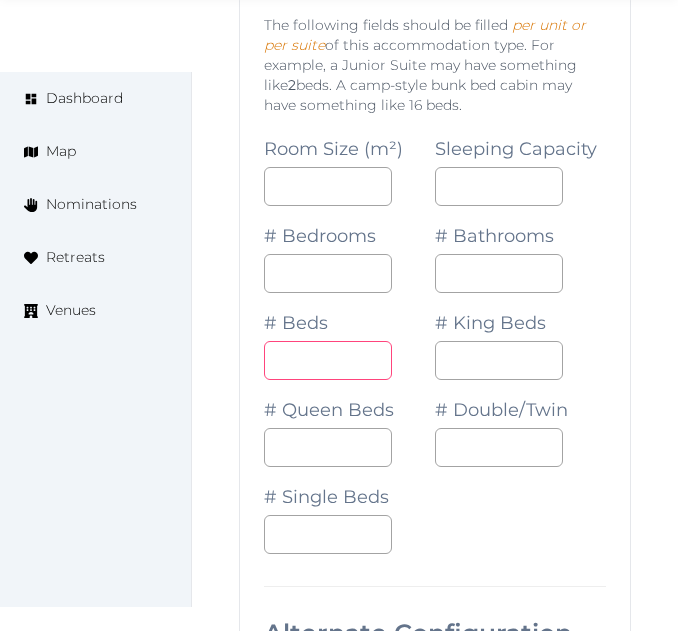 click at bounding box center (328, 360) 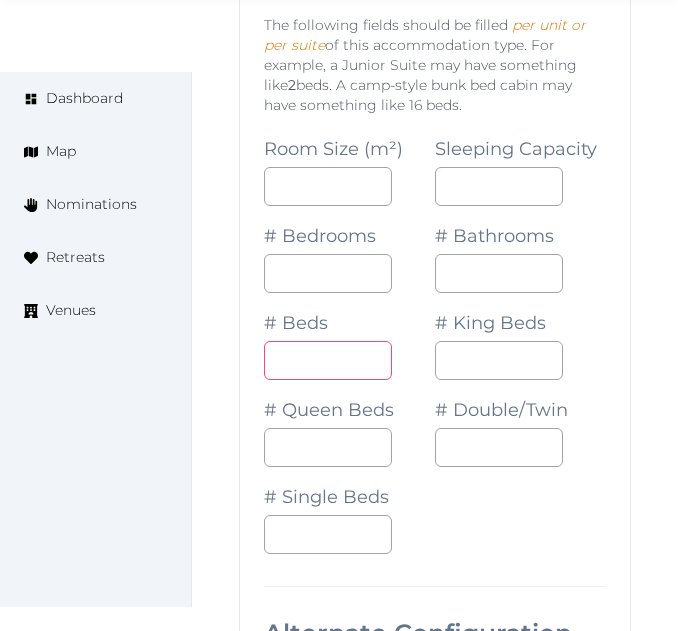 type on "*" 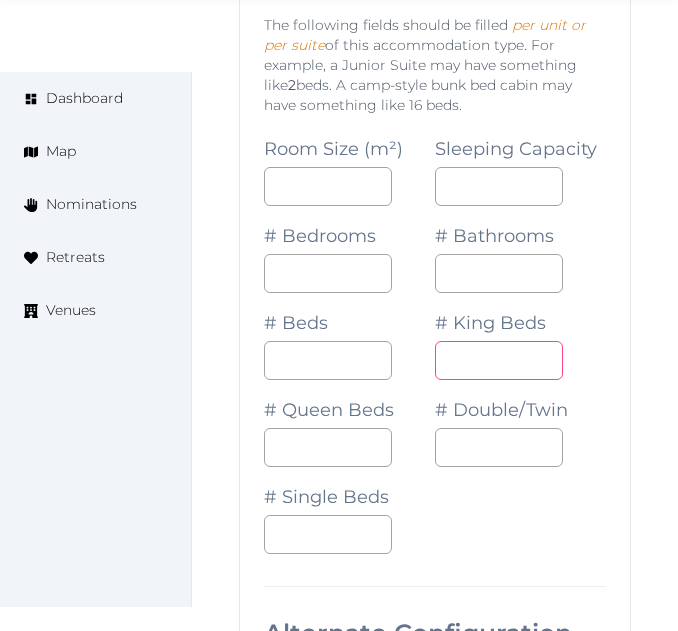 click at bounding box center (499, 360) 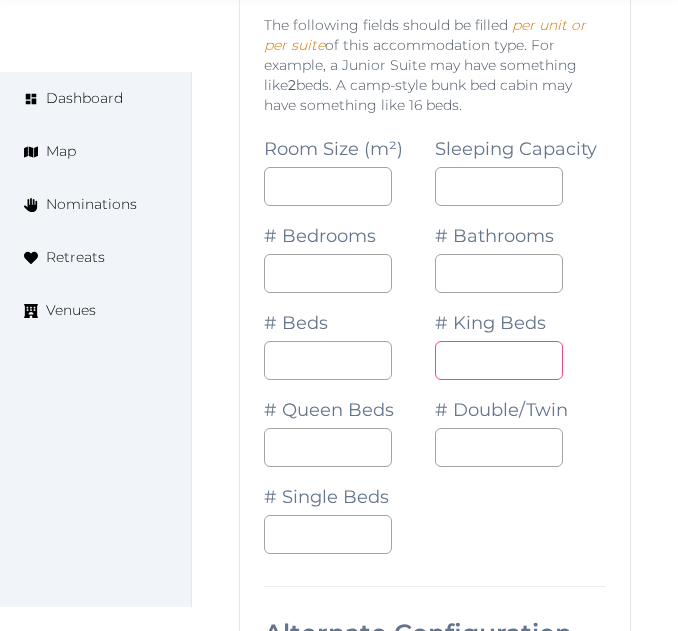 type on "*" 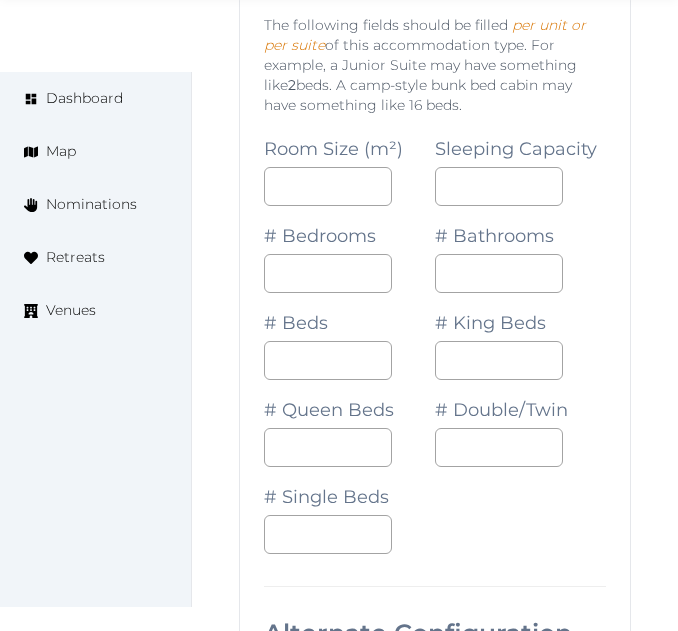 click on "# Single Beds" at bounding box center (349, 510) 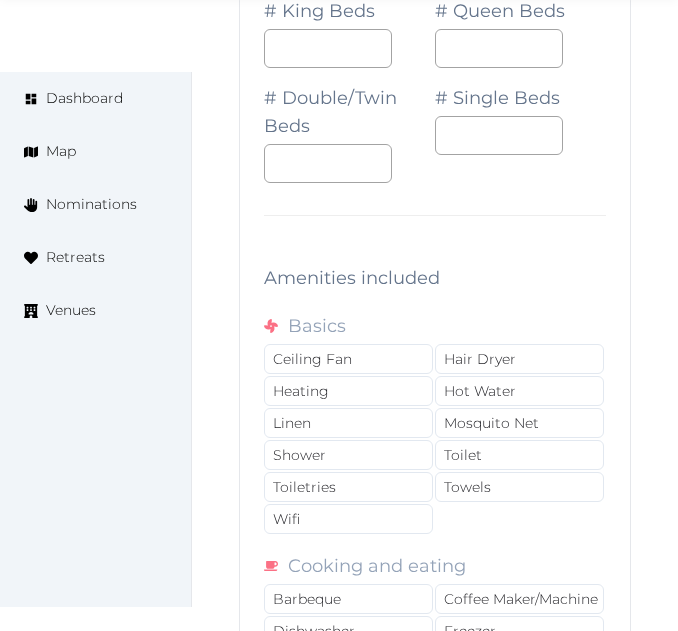 scroll, scrollTop: 22932, scrollLeft: 0, axis: vertical 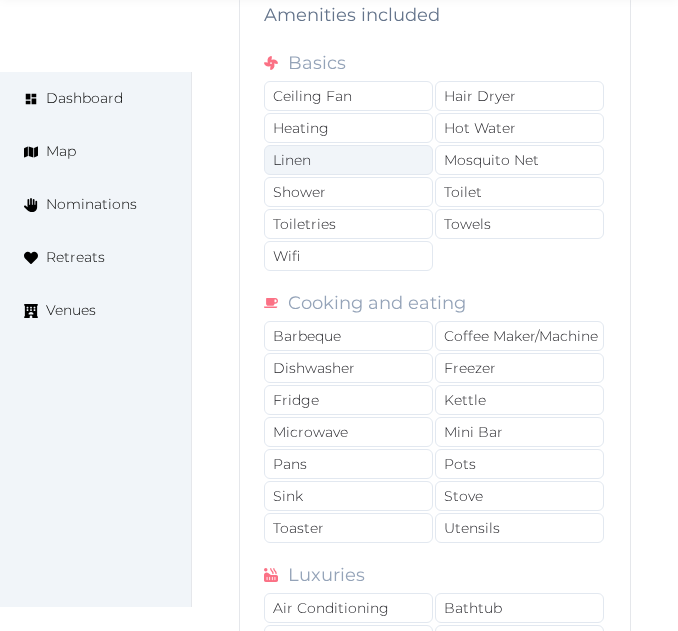 click on "Linen" at bounding box center [348, 160] 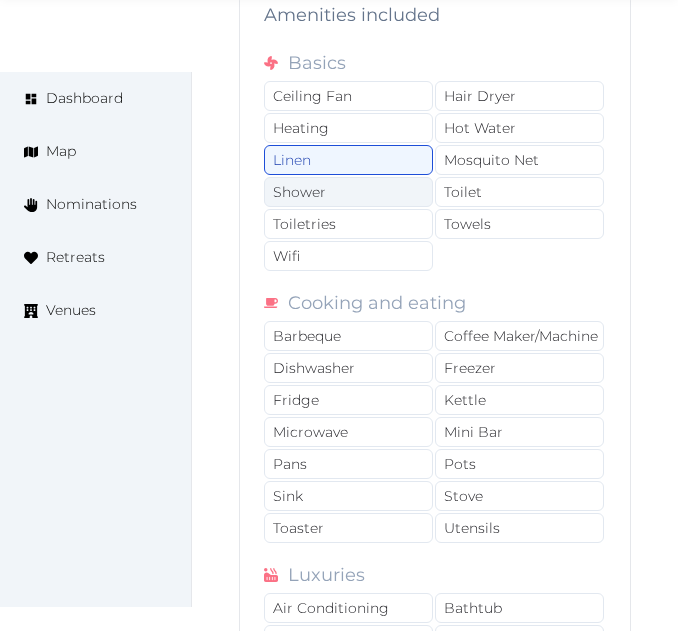 drag, startPoint x: 380, startPoint y: 211, endPoint x: 384, endPoint y: 256, distance: 45.17743 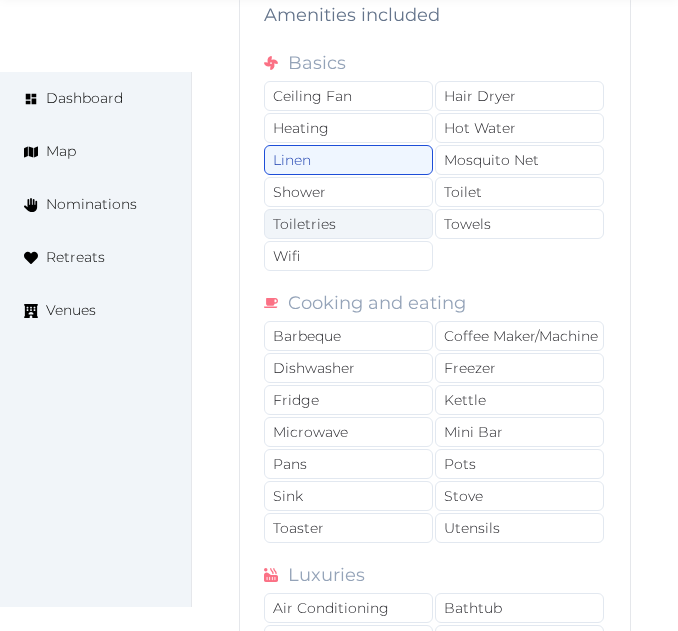 click on "Shower" at bounding box center [348, 192] 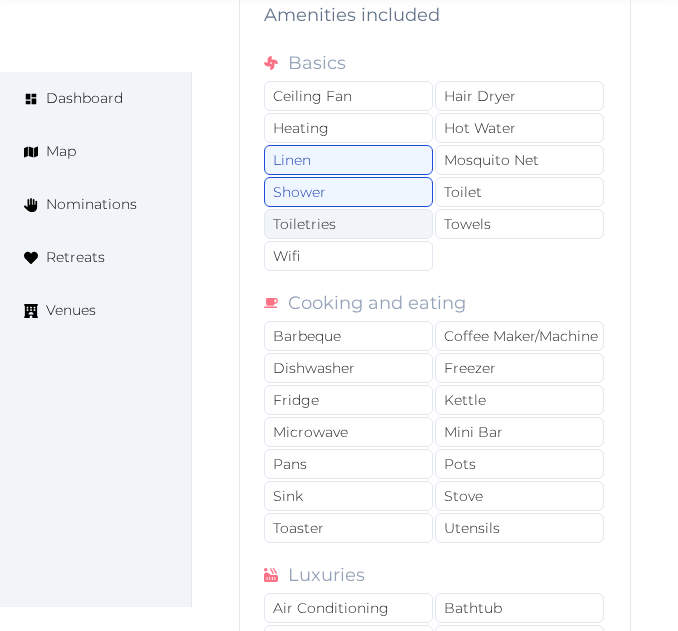 click on "Toiletries" at bounding box center (348, 224) 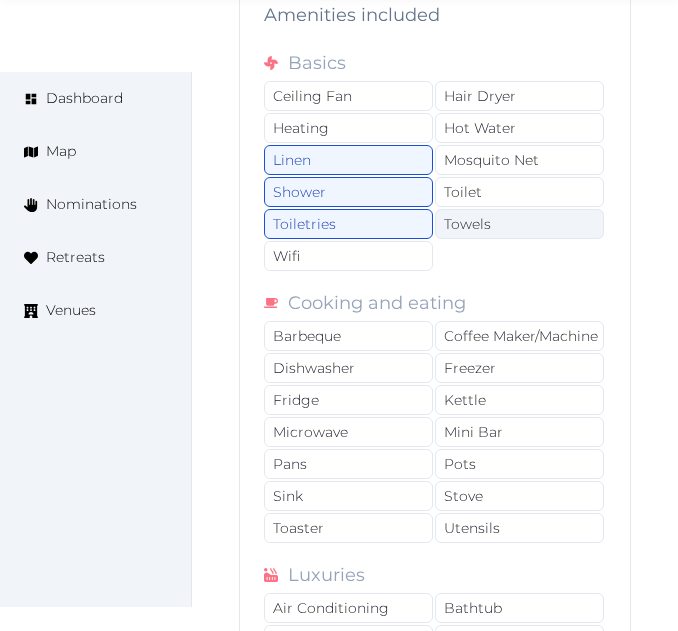 drag, startPoint x: 390, startPoint y: 278, endPoint x: 457, endPoint y: 255, distance: 70.837845 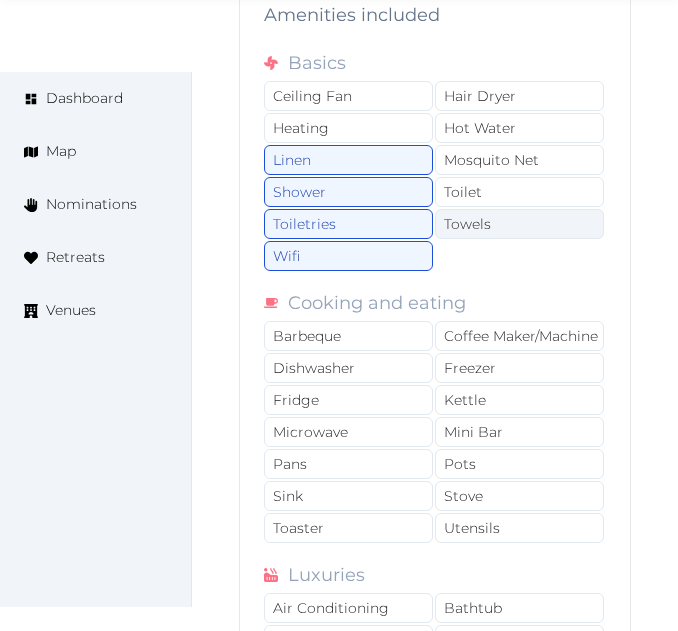 click on "Towels" at bounding box center (519, 224) 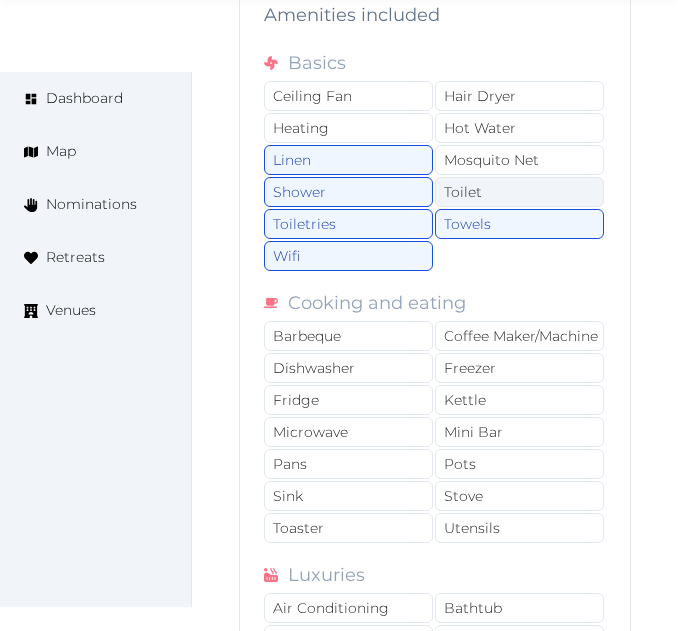 click on "Toilet" at bounding box center (519, 192) 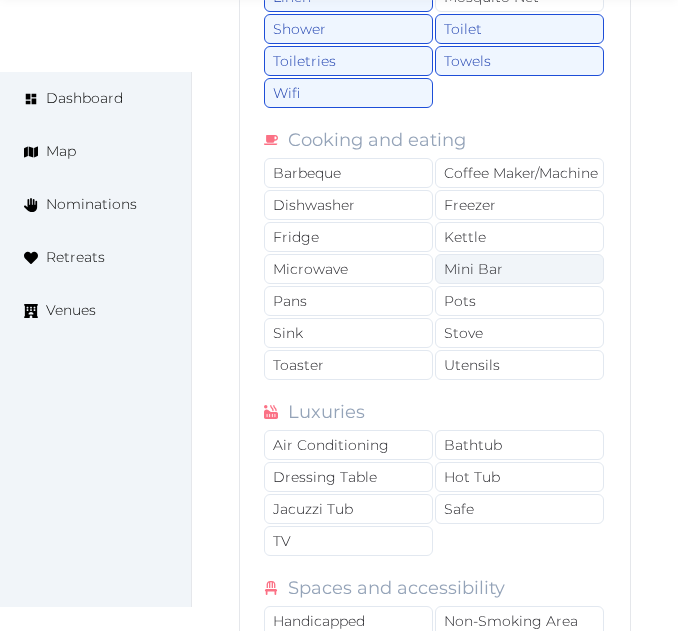 scroll, scrollTop: 23132, scrollLeft: 0, axis: vertical 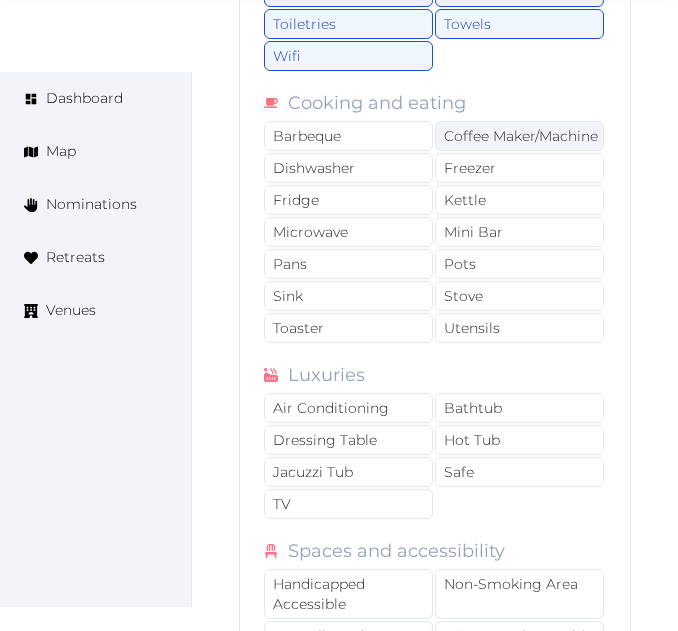 click on "Coffee Maker/Machine" at bounding box center (519, 136) 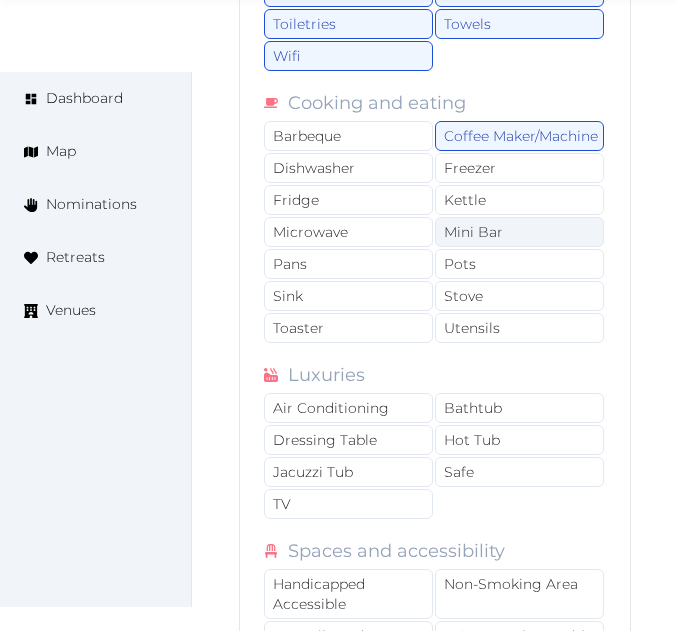 click on "Mini Bar" at bounding box center [519, 232] 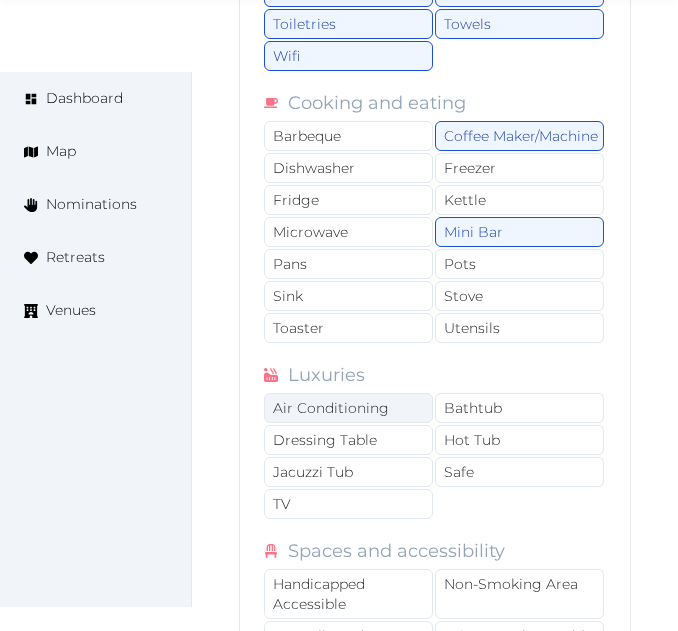 drag, startPoint x: 375, startPoint y: 448, endPoint x: 337, endPoint y: 501, distance: 65.21503 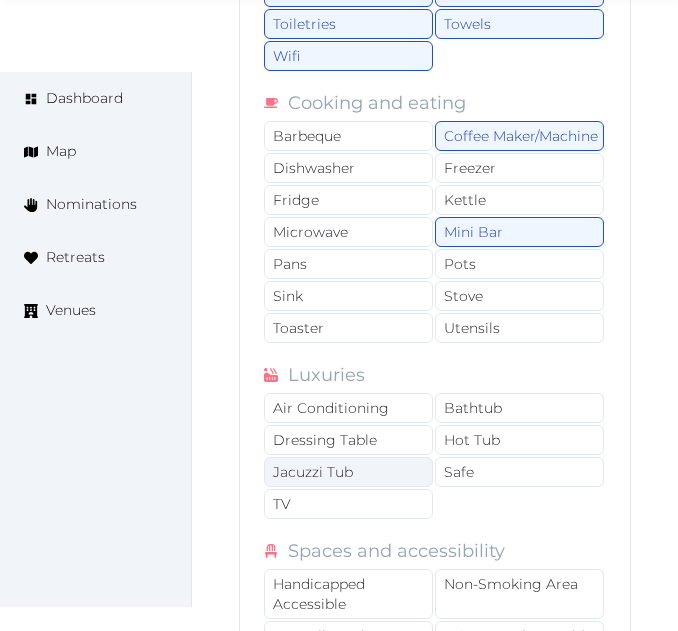 click on "Air Conditioning" at bounding box center (348, 408) 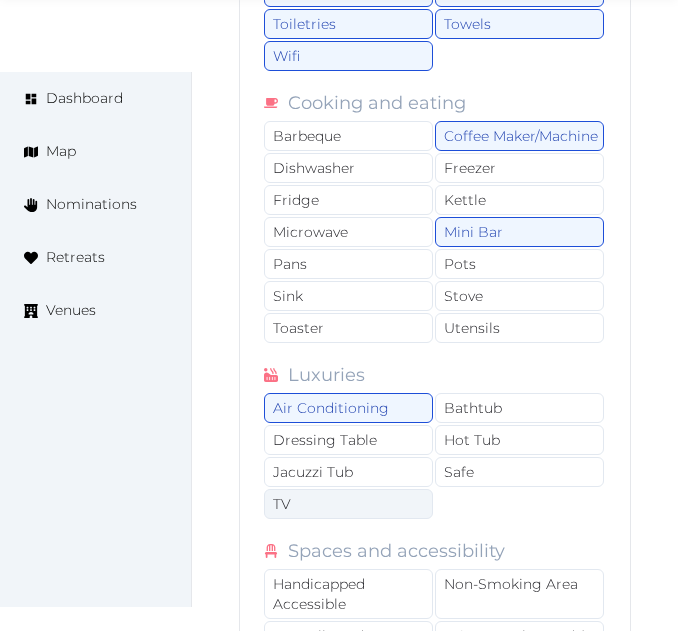 drag, startPoint x: 325, startPoint y: 526, endPoint x: 361, endPoint y: 519, distance: 36.67424 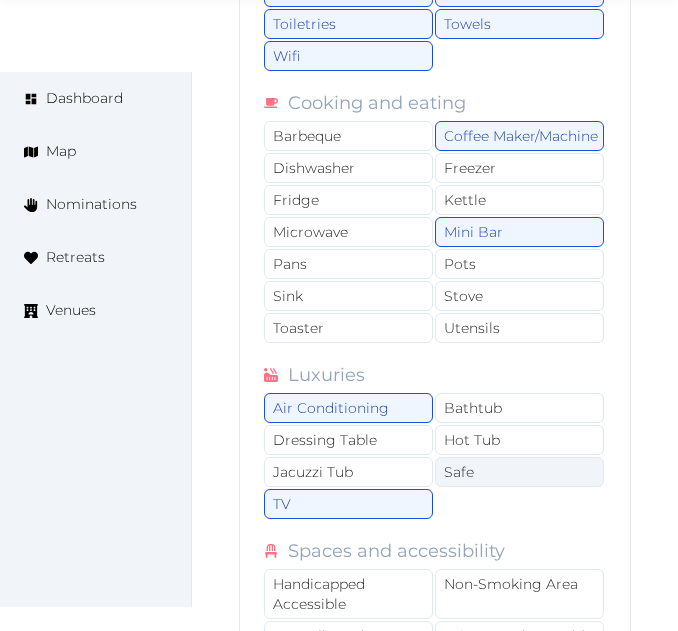 drag, startPoint x: 433, startPoint y: 499, endPoint x: 470, endPoint y: 490, distance: 38.078865 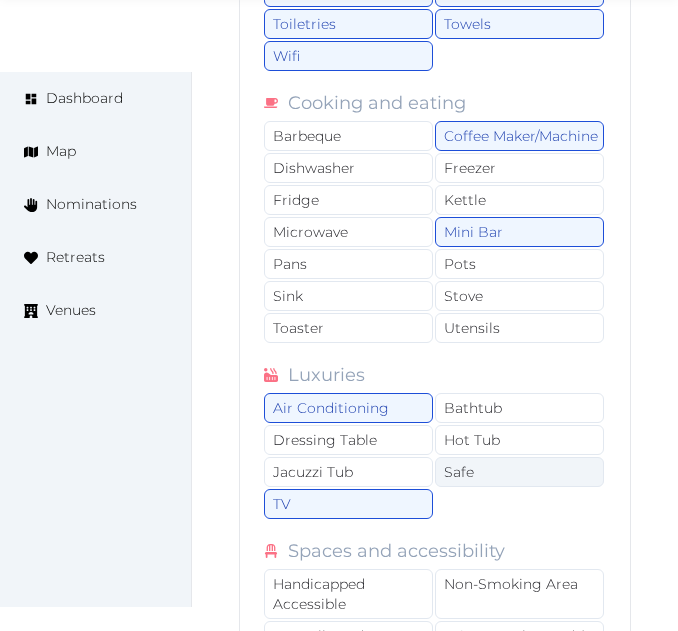click on "Safe" at bounding box center (519, 472) 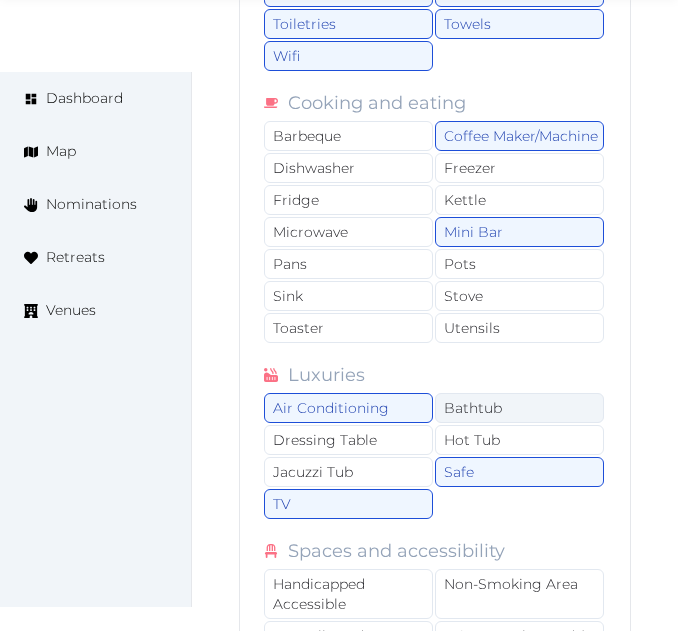 click on "Bathtub" at bounding box center (519, 408) 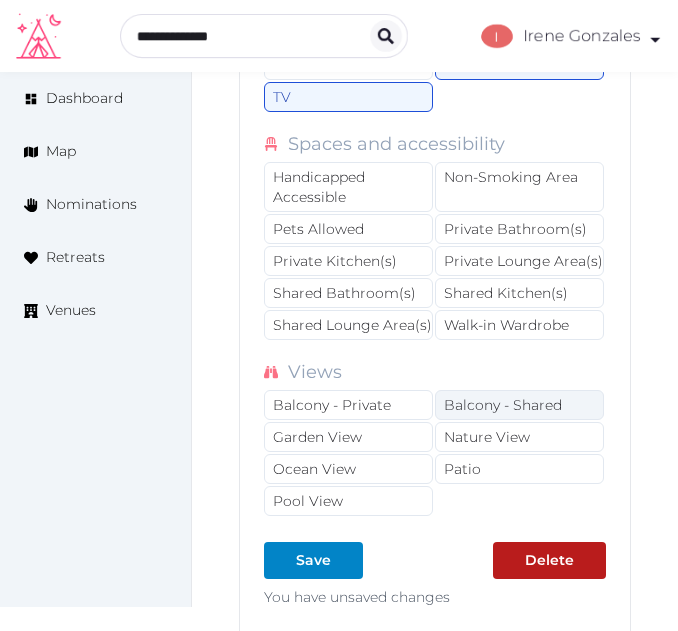 scroll, scrollTop: 23532, scrollLeft: 0, axis: vertical 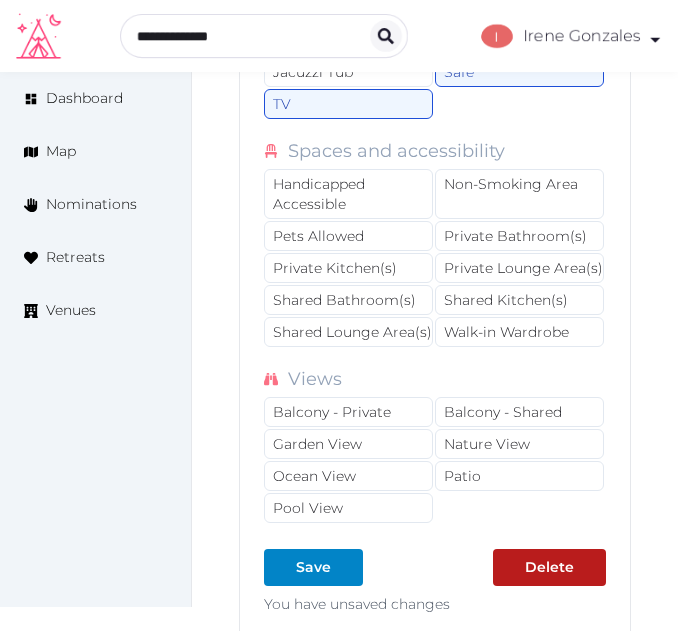 click on "Handicapped Accessible Non-Smoking Area Pets Allowed Private Bathroom(s) Private Kitchen(s) Private Lounge Area(s) Shared Bathroom(s) Shared Kitchen(s) Shared Lounge Area(s) Walk-in Wardrobe" at bounding box center [435, 259] 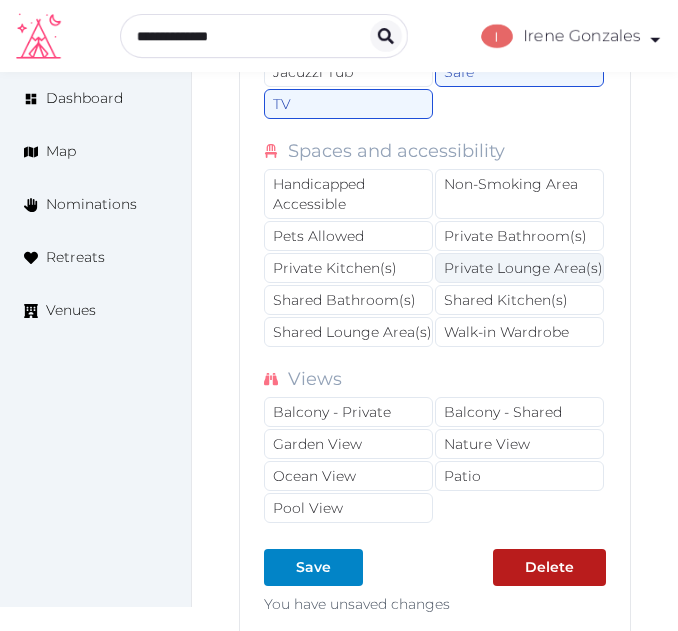 click on "Private Lounge Area(s)" at bounding box center (519, 268) 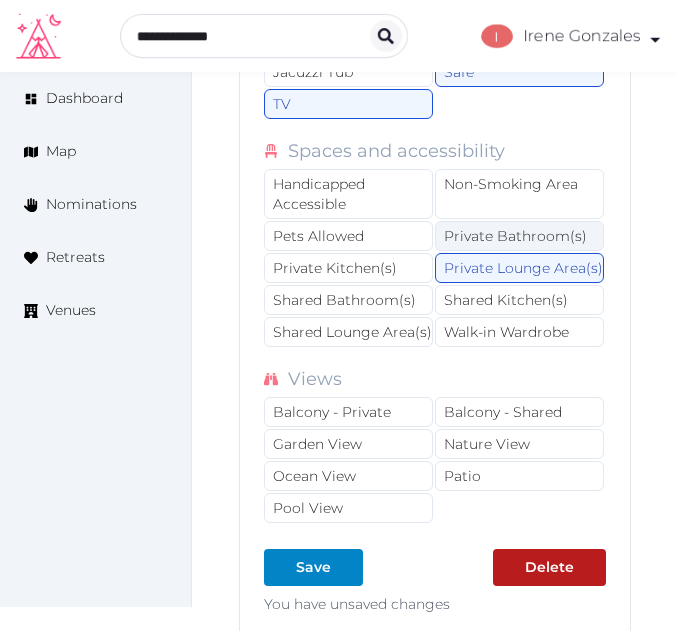 click on "Private Bathroom(s)" at bounding box center (519, 236) 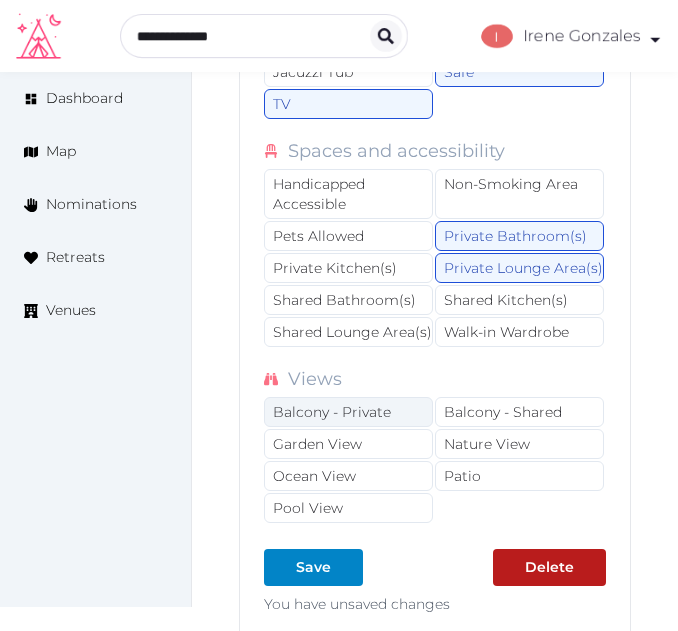 click on "Balcony - Private" at bounding box center (348, 412) 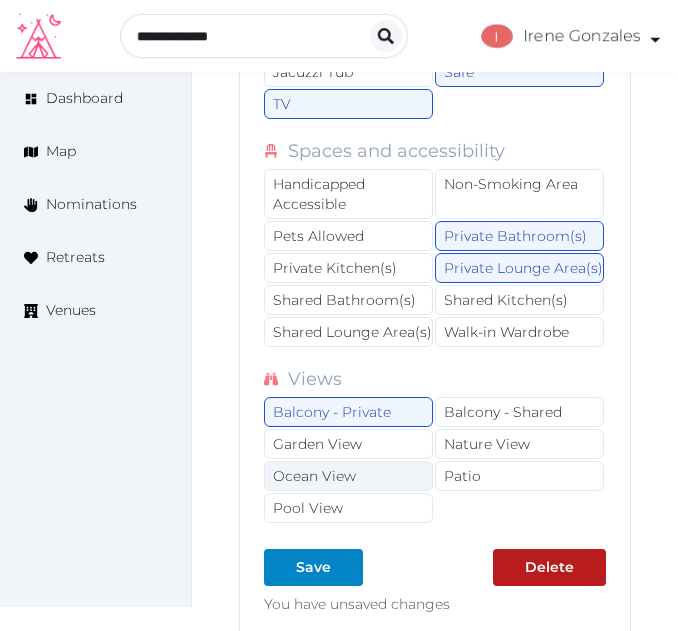 click on "Ocean View" at bounding box center [348, 476] 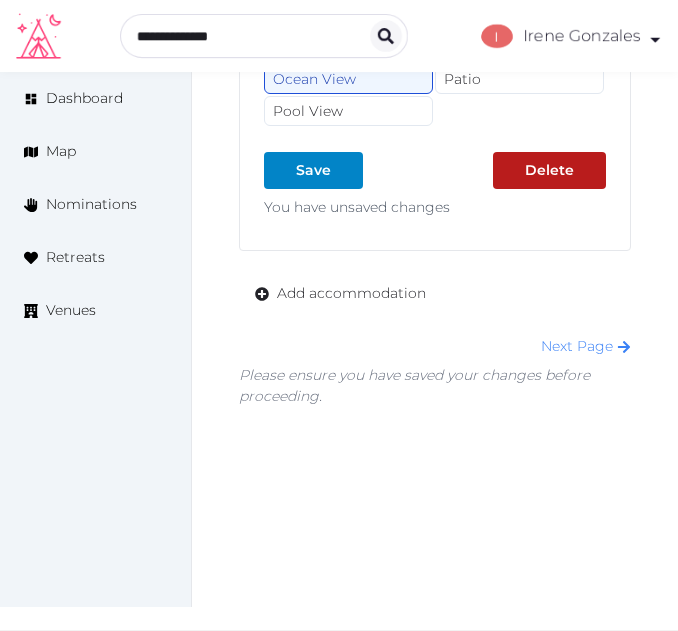 scroll, scrollTop: 23932, scrollLeft: 0, axis: vertical 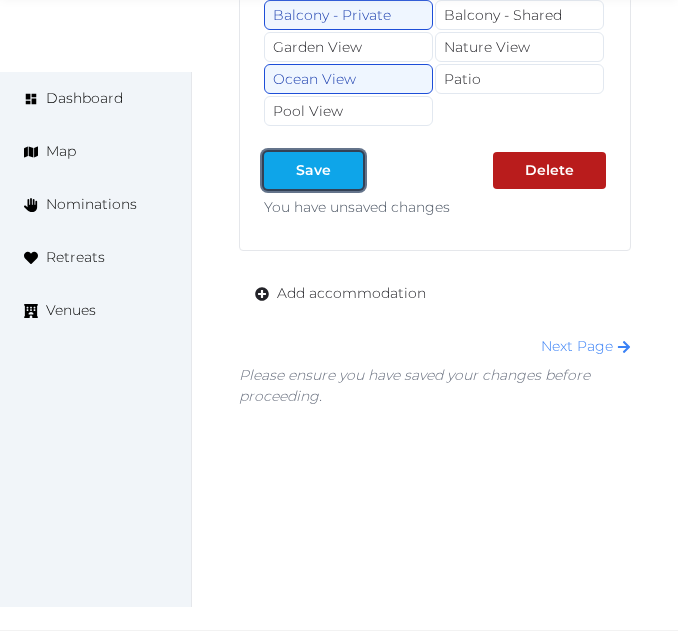 click at bounding box center [347, 170] 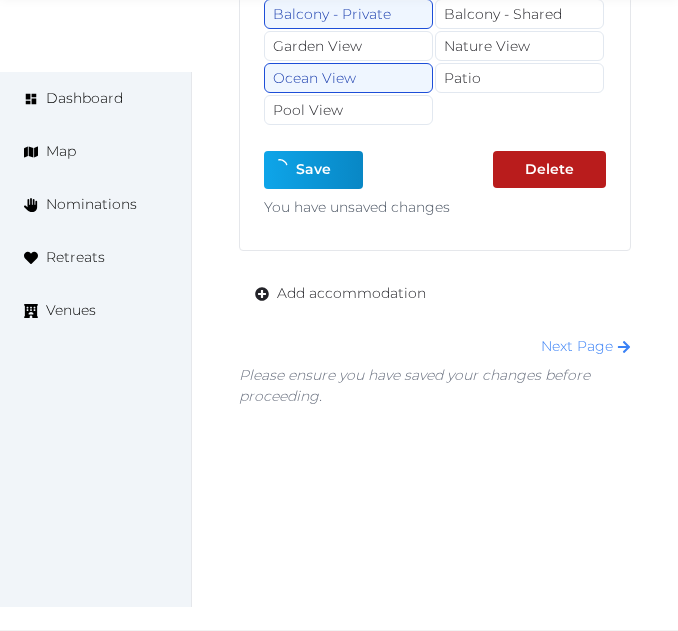 type on "*" 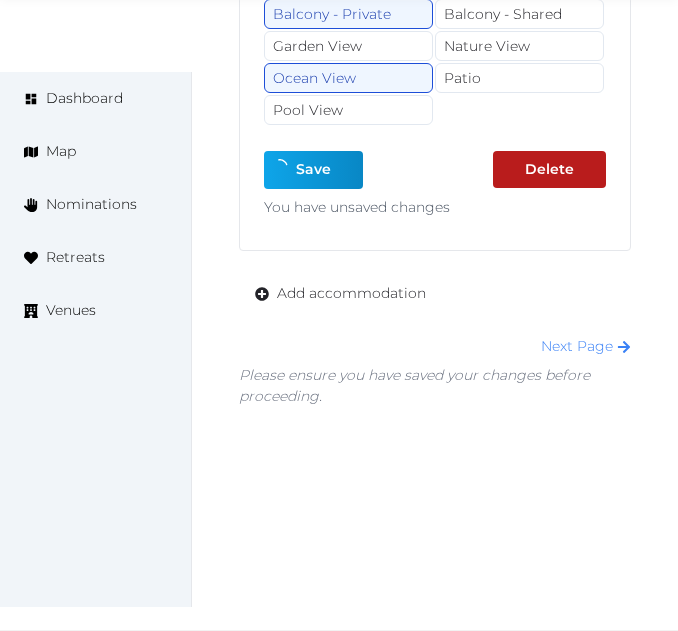 type on "*" 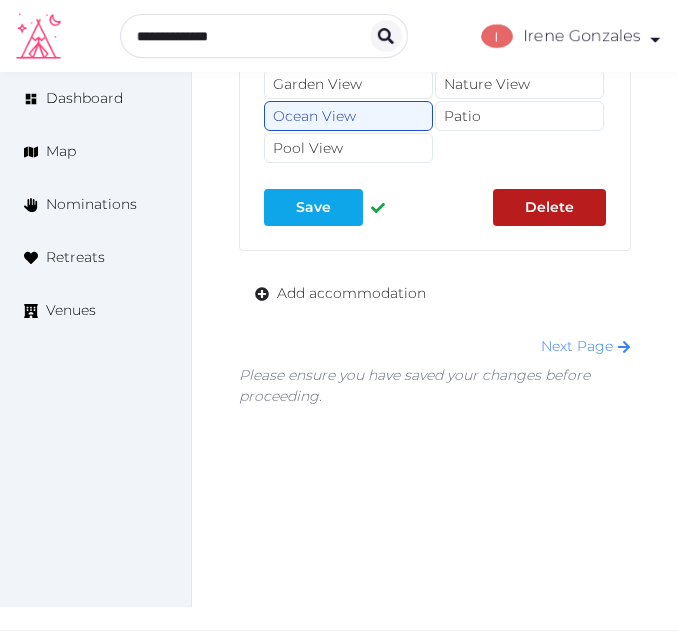 scroll, scrollTop: 23892, scrollLeft: 0, axis: vertical 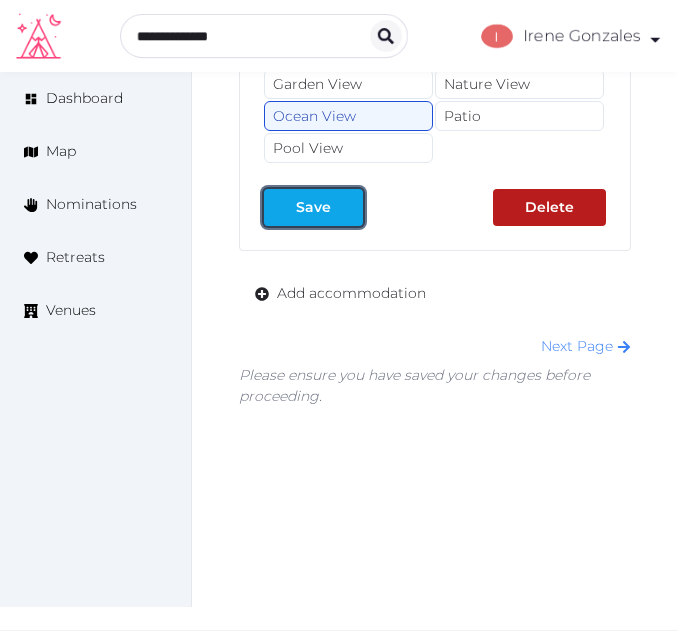 click at bounding box center (347, 207) 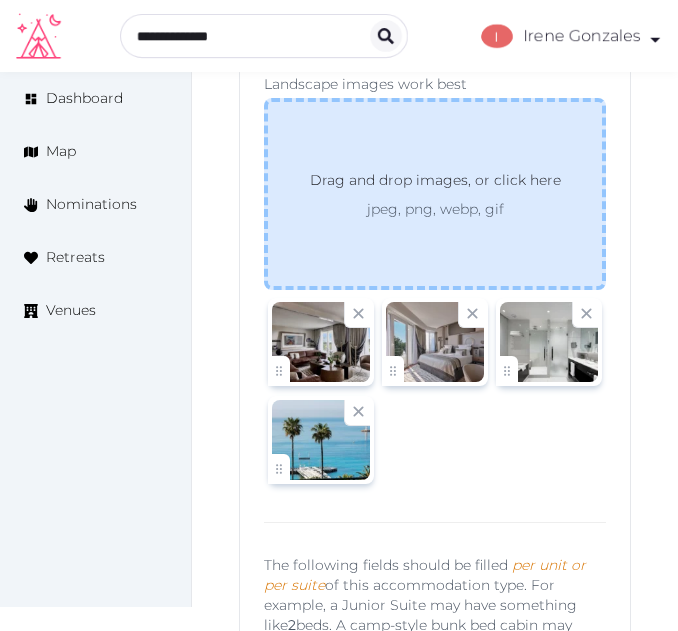 scroll, scrollTop: 20792, scrollLeft: 0, axis: vertical 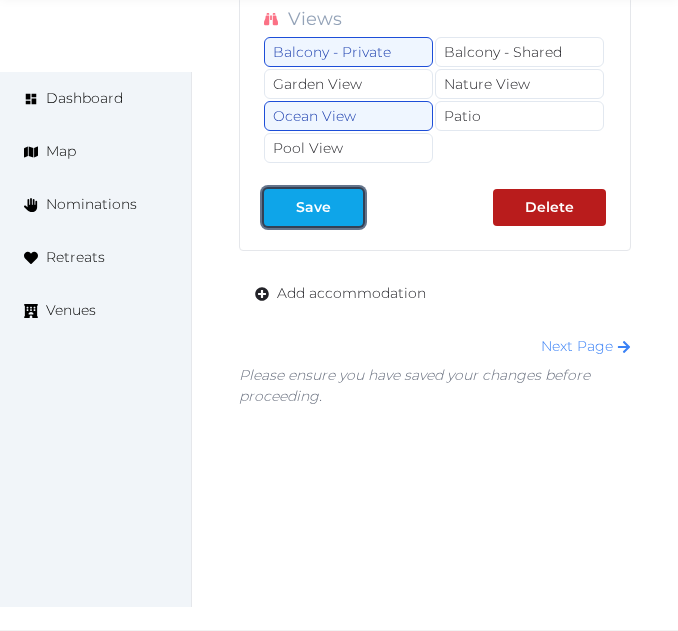 drag, startPoint x: 316, startPoint y: 211, endPoint x: 314, endPoint y: 235, distance: 24.083189 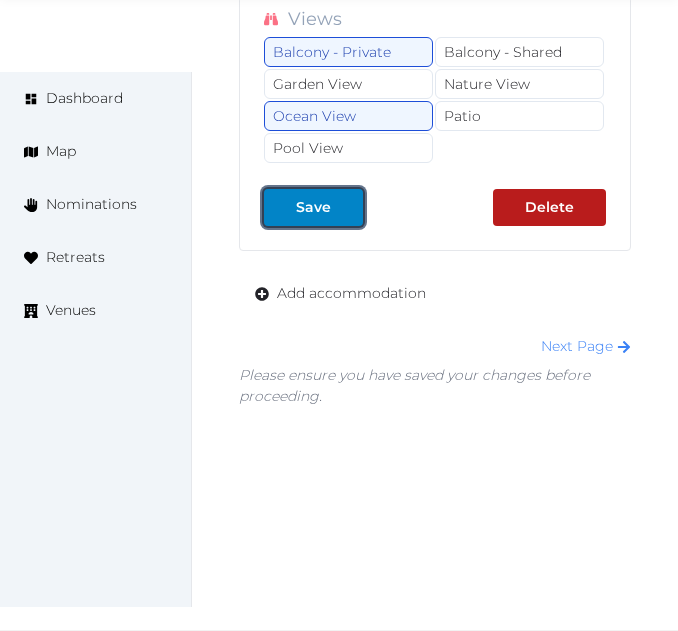 click on "Save" at bounding box center [313, 207] 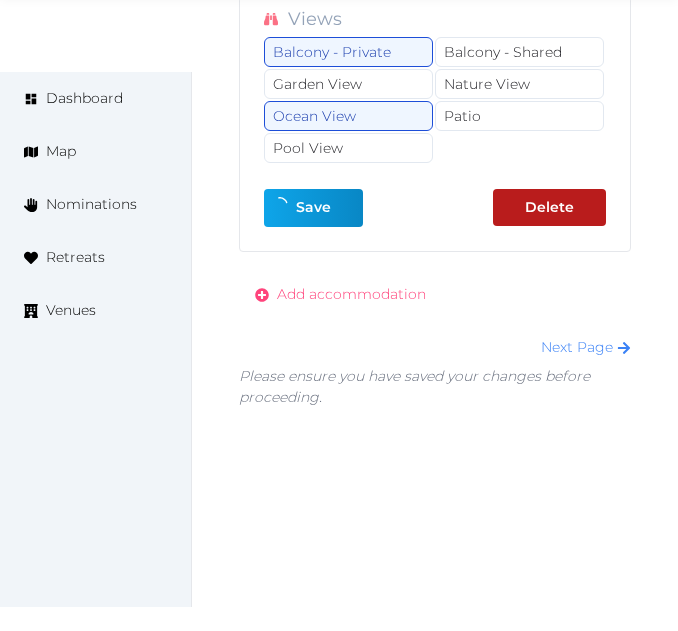 click on "Add accommodation" at bounding box center [351, 294] 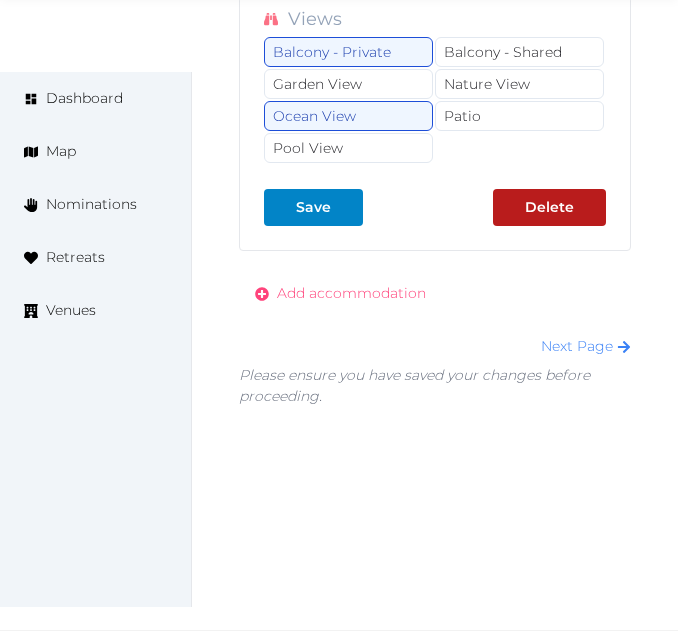 click on "Add accommodation" at bounding box center (351, 293) 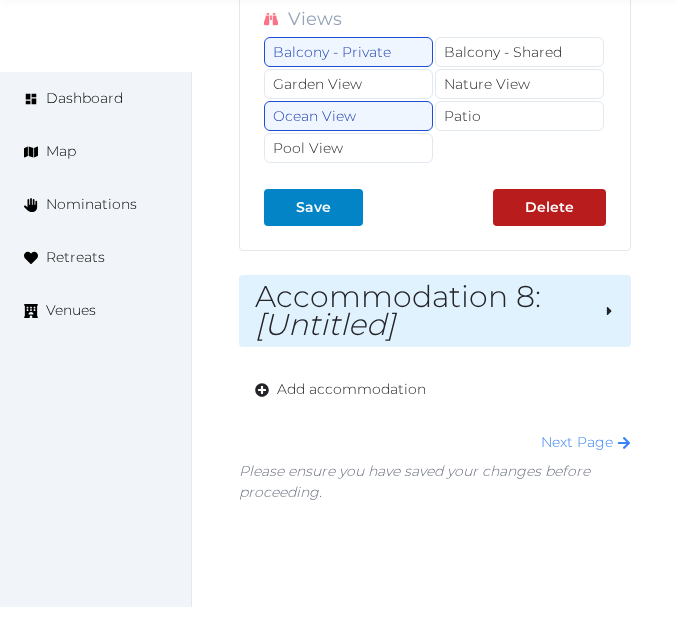 click on "[Untitled]" at bounding box center (325, 324) 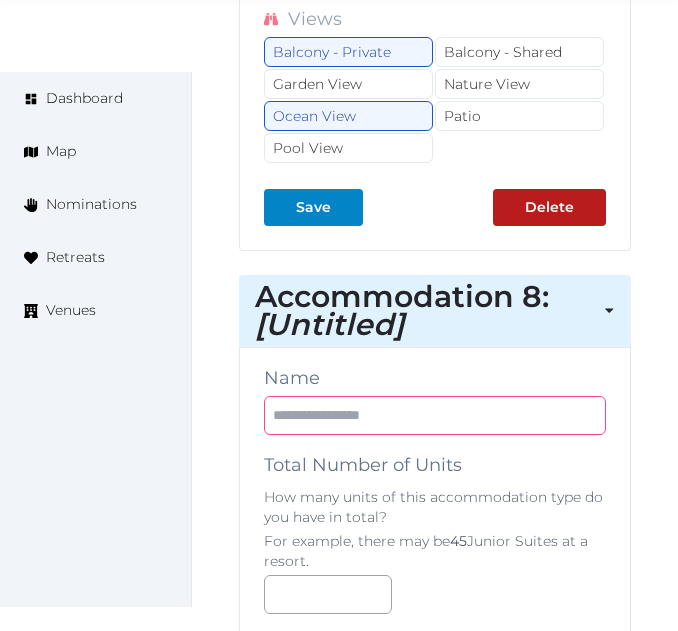 click at bounding box center [435, 415] 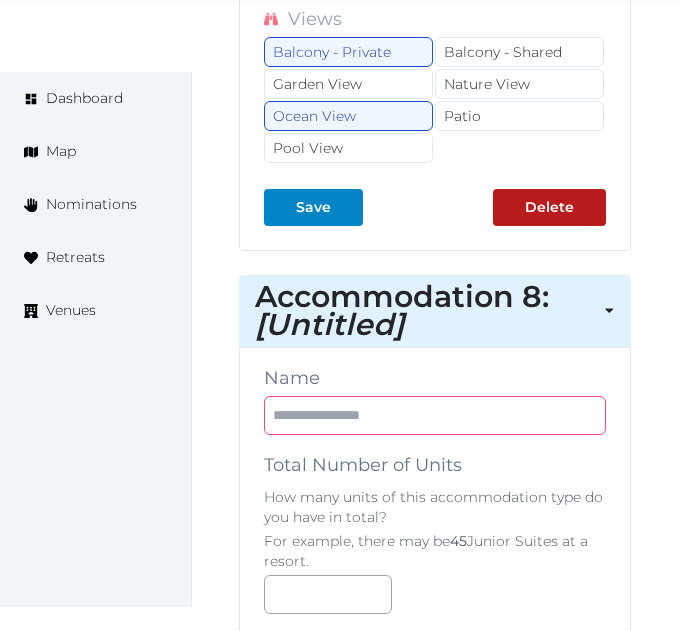 paste on "**********" 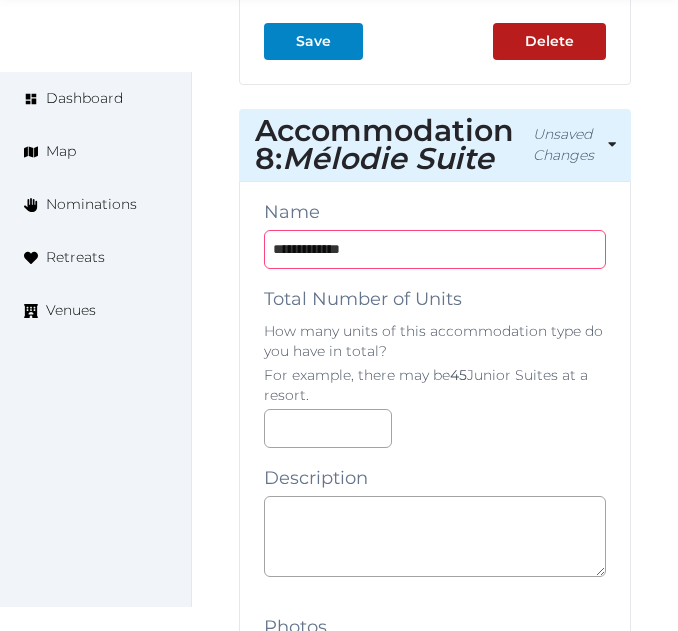 scroll, scrollTop: 24092, scrollLeft: 0, axis: vertical 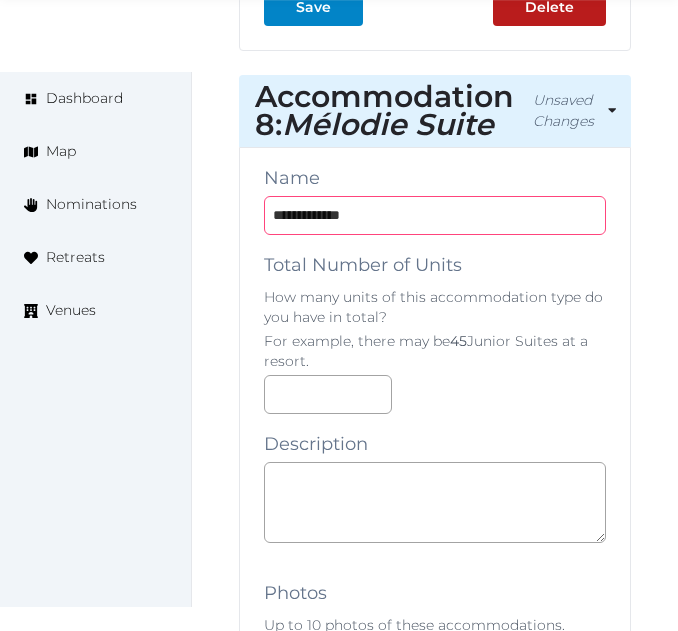 type on "**********" 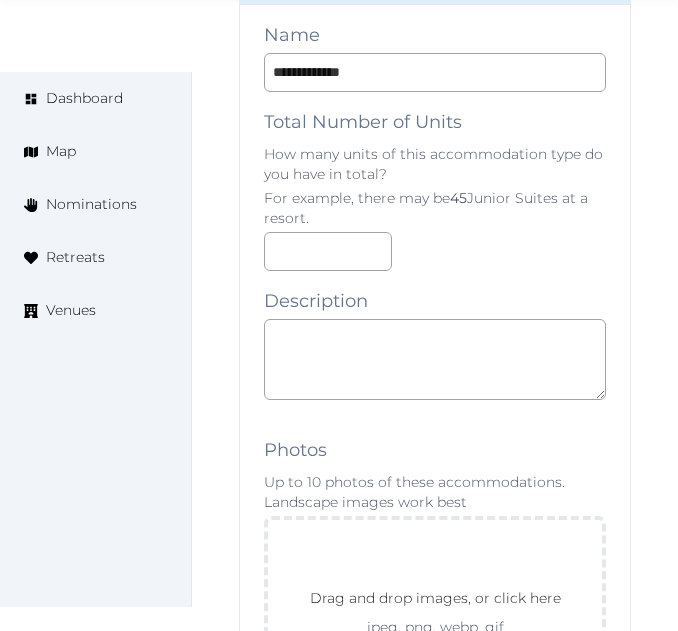 scroll, scrollTop: 24292, scrollLeft: 0, axis: vertical 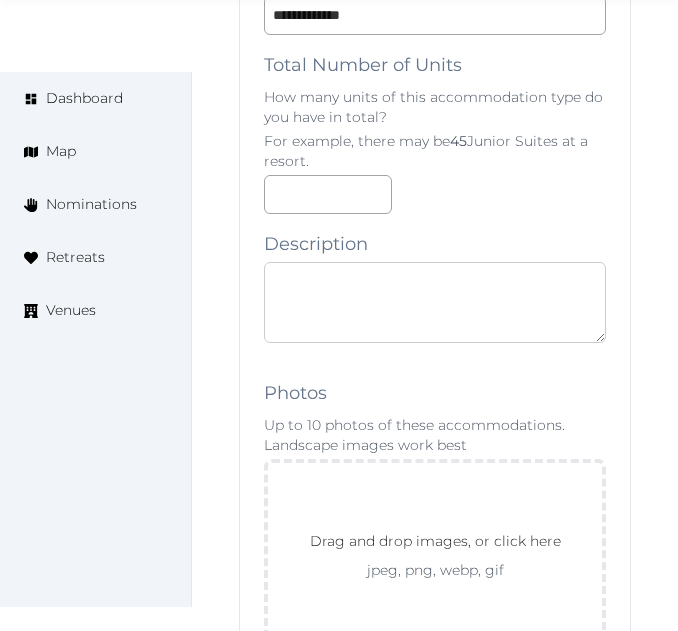 click at bounding box center (435, 302) 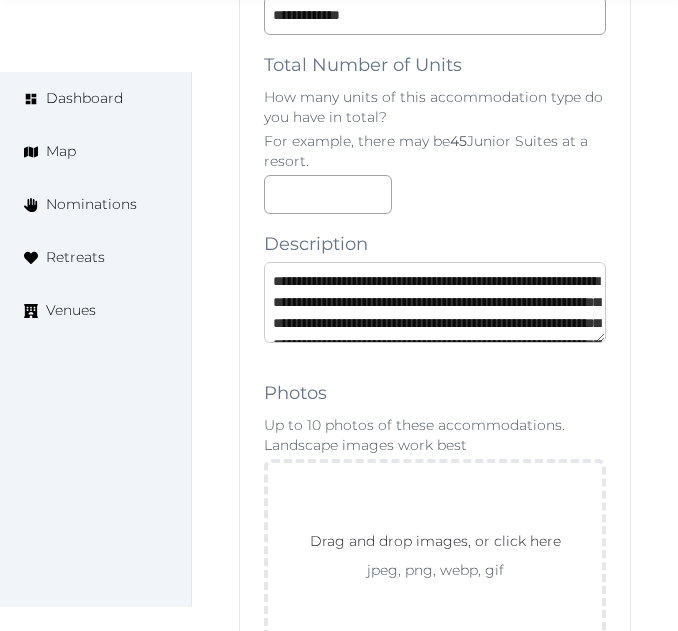 scroll, scrollTop: 263, scrollLeft: 0, axis: vertical 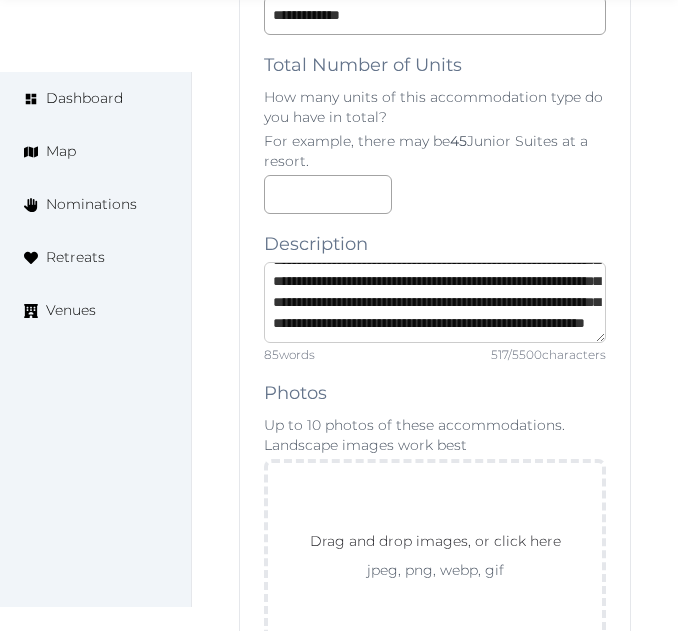 type on "**********" 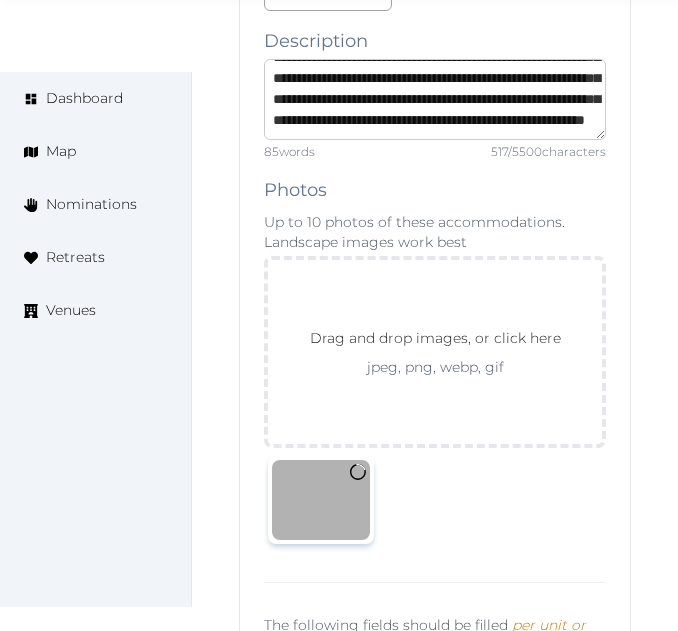 scroll, scrollTop: 24592, scrollLeft: 0, axis: vertical 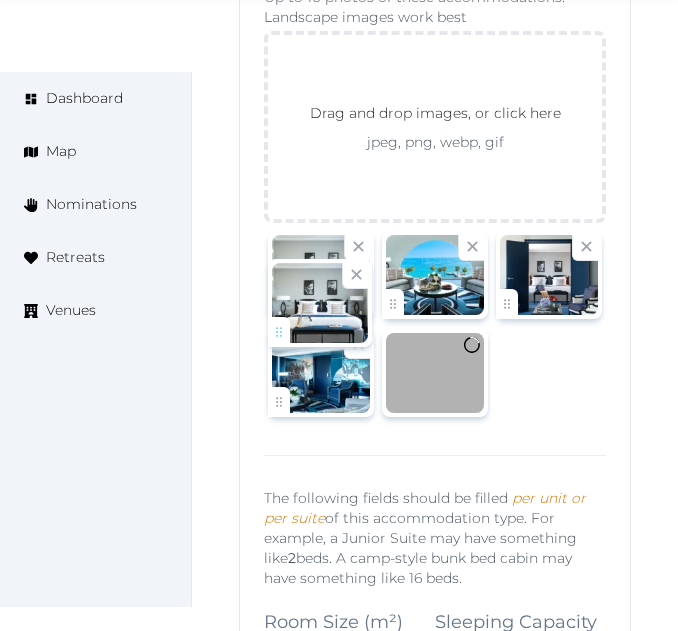 drag, startPoint x: 294, startPoint y: 438, endPoint x: 298, endPoint y: 330, distance: 108.07405 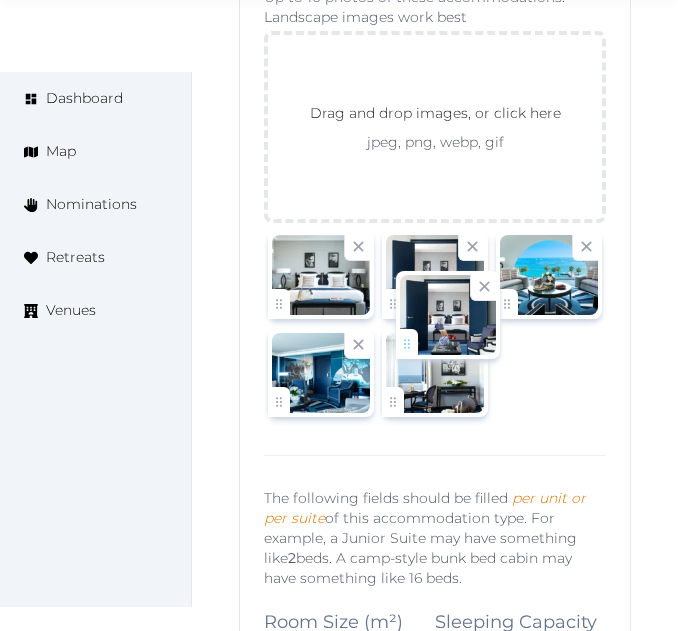 drag, startPoint x: 514, startPoint y: 325, endPoint x: 413, endPoint y: 337, distance: 101.71037 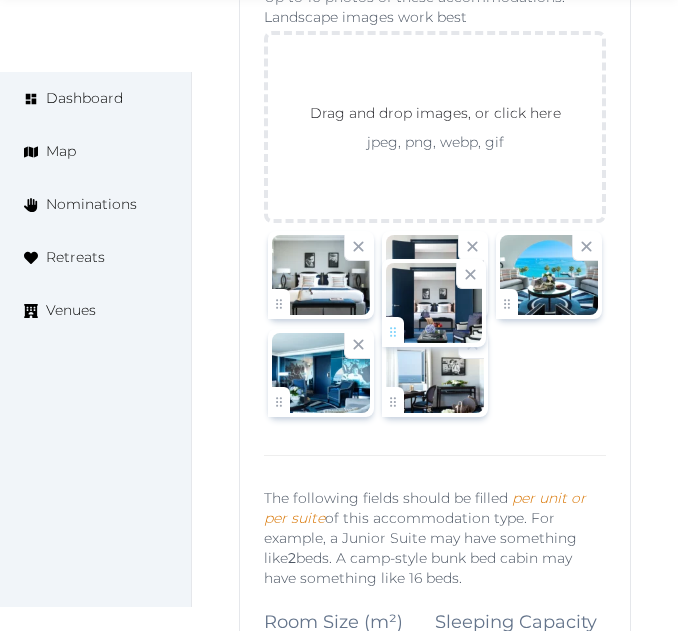 click on "Irene Gonzales   Account My Venue Listings My Retreats Logout      Dashboard Map Nominations Retreats Venues Edit venue 76 %  complete Fill out all the fields in your listing to increase its completion percentage.   A higher completion percentage will make your listing more attractive and result in better matches. Hotel Barrière Le Majestic Cannes   View  listing   Open    Close CRM Lead Basic details Pricing and policies Retreat spaces Meeting spaces Accommodations Amenities Food and dining Activities and experiences Location Environment Types of retreats Brochures Notes Ownership Administration Activity This venue is live and visible to the public Mark draft Archive Venue owned by RetreatsAndVenues Manager [USERNAME]@[DOMAIN] Copy ownership transfer link Share this link with any user to transfer ownership of this venue. Users without accounts will be directed to register. Copy update link Copy recommended link *** :" at bounding box center (339, -11022) 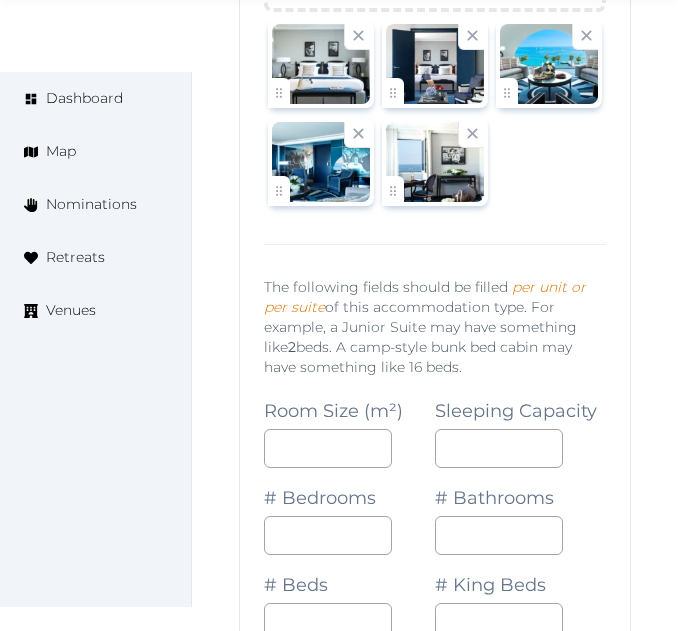 scroll, scrollTop: 25645, scrollLeft: 0, axis: vertical 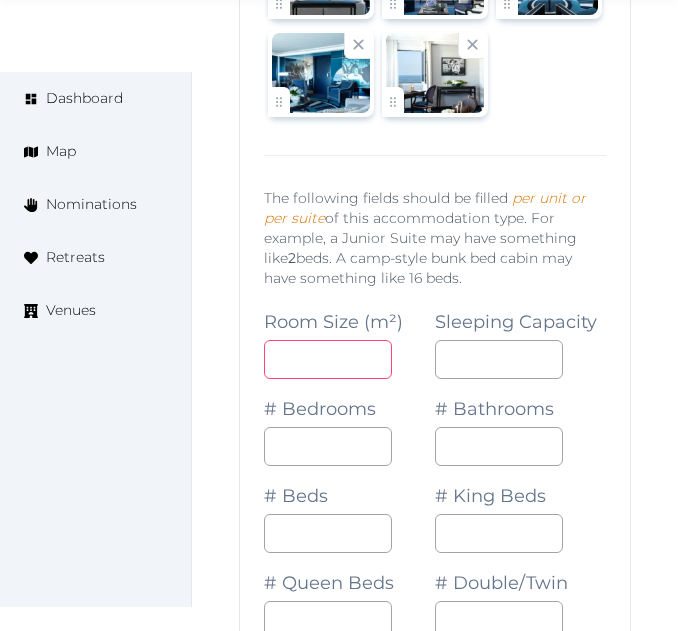 click at bounding box center [328, 359] 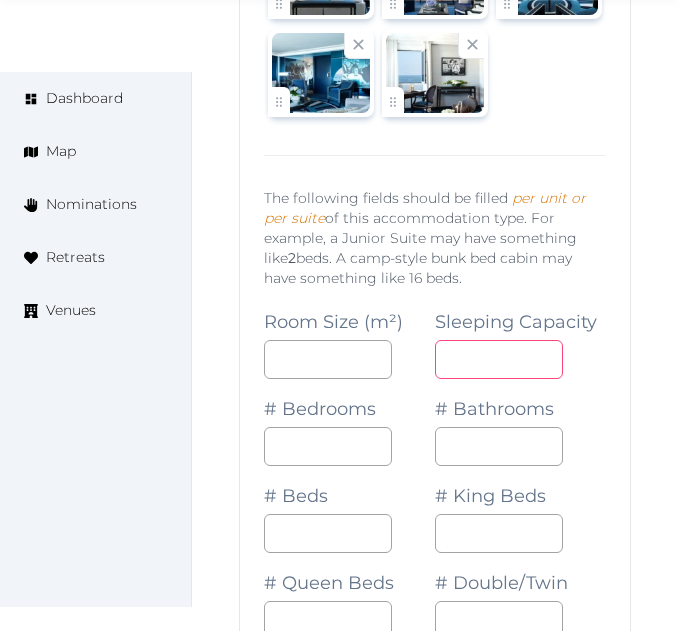 click at bounding box center (499, 359) 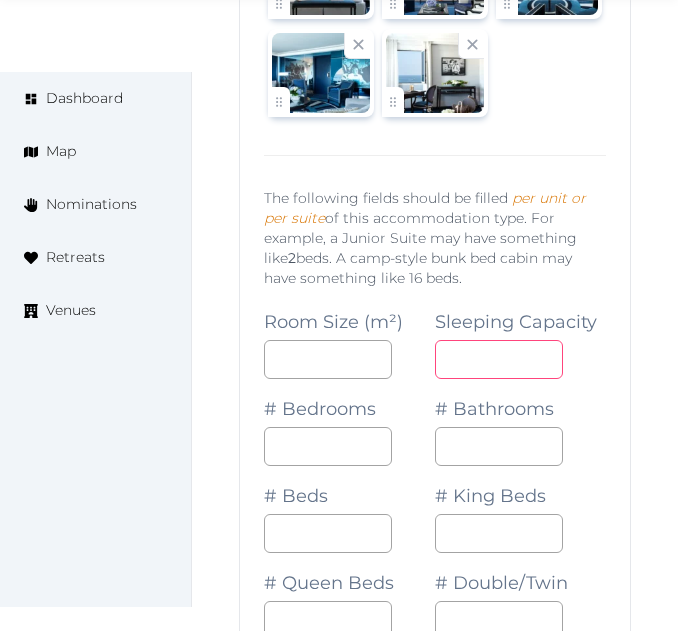 click at bounding box center (499, 359) 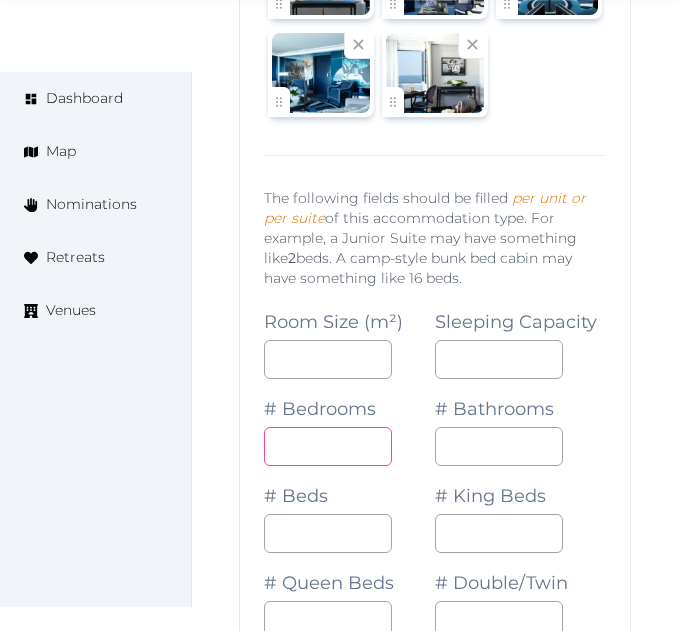 click at bounding box center (328, 446) 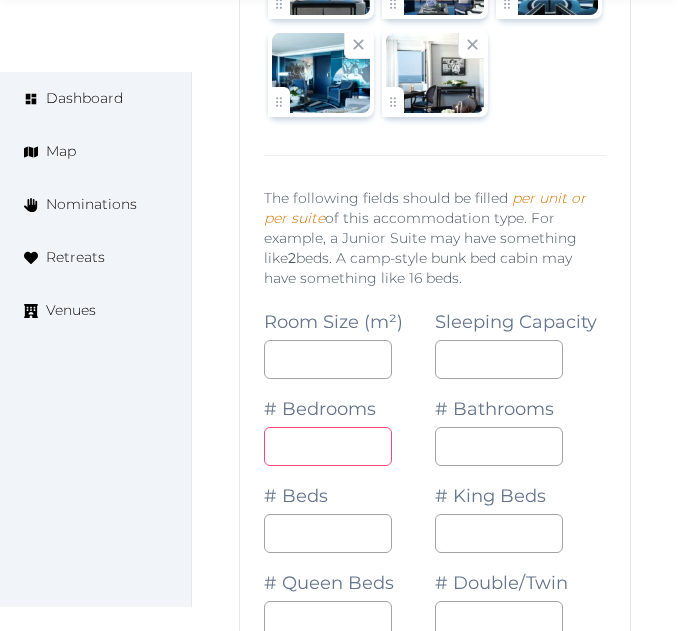 type on "*" 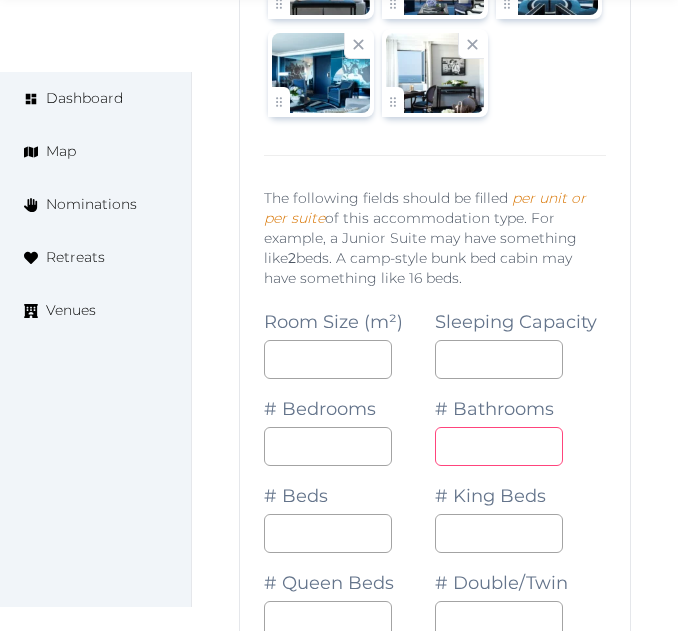 click on "*" at bounding box center [499, 446] 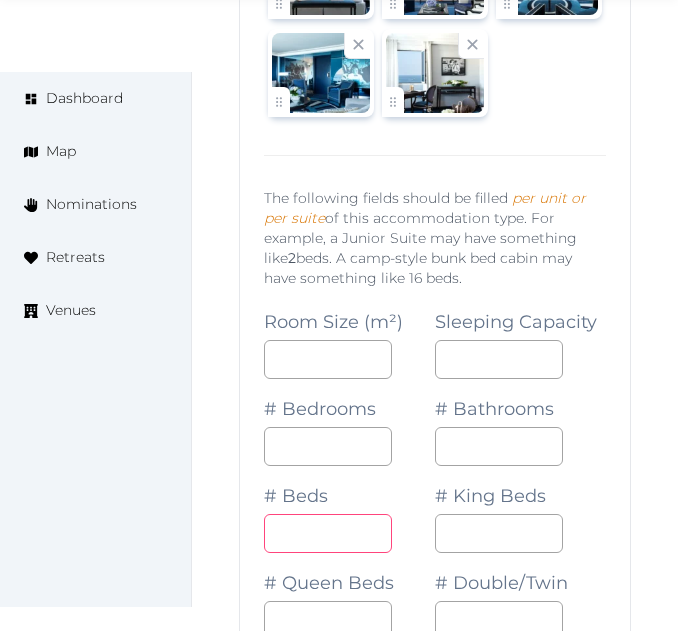 click at bounding box center [328, 533] 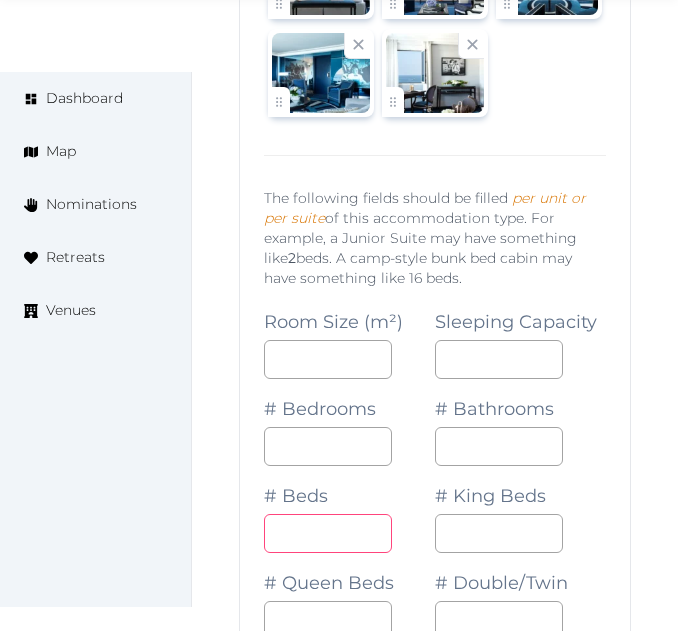type on "*" 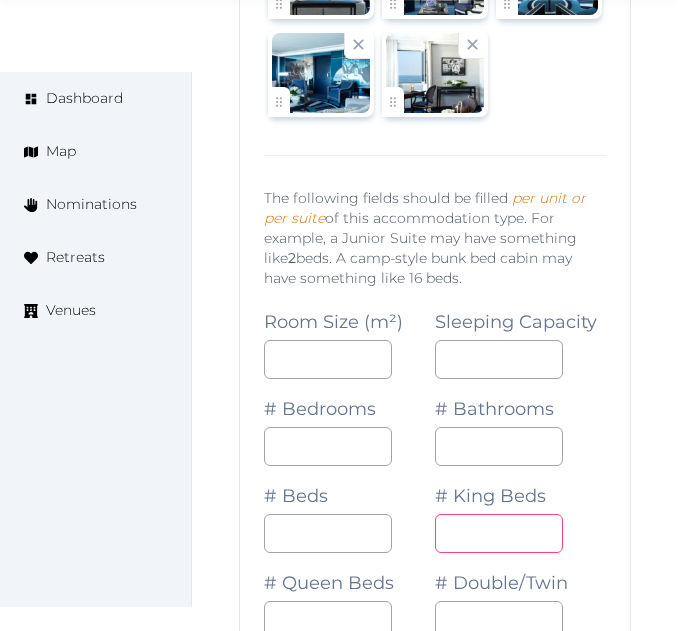 click at bounding box center (499, 533) 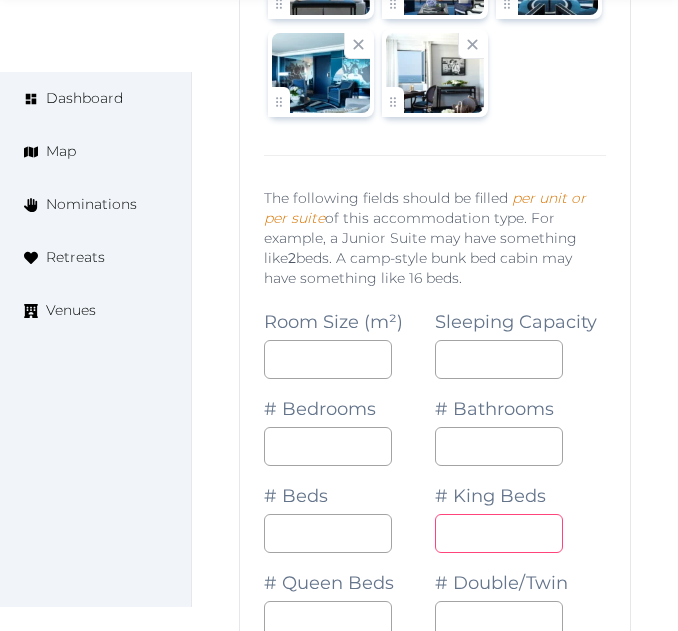 type on "*" 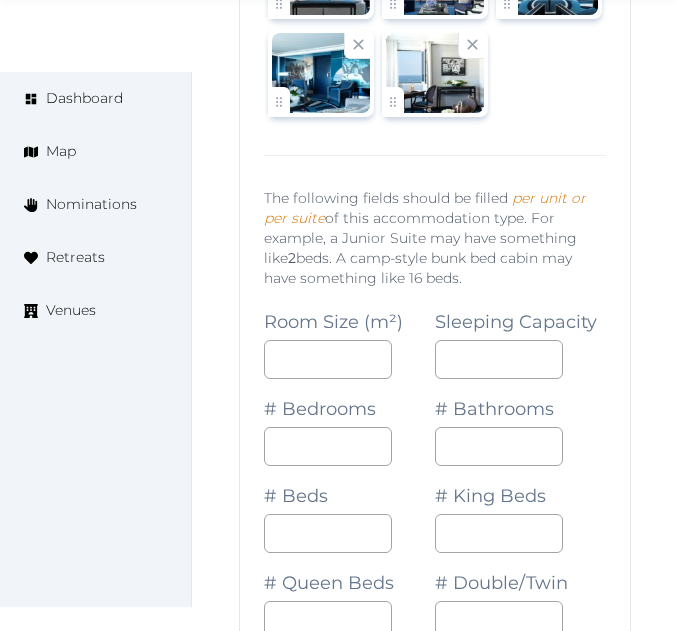 click on "**********" at bounding box center [435, 920] 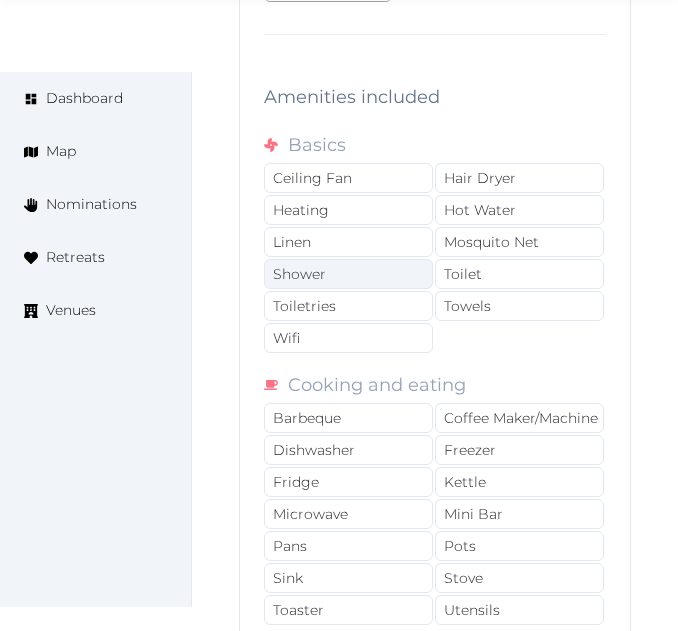 scroll, scrollTop: 26945, scrollLeft: 0, axis: vertical 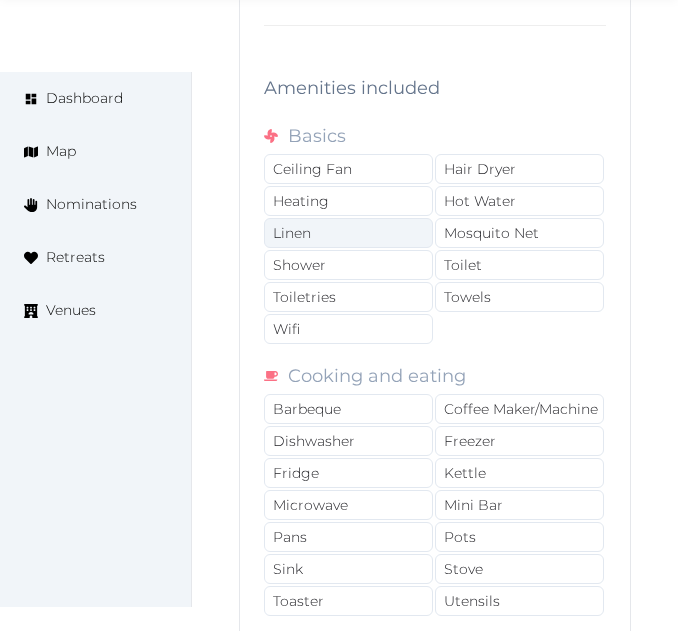 click on "Linen" at bounding box center [348, 233] 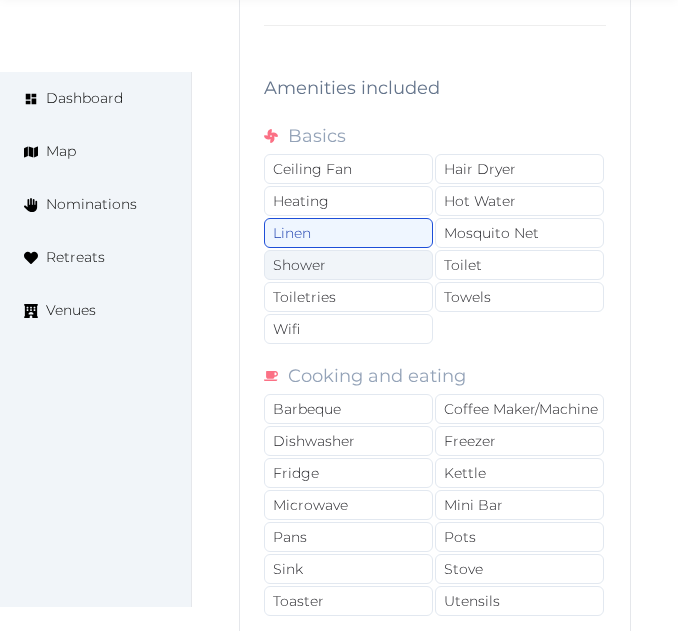 click on "Shower" at bounding box center [348, 265] 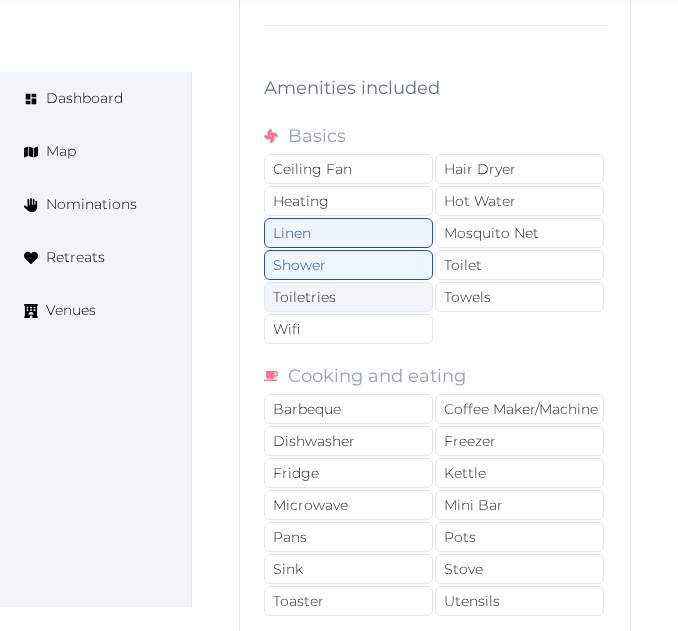 click on "Toiletries" at bounding box center [348, 297] 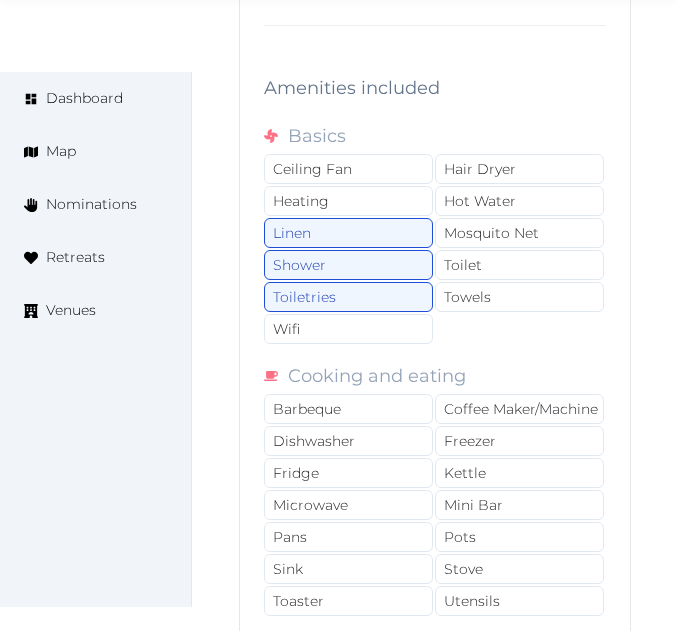 click on "Basics Ceiling Fan Hair Dryer Heating Hot Water Linen Mosquito Net Shower Toilet Toiletries Towels Wifi Cooking and eating Barbeque Coffee Maker/Machine Dishwasher Freezer Fridge Kettle Microwave Mini Bar Pans Pots Sink Stove Toaster Utensils Luxuries Air Conditioning Bathtub Dressing Table Hot Tub Jacuzzi Tub Safe TV Spaces and accessibility Handicapped Accessible Non-Smoking Area Pets Allowed Private Bathroom(s) Private Kitchen(s) Private Lounge Area(s) Shared Bathroom(s) Shared Kitchen(s) Shared Lounge Area(s) Walk-in Wardrobe Views Balcony - Private Balcony - Shared Garden View Nature View Ocean View Patio Pool View" at bounding box center (435, 652) 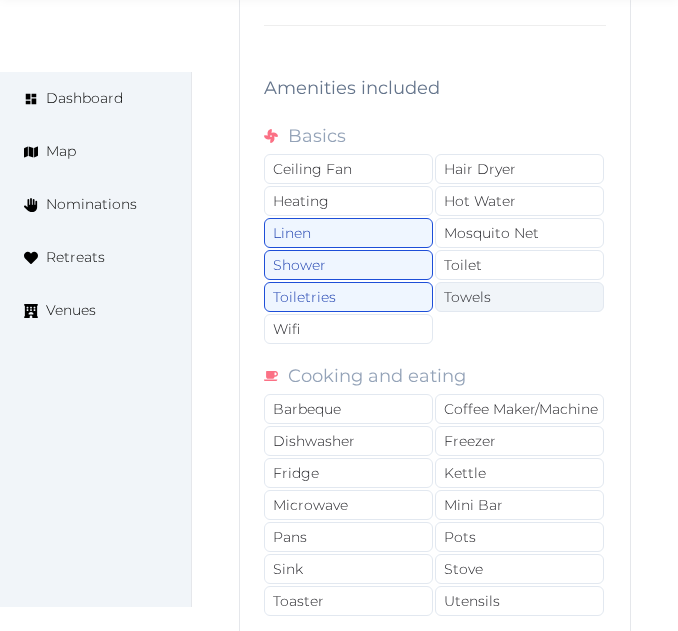click on "Towels" at bounding box center [519, 297] 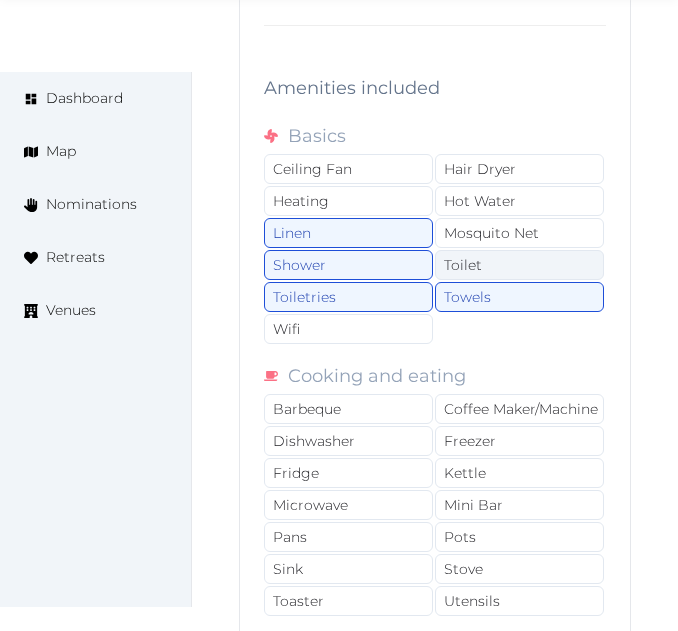click on "Toilet" at bounding box center [519, 265] 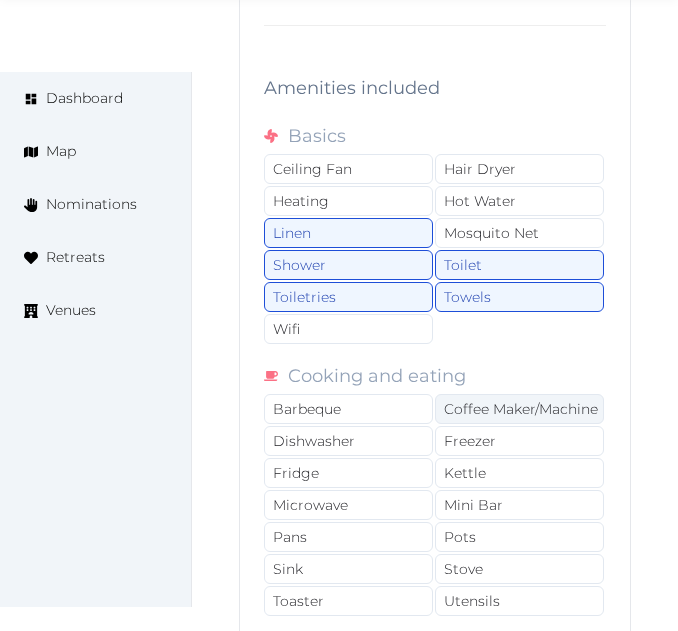 click on "Coffee Maker/Machine" at bounding box center (519, 409) 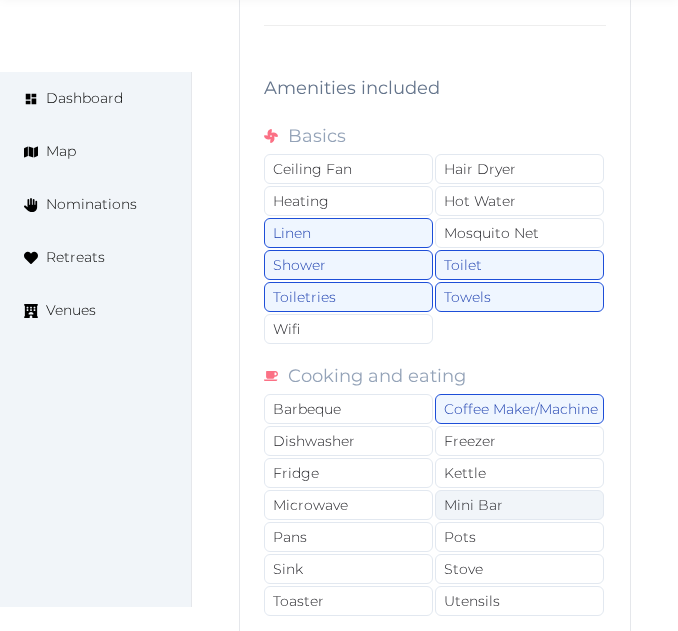 click on "Mini Bar" at bounding box center (519, 505) 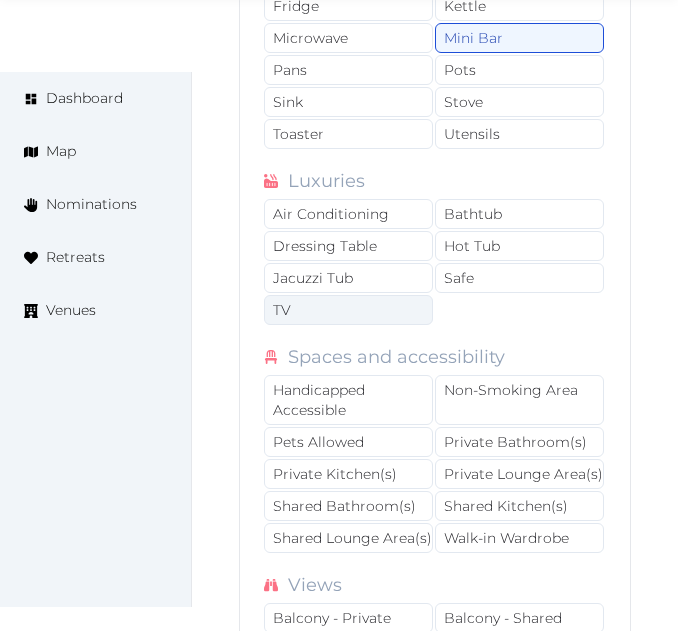 scroll, scrollTop: 27445, scrollLeft: 0, axis: vertical 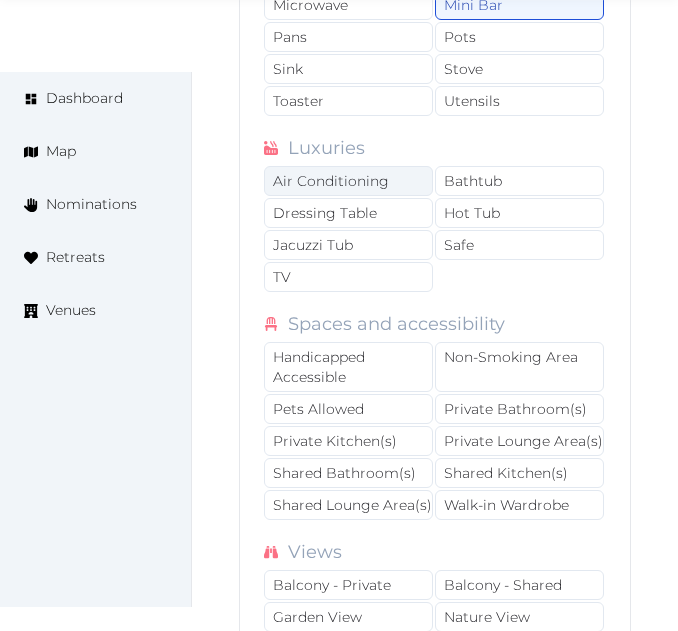 click on "Air Conditioning" at bounding box center [348, 181] 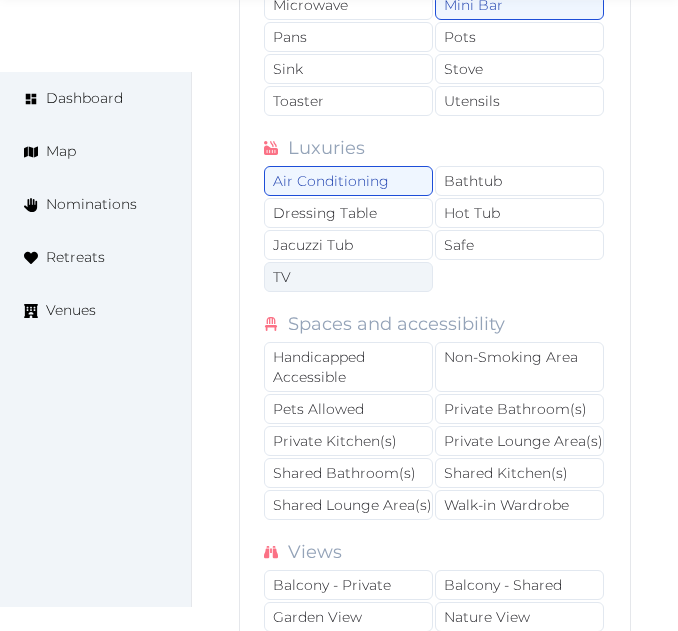 drag, startPoint x: 377, startPoint y: 309, endPoint x: 430, endPoint y: 295, distance: 54.81788 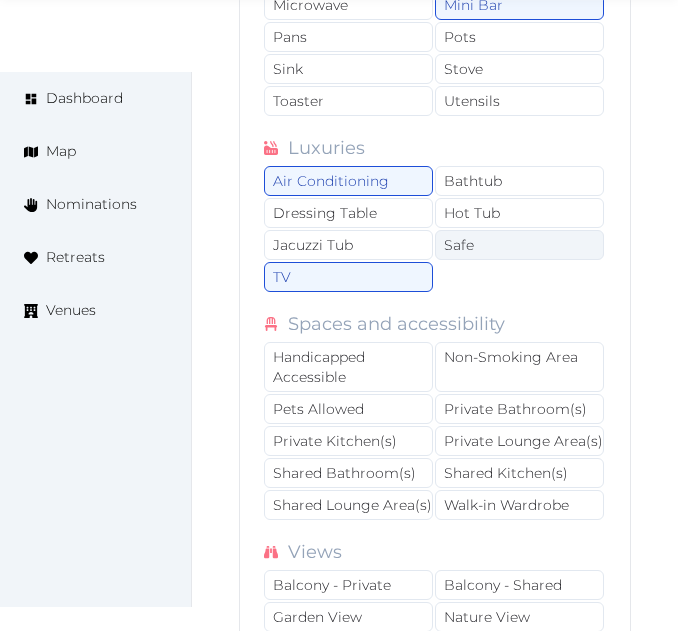 click on "Safe" at bounding box center (519, 245) 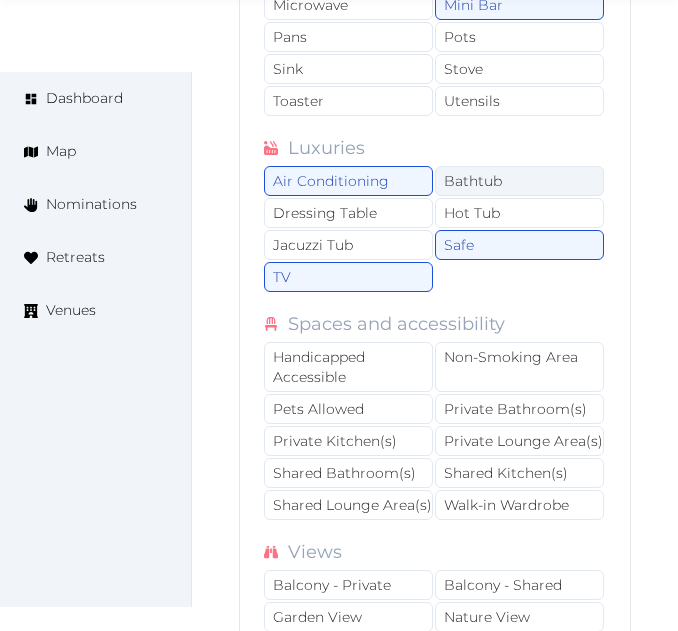 click on "Bathtub" at bounding box center (519, 181) 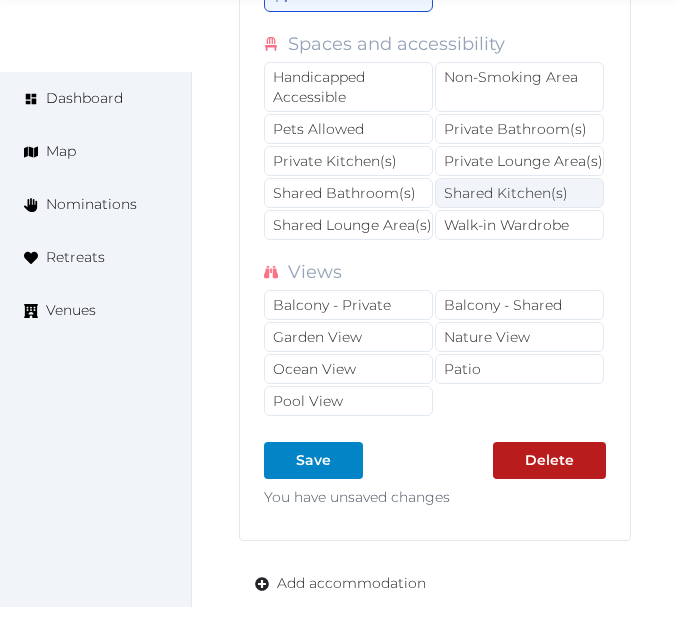 scroll, scrollTop: 27745, scrollLeft: 0, axis: vertical 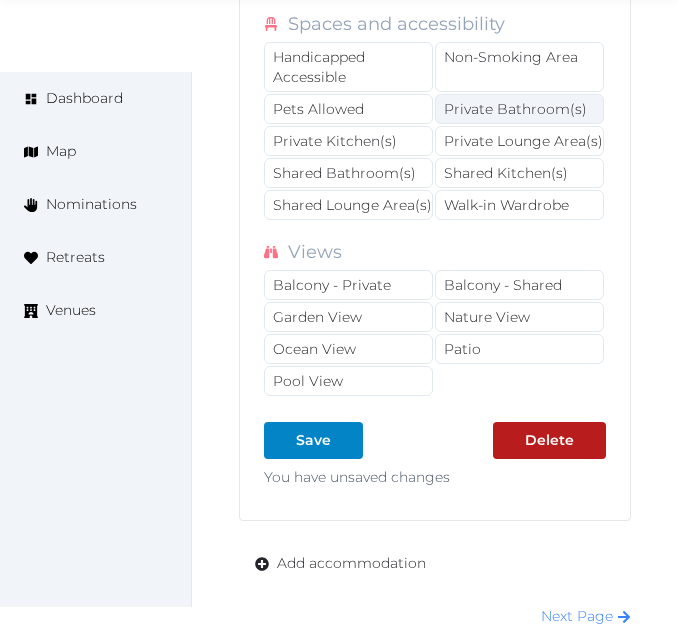 click on "Private Bathroom(s)" at bounding box center (519, 109) 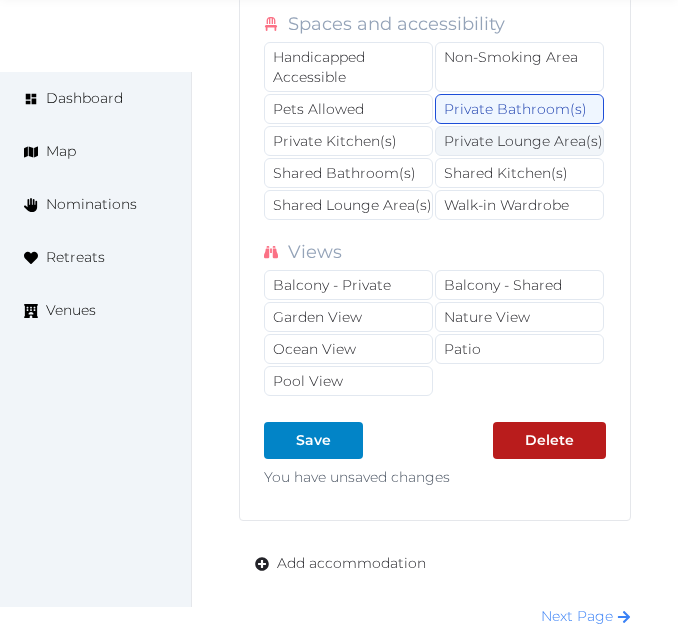 click on "Private Lounge Area(s)" at bounding box center [519, 141] 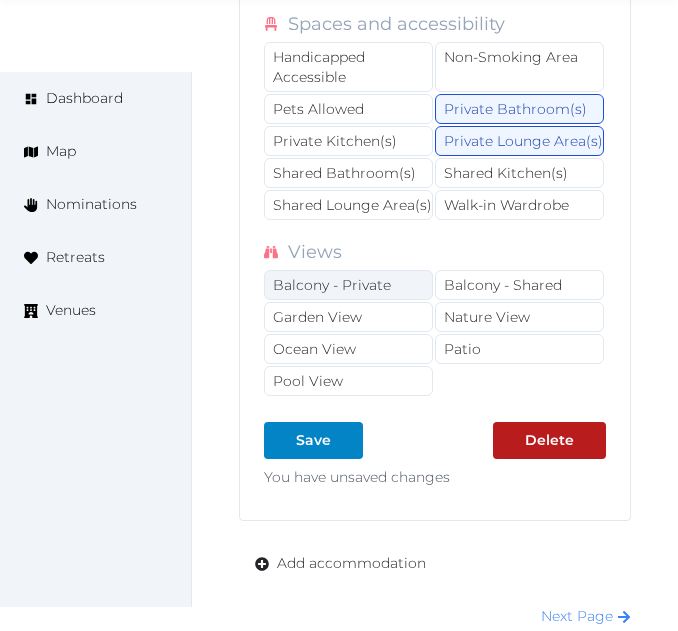 click on "Balcony - Private" at bounding box center [348, 285] 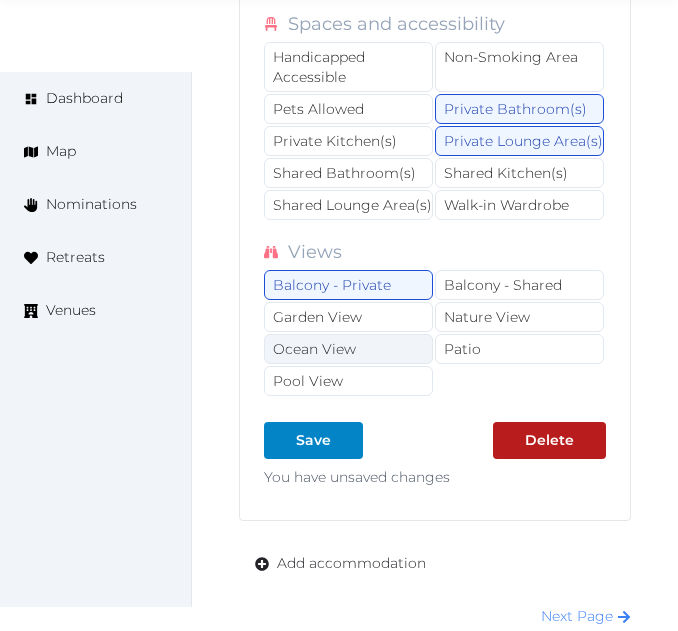 click on "Ocean View" at bounding box center (348, 349) 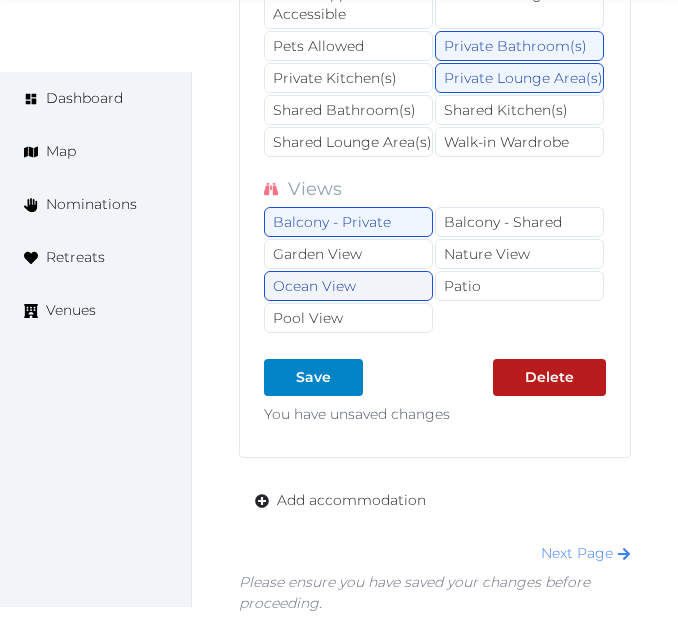 scroll, scrollTop: 27945, scrollLeft: 0, axis: vertical 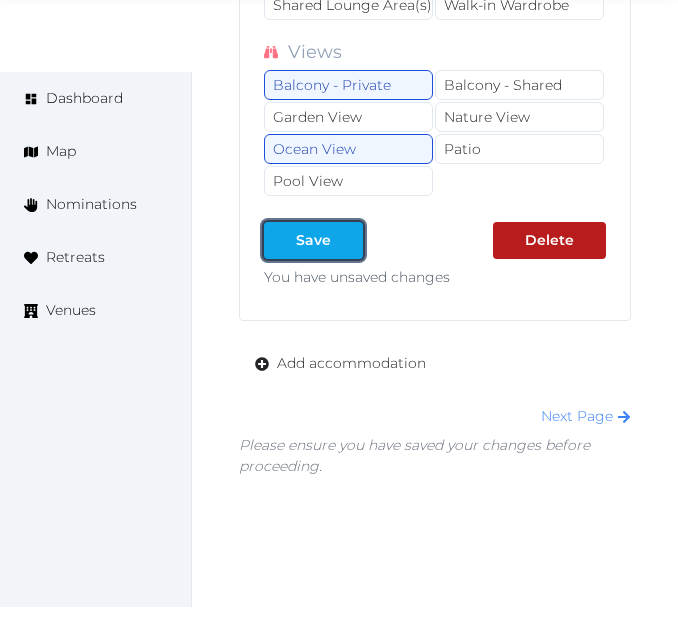 click on "Save" at bounding box center [313, 240] 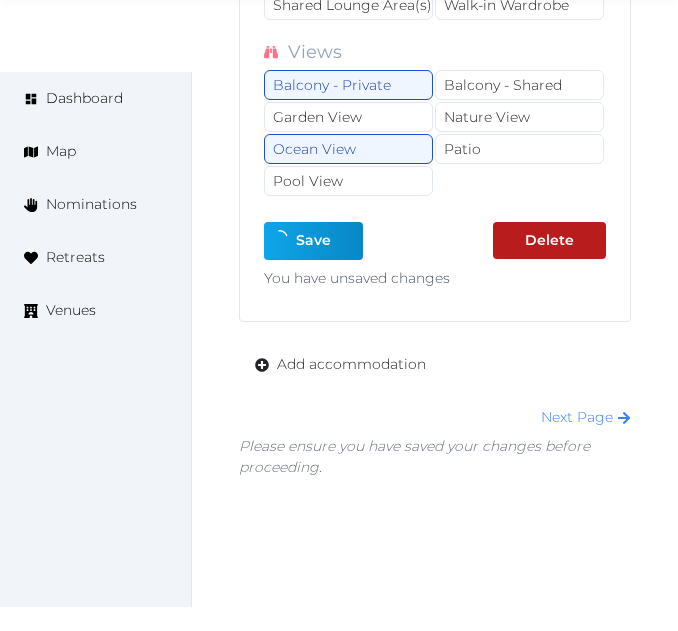 type on "*" 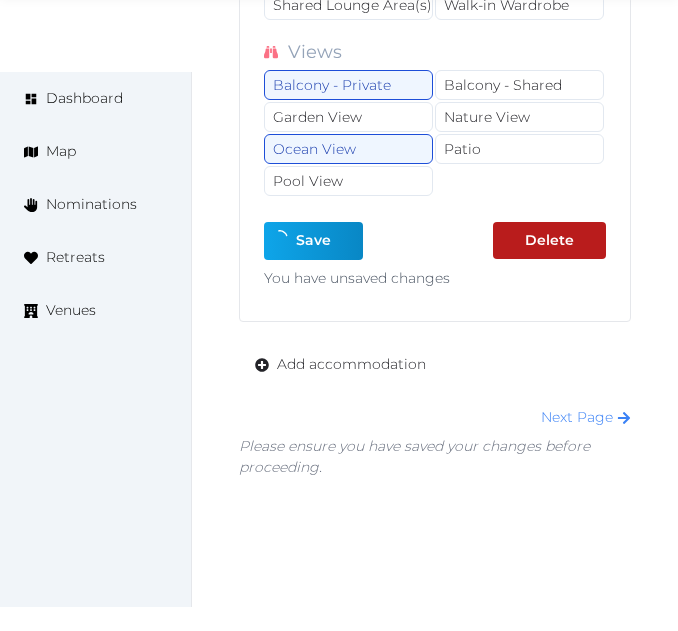 type on "*" 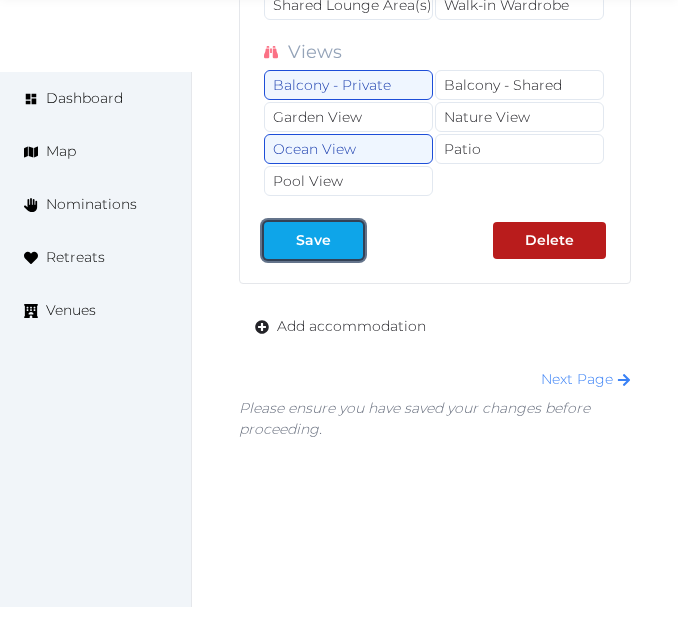 click on "Save" at bounding box center (313, 240) 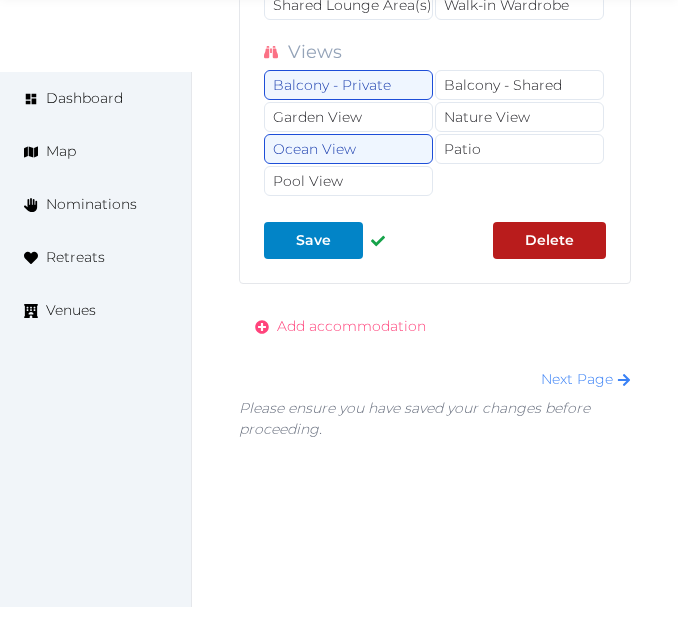 click on "Add accommodation" at bounding box center [351, 326] 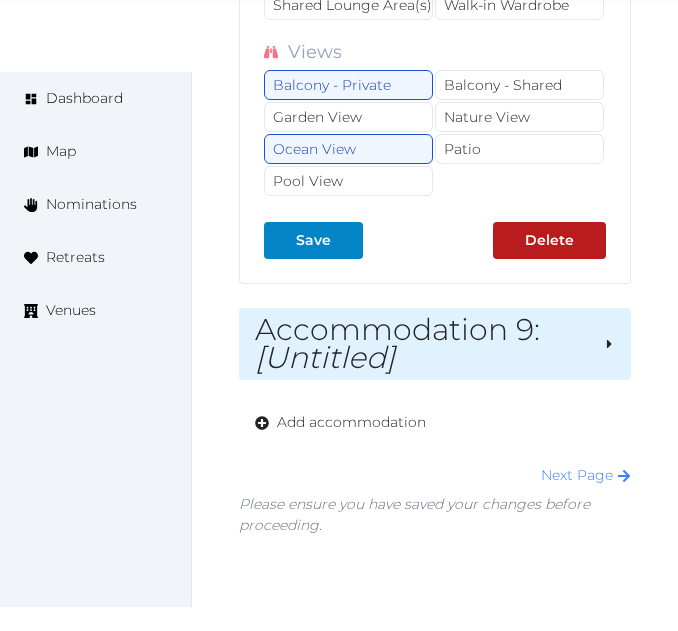 click on "Accommodation 9 :  [Untitled]" at bounding box center (421, 344) 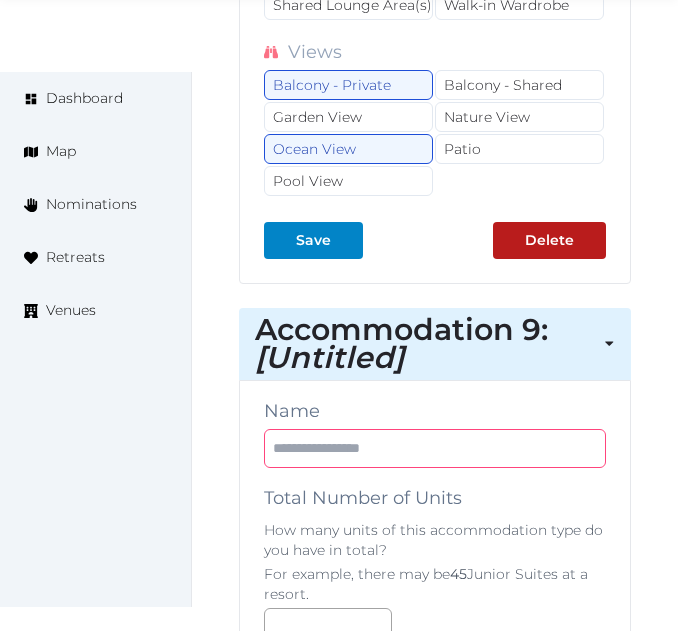 click at bounding box center (435, 448) 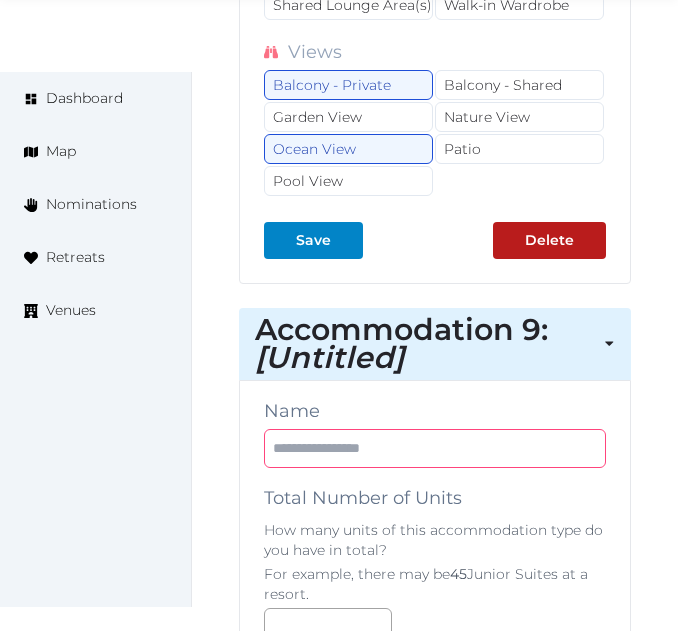 paste on "**********" 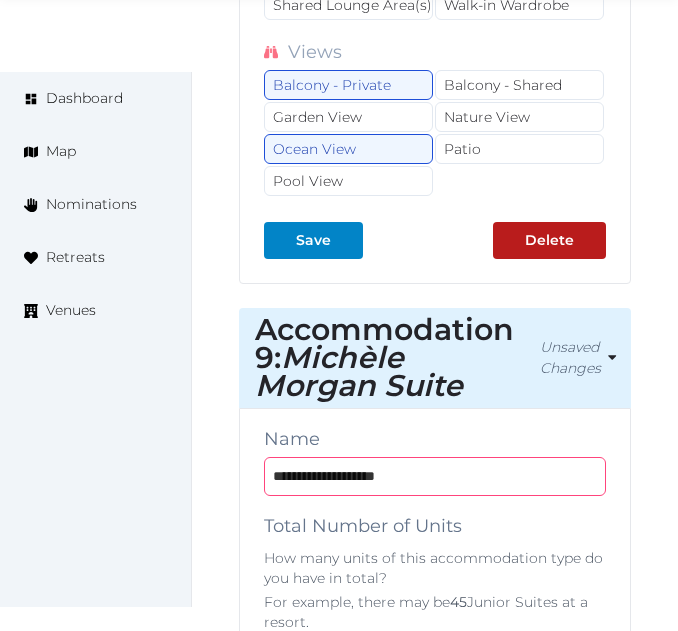 type on "**********" 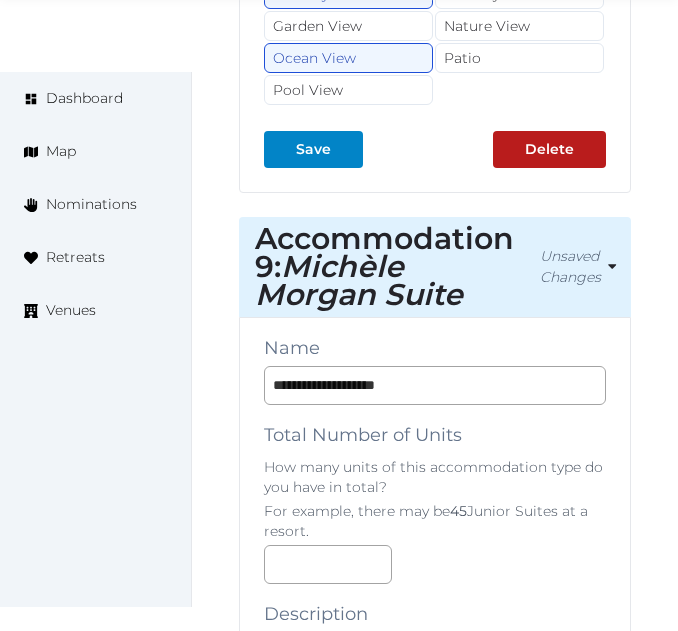 scroll, scrollTop: 28345, scrollLeft: 0, axis: vertical 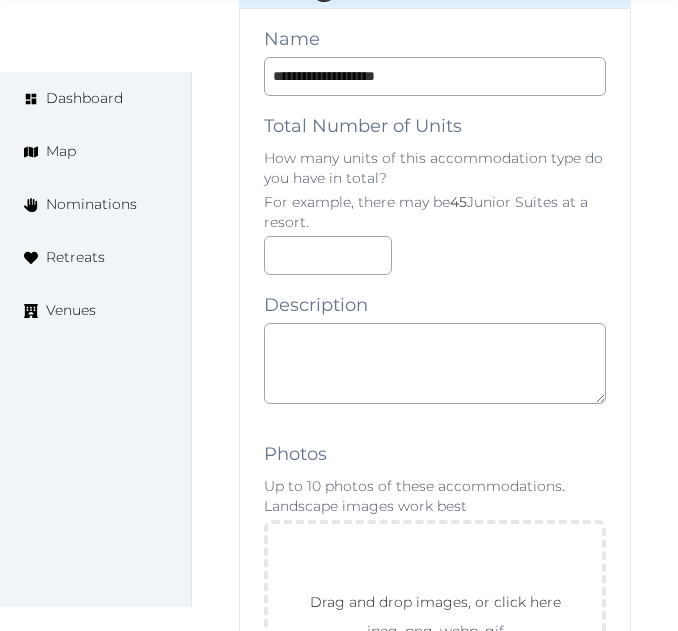 drag, startPoint x: 445, startPoint y: 350, endPoint x: 441, endPoint y: 360, distance: 10.770329 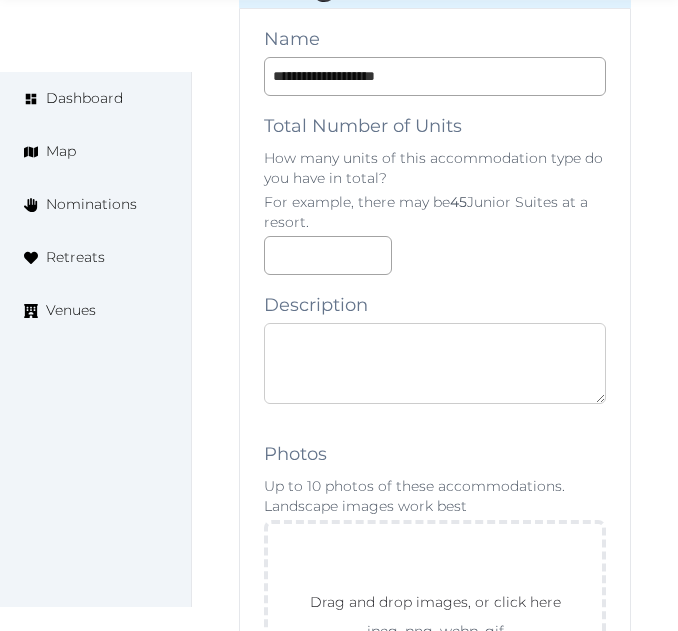 click at bounding box center (435, 363) 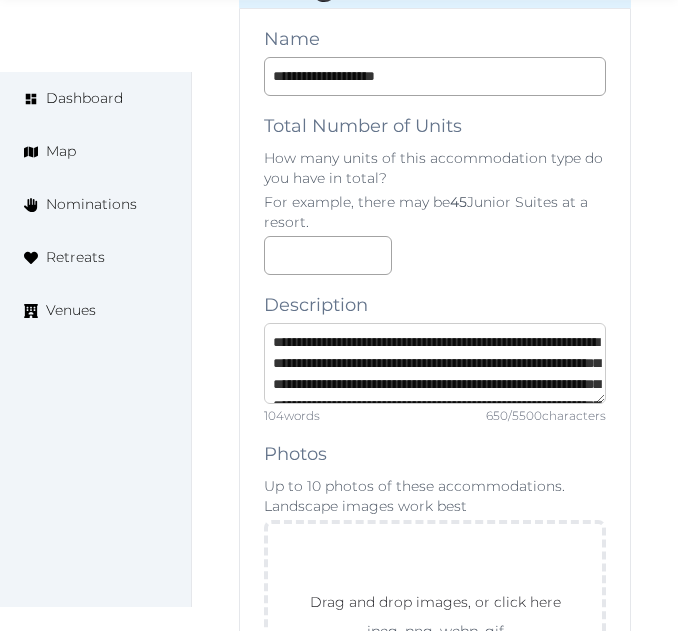 scroll, scrollTop: 326, scrollLeft: 0, axis: vertical 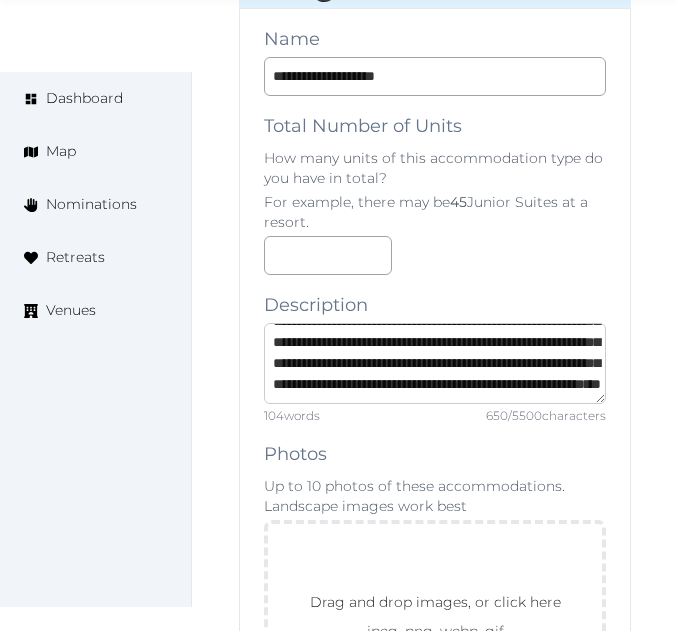 type on "**********" 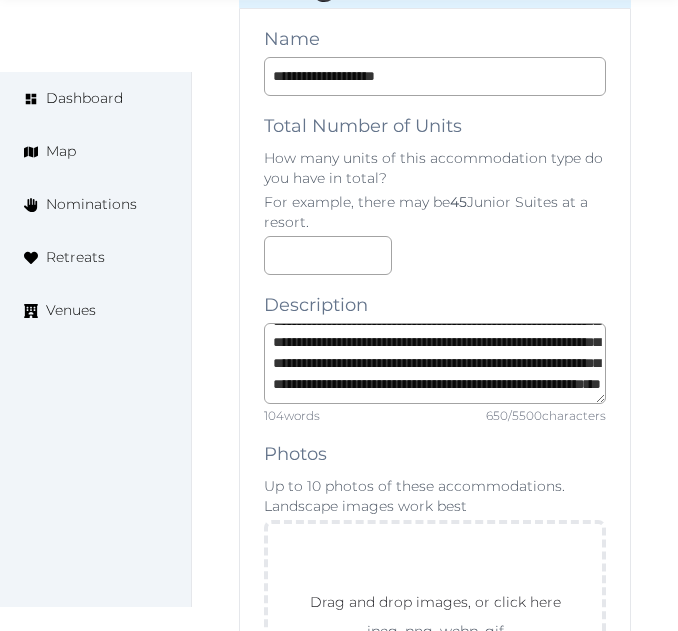 click on "**********" at bounding box center [435, 1609] 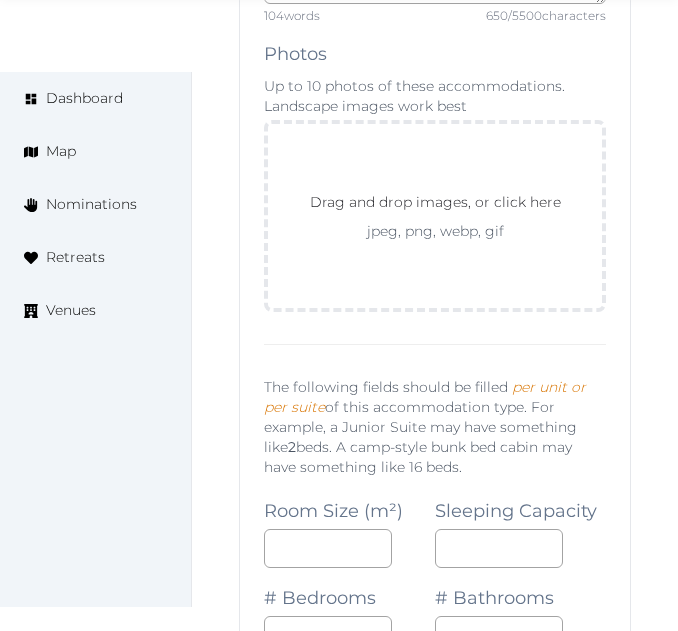 scroll, scrollTop: 28945, scrollLeft: 0, axis: vertical 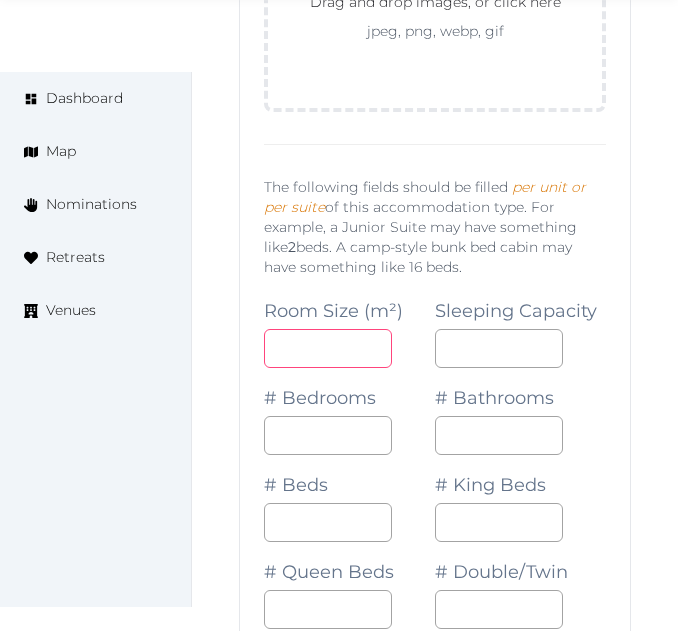 click at bounding box center [328, 348] 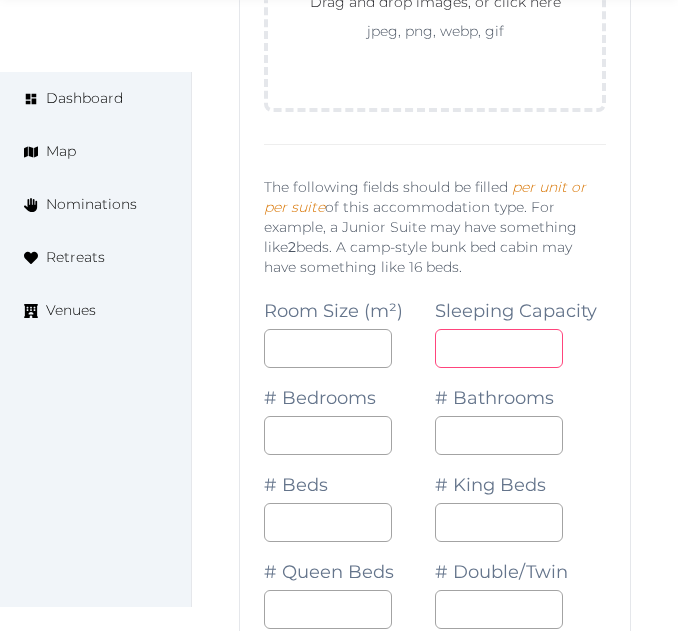 click at bounding box center (499, 348) 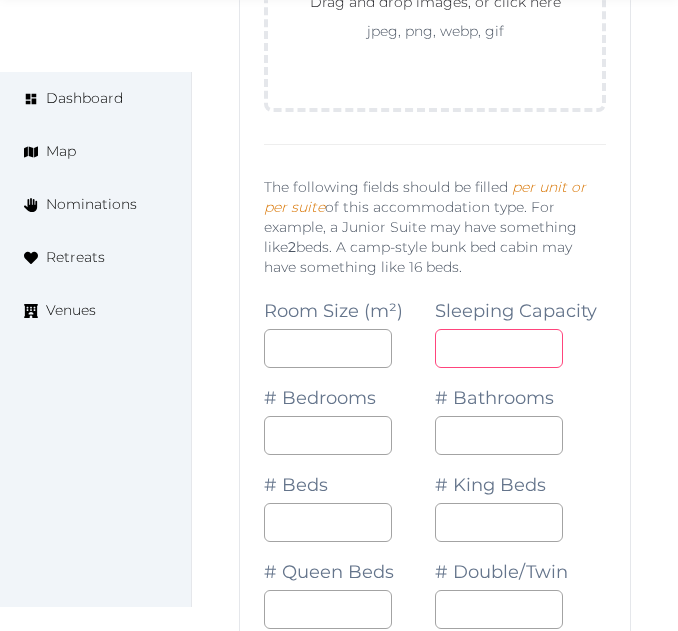 click at bounding box center (499, 348) 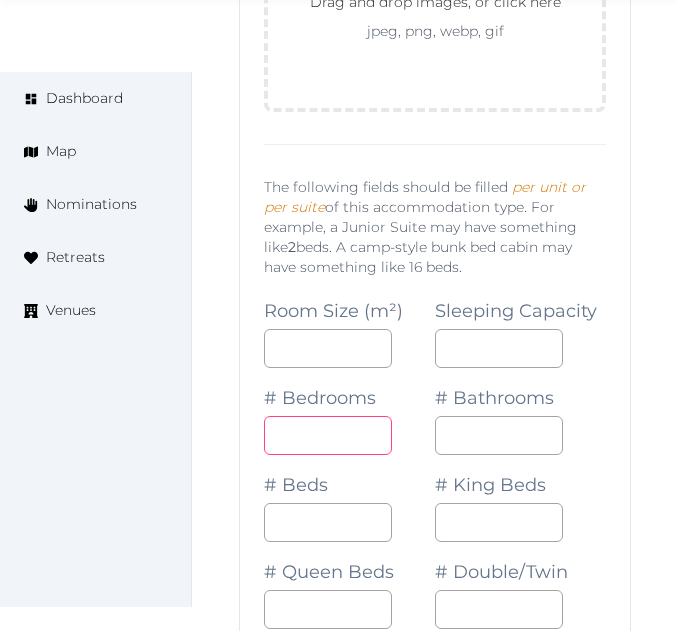 click at bounding box center (328, 435) 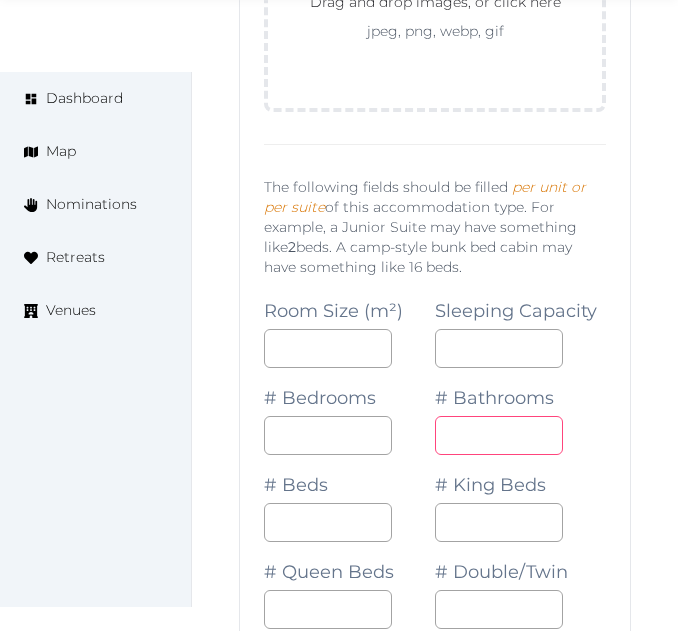 click on "*" at bounding box center (499, 435) 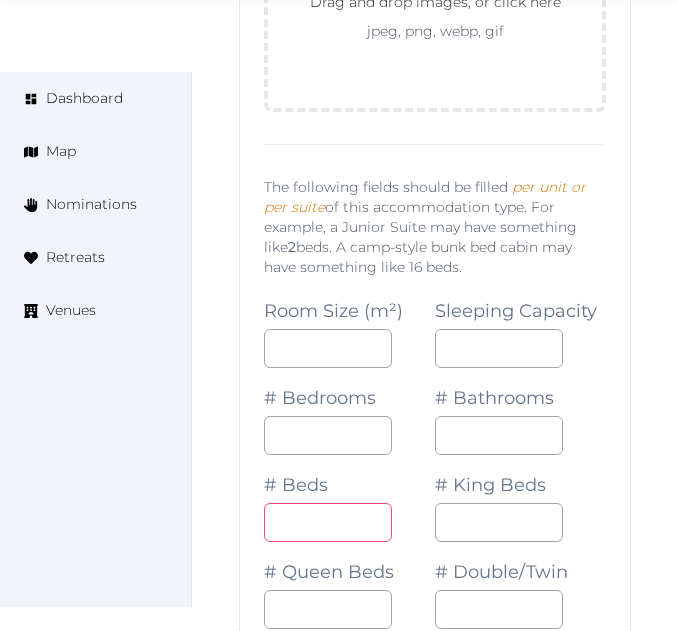 click on "*" at bounding box center (328, 522) 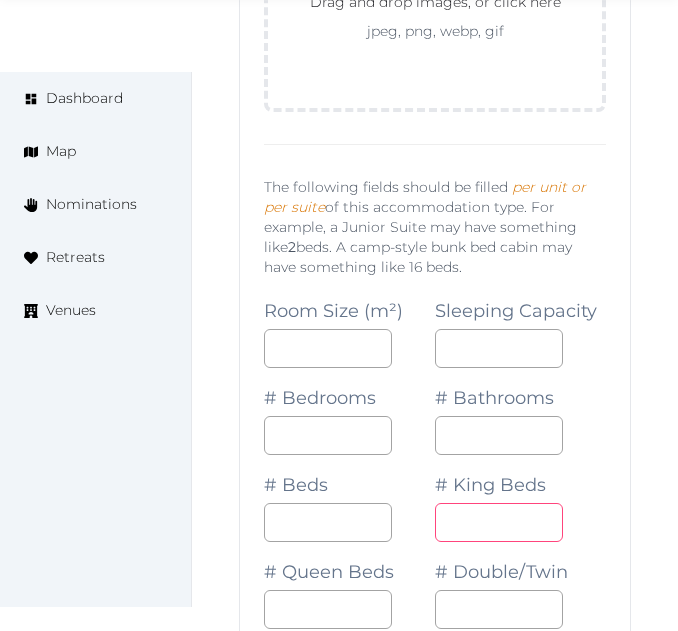 click on "*" at bounding box center (499, 522) 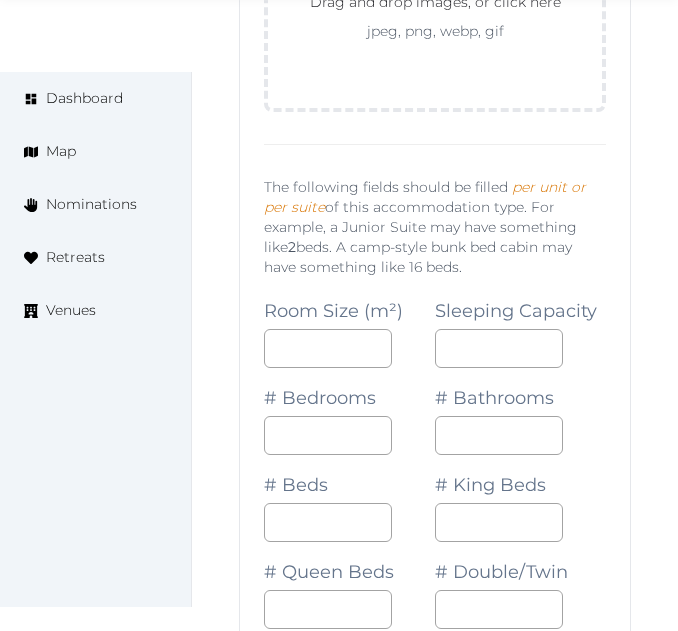 click on "**********" at bounding box center [435, 1009] 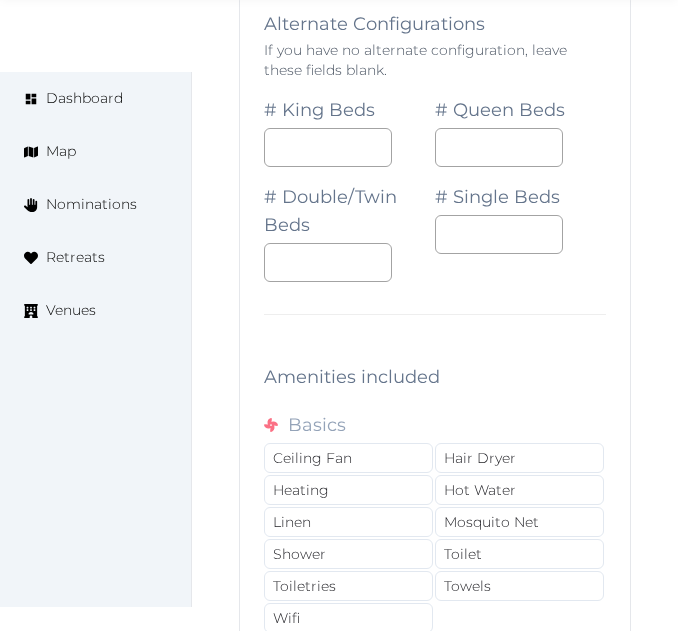scroll, scrollTop: 30045, scrollLeft: 0, axis: vertical 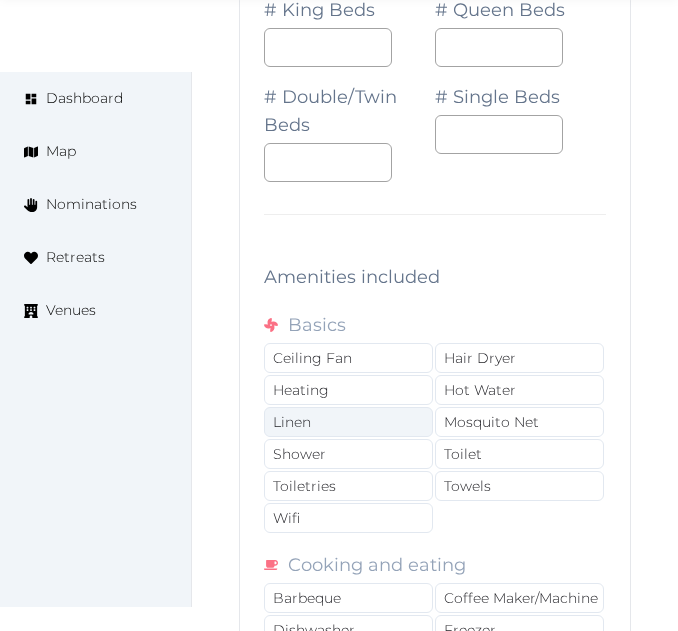 click on "Linen" at bounding box center (348, 422) 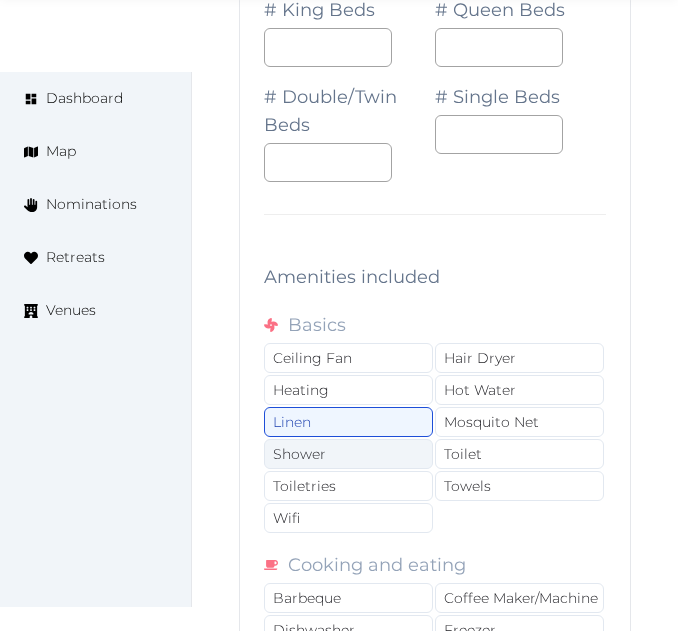 click on "Shower" at bounding box center (348, 454) 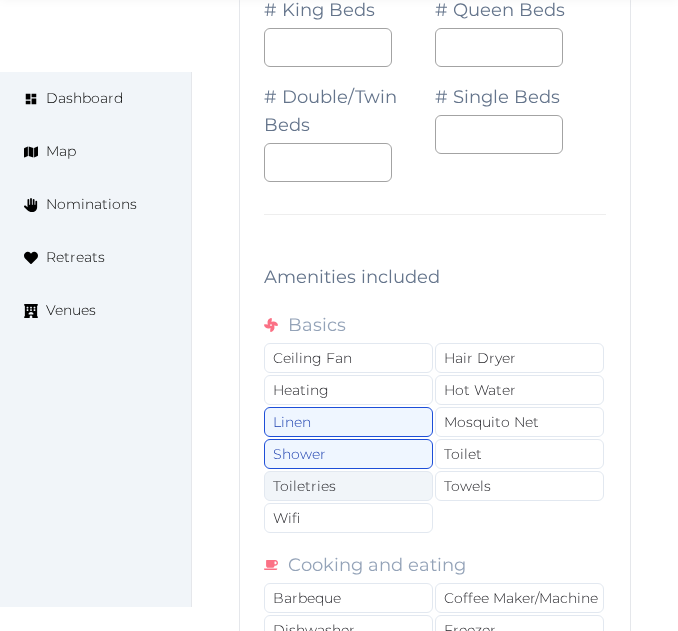 click on "Toiletries" at bounding box center (348, 486) 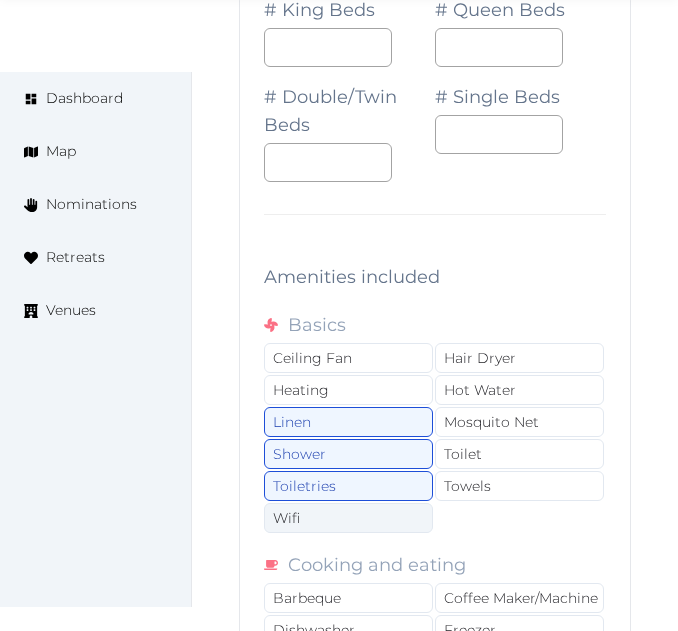 click on "Wifi" at bounding box center [348, 518] 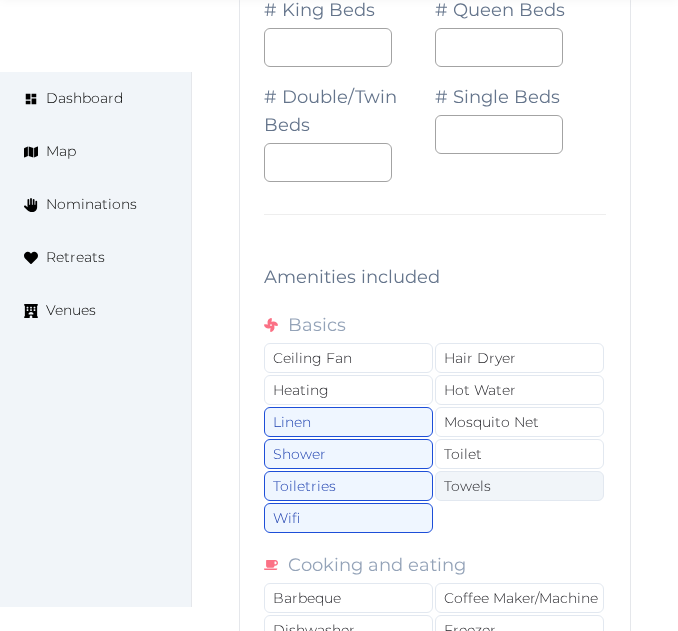 click on "Towels" at bounding box center [519, 486] 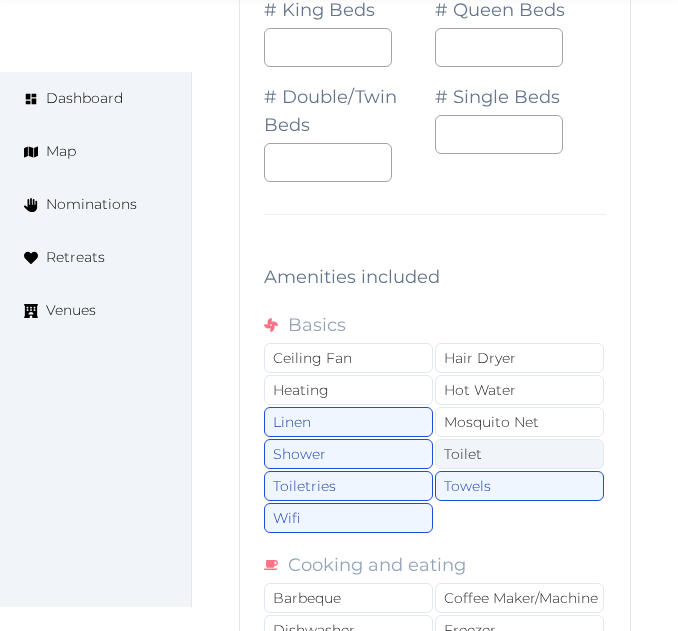 click on "Toilet" at bounding box center [519, 454] 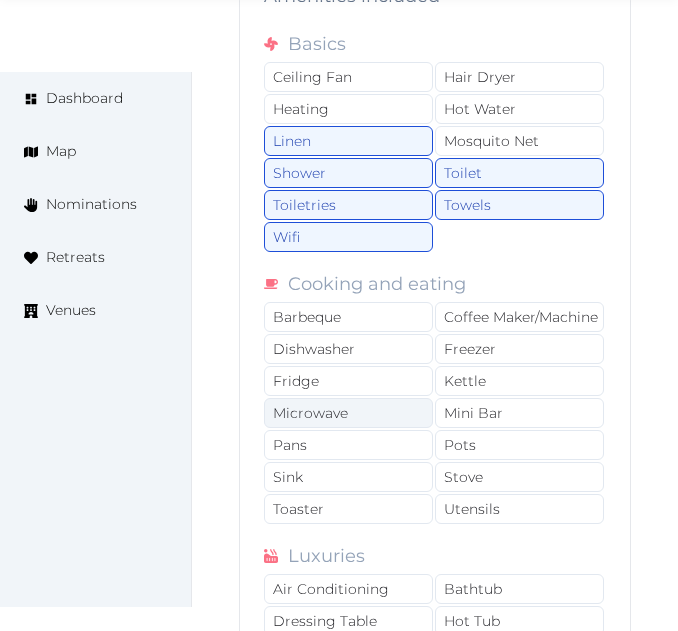 scroll, scrollTop: 30345, scrollLeft: 0, axis: vertical 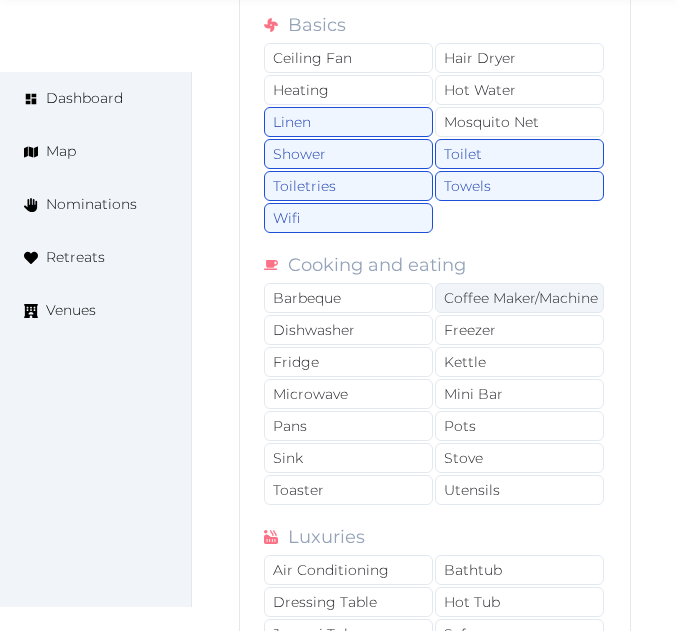 click on "Coffee Maker/Machine" at bounding box center [519, 298] 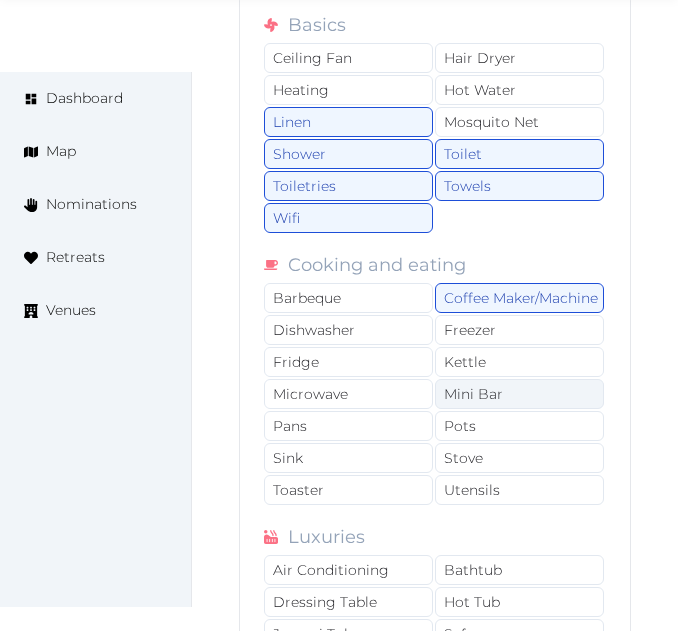 click on "Mini Bar" at bounding box center (519, 394) 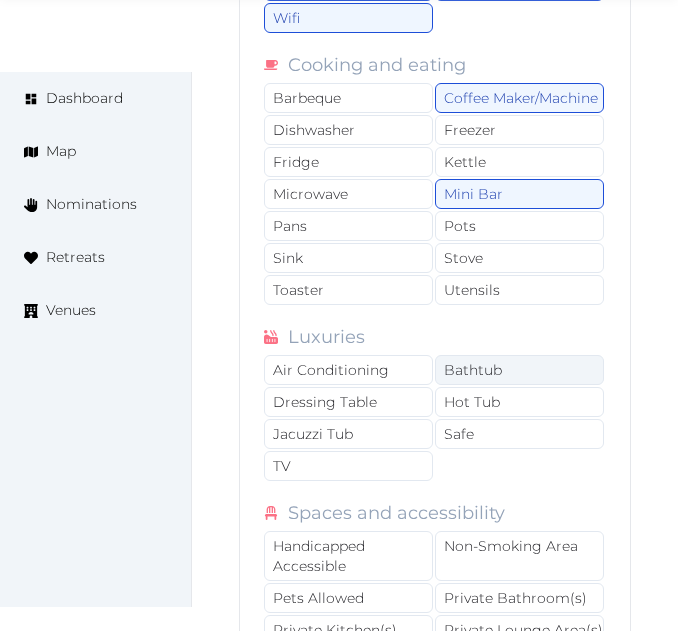 scroll, scrollTop: 30645, scrollLeft: 0, axis: vertical 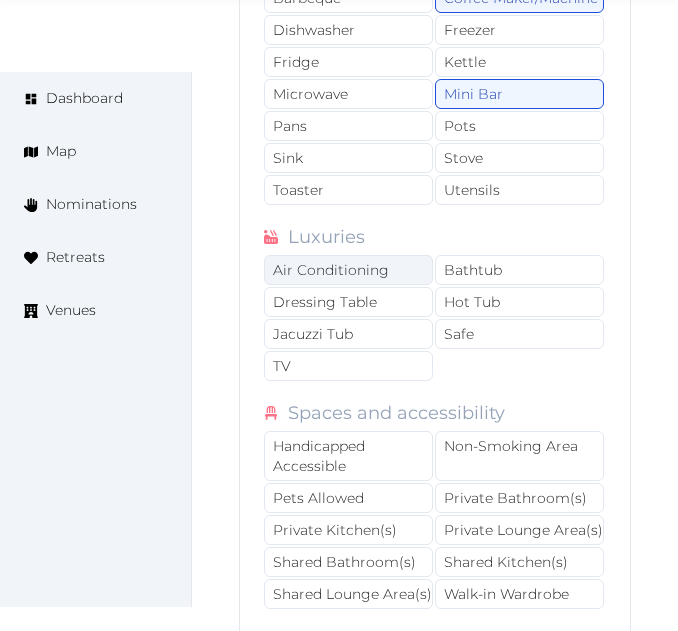 click on "Air Conditioning" at bounding box center (348, 270) 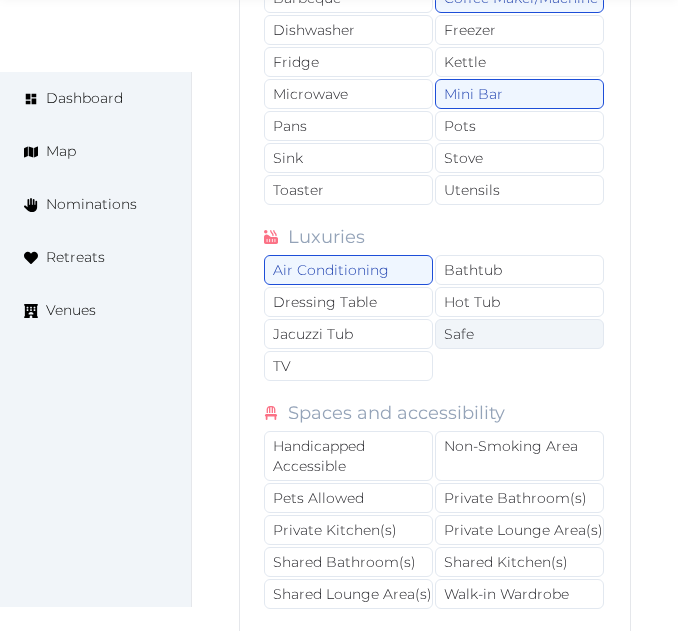 drag, startPoint x: 373, startPoint y: 398, endPoint x: 478, endPoint y: 376, distance: 107.28001 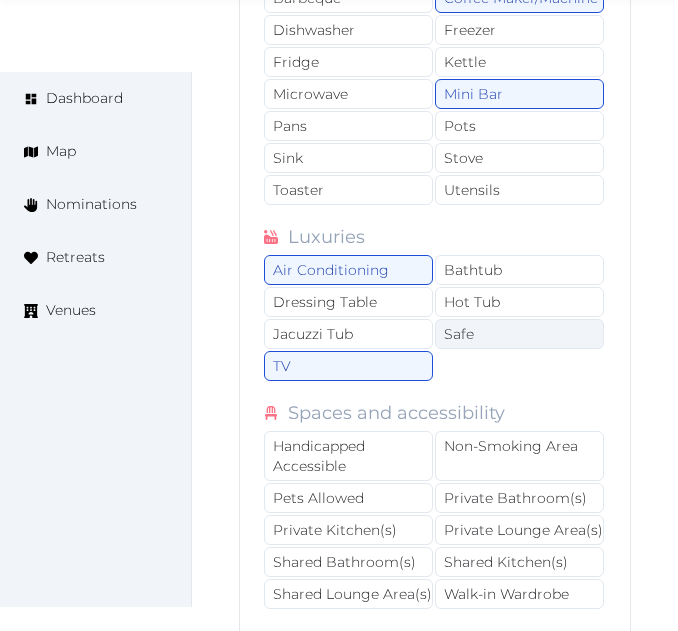 click on "Safe" at bounding box center [519, 334] 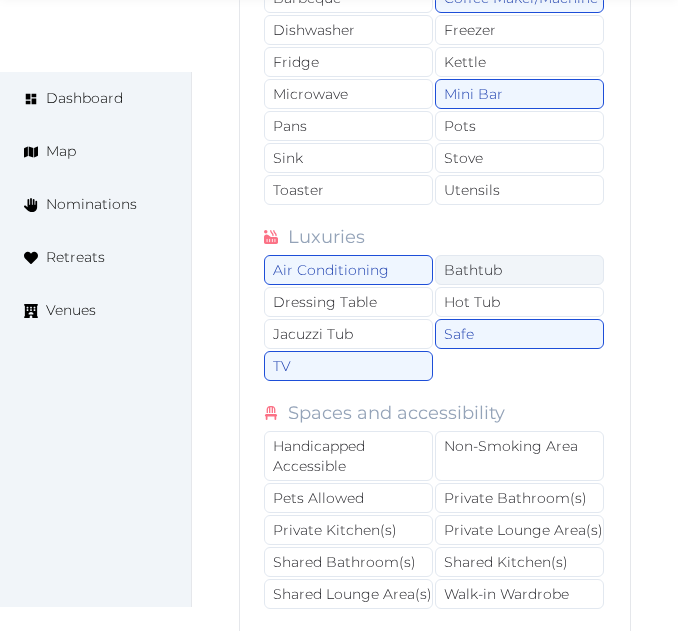 click on "Bathtub" at bounding box center (519, 270) 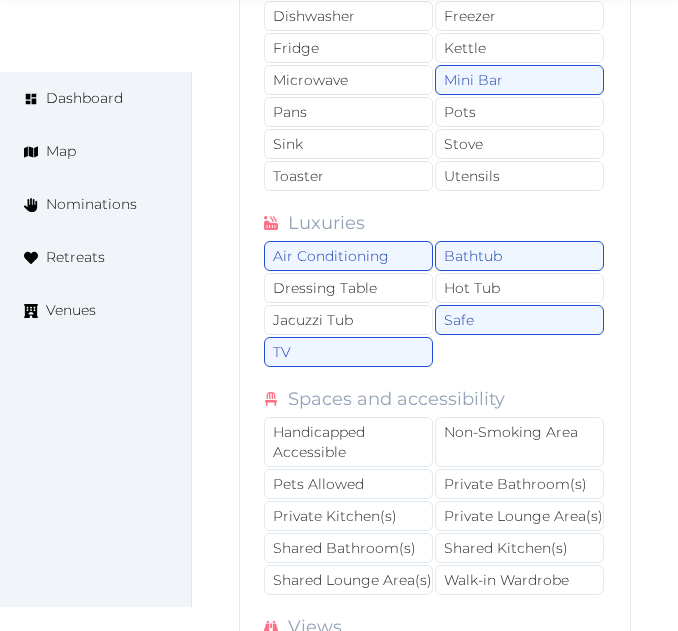 scroll, scrollTop: 30845, scrollLeft: 0, axis: vertical 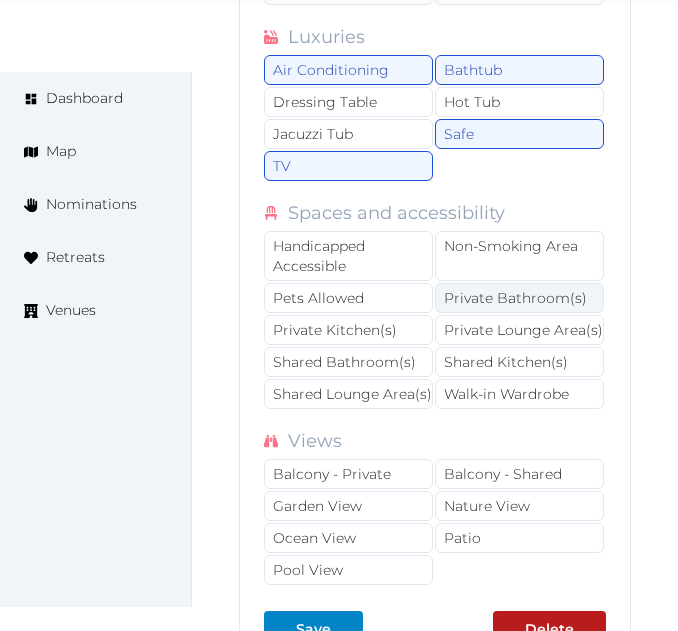 click on "Private Bathroom(s)" at bounding box center [519, 298] 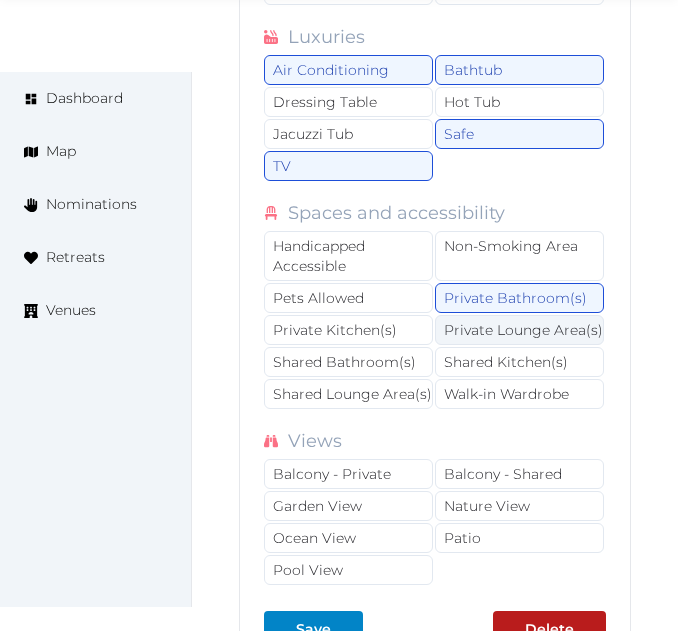 click on "Private Lounge Area(s)" at bounding box center [519, 330] 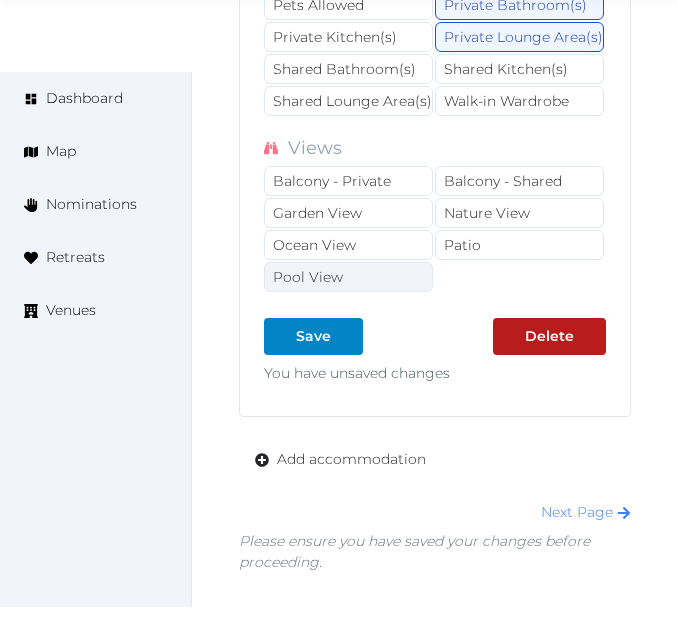 scroll, scrollTop: 31145, scrollLeft: 0, axis: vertical 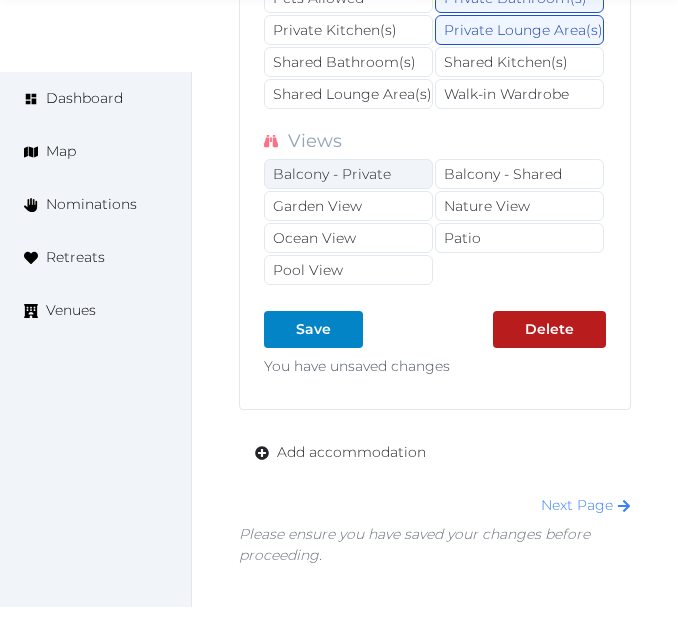 click on "Balcony - Private" at bounding box center [348, 174] 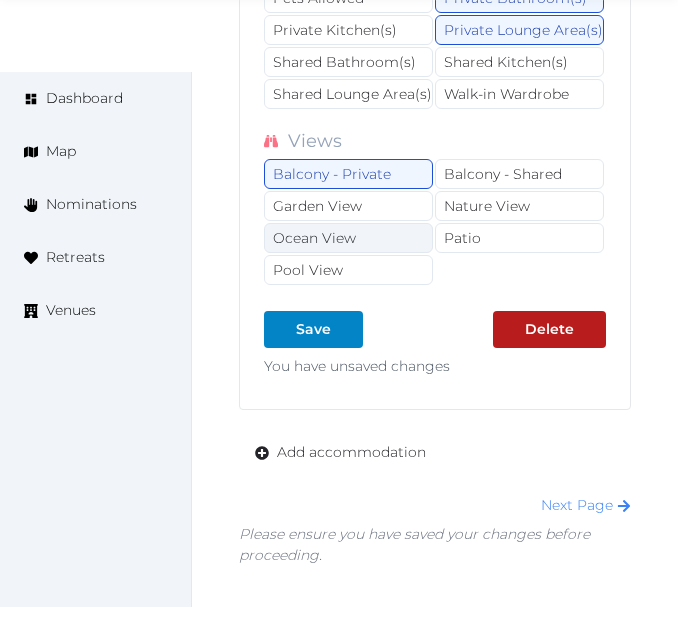 click on "Ocean View" at bounding box center (348, 238) 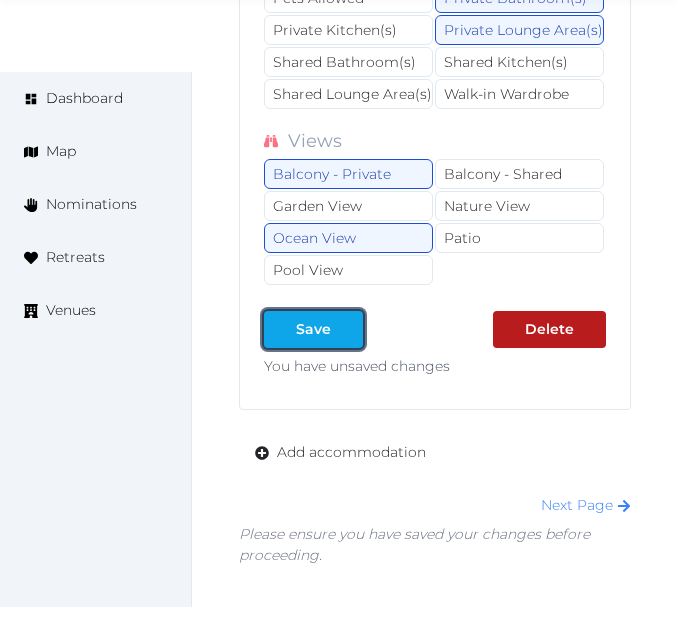 click at bounding box center (347, 329) 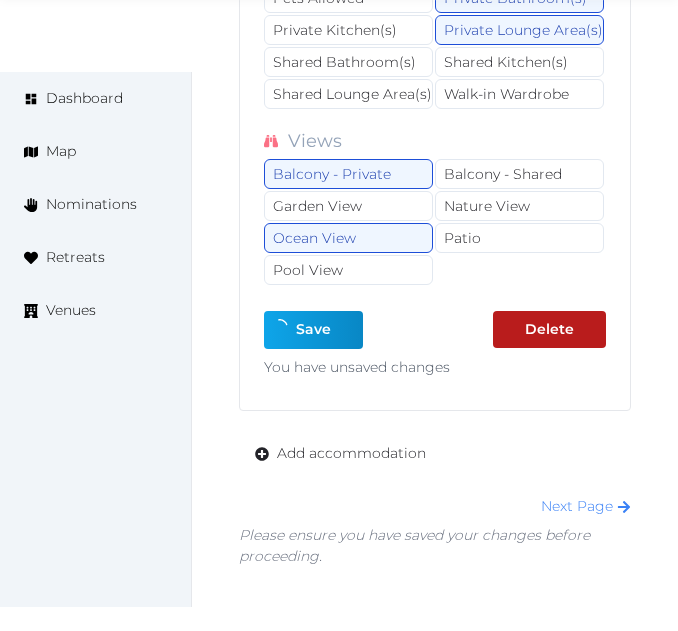 type on "*" 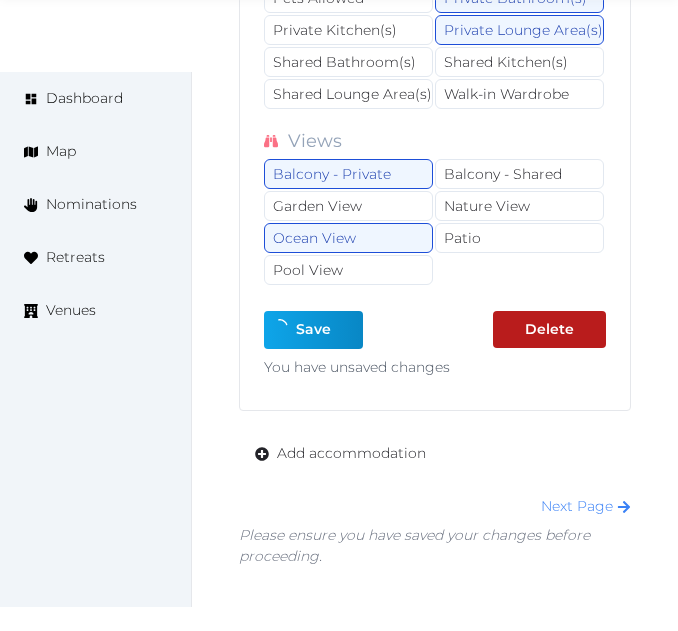 type on "*" 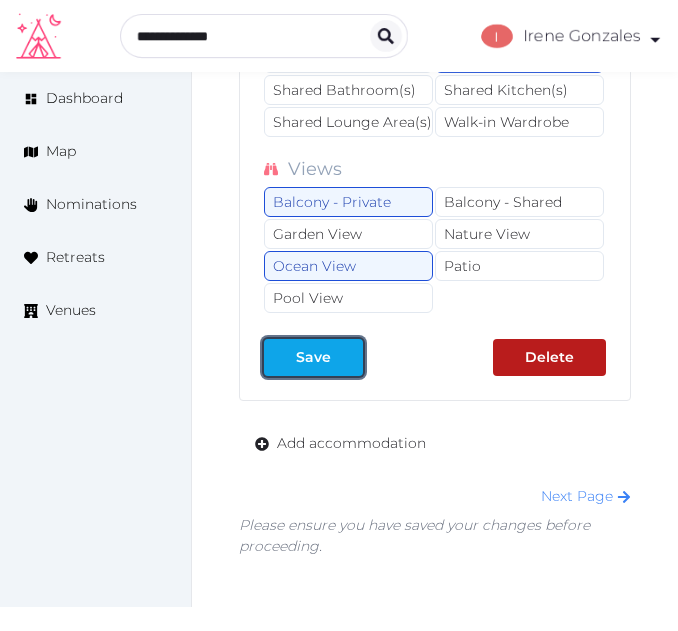 click on "Save" at bounding box center [313, 357] 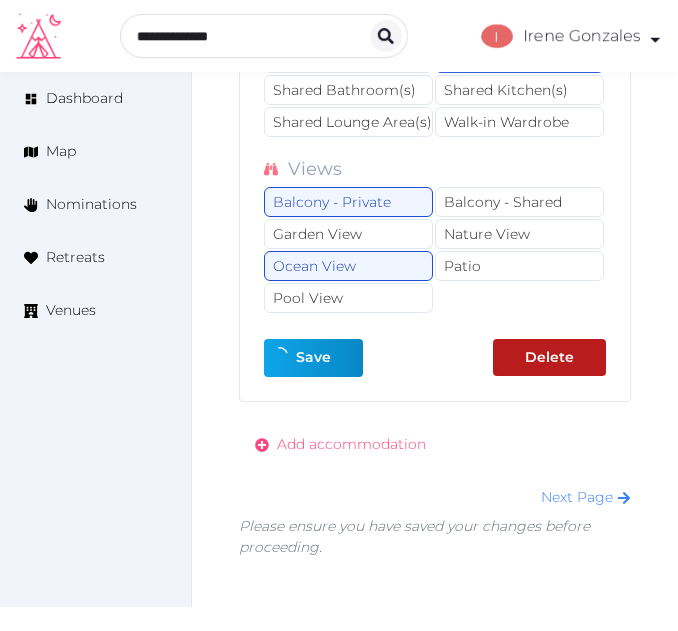 click on "Add accommodation" at bounding box center (351, 444) 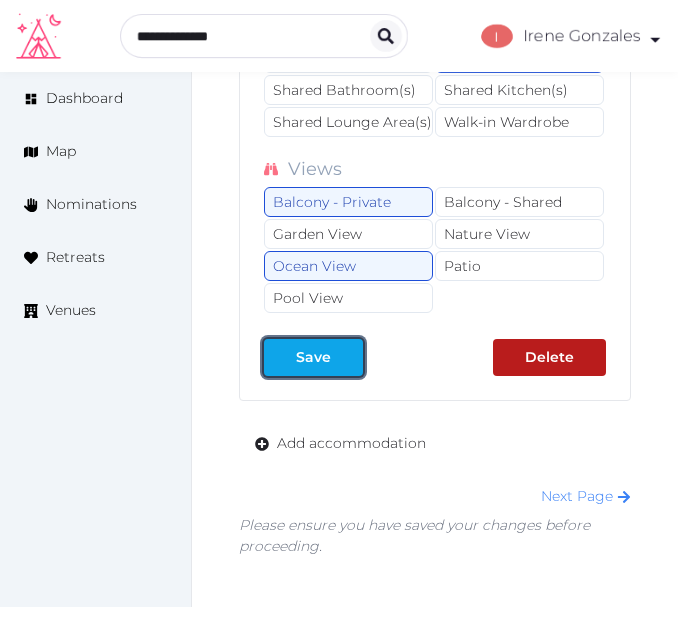 click on "Save" at bounding box center [313, 357] 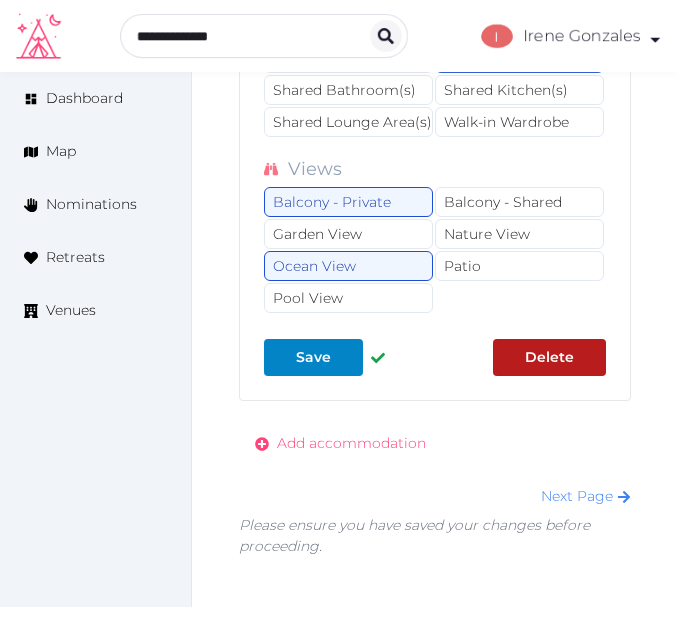 drag, startPoint x: 666, startPoint y: 285, endPoint x: 353, endPoint y: 447, distance: 352.43866 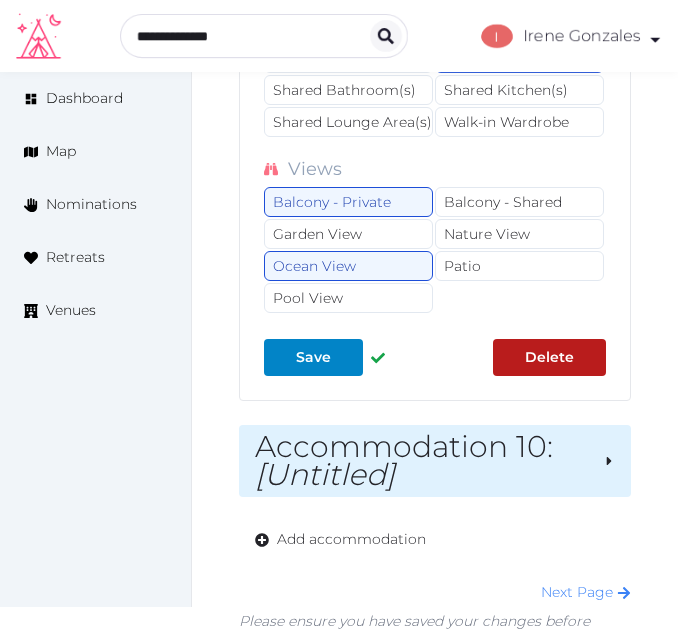 click on "Accommodation 10 :  [Untitled]" at bounding box center [421, 461] 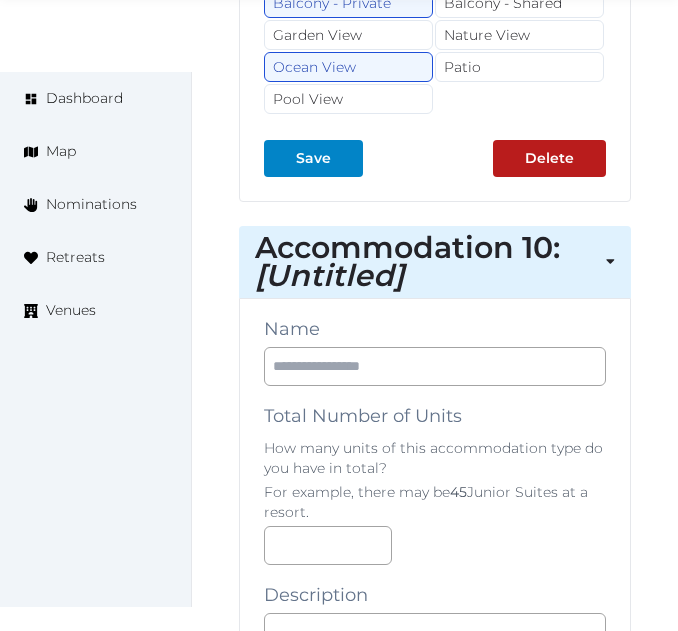 scroll, scrollTop: 31317, scrollLeft: 0, axis: vertical 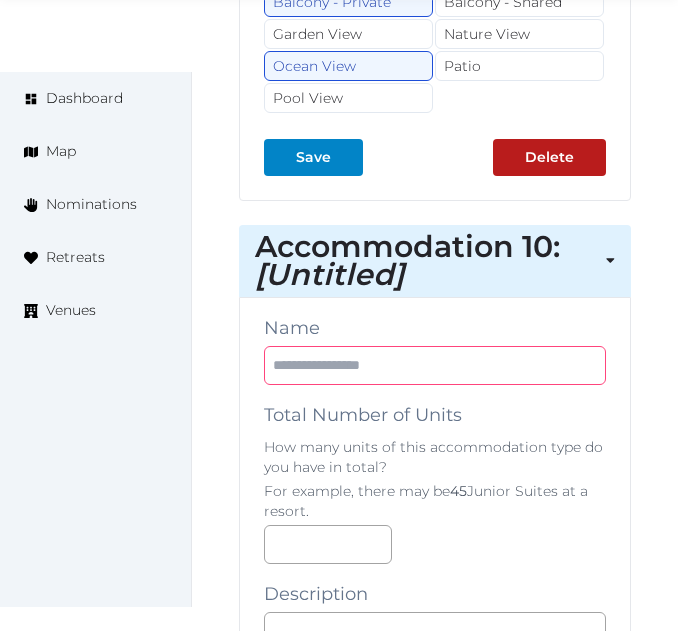 click at bounding box center (435, 365) 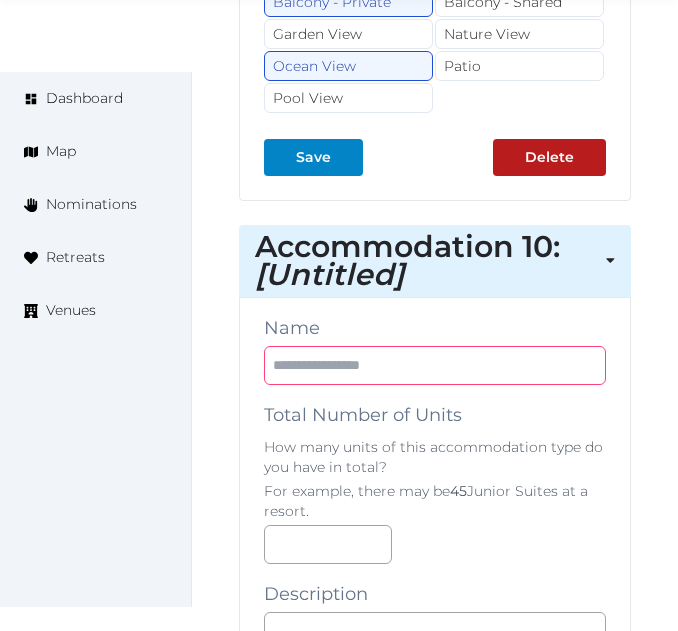 paste on "**********" 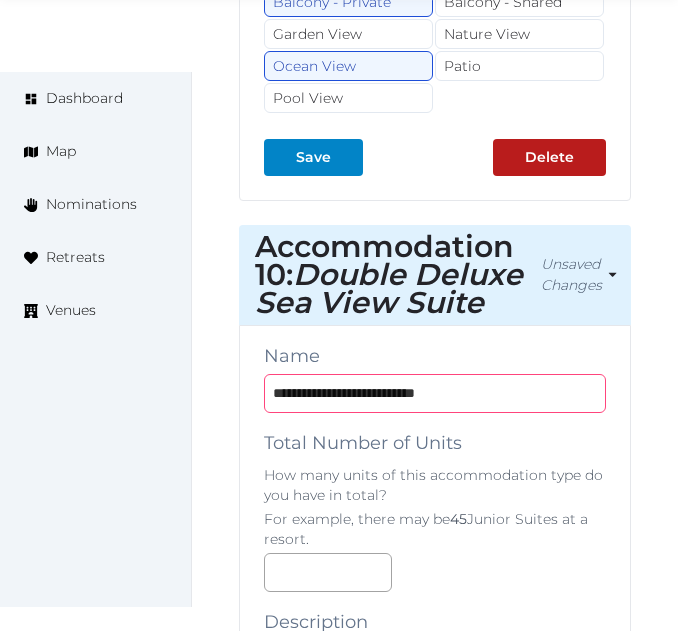 type on "**********" 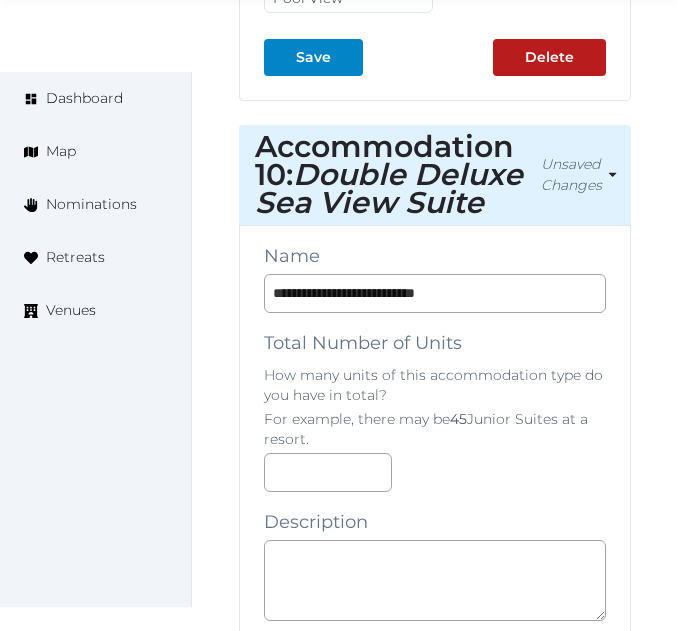 scroll, scrollTop: 31517, scrollLeft: 0, axis: vertical 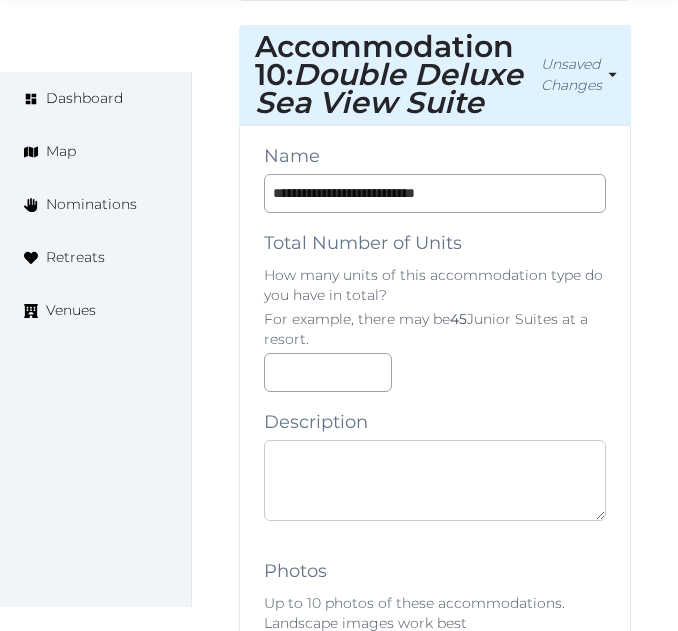 click at bounding box center (435, 480) 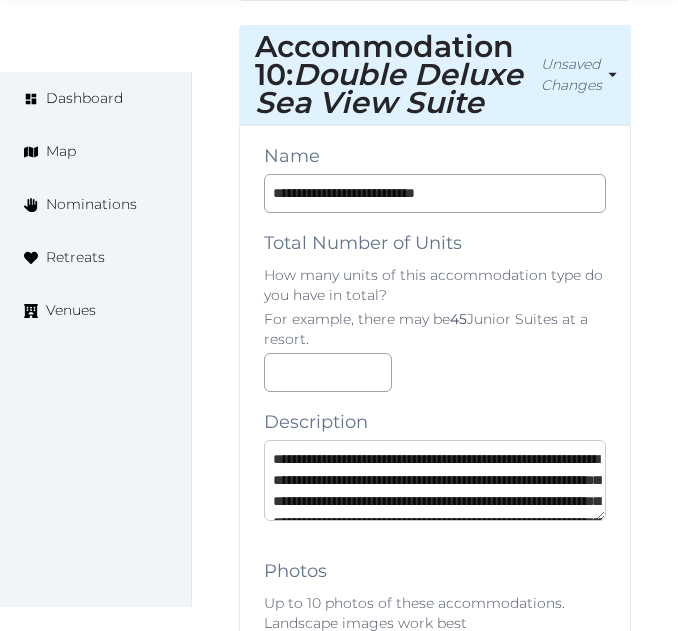 scroll, scrollTop: 221, scrollLeft: 0, axis: vertical 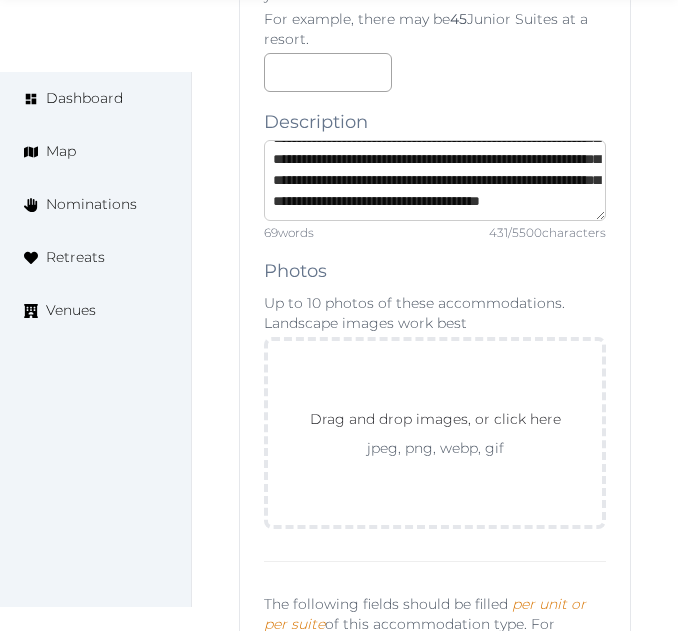 type on "**********" 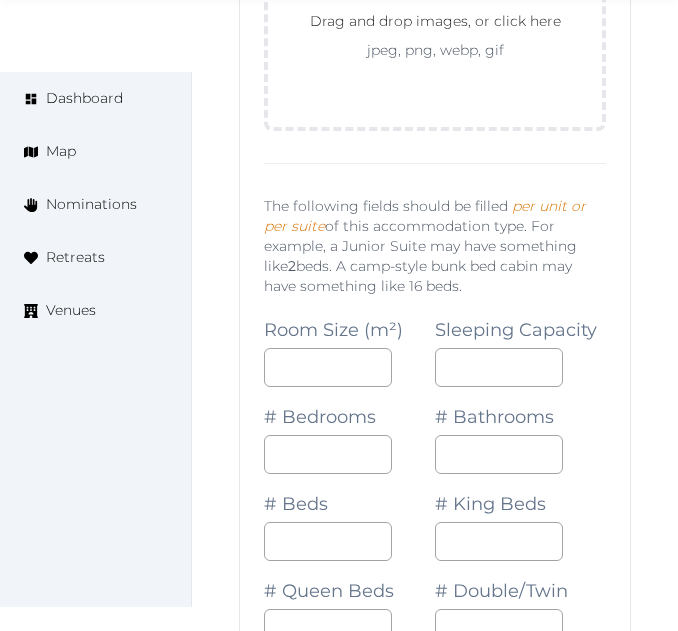 scroll, scrollTop: 32217, scrollLeft: 0, axis: vertical 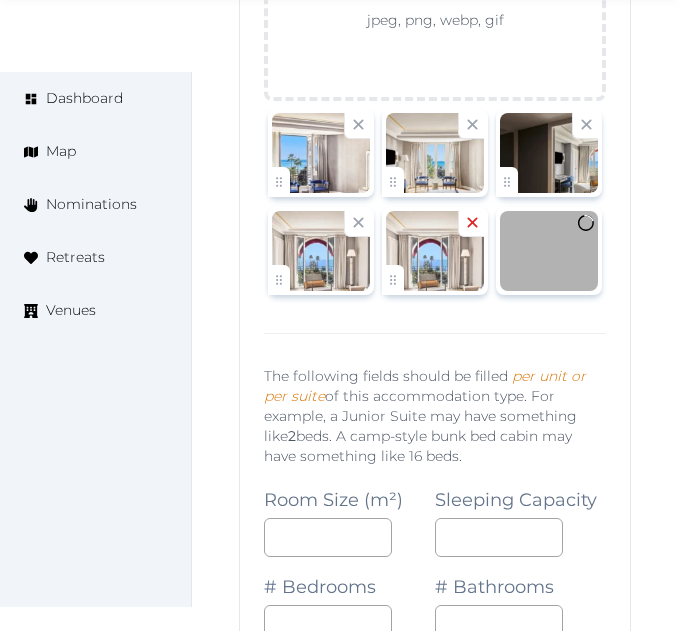 click 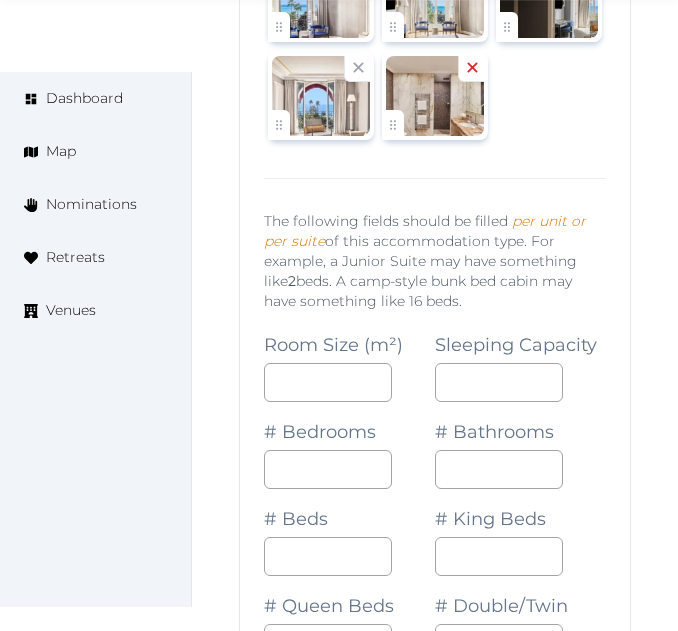 scroll, scrollTop: 33307, scrollLeft: 0, axis: vertical 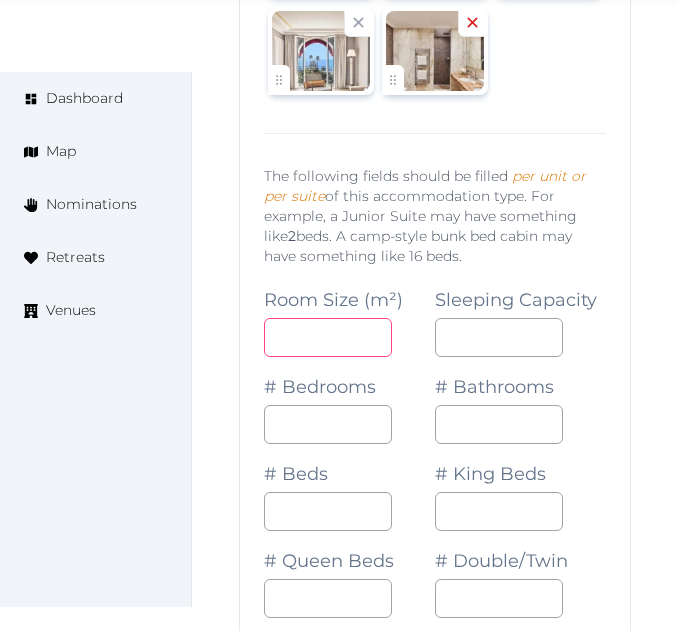 click at bounding box center (328, 337) 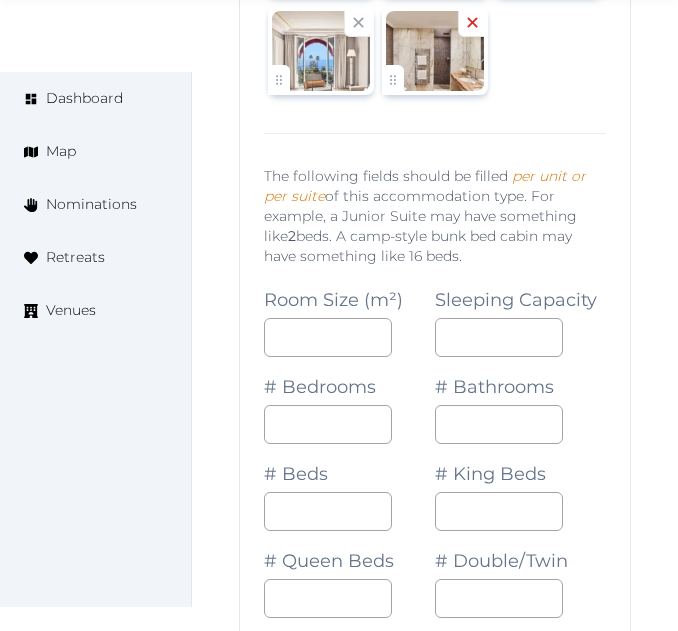 click on "# Bathrooms" at bounding box center (520, 400) 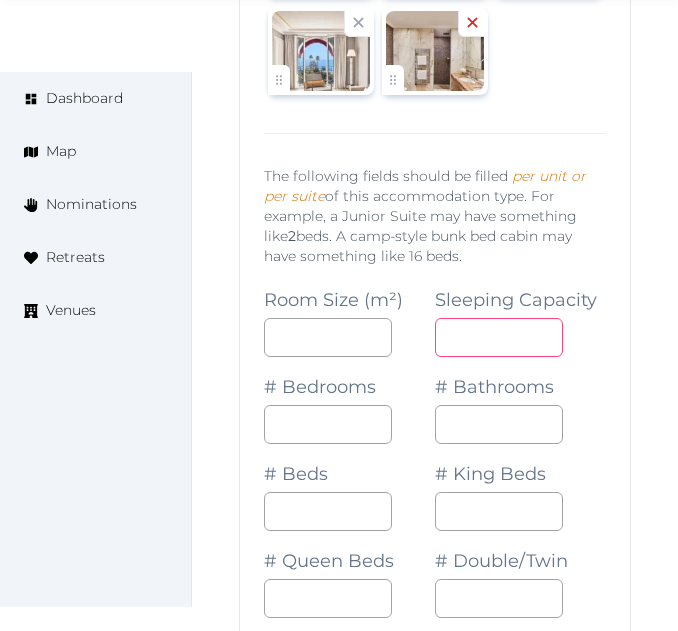 click at bounding box center (499, 337) 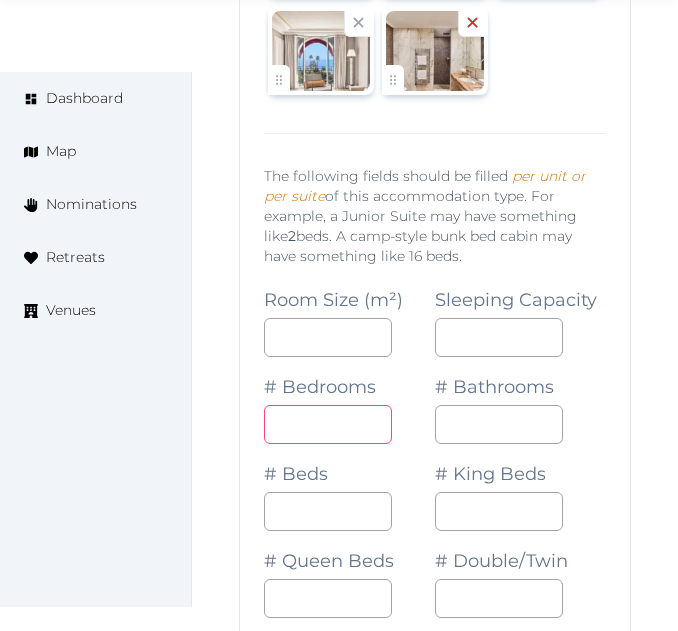 click at bounding box center [328, 424] 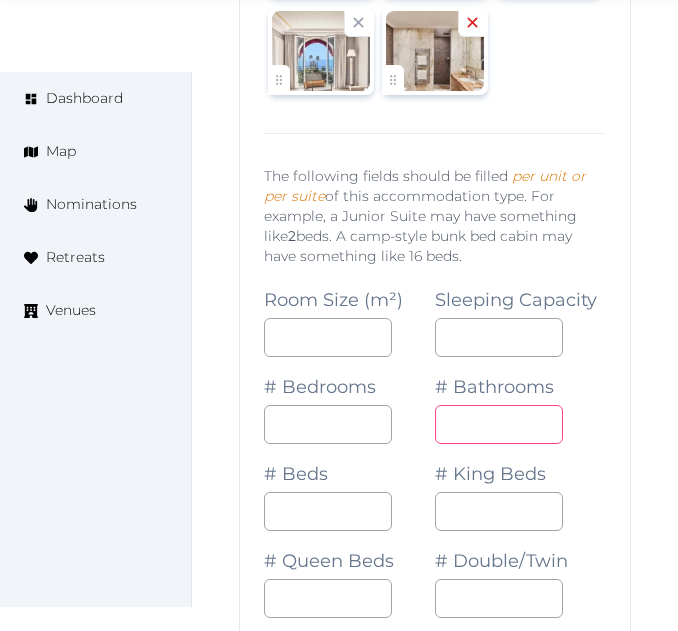 click on "*" at bounding box center (499, 424) 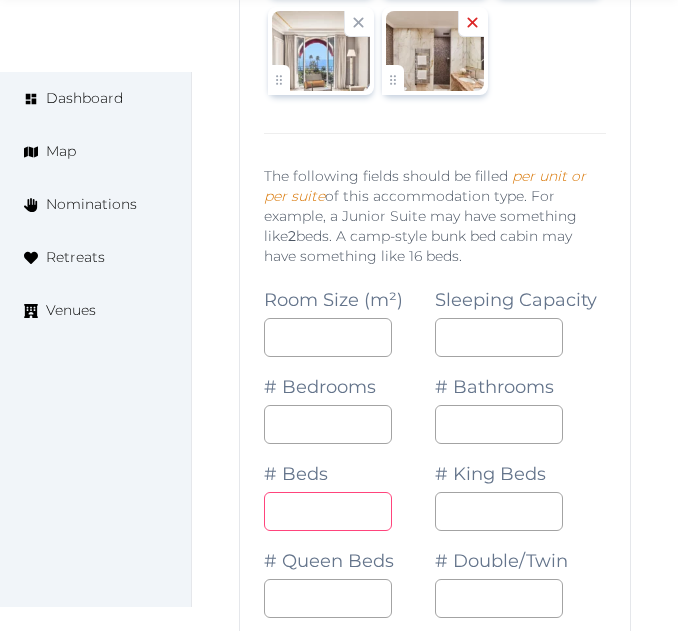 click on "*" at bounding box center [328, 511] 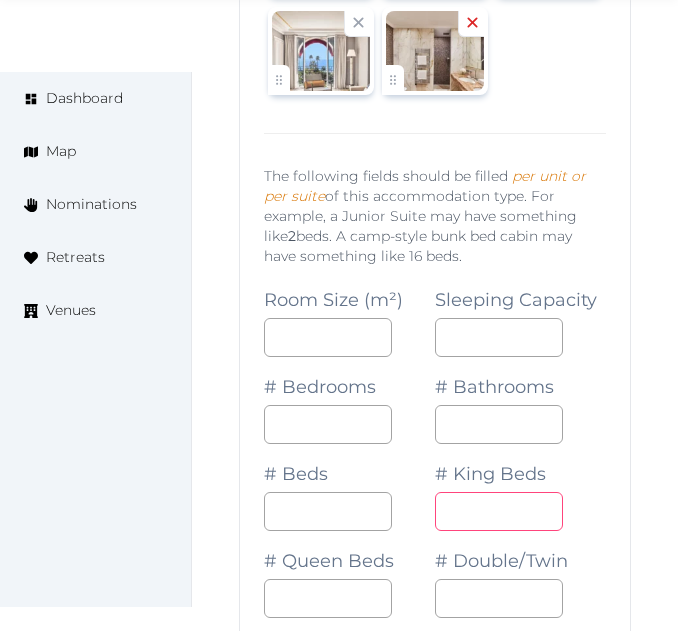 click at bounding box center (499, 511) 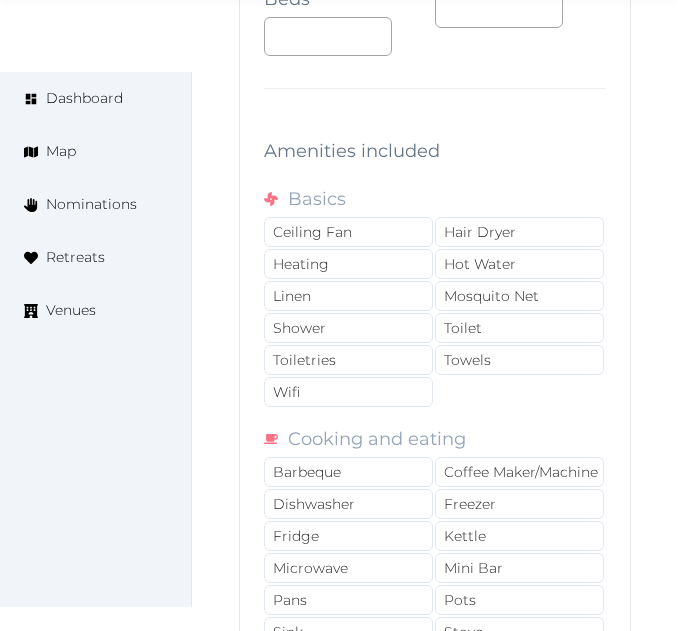 scroll, scrollTop: 34807, scrollLeft: 0, axis: vertical 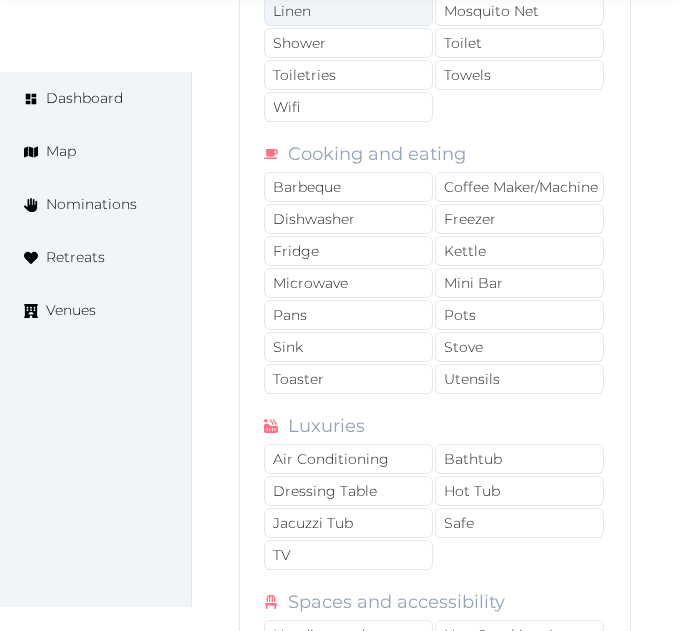 type on "*" 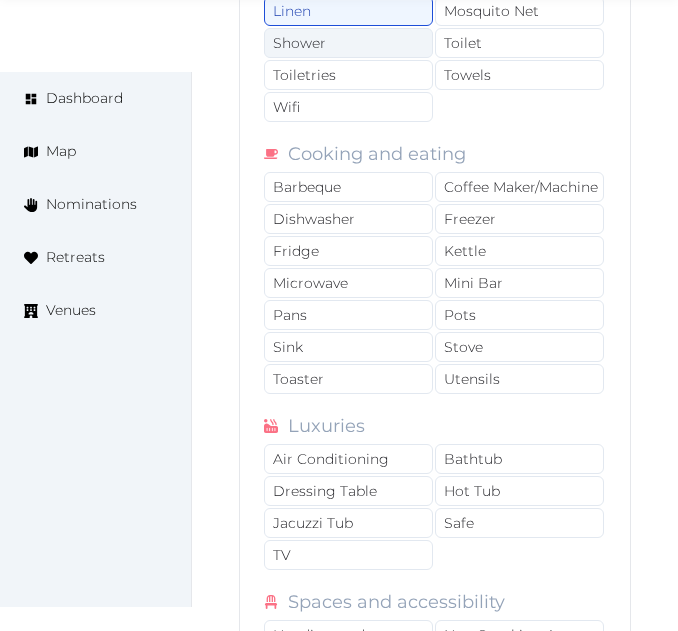 click on "Ceiling Fan Hair Dryer Heating Hot Water Linen Mosquito Net Shower Toilet Toiletries Towels Wifi" at bounding box center (435, 28) 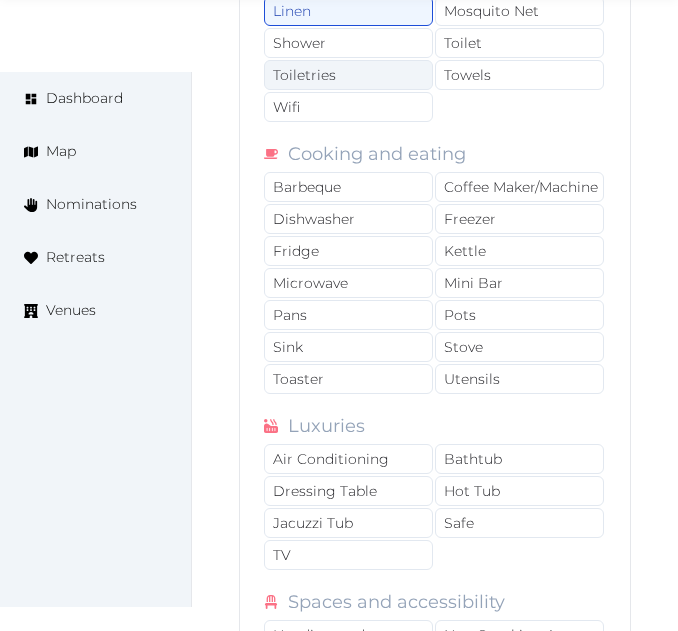 click on "Toiletries" at bounding box center (348, 75) 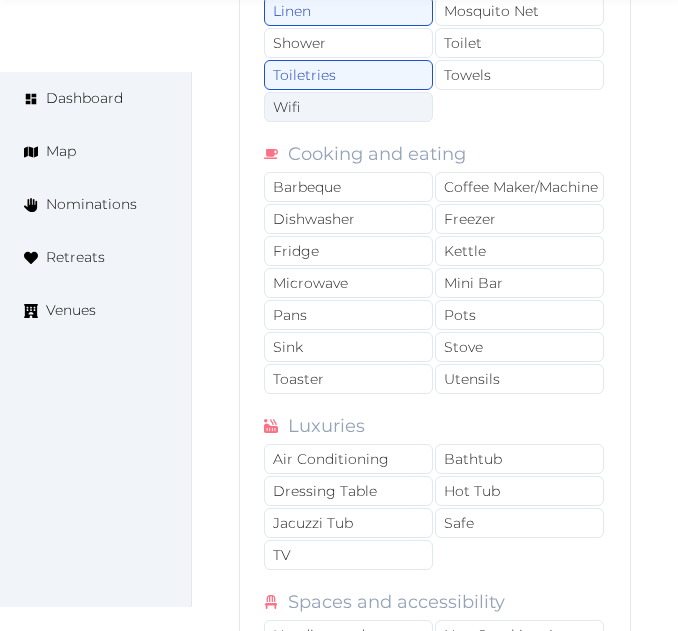 click on "Wifi" at bounding box center [348, 107] 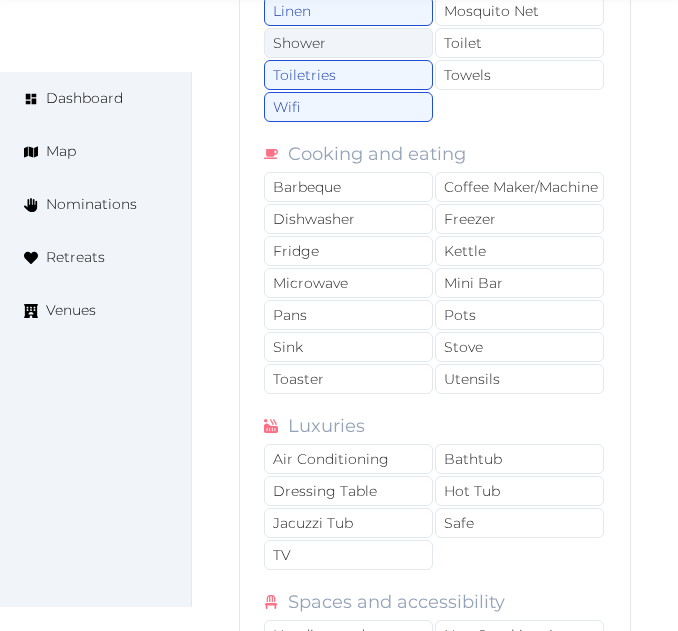 click on "Shower" at bounding box center (348, 43) 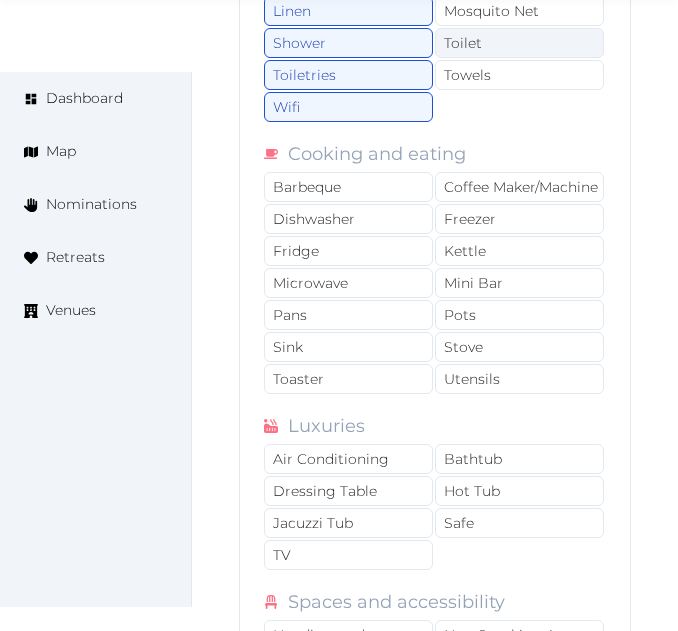 click on "Toilet" at bounding box center (519, 43) 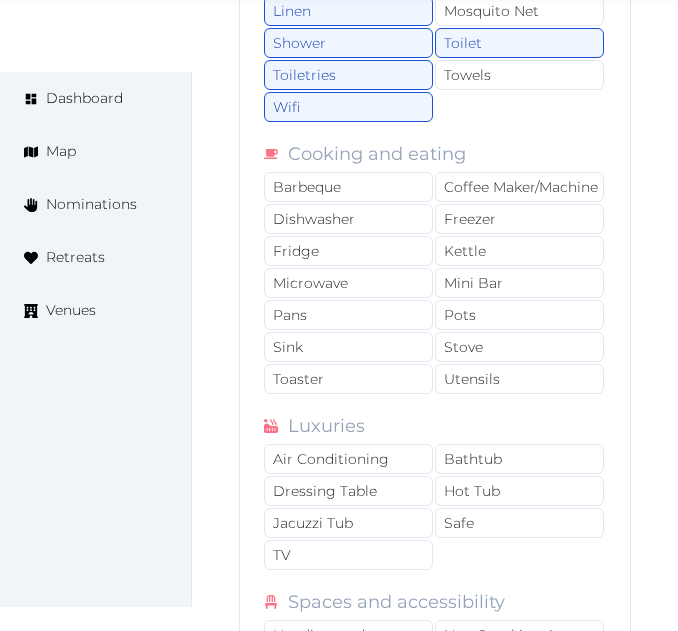 click on "Ceiling Fan Hair Dryer Heating Hot Water Linen Mosquito Net Shower Toilet Toiletries Towels Wifi" at bounding box center (435, 28) 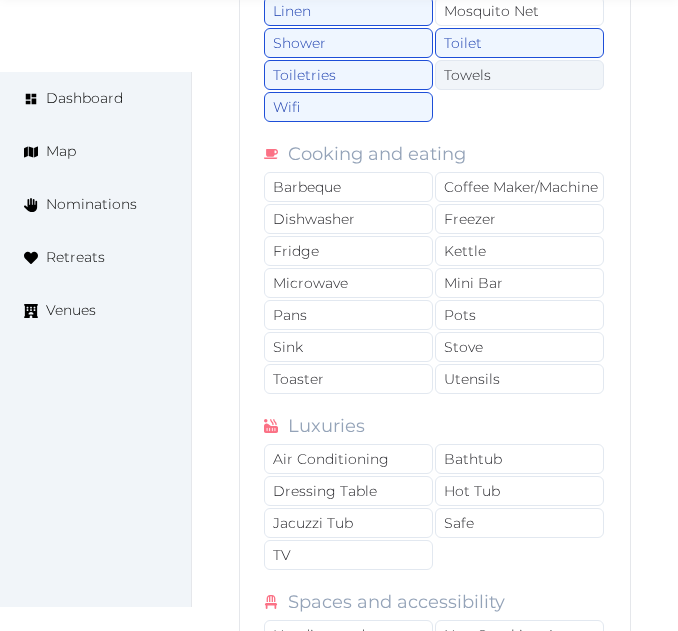 click on "Towels" at bounding box center [519, 75] 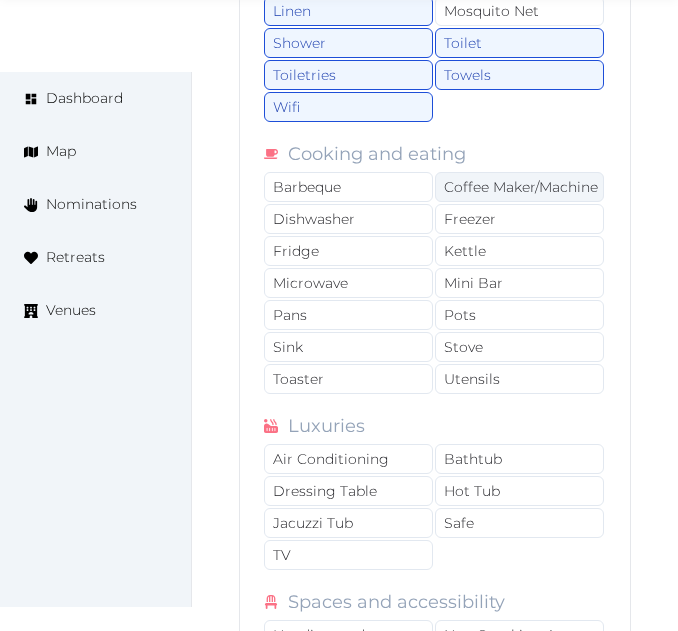 click on "Coffee Maker/Machine" at bounding box center [519, 187] 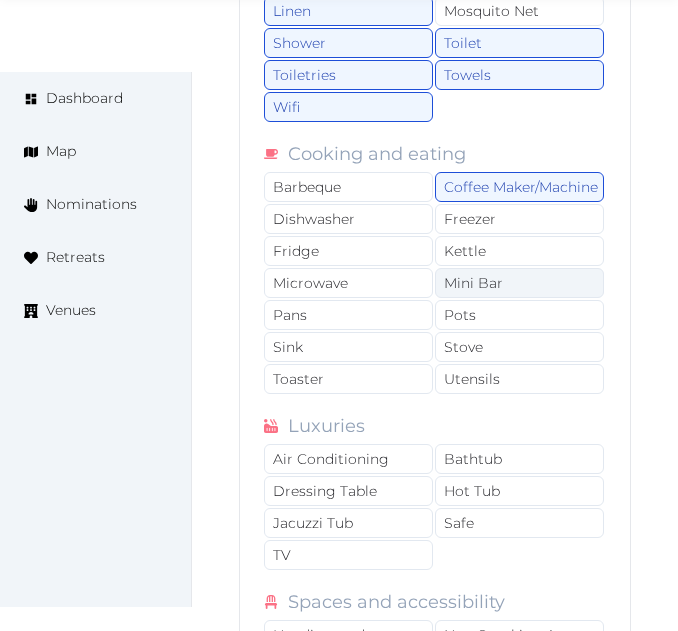 click on "Mini Bar" at bounding box center (519, 283) 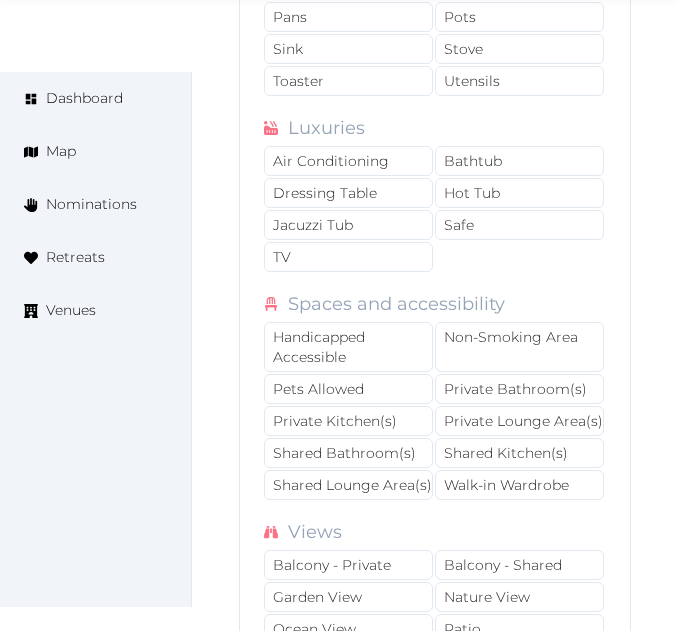 scroll, scrollTop: 35107, scrollLeft: 0, axis: vertical 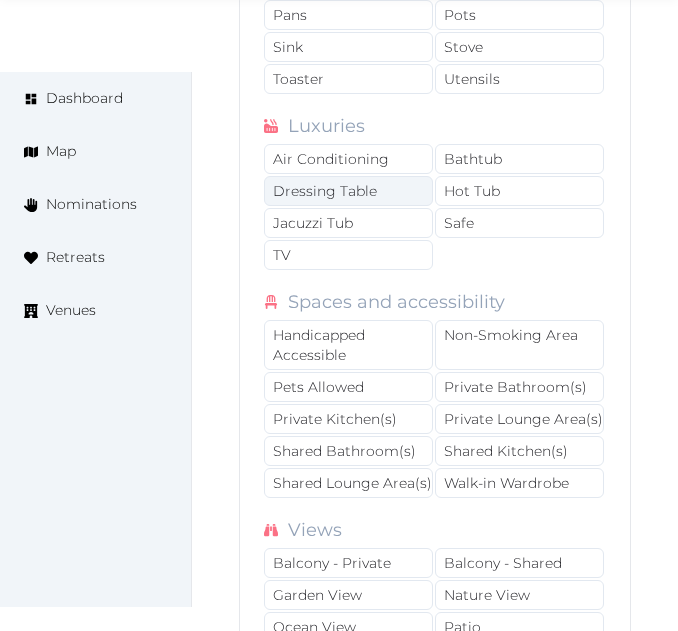 drag, startPoint x: 368, startPoint y: 178, endPoint x: 386, endPoint y: 218, distance: 43.863426 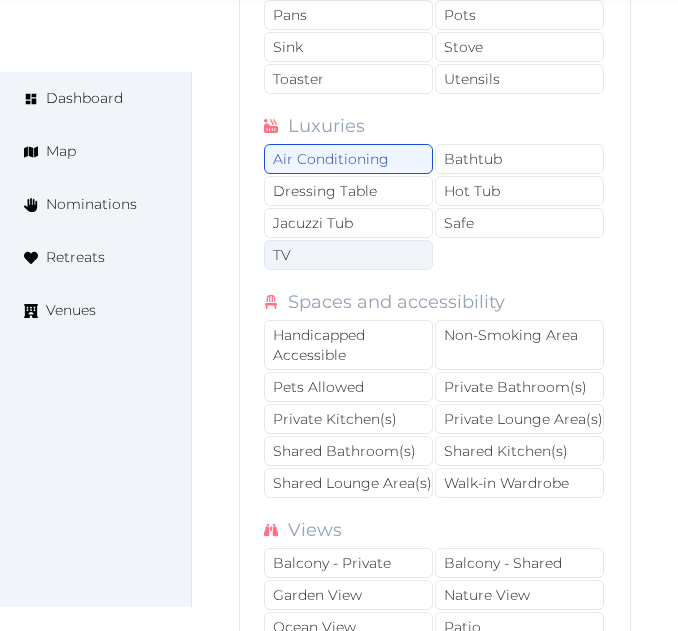 click on "TV" at bounding box center (348, 255) 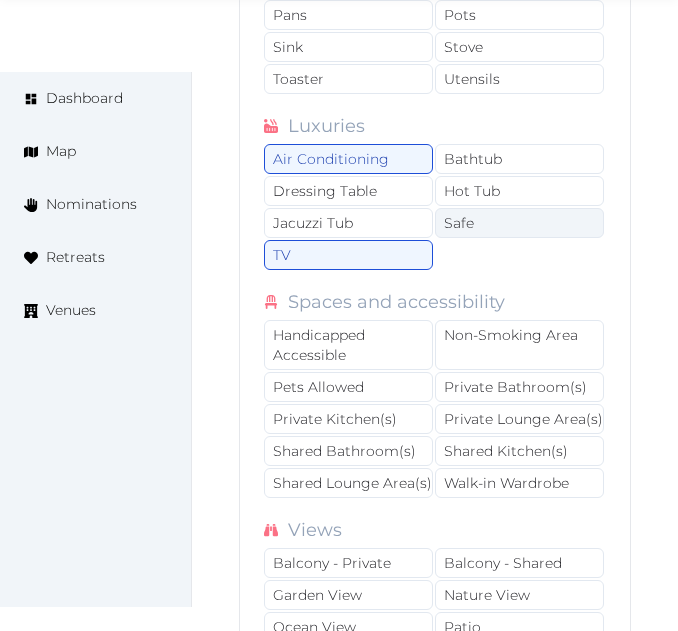 click on "Safe" at bounding box center [519, 223] 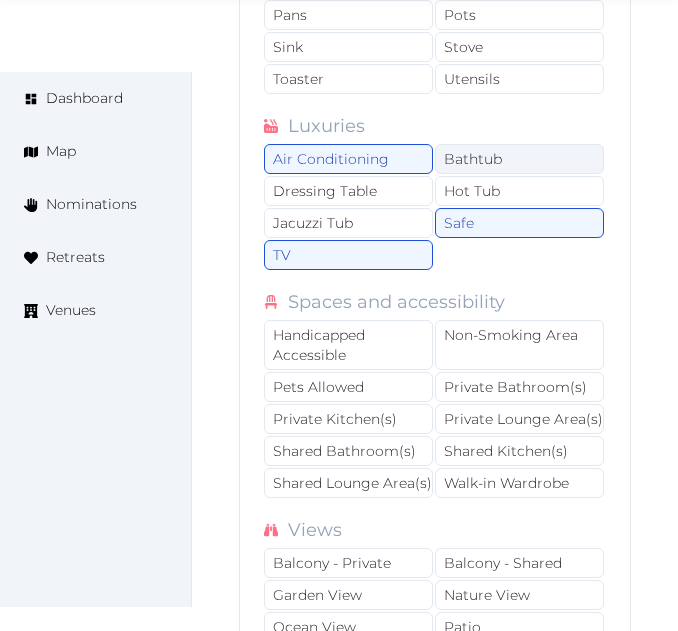 click on "Bathtub" at bounding box center (519, 159) 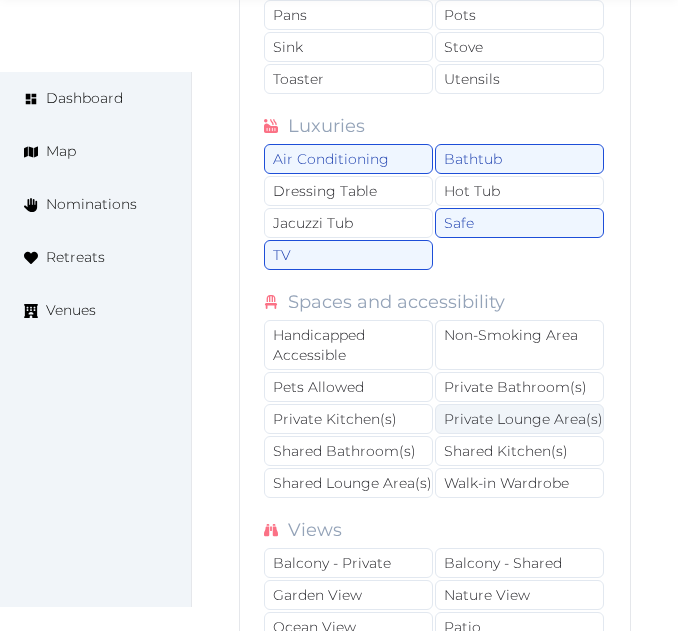 drag, startPoint x: 492, startPoint y: 406, endPoint x: 490, endPoint y: 435, distance: 29.068884 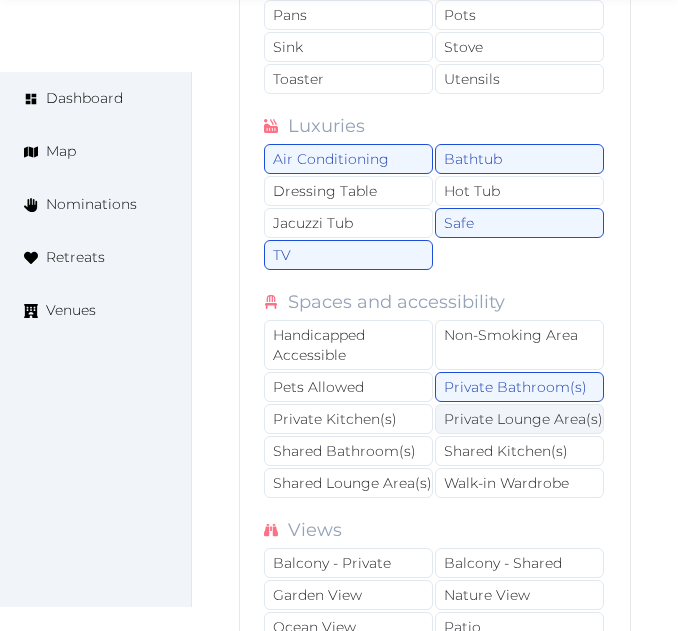 click on "Private Lounge Area(s)" at bounding box center (519, 419) 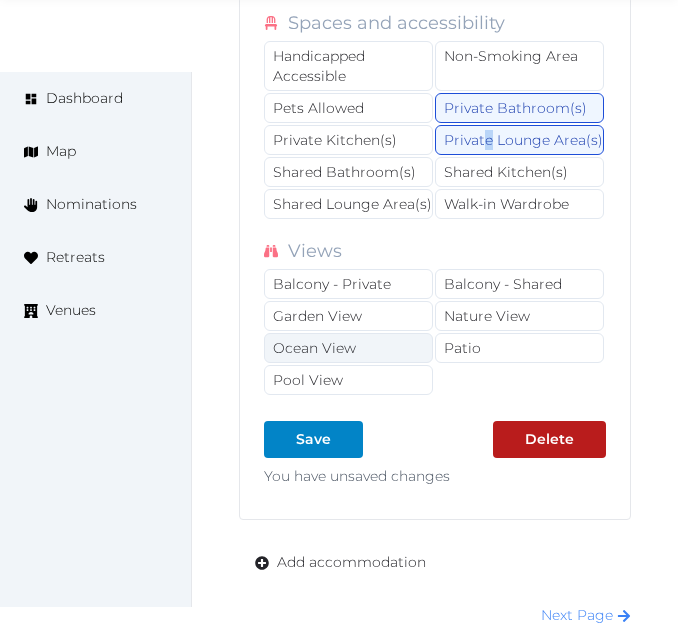 scroll, scrollTop: 35407, scrollLeft: 0, axis: vertical 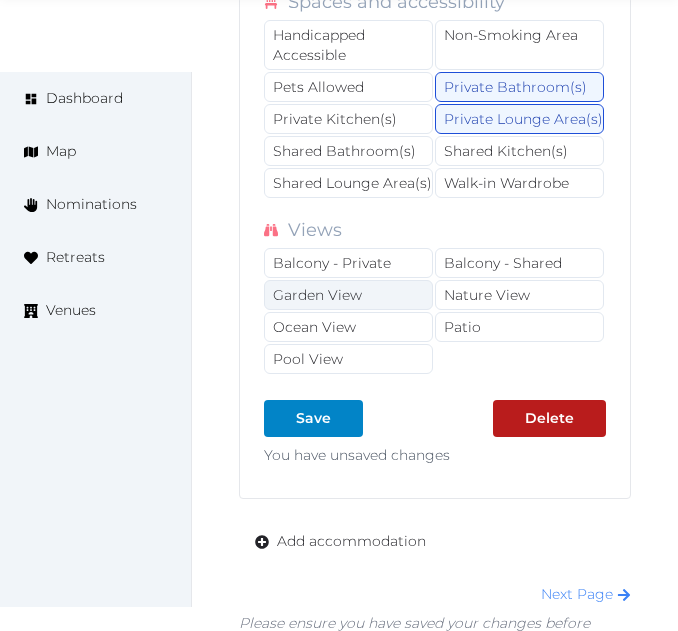 click on "Garden View" at bounding box center (348, 295) 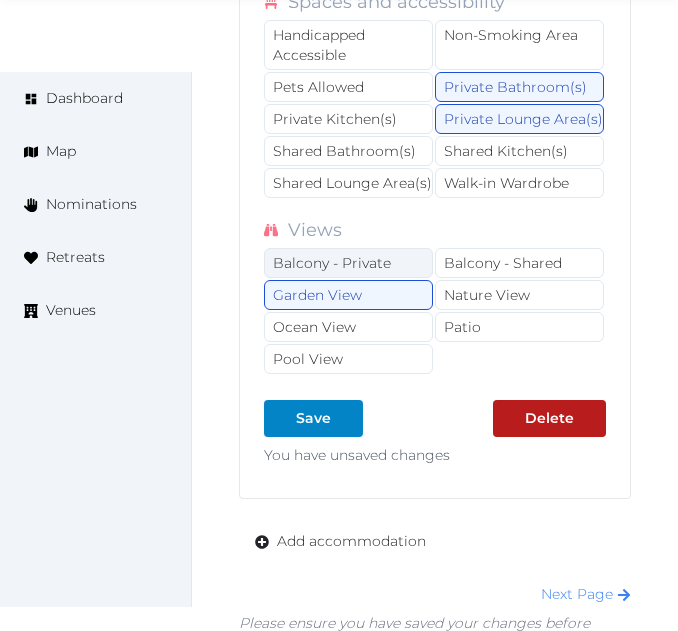 drag, startPoint x: 336, startPoint y: 277, endPoint x: 353, endPoint y: 300, distance: 28.600698 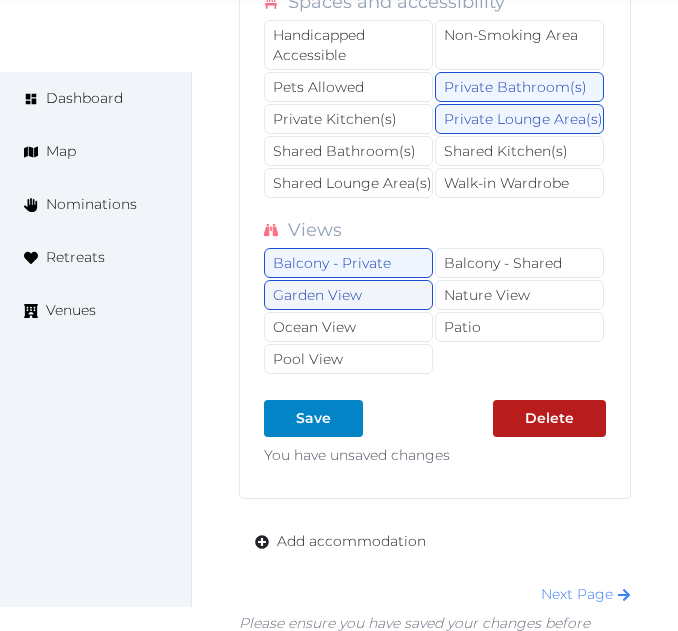 click on "Garden View" at bounding box center (348, 295) 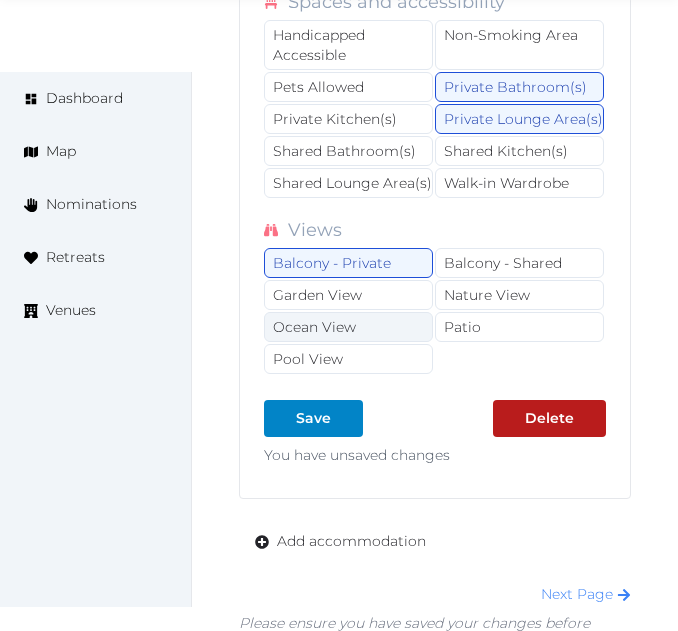 click on "Ocean View" at bounding box center [348, 327] 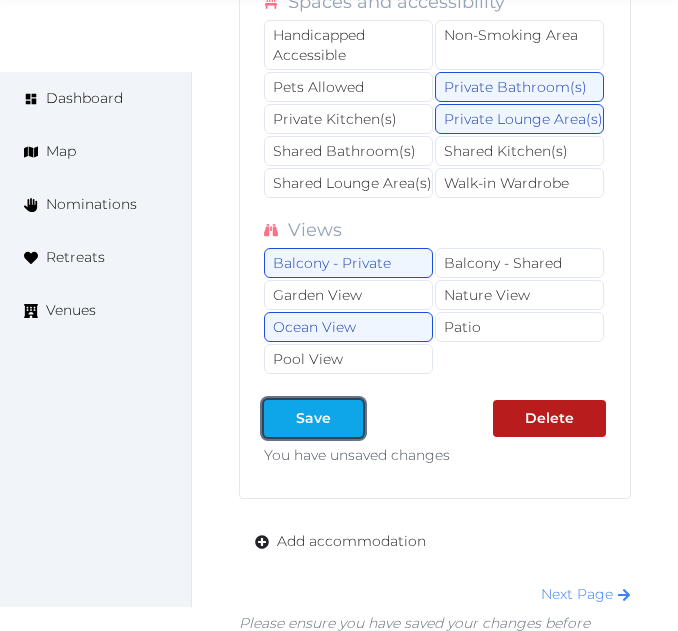 click on "Save" at bounding box center [313, 418] 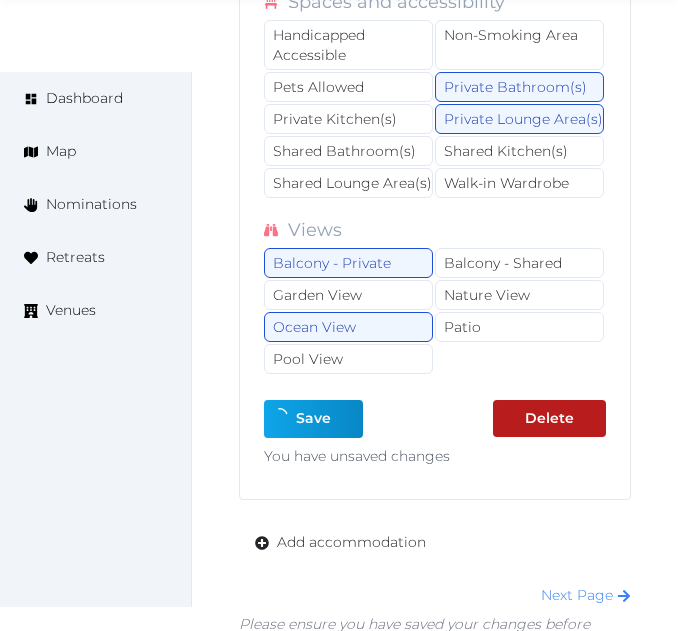 type on "*" 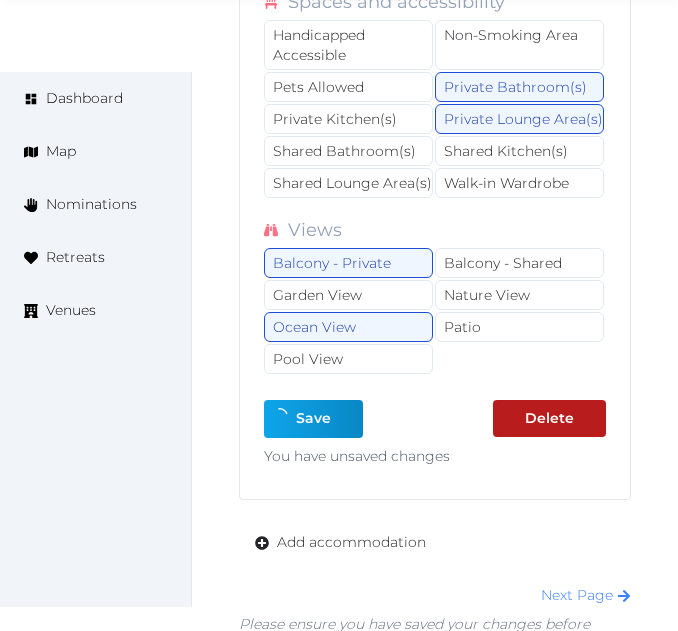 type on "*" 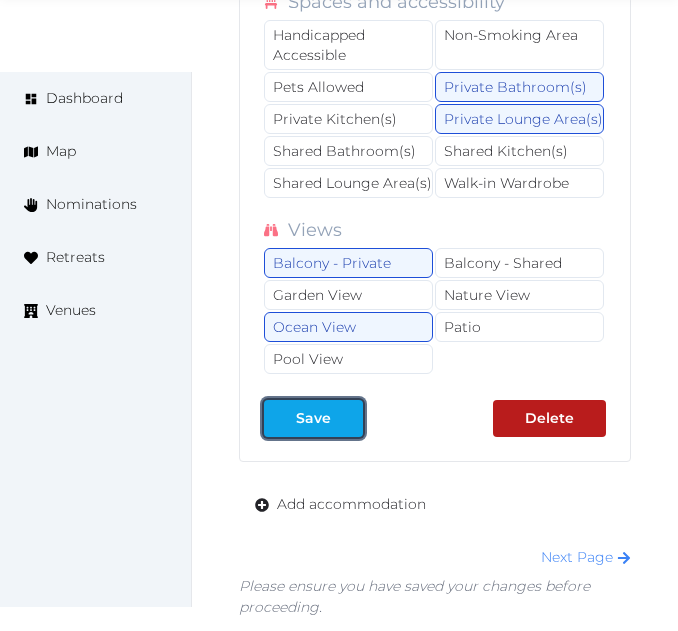 click on "Save" at bounding box center [313, 418] 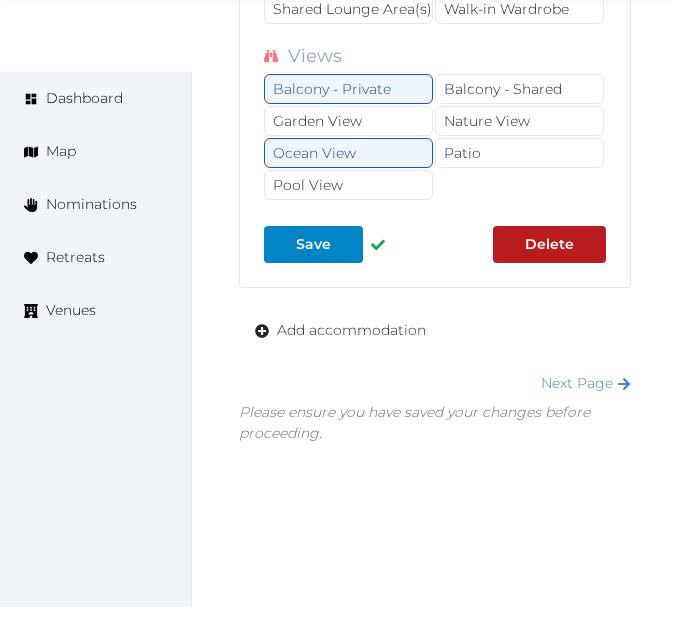 scroll, scrollTop: 35607, scrollLeft: 0, axis: vertical 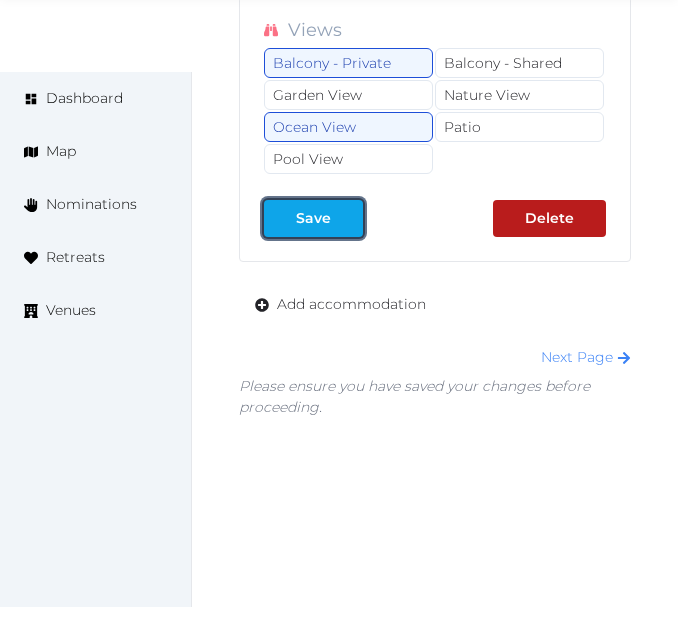 click on "Save" at bounding box center (313, 218) 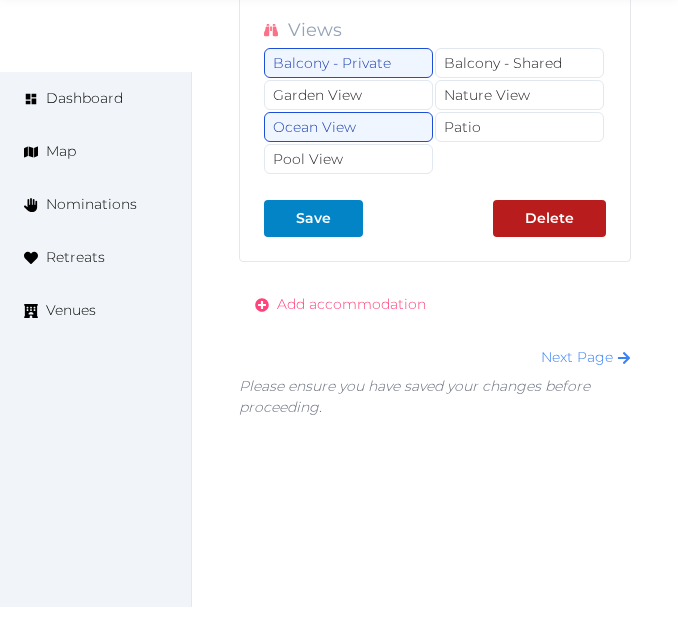 click on "Add accommodation" at bounding box center [351, 304] 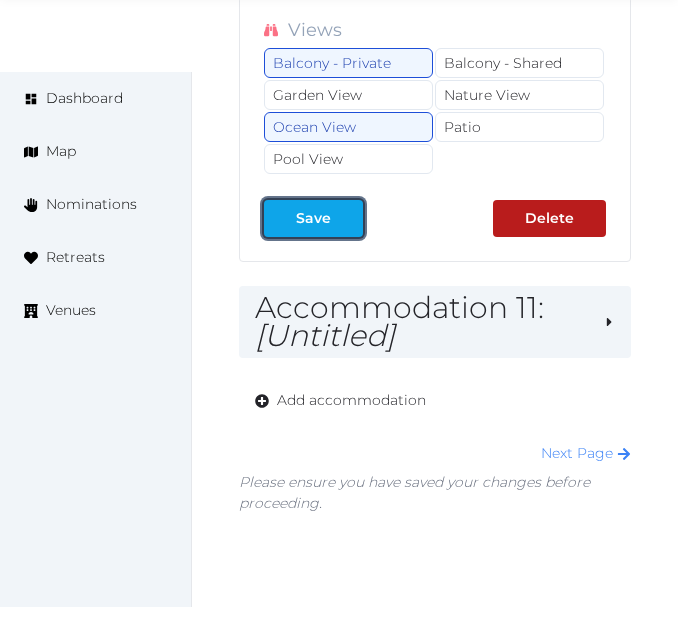 click on "Save" at bounding box center (313, 218) 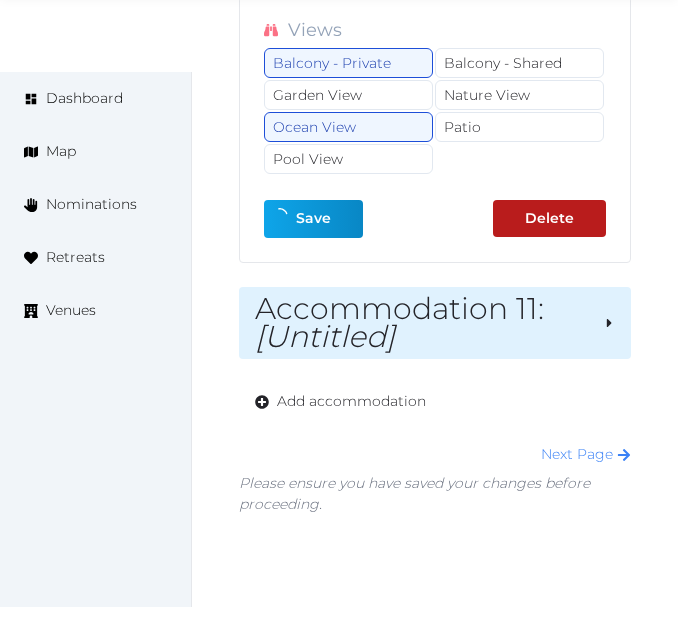 click on "[Untitled]" at bounding box center [325, 336] 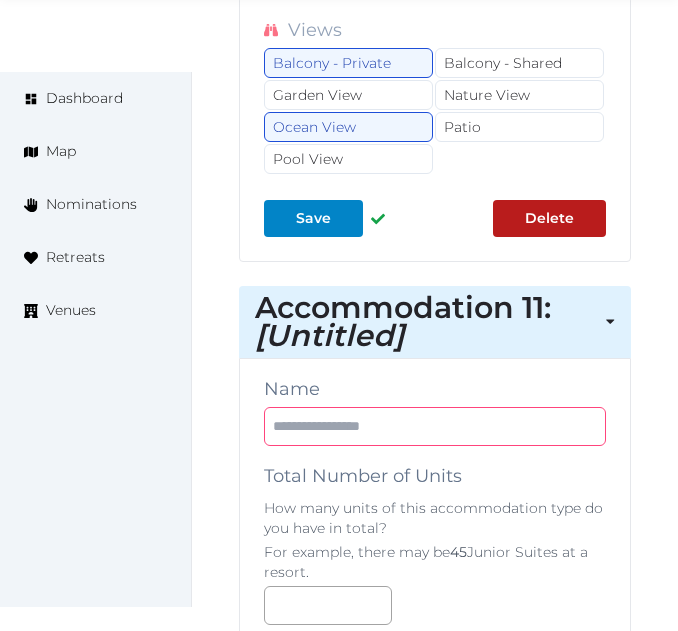 click at bounding box center (435, 426) 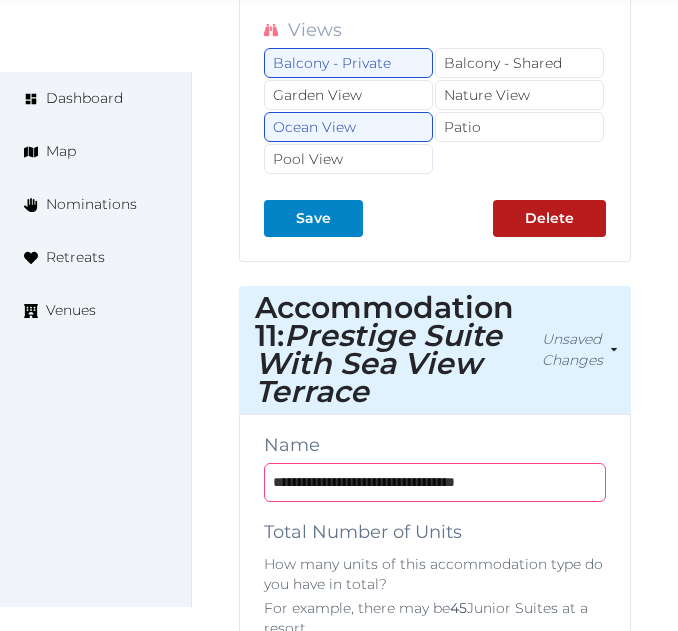 type on "**********" 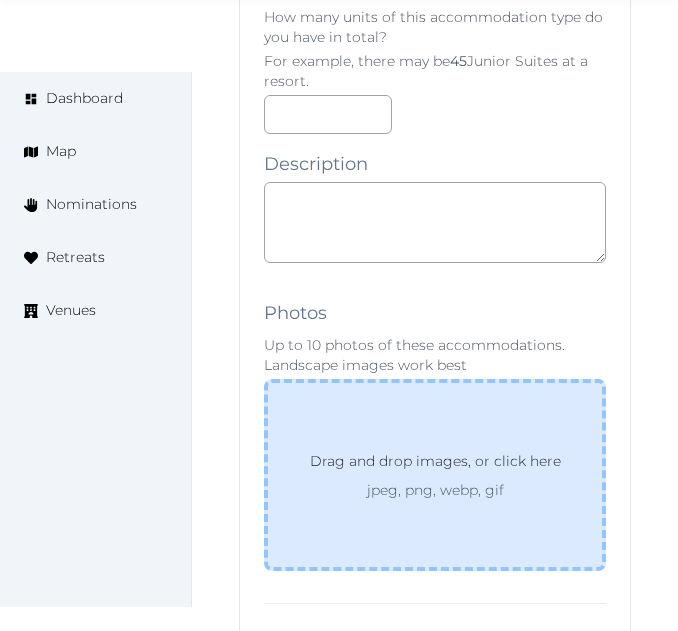 scroll, scrollTop: 36307, scrollLeft: 0, axis: vertical 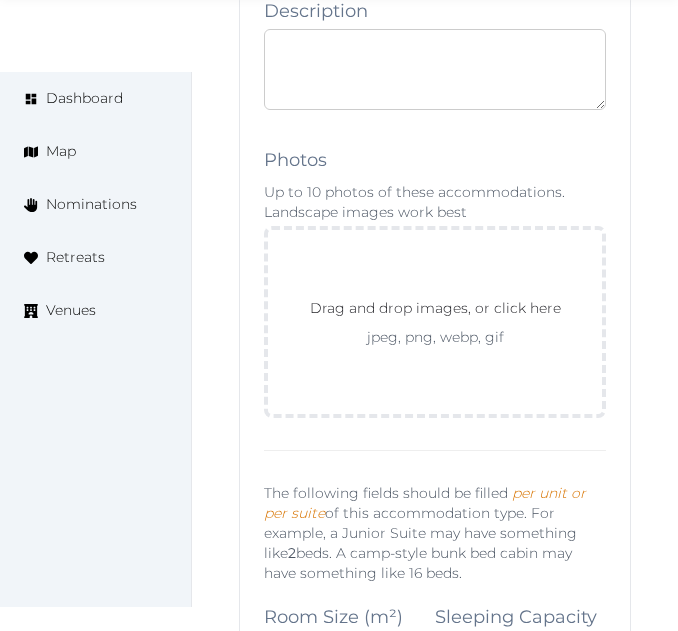 click at bounding box center (435, 69) 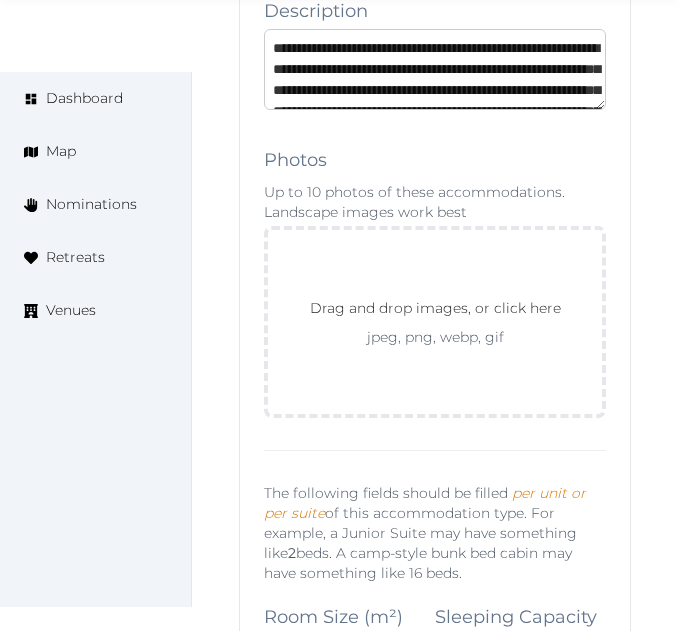 scroll, scrollTop: 137, scrollLeft: 0, axis: vertical 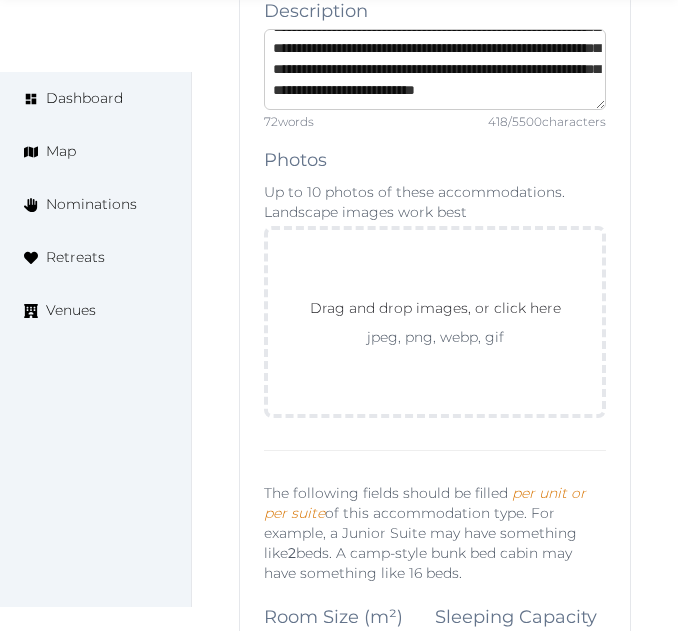 type on "**********" 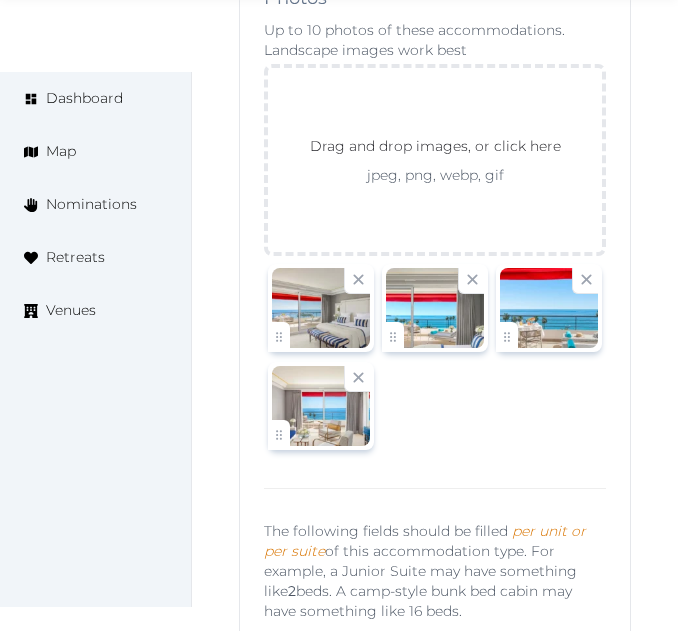 scroll, scrollTop: 36507, scrollLeft: 0, axis: vertical 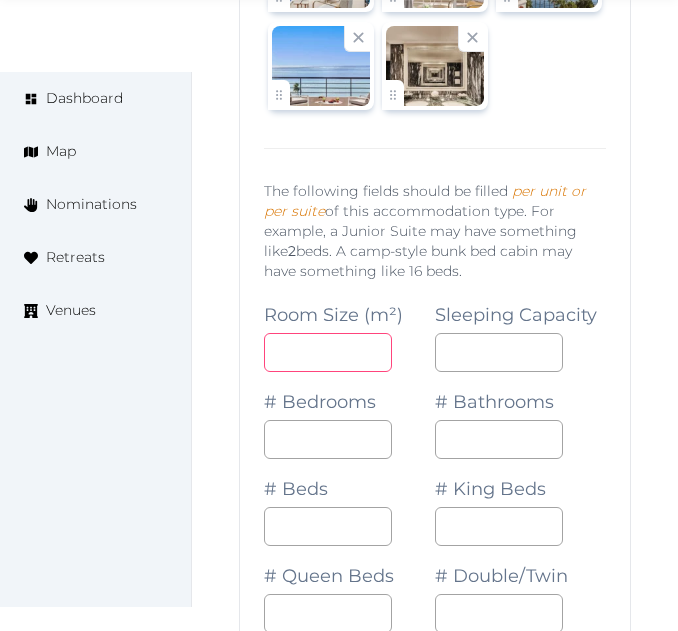 click at bounding box center [328, 352] 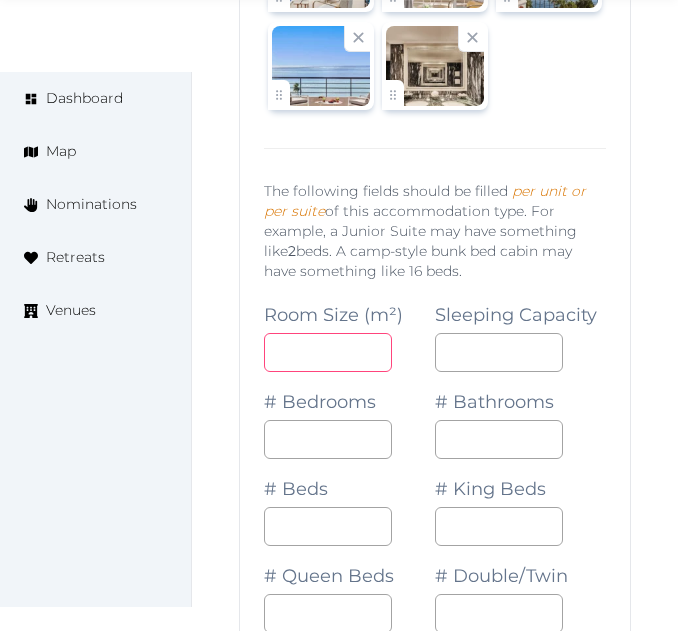 drag, startPoint x: 309, startPoint y: 384, endPoint x: 246, endPoint y: 360, distance: 67.41662 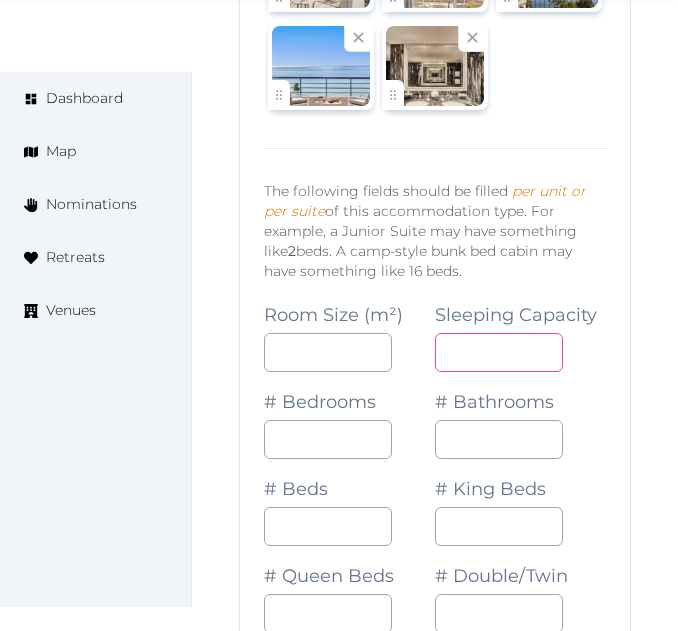 click at bounding box center [499, 352] 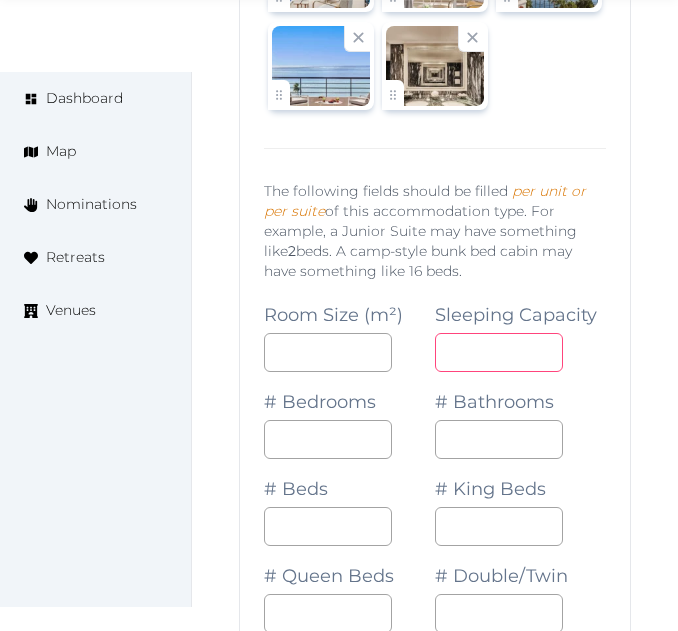 click at bounding box center [499, 352] 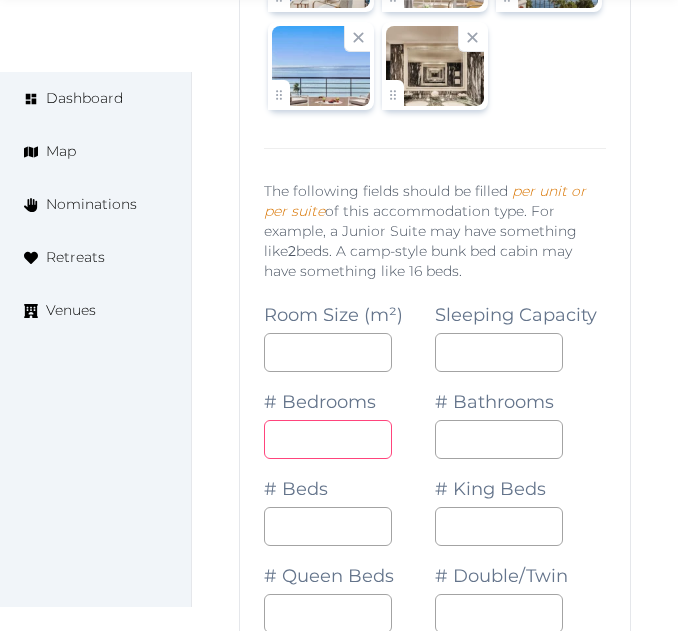 click at bounding box center (328, 439) 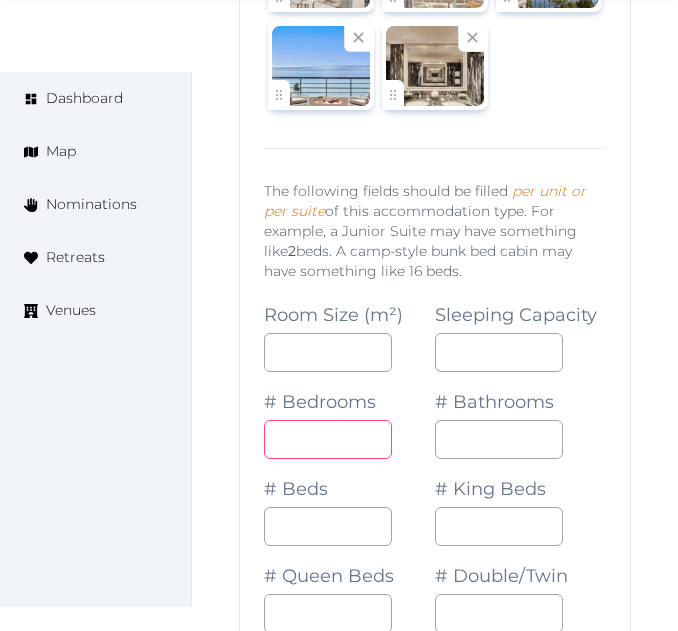type on "*" 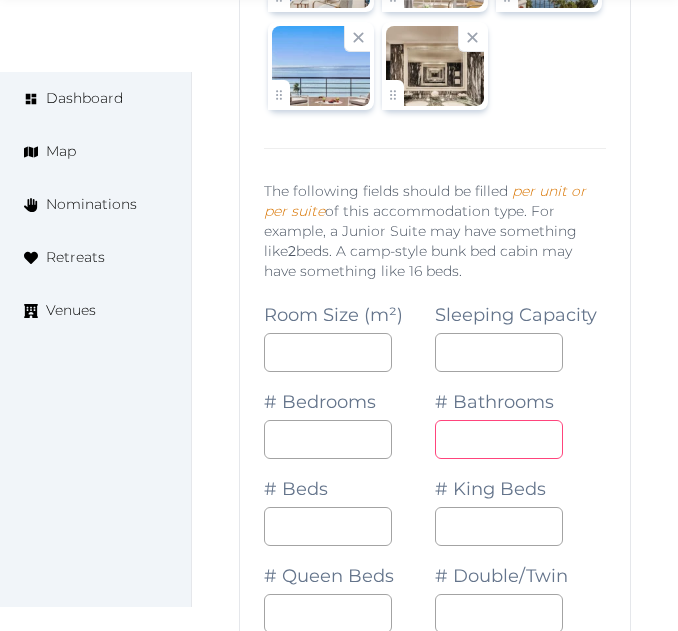 click at bounding box center (499, 439) 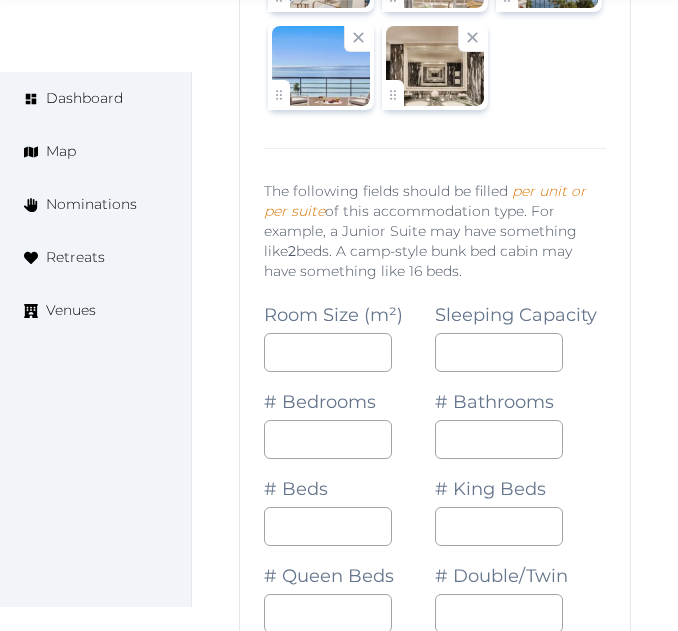 click on "# Beds" at bounding box center [349, 502] 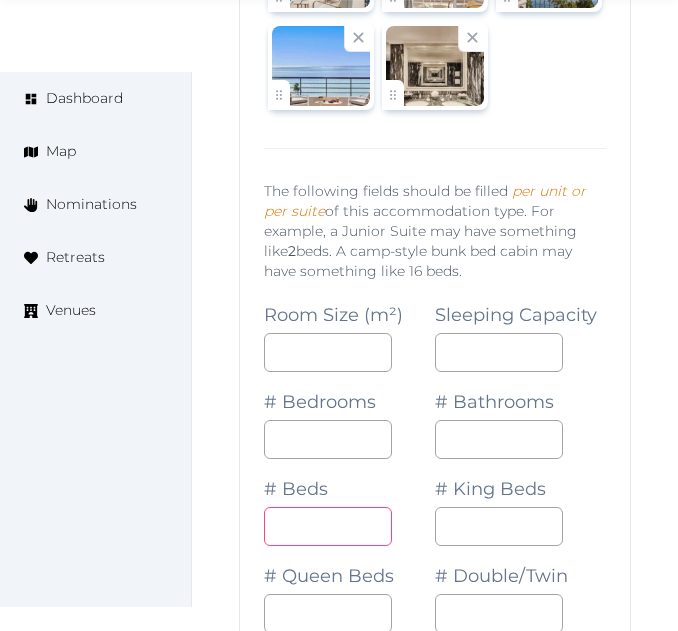 click at bounding box center (328, 526) 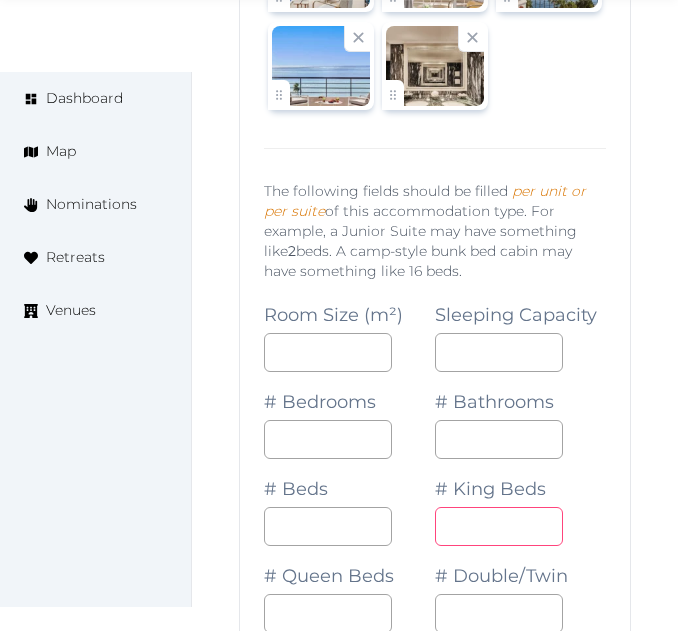 click at bounding box center [499, 526] 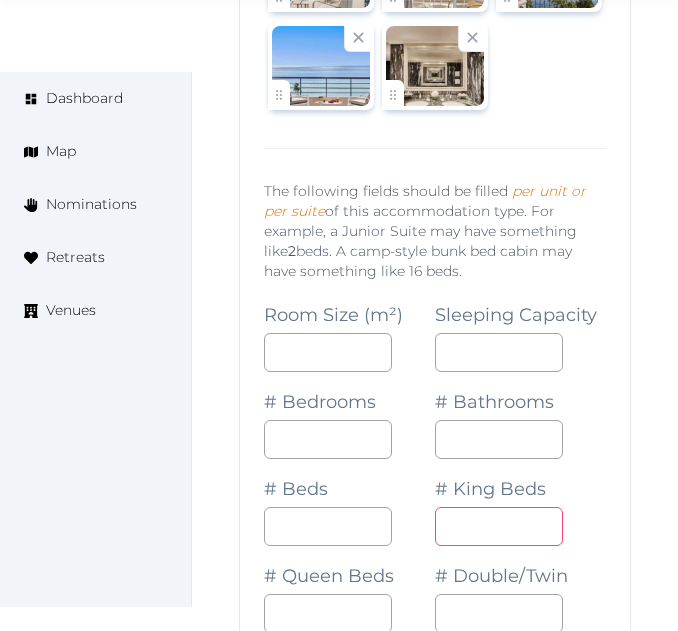 type on "*" 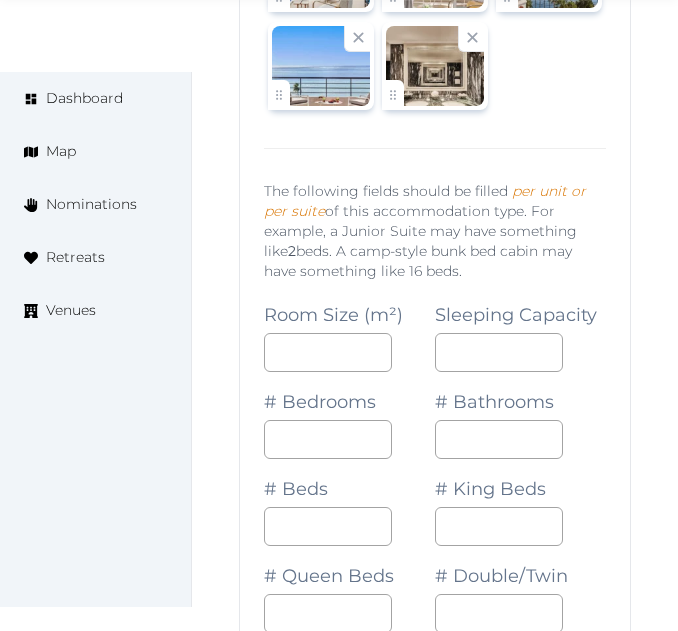 click on "# King Beds *" at bounding box center [520, 502] 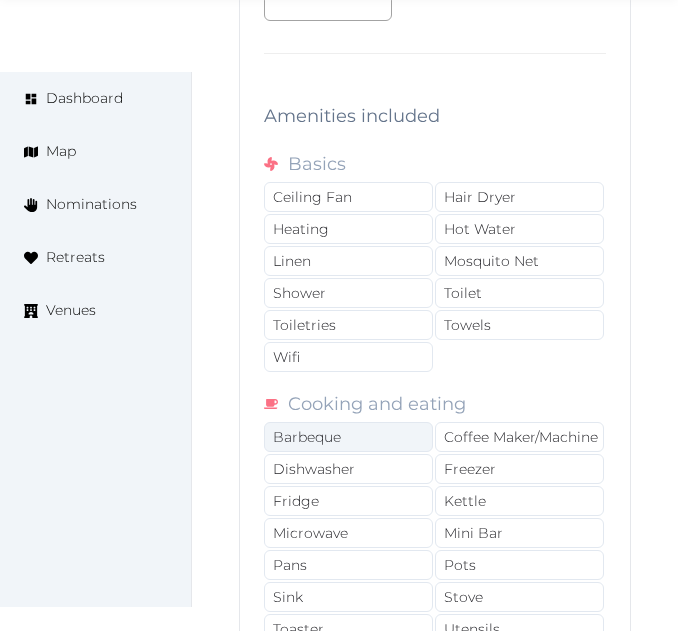 scroll, scrollTop: 39322, scrollLeft: 0, axis: vertical 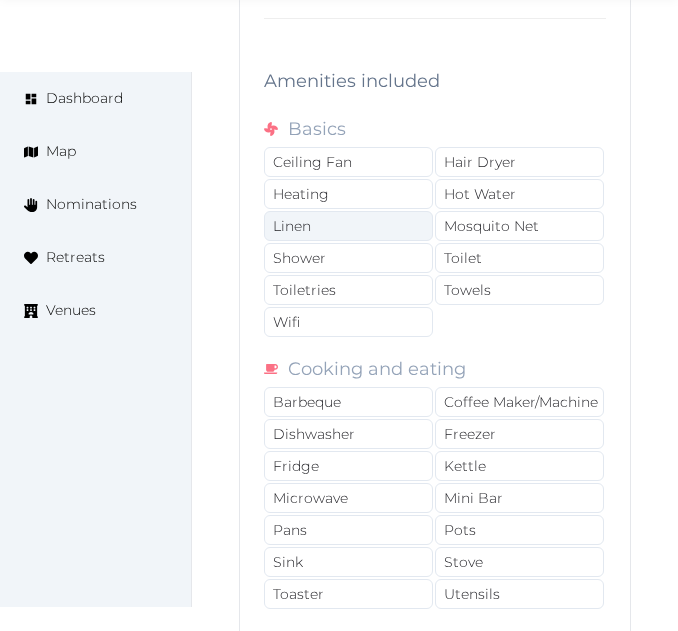 click on "Linen" at bounding box center [348, 226] 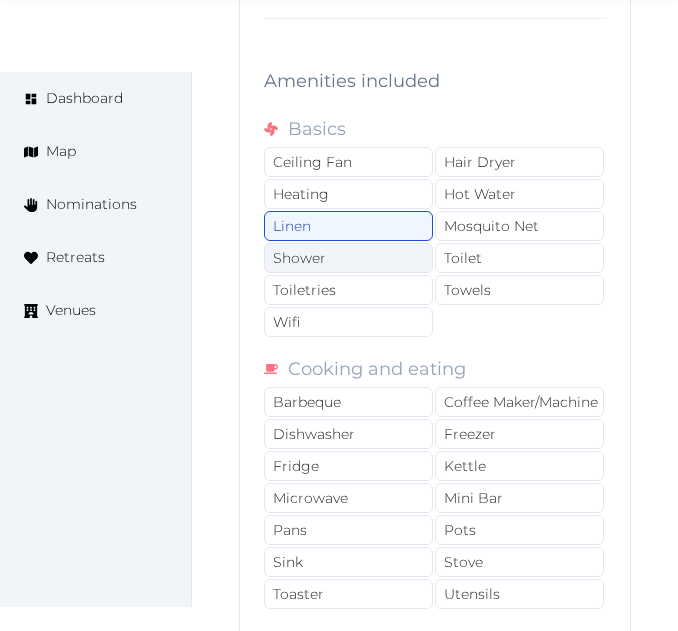 click on "Shower" at bounding box center (348, 258) 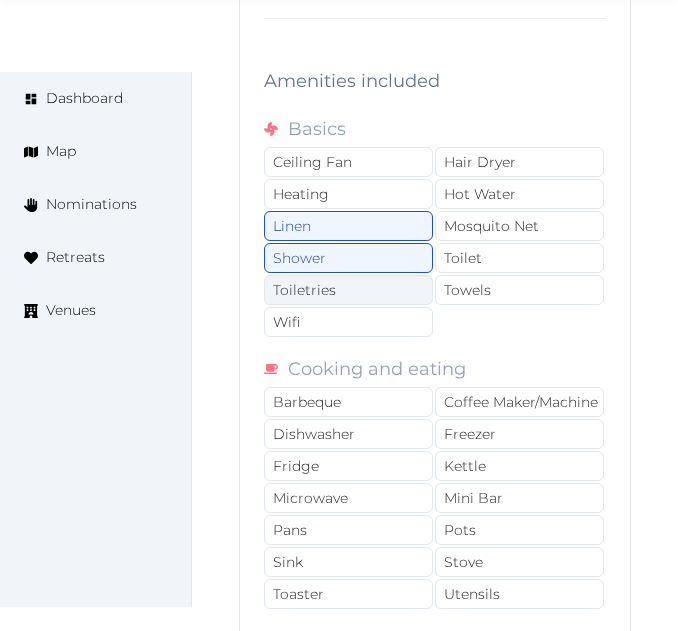 click on "Toiletries" at bounding box center [348, 290] 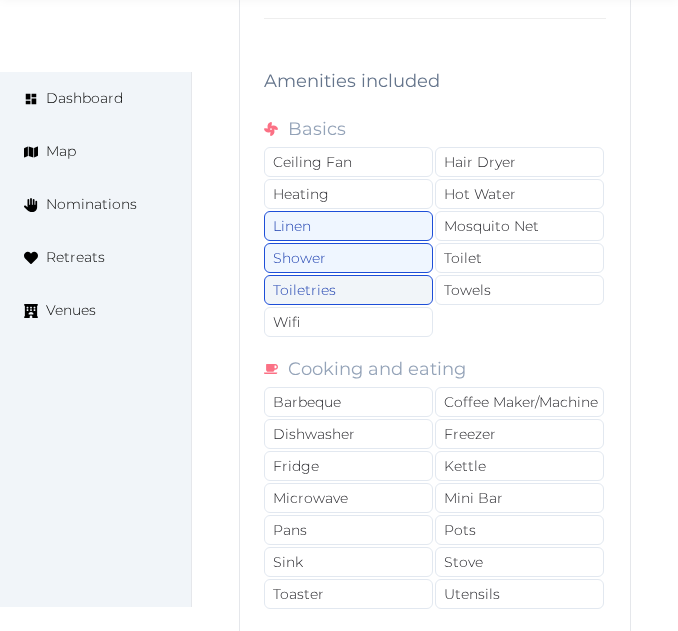 click on "Toiletries" at bounding box center (348, 290) 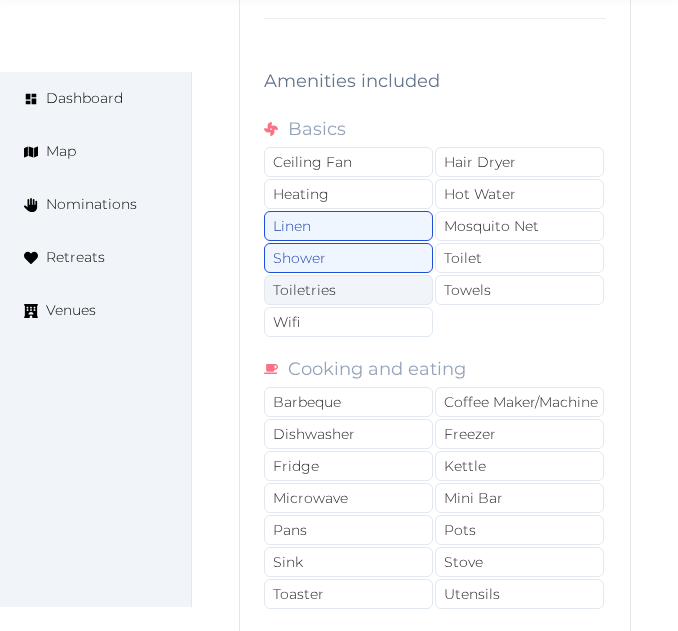 click on "Toiletries" at bounding box center (348, 290) 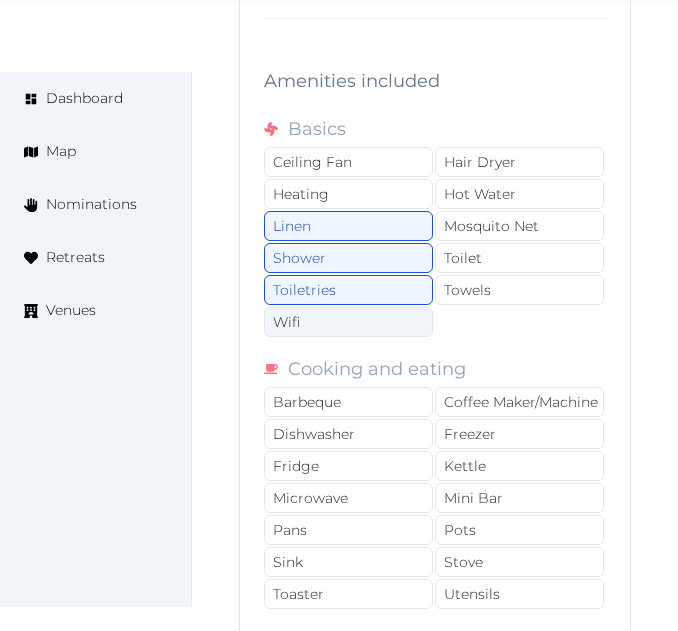 click on "Wifi" at bounding box center (348, 322) 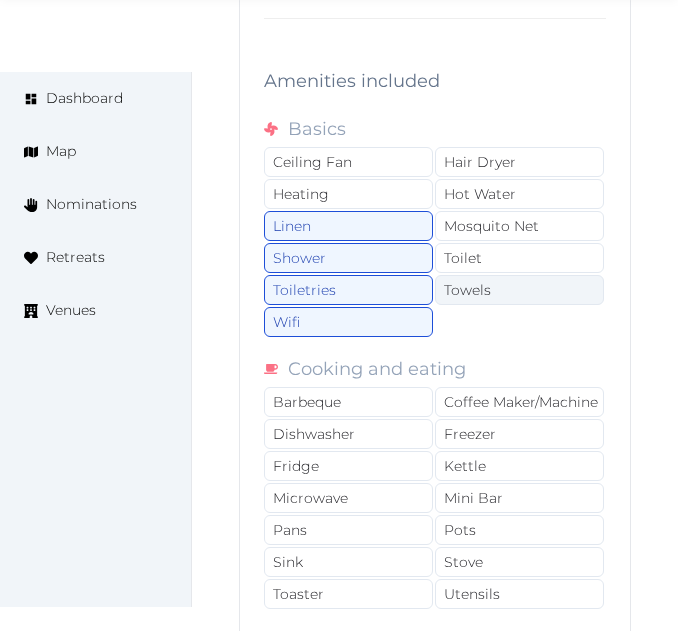 click on "Towels" at bounding box center (519, 290) 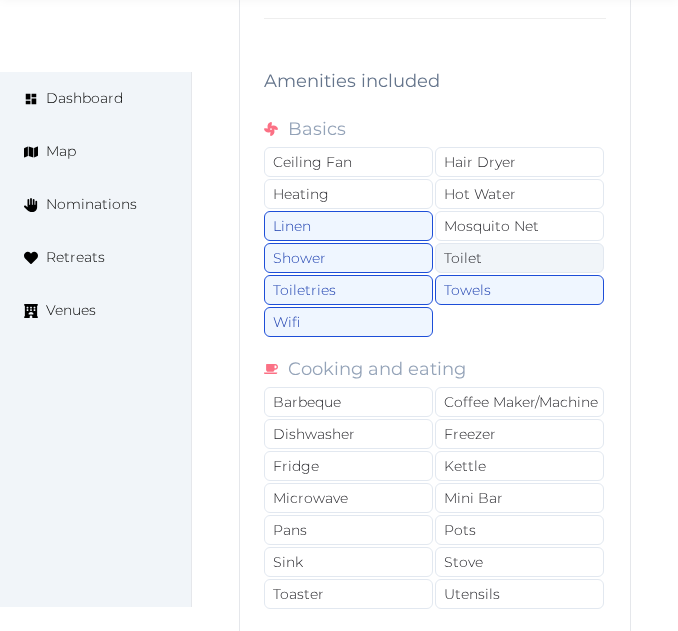 click on "Toilet" at bounding box center [519, 258] 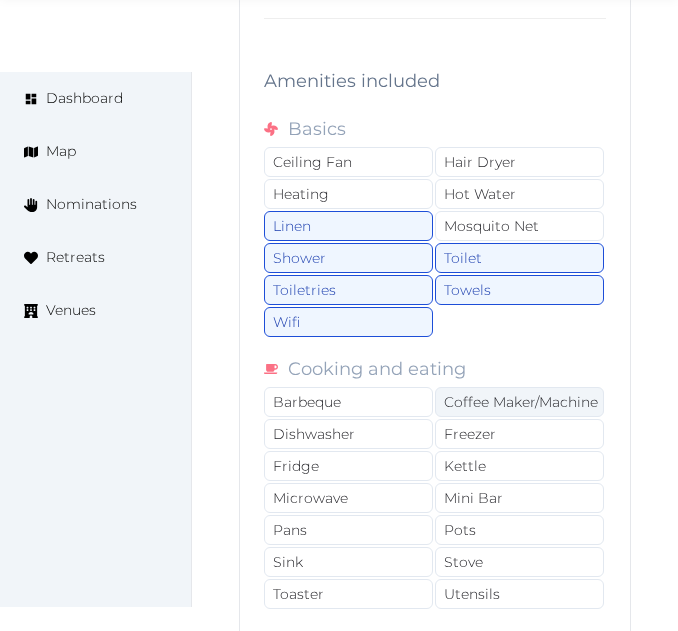 click on "Coffee Maker/Machine" at bounding box center (519, 402) 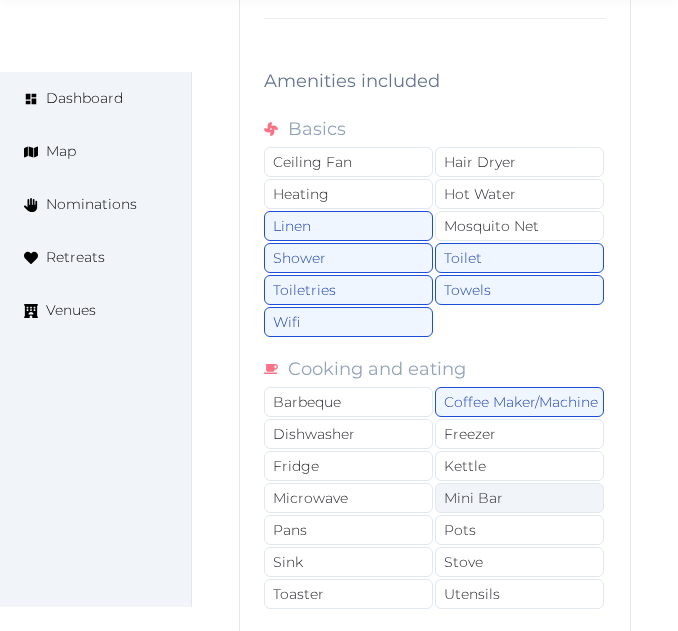 click on "Mini Bar" at bounding box center [519, 498] 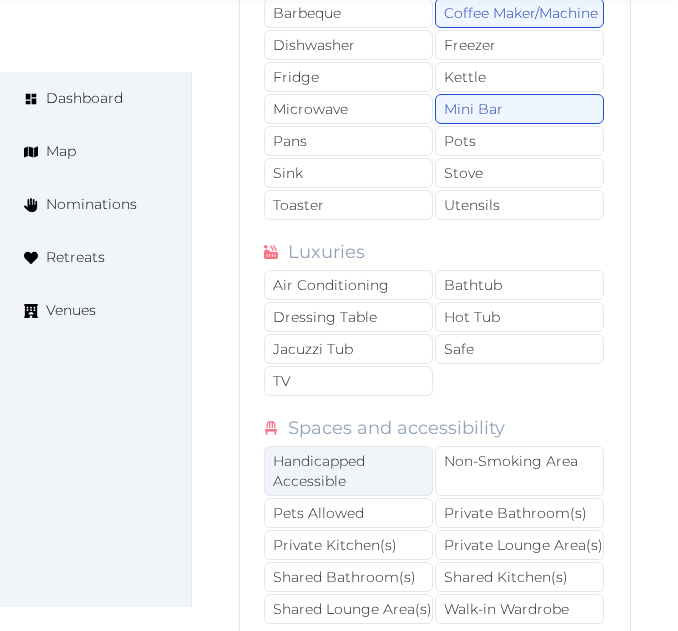 scroll, scrollTop: 39822, scrollLeft: 0, axis: vertical 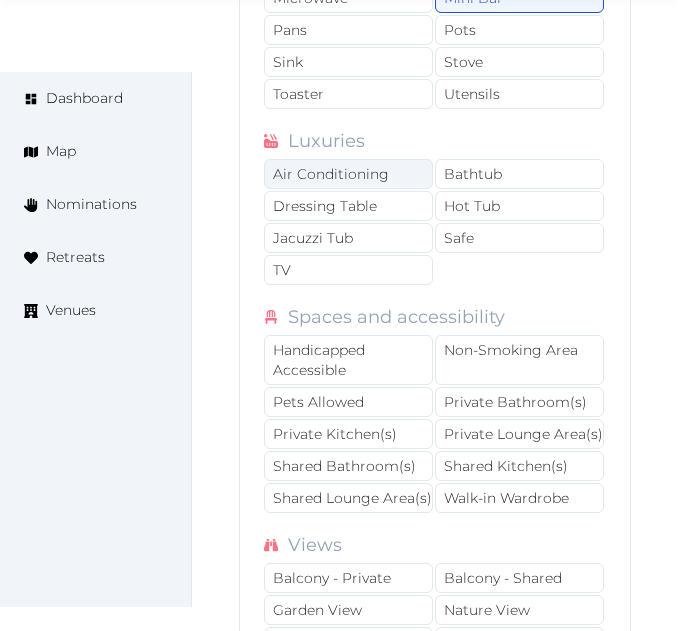 click on "Air Conditioning" at bounding box center [348, 174] 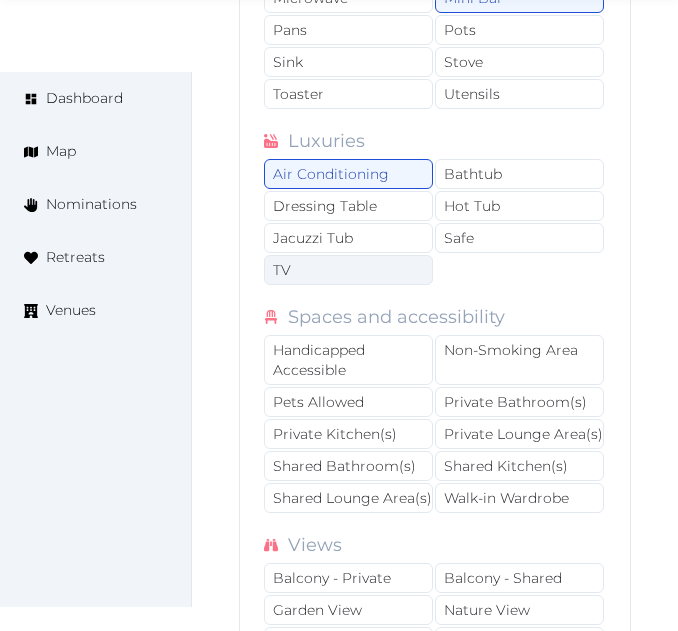 click on "TV" at bounding box center (348, 270) 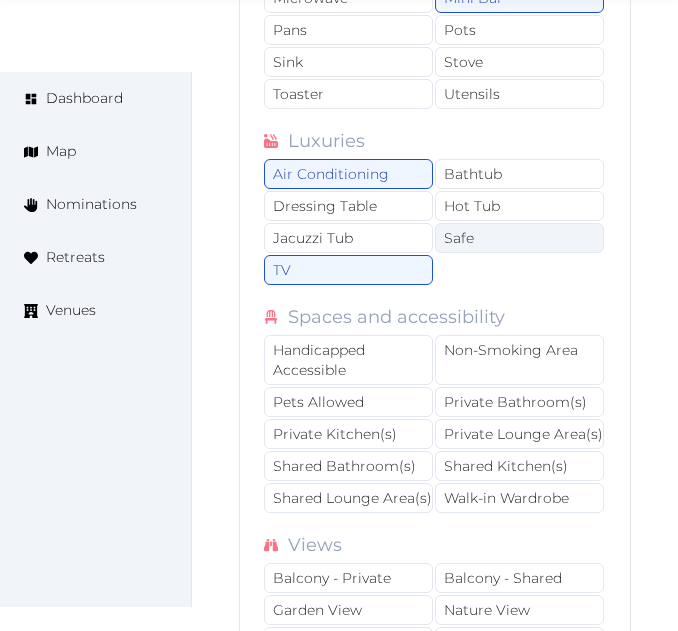 click on "Safe" at bounding box center [519, 238] 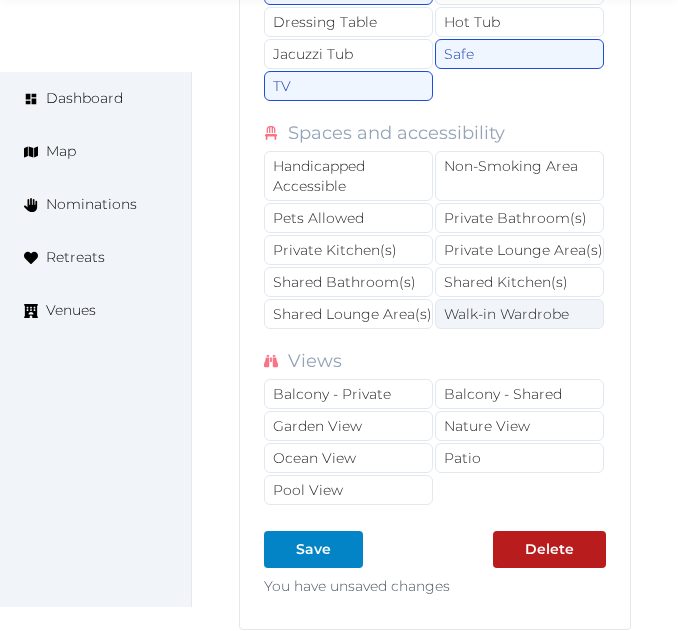scroll, scrollTop: 40022, scrollLeft: 0, axis: vertical 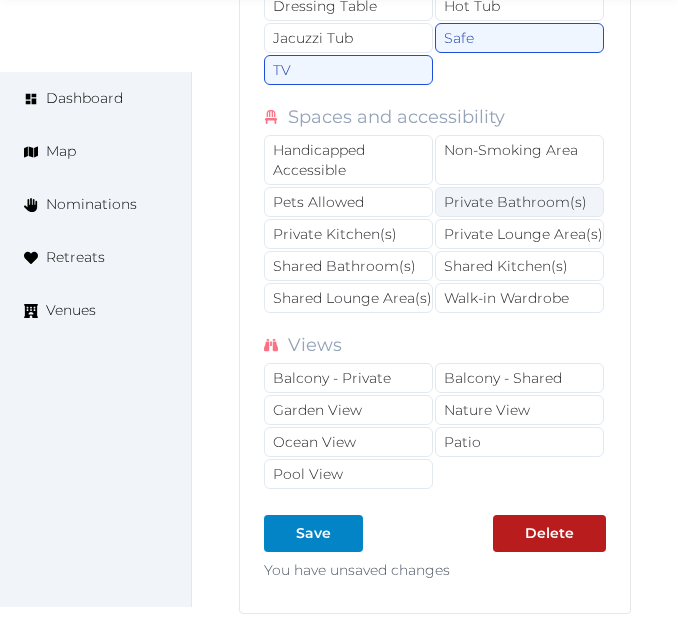 click on "Private Bathroom(s)" at bounding box center [519, 202] 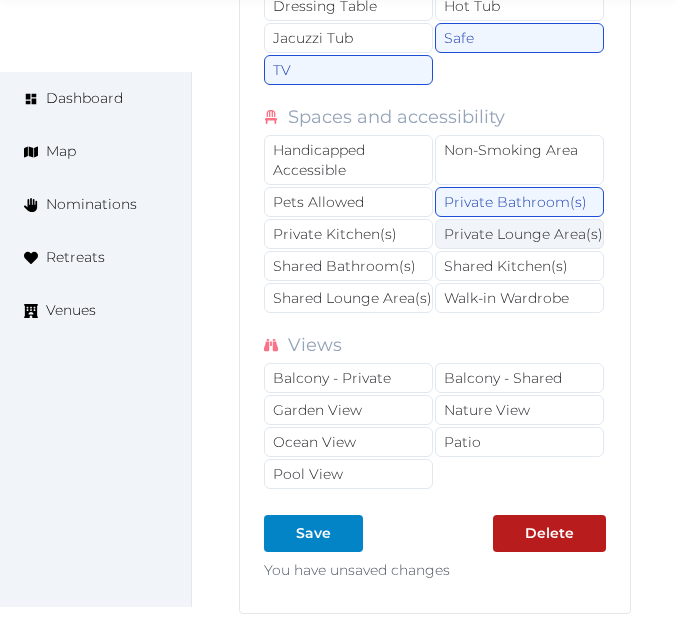 click on "Private Lounge Area(s)" at bounding box center [519, 234] 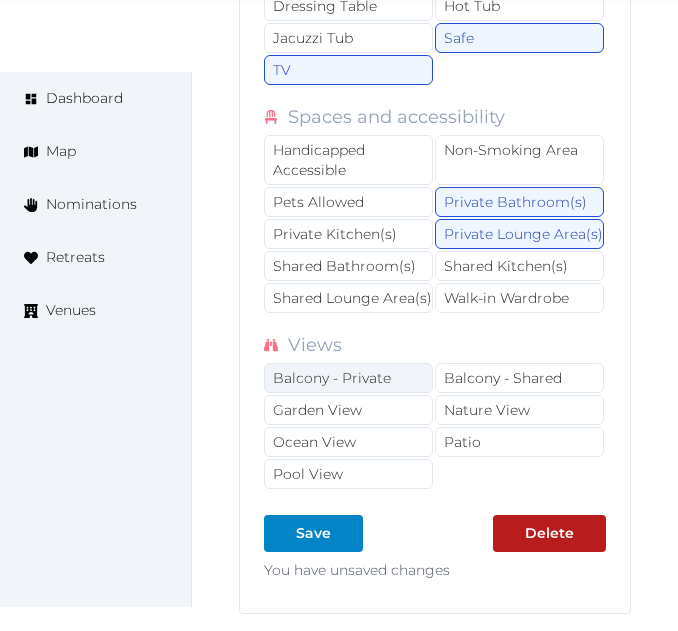 click on "Balcony - Private" at bounding box center [348, 378] 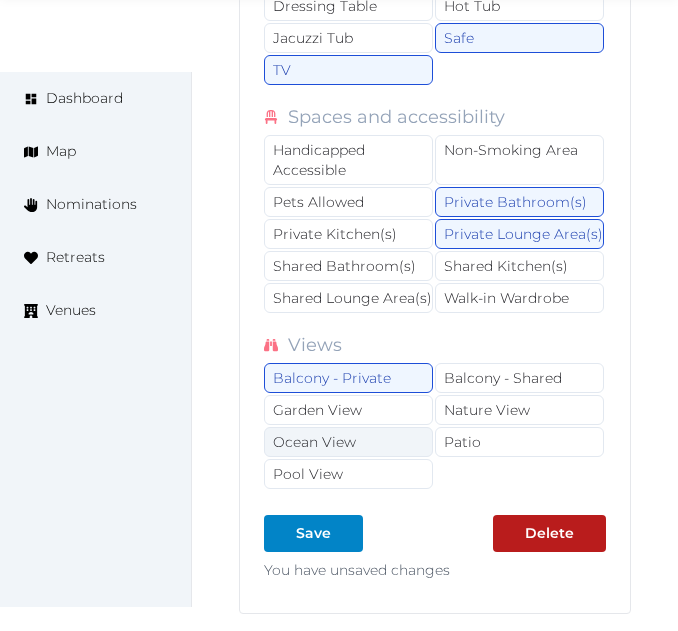 click on "Ocean View" at bounding box center [348, 442] 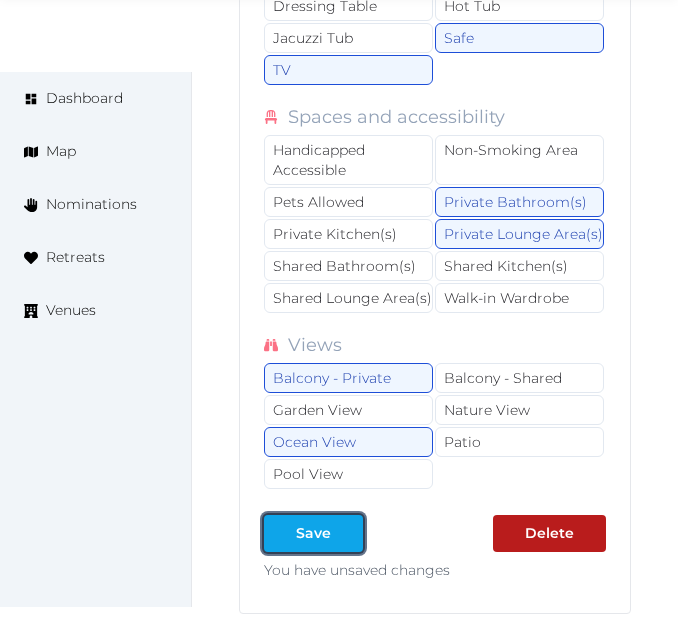 click on "Save" at bounding box center (313, 533) 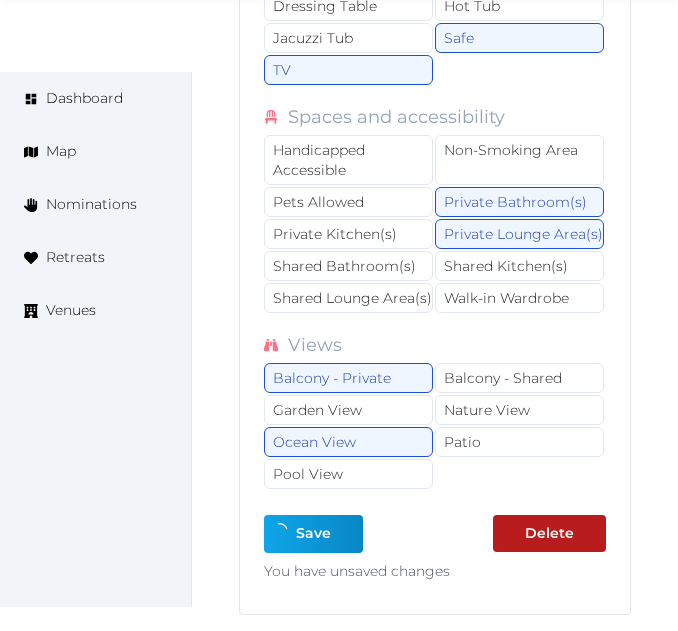 type on "*" 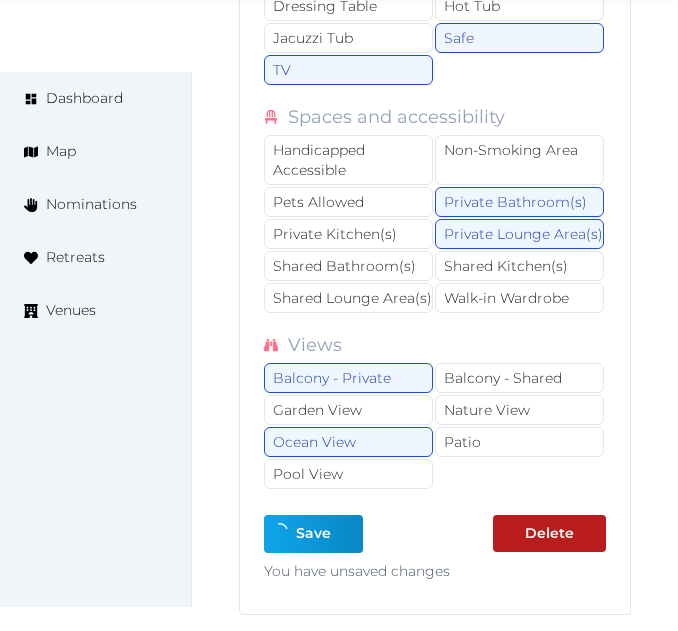type on "*" 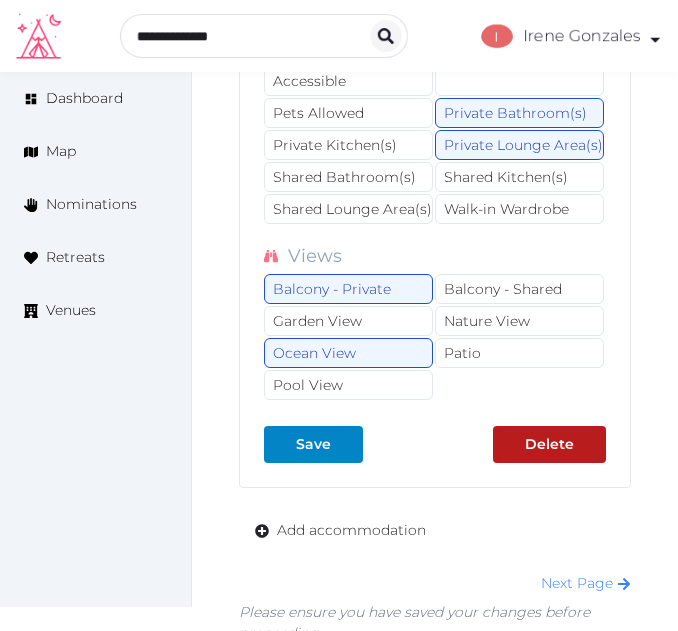 scroll, scrollTop: 40194, scrollLeft: 0, axis: vertical 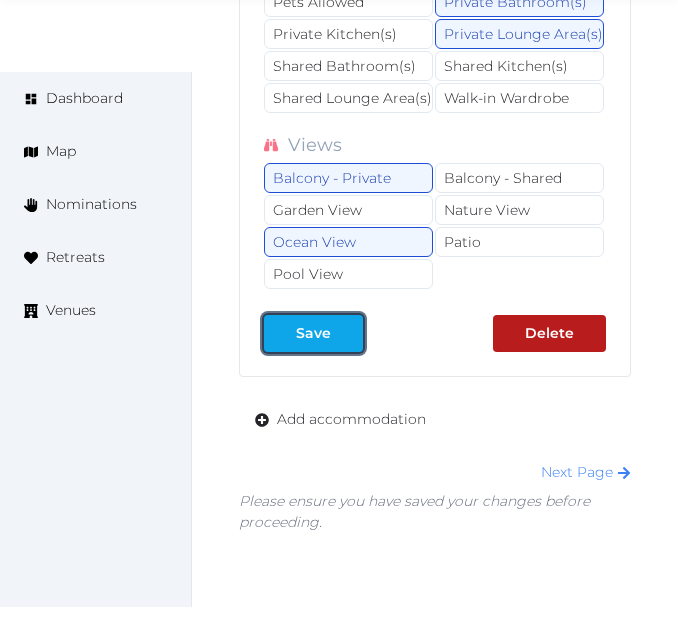 click on "Save" at bounding box center (313, 333) 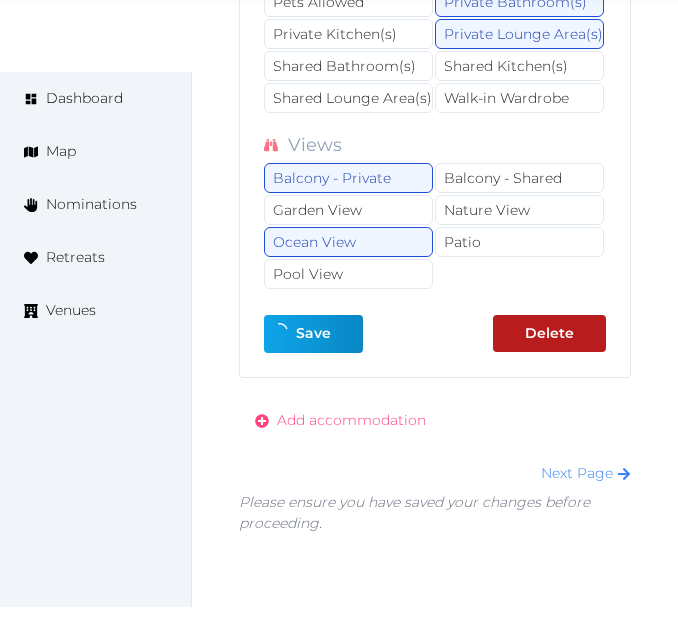 click on "Add accommodation" at bounding box center (351, 420) 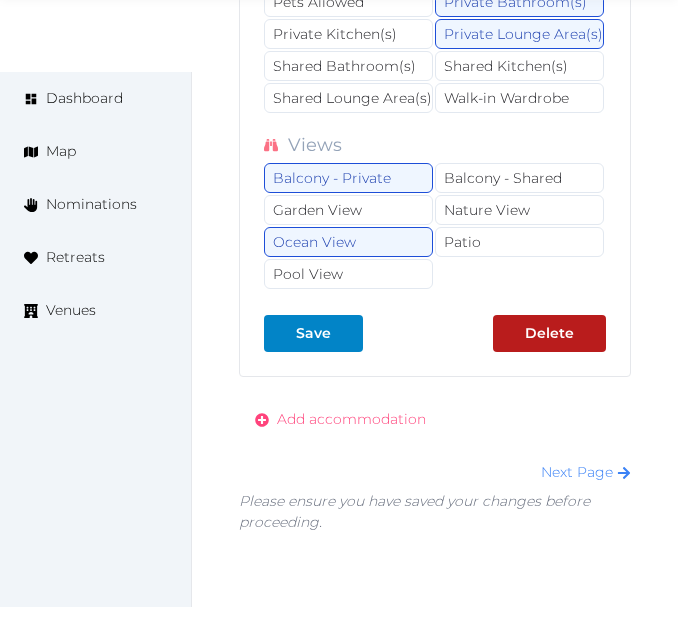 click on "Add accommodation" at bounding box center (351, 419) 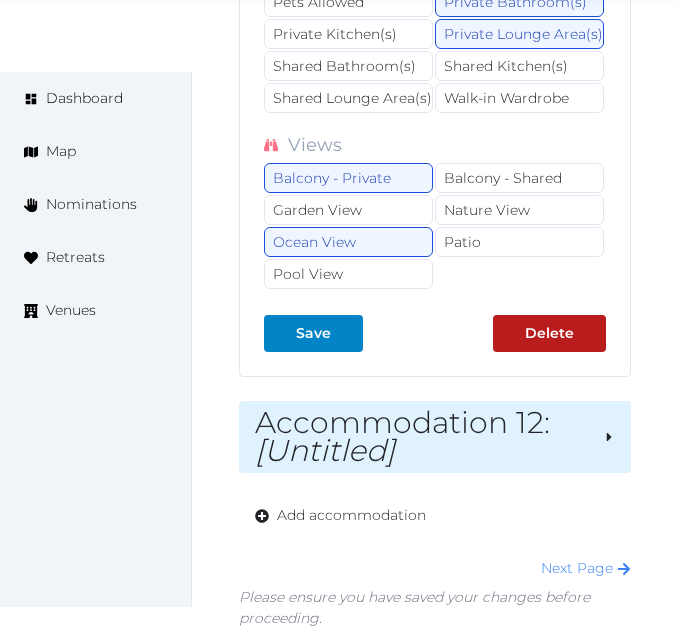 click on "Accommodation 12 :  [Untitled]" at bounding box center (435, 437) 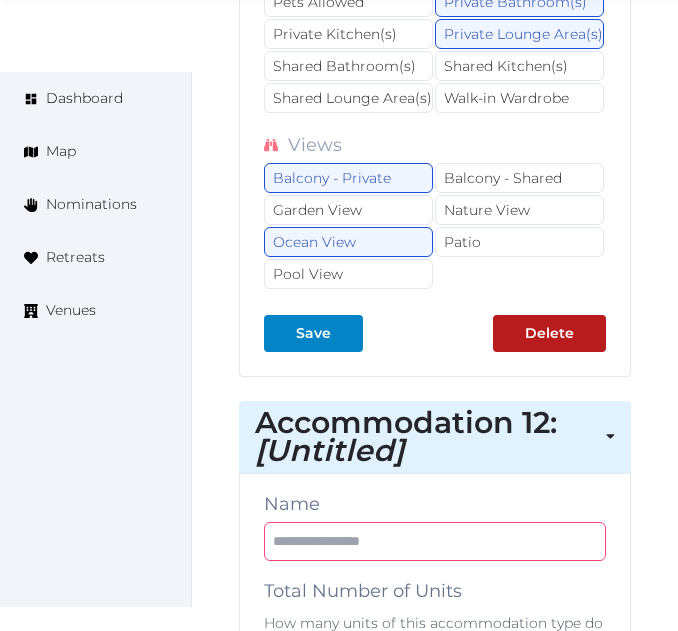 click at bounding box center [435, 541] 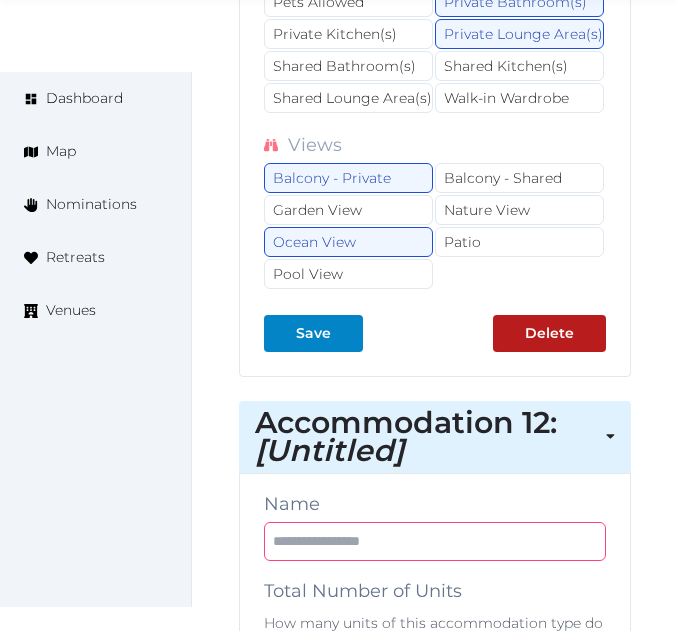 paste on "**********" 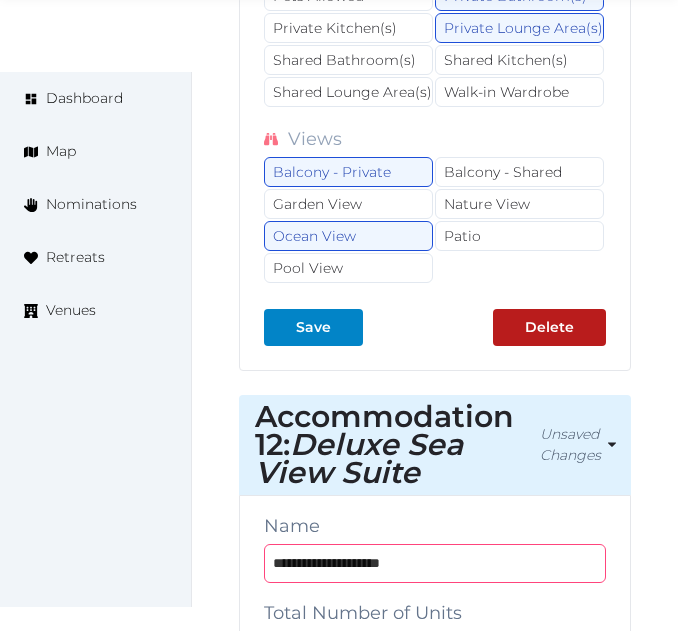 scroll, scrollTop: 40294, scrollLeft: 0, axis: vertical 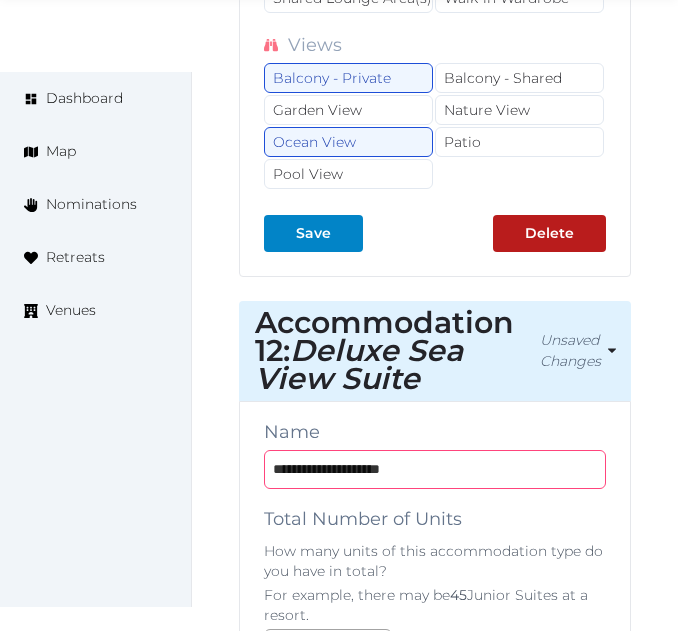 type on "**********" 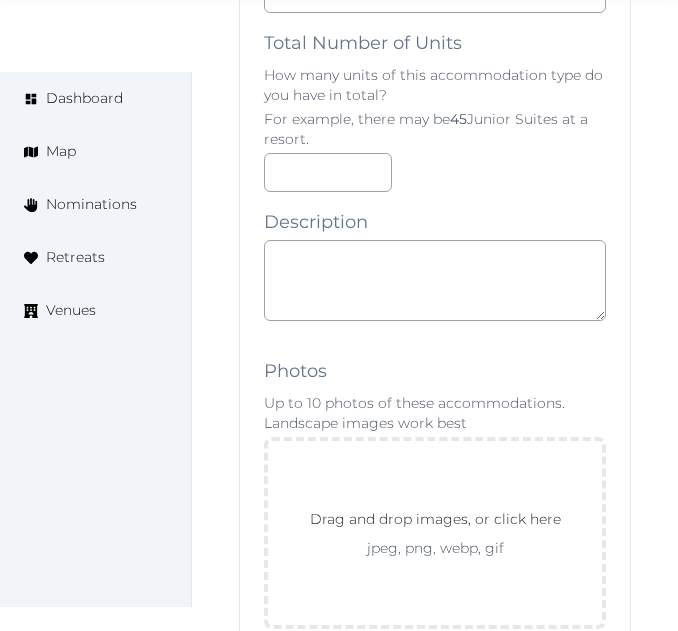 scroll, scrollTop: 40794, scrollLeft: 0, axis: vertical 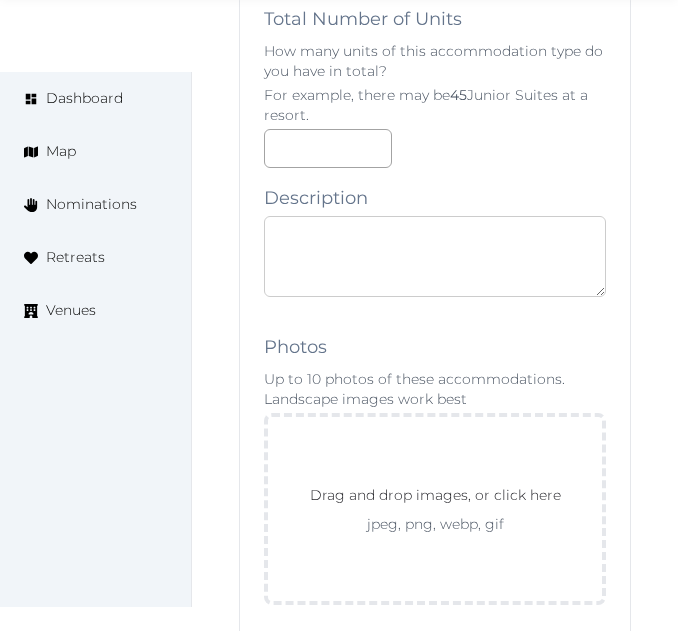 click at bounding box center (435, 256) 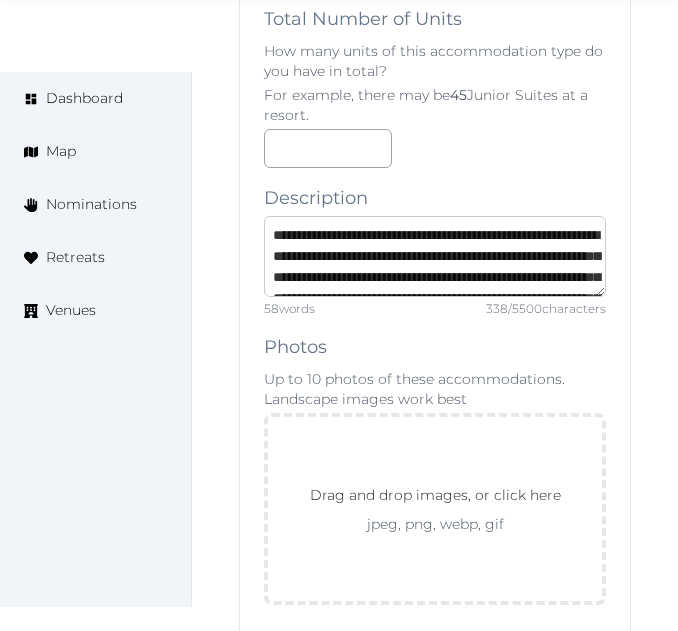 scroll, scrollTop: 158, scrollLeft: 0, axis: vertical 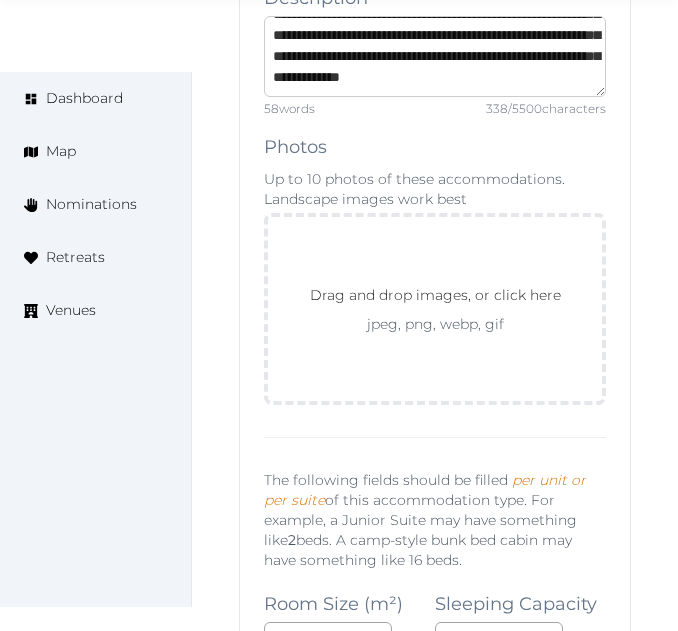 type on "**********" 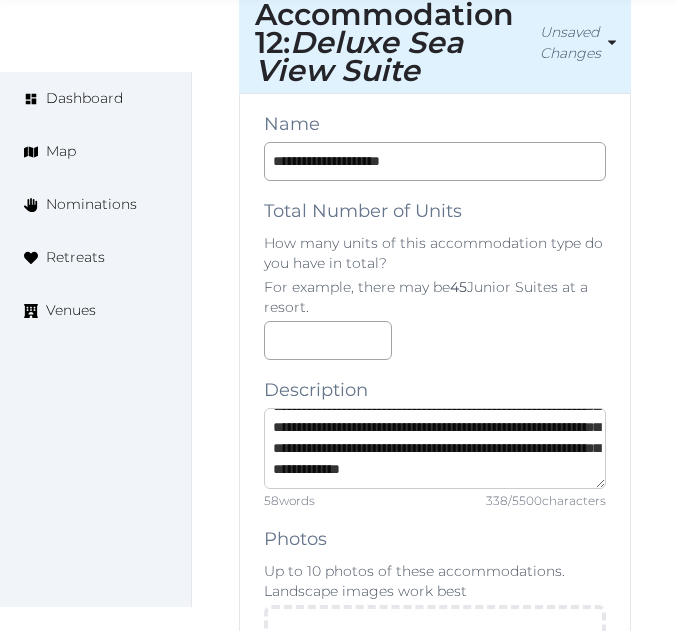 scroll, scrollTop: 41386, scrollLeft: 0, axis: vertical 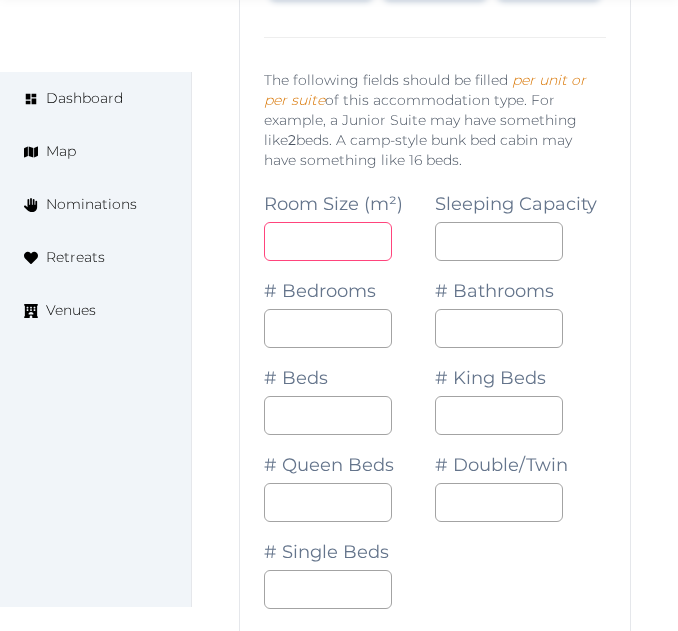 click at bounding box center (328, 241) 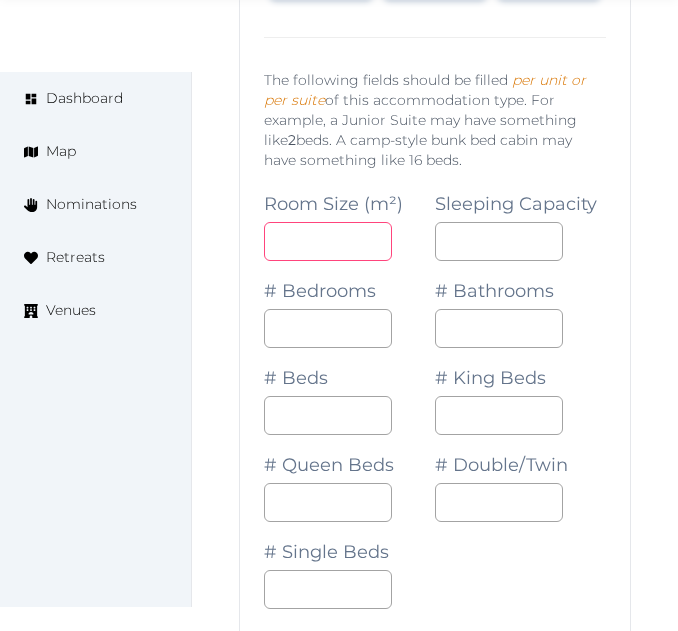 type on "**" 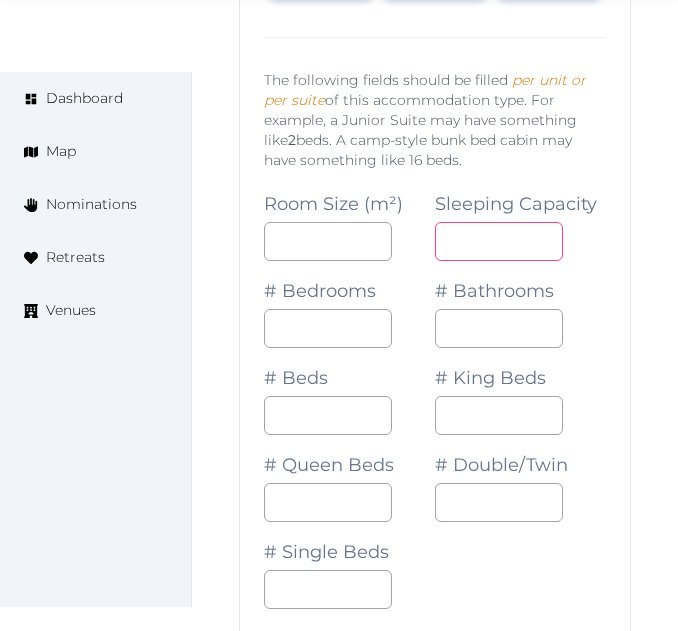 click at bounding box center (499, 241) 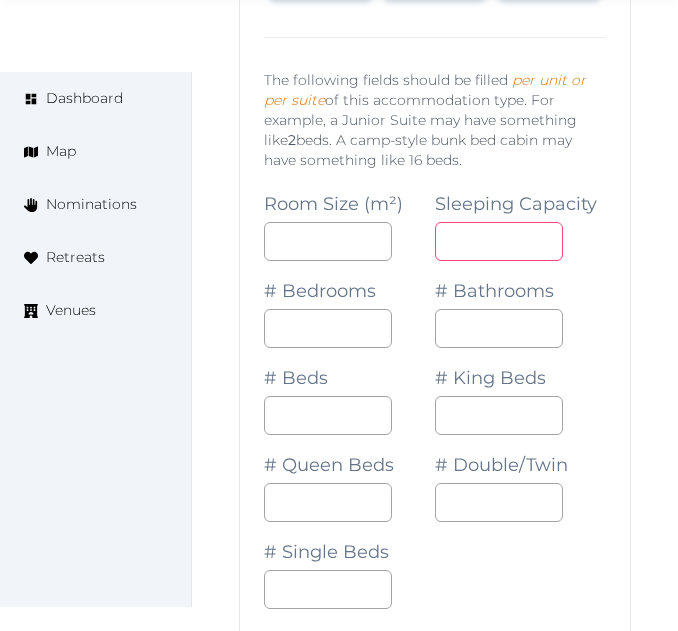type on "*" 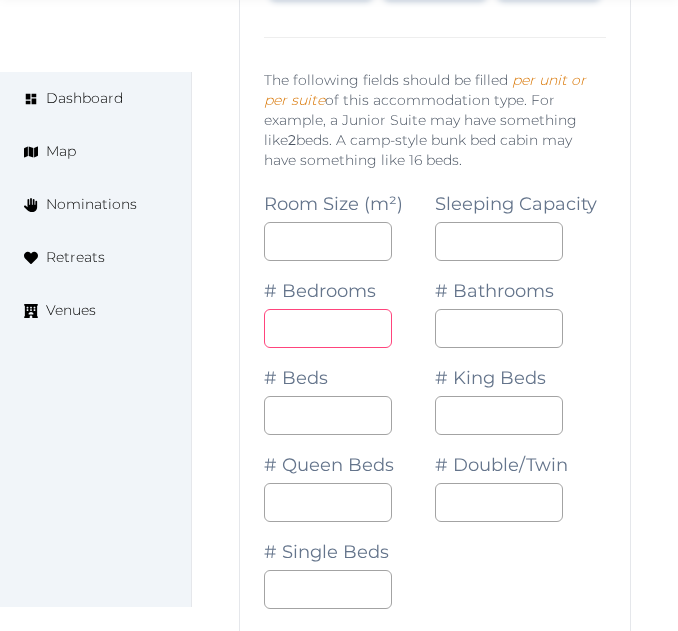 click at bounding box center [328, 328] 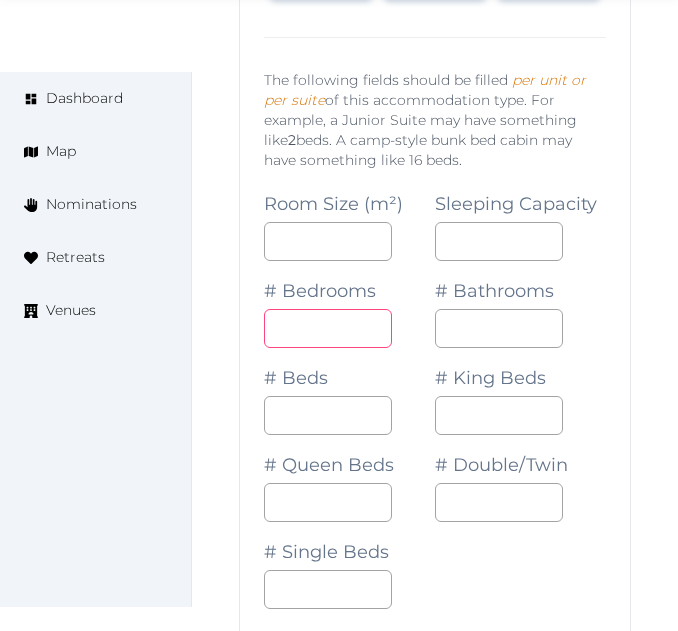 click at bounding box center (328, 328) 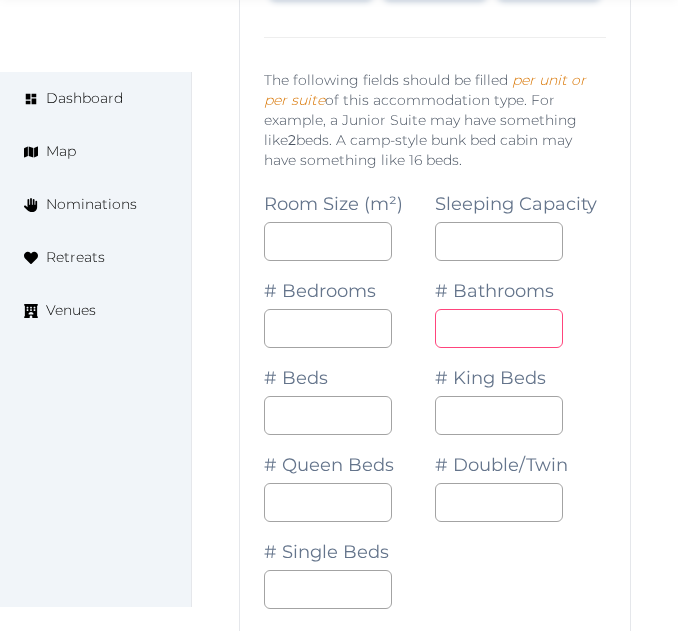 click at bounding box center [499, 328] 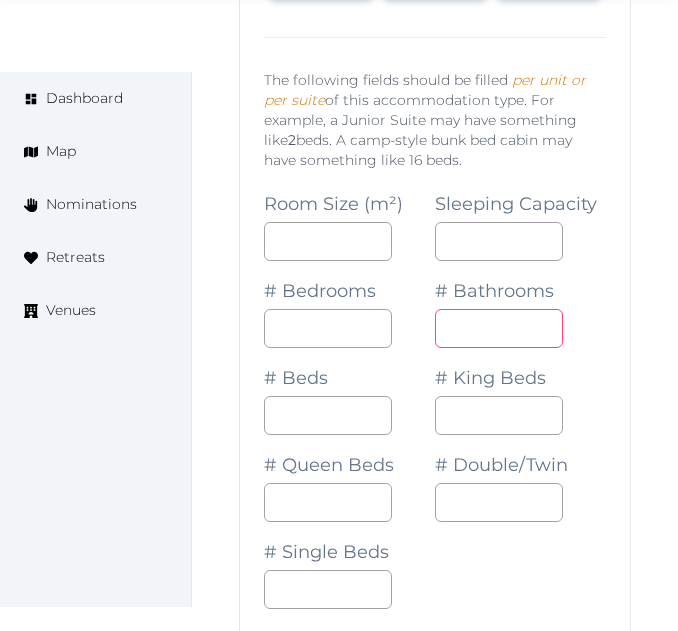 type on "*" 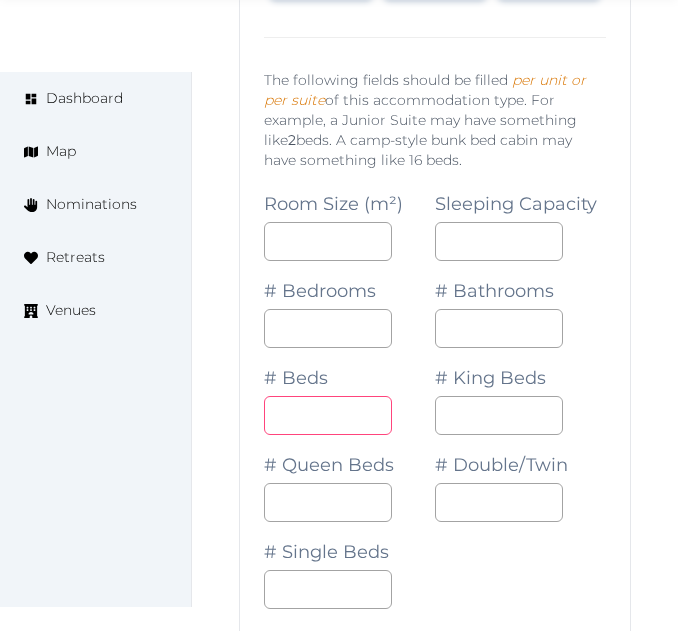 click on "*" at bounding box center [328, 415] 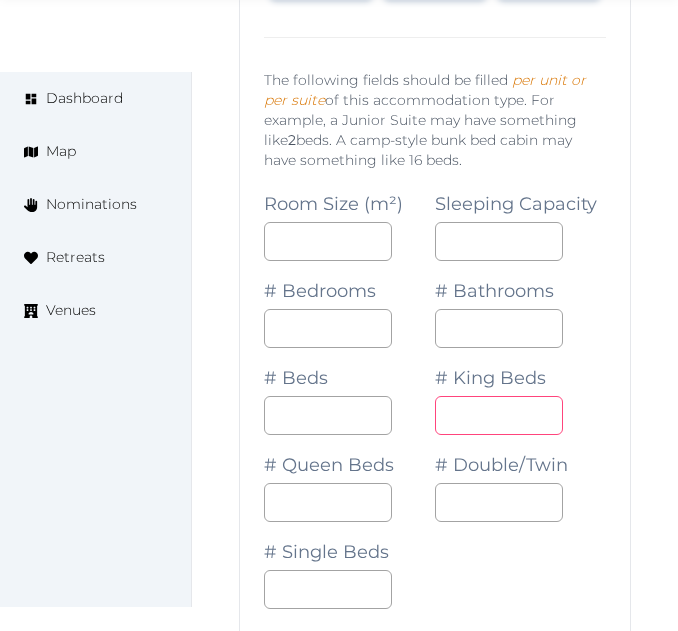 click at bounding box center [499, 415] 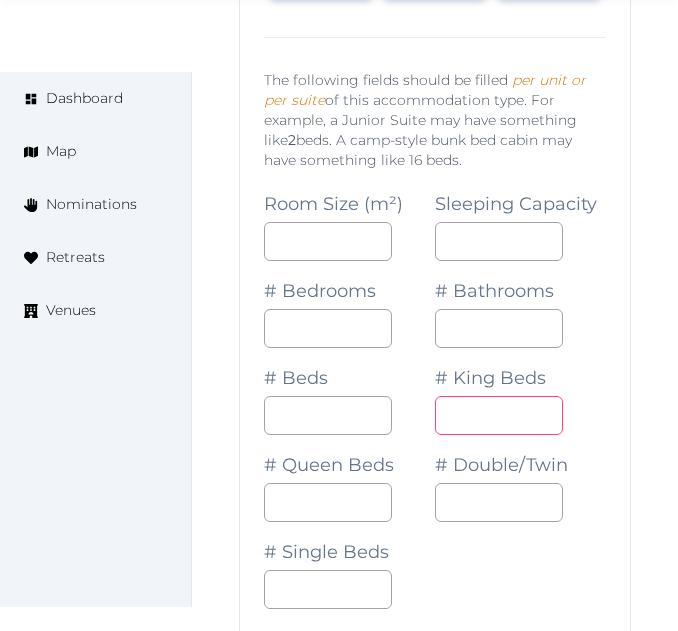 type on "*" 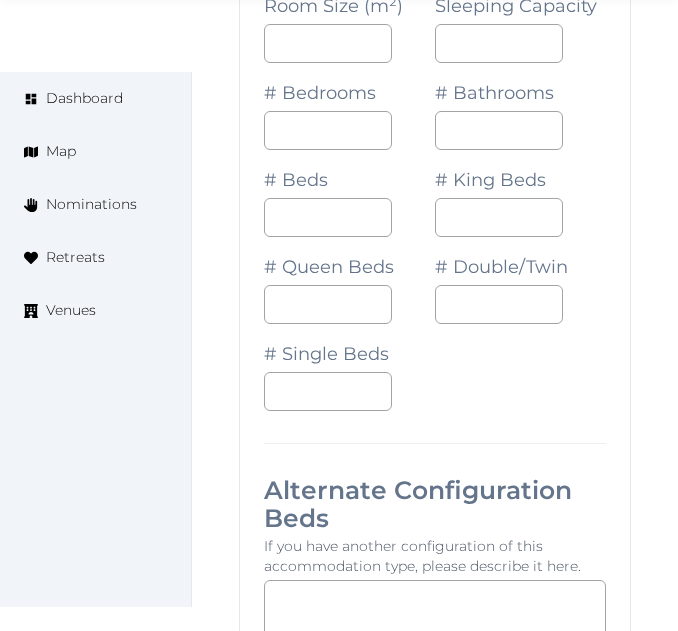 scroll, scrollTop: 42643, scrollLeft: 0, axis: vertical 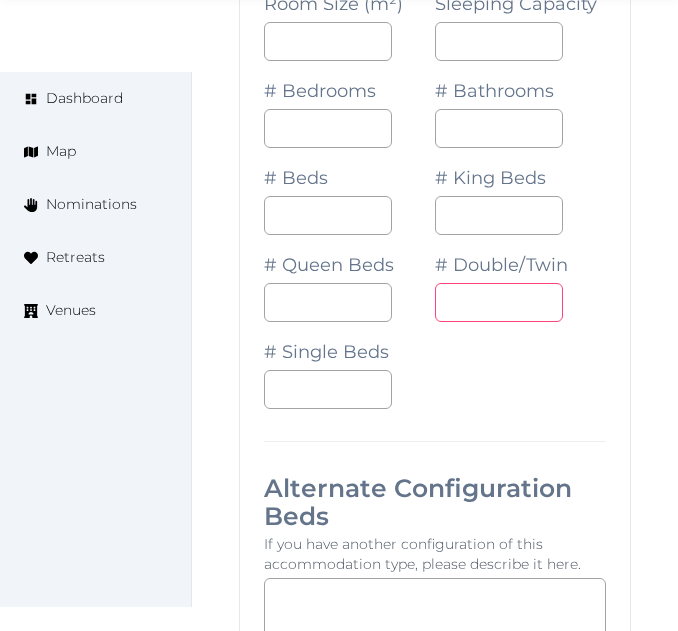 click on "Room Size (m²) ** Sleeping Capacity * # Bedrooms * # Bathrooms * # Beds * # King Beds * # Queen Beds # Double/Twin # Single Beds" at bounding box center [435, 191] 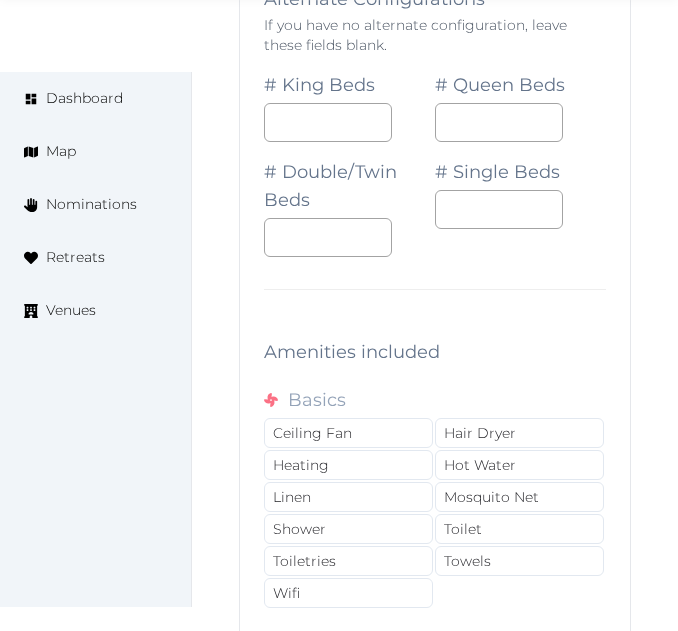 scroll, scrollTop: 43543, scrollLeft: 0, axis: vertical 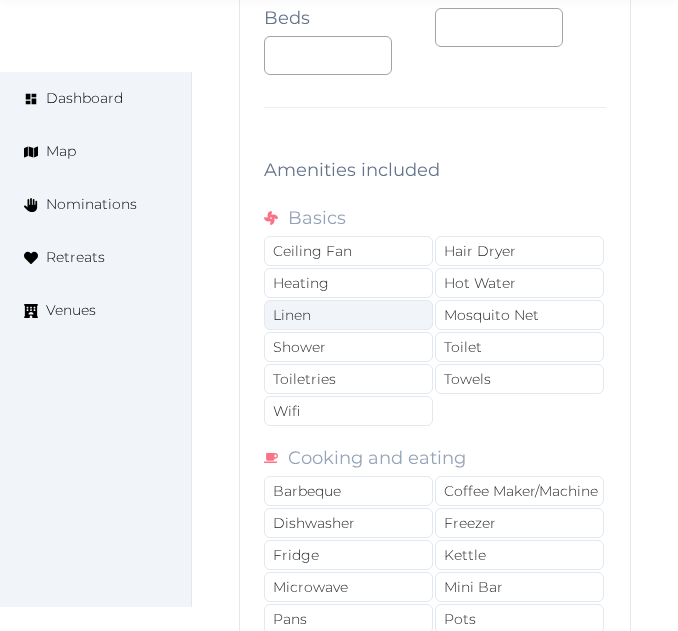 click on "Linen" at bounding box center [348, 315] 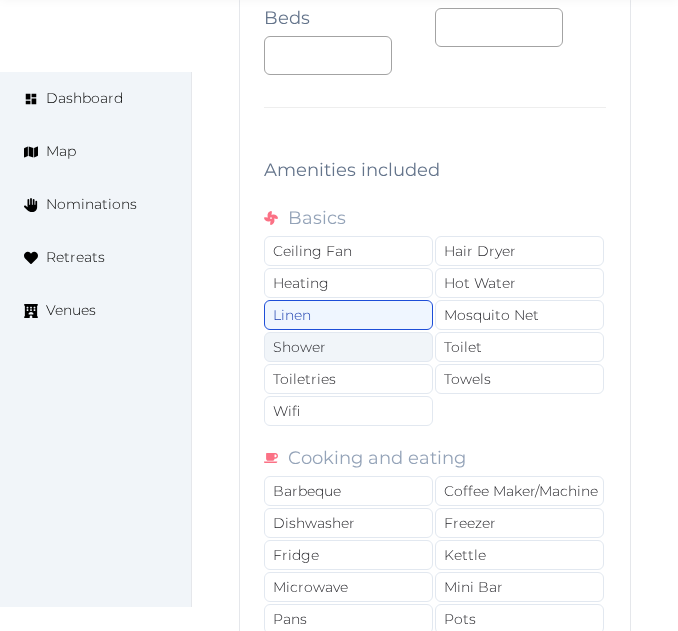 click on "Shower" at bounding box center [348, 347] 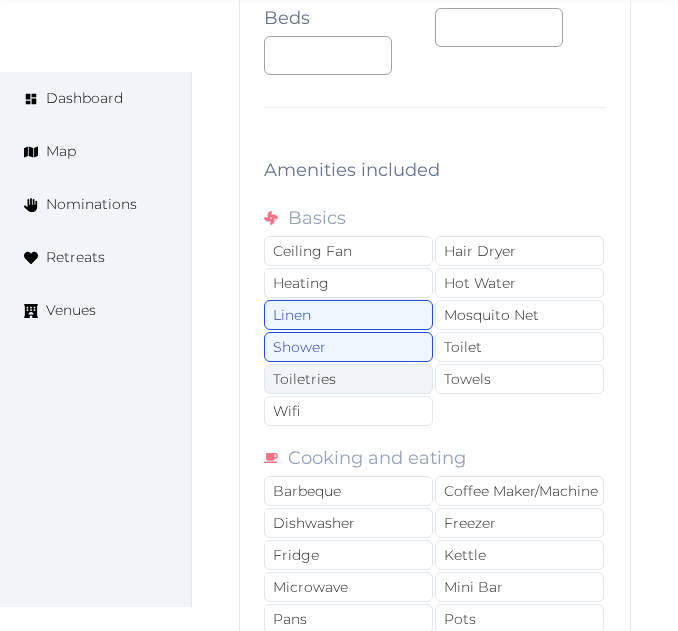 drag, startPoint x: 378, startPoint y: 396, endPoint x: 400, endPoint y: 412, distance: 27.202942 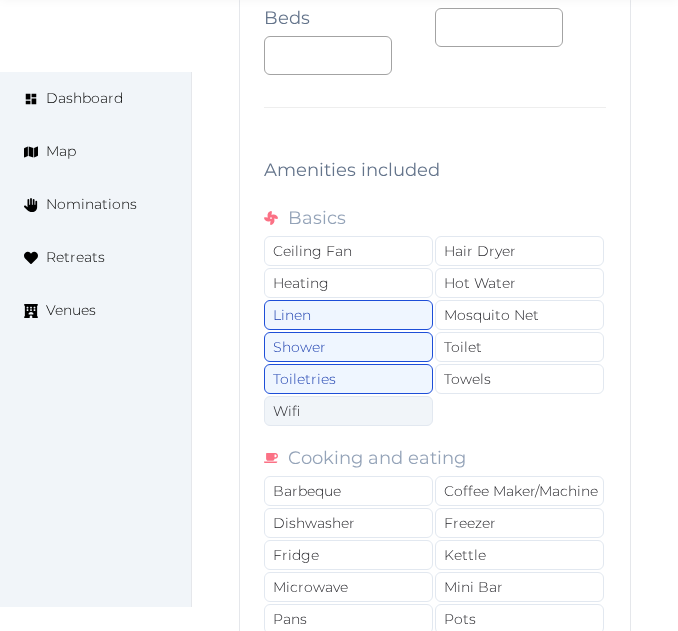 click on "Wifi" at bounding box center [348, 411] 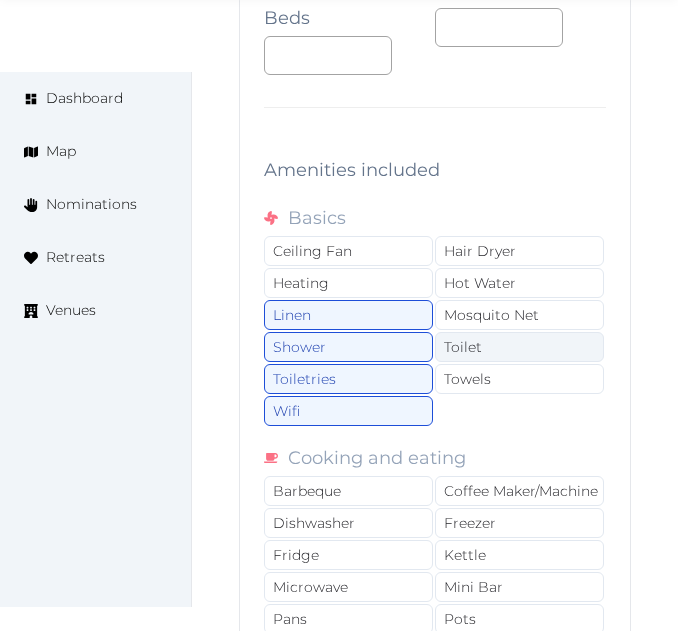 click on "Toilet" at bounding box center (519, 347) 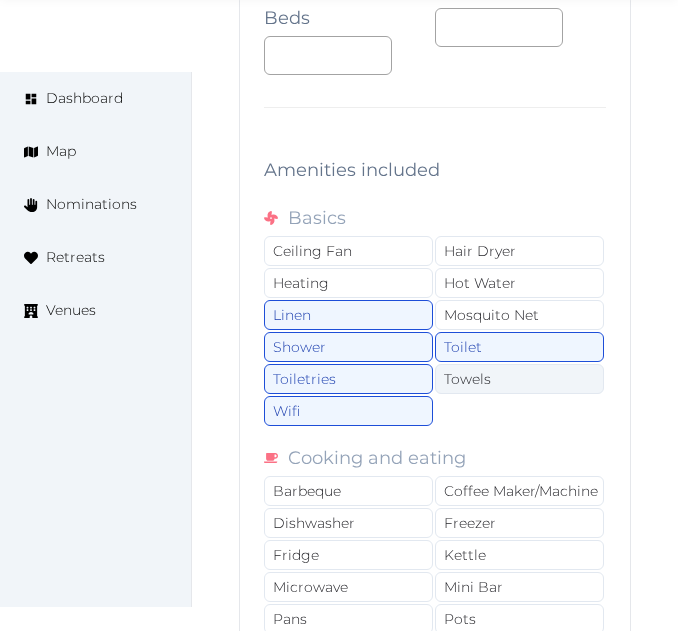 click on "Towels" at bounding box center [519, 379] 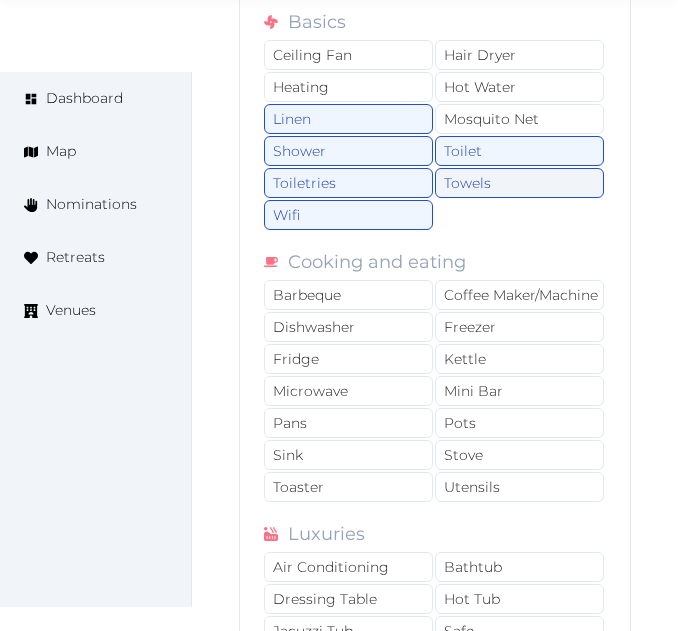 scroll, scrollTop: 43743, scrollLeft: 0, axis: vertical 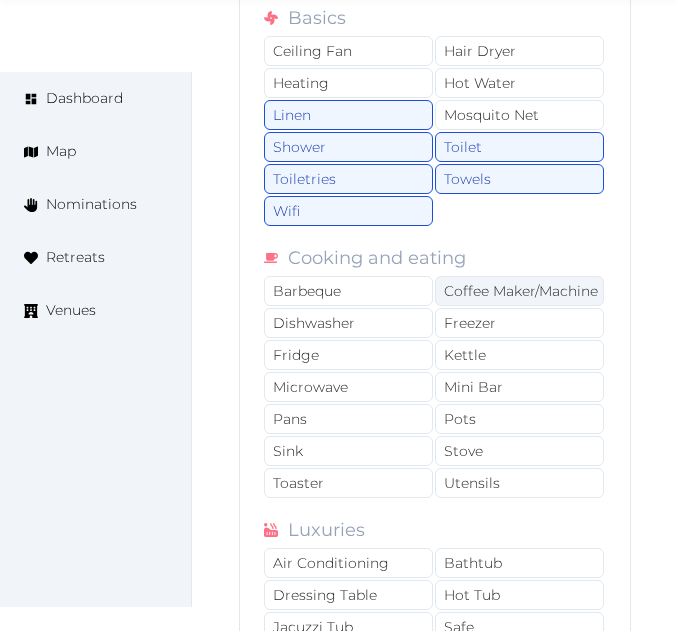 click on "Coffee Maker/Machine" at bounding box center (519, 291) 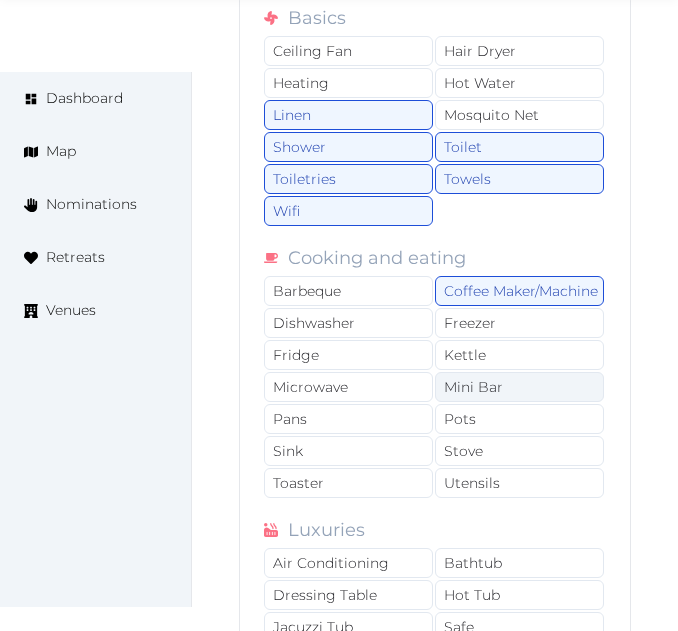 click on "Mini Bar" at bounding box center [519, 387] 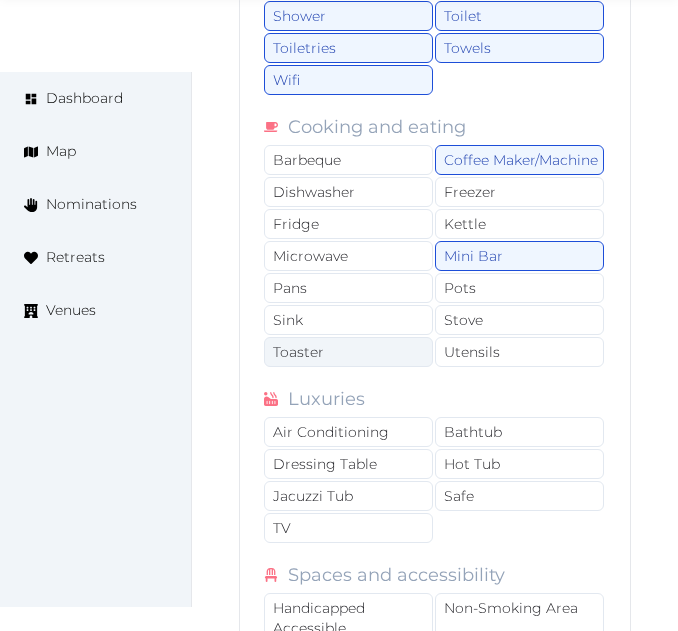 scroll, scrollTop: 44043, scrollLeft: 0, axis: vertical 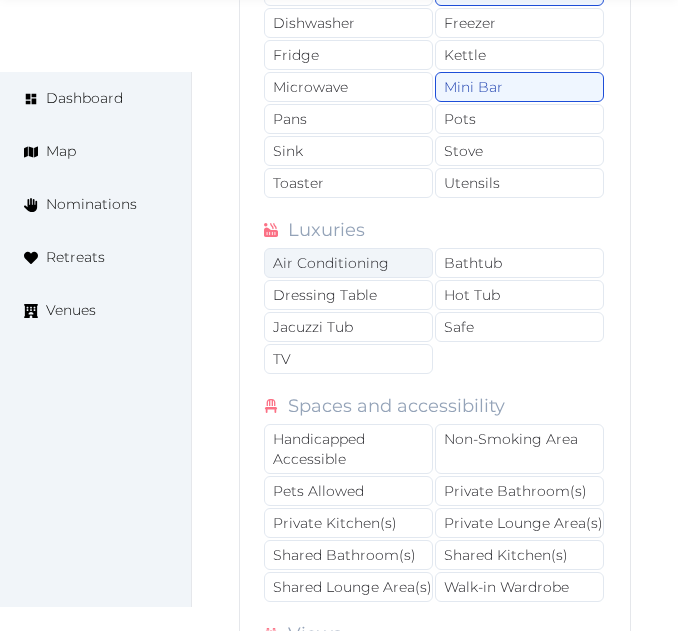 click on "Air Conditioning" at bounding box center (348, 263) 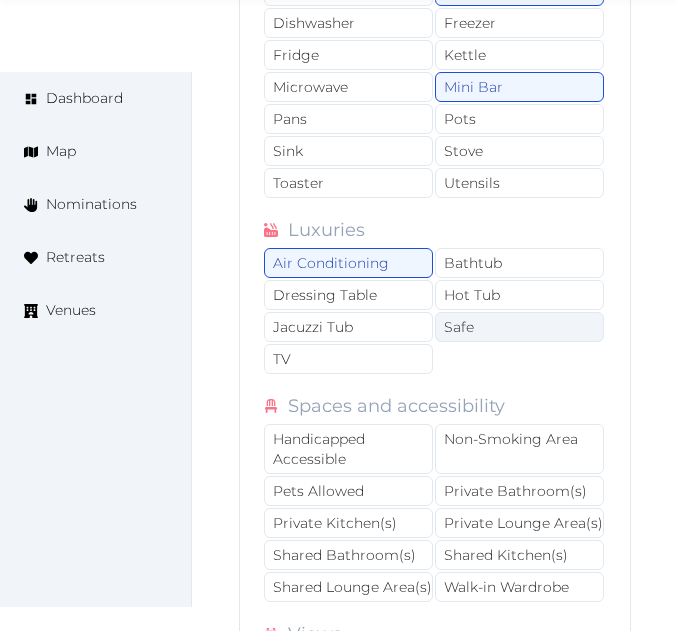 click on "Safe" at bounding box center [519, 327] 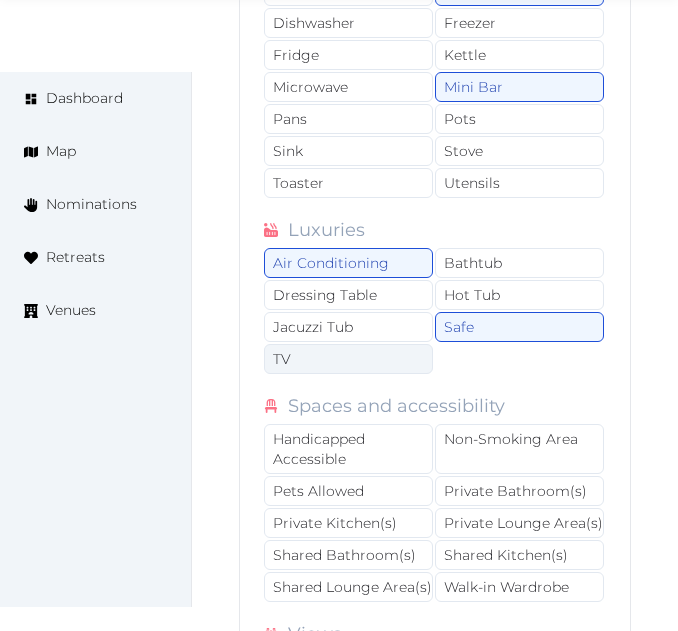 click on "TV" at bounding box center (348, 359) 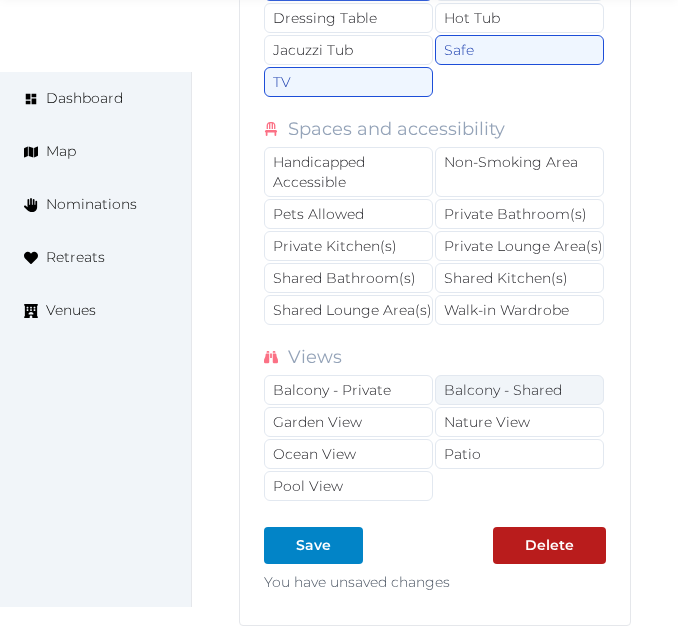 scroll, scrollTop: 44343, scrollLeft: 0, axis: vertical 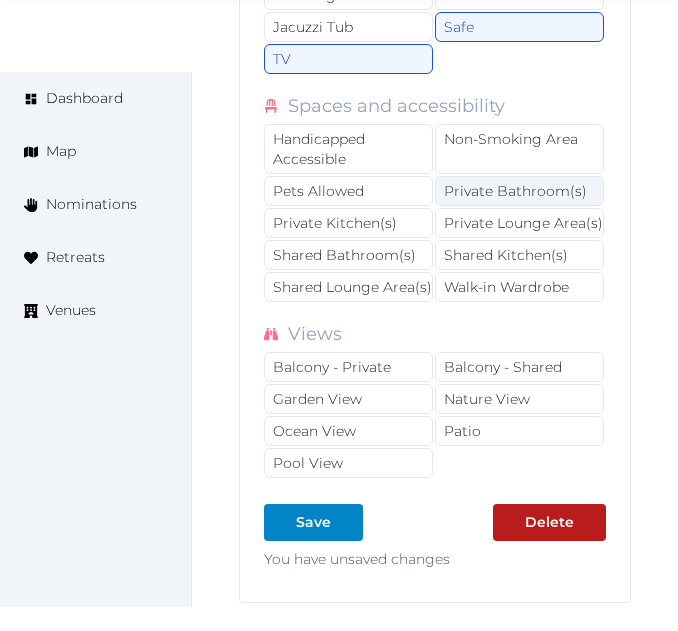 click on "Private Bathroom(s)" at bounding box center (519, 191) 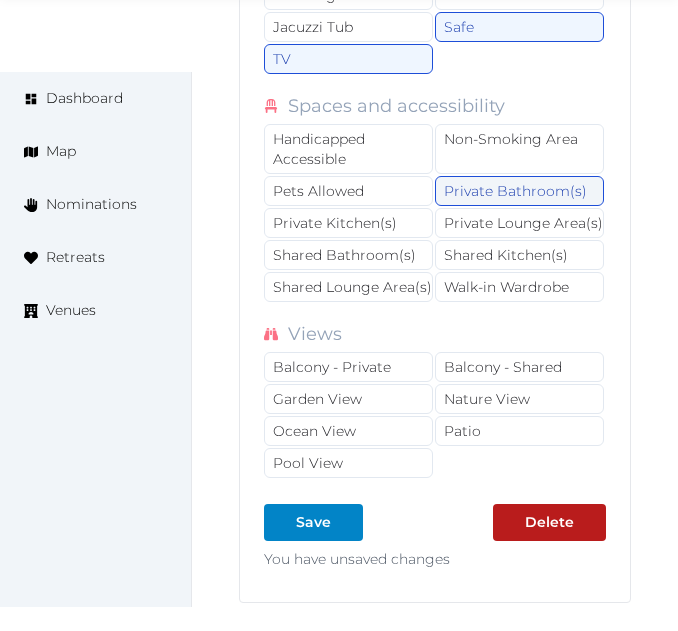 click on "Private Bathroom(s)" at bounding box center [519, 191] 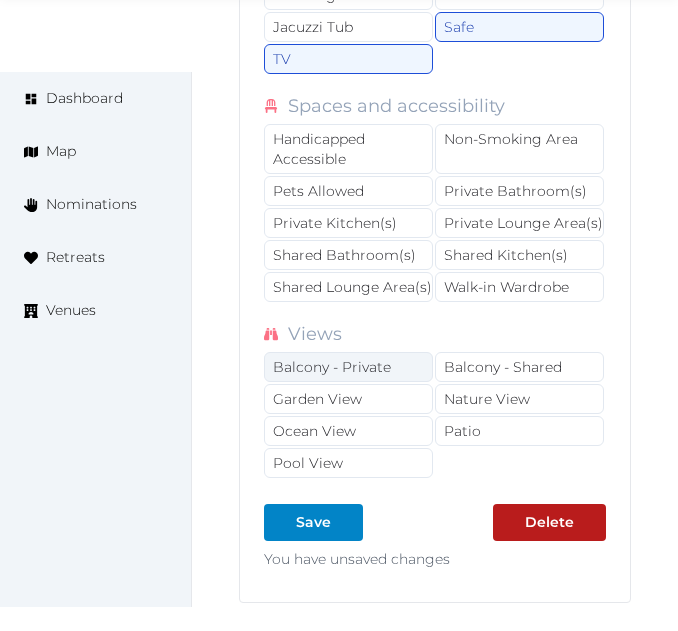 click on "Balcony - Private" at bounding box center [348, 367] 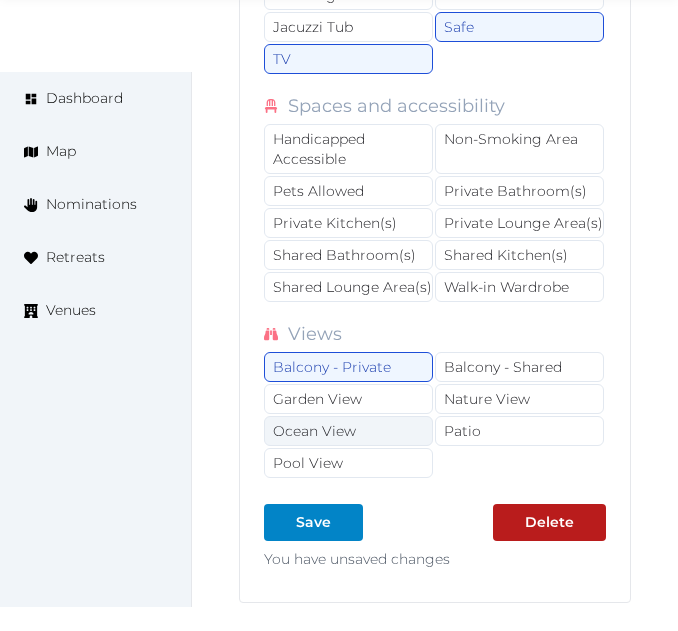 click on "Ocean View" at bounding box center [348, 431] 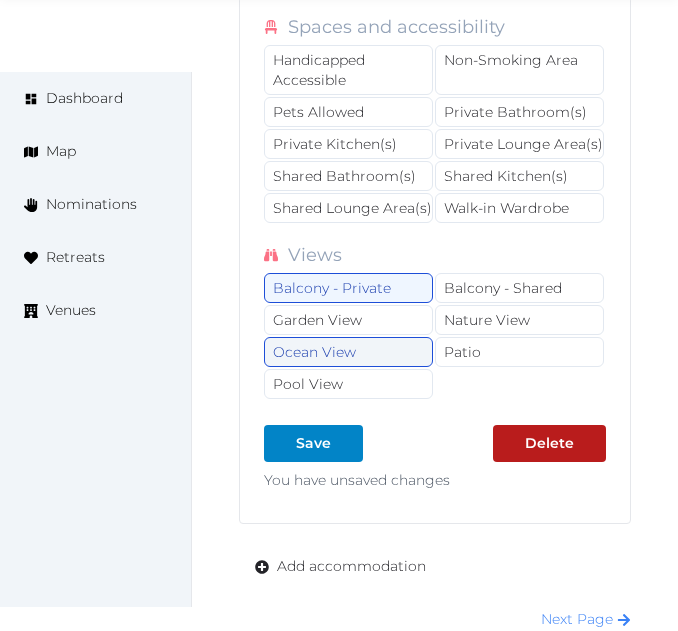 scroll, scrollTop: 44543, scrollLeft: 0, axis: vertical 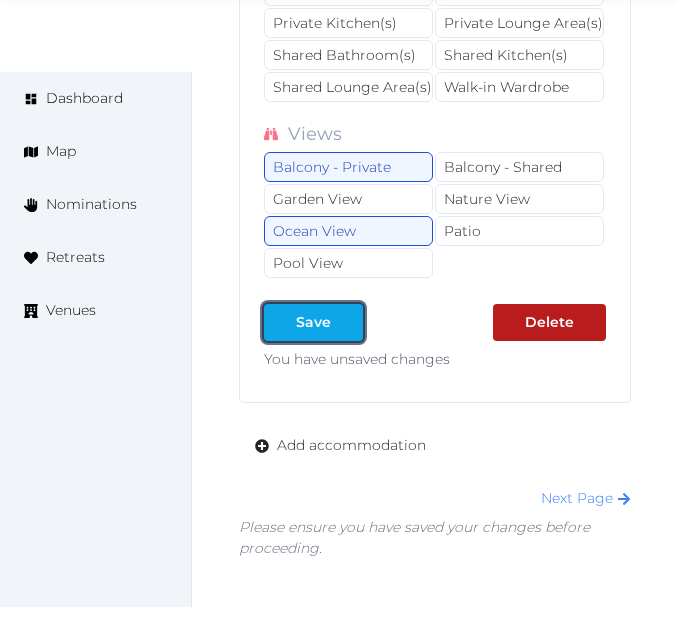 click on "Save" at bounding box center (313, 322) 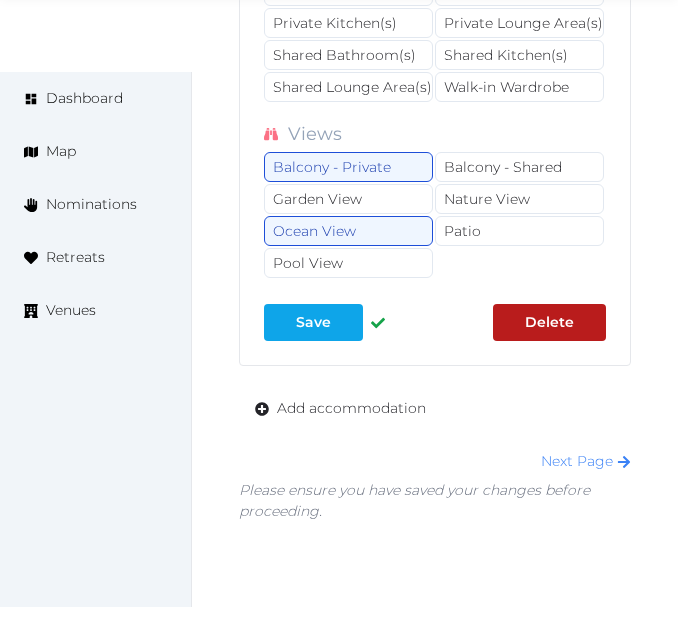type on "*" 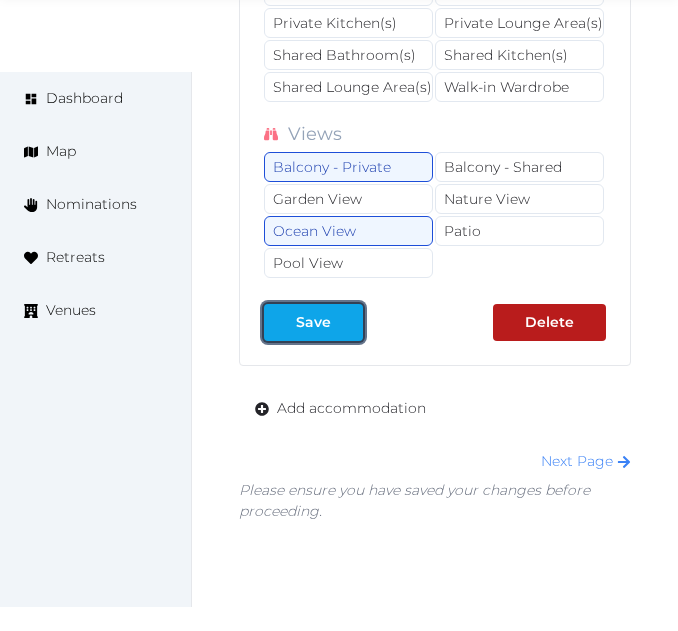 click on "Save" at bounding box center (313, 322) 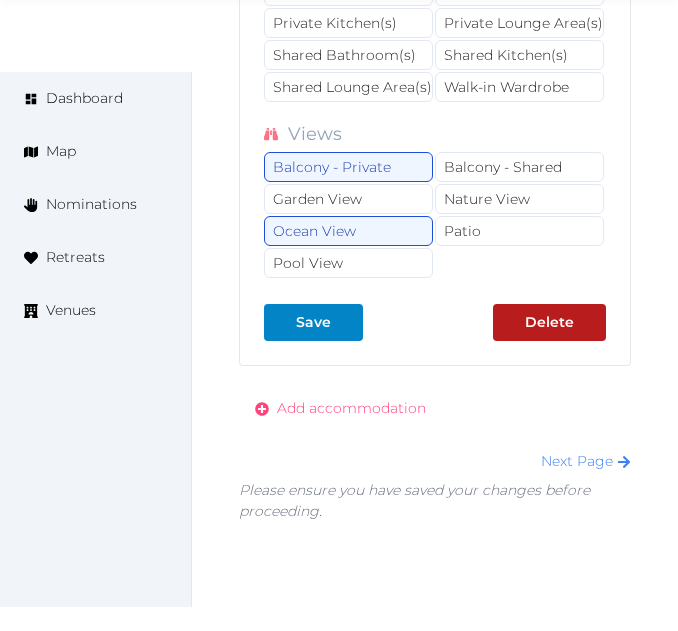 click on "Add accommodation" at bounding box center [351, 408] 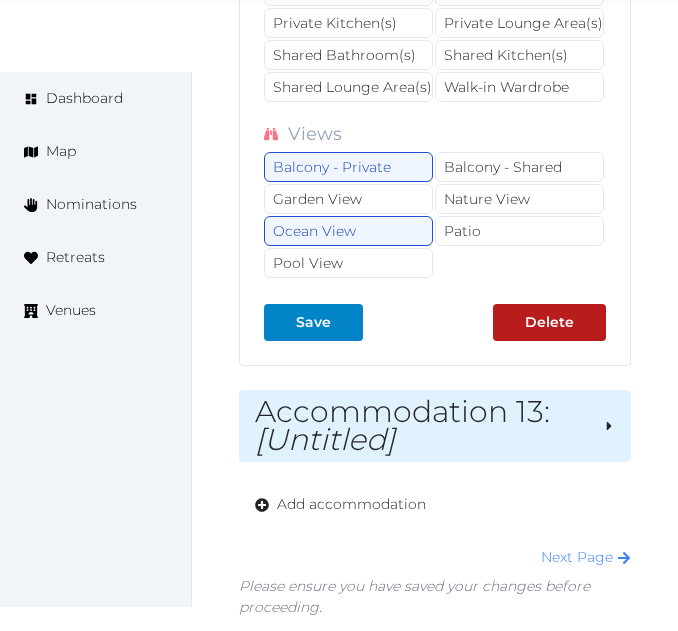 click on "[Untitled]" at bounding box center [325, 439] 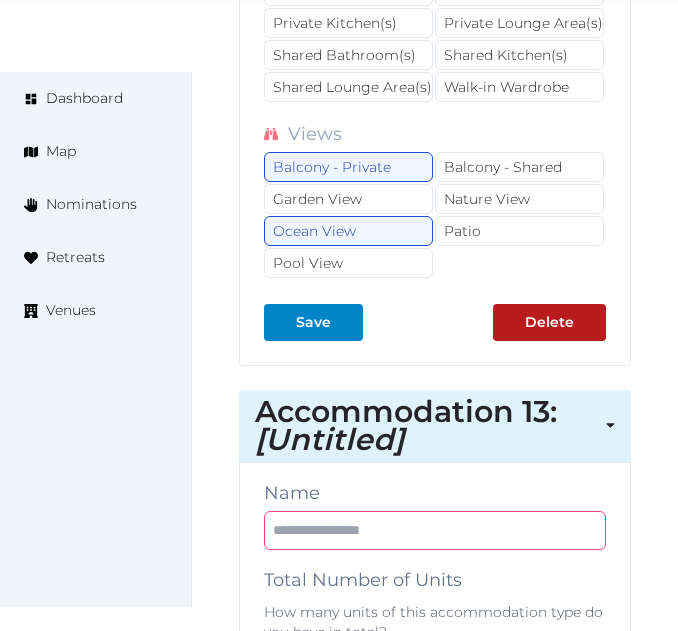 click at bounding box center [435, 530] 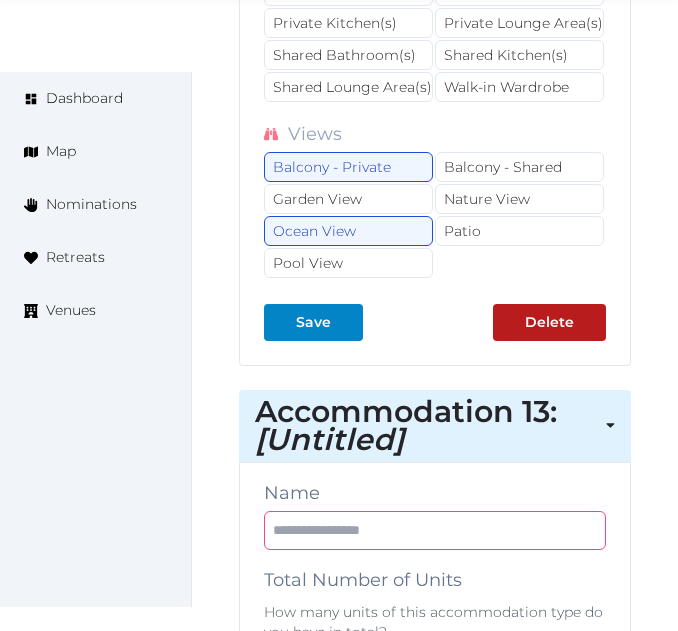 paste on "**********" 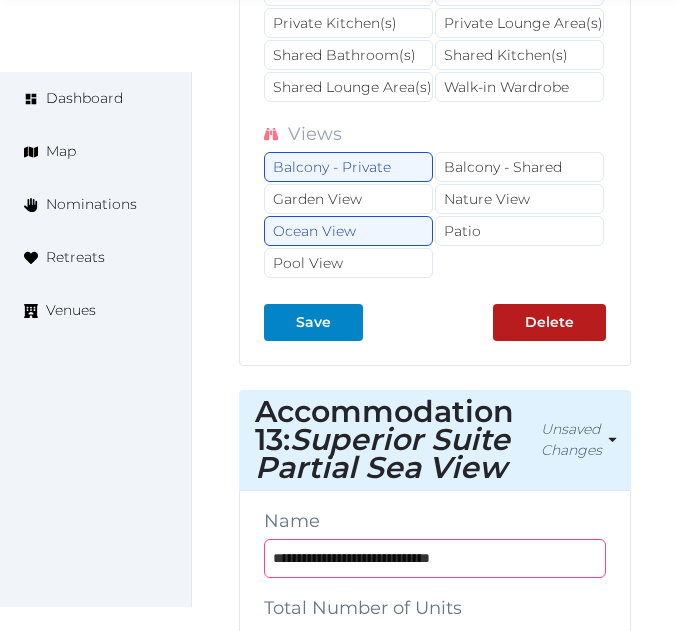 type on "**********" 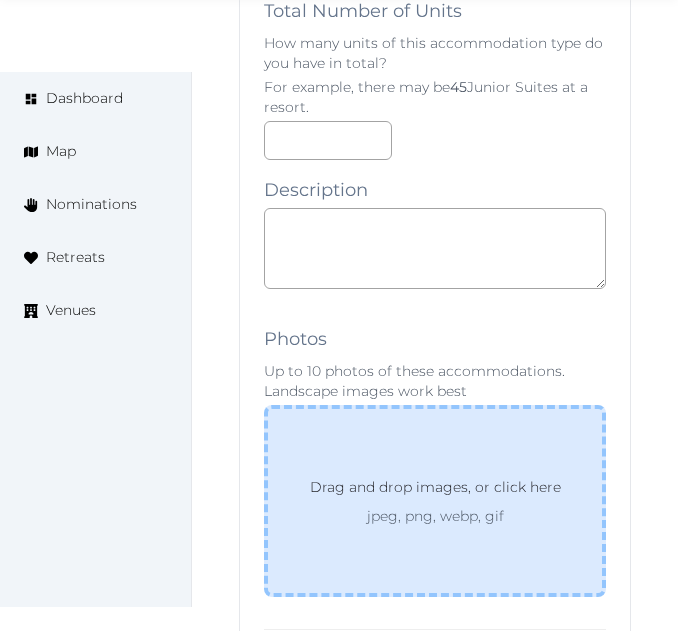 scroll, scrollTop: 45143, scrollLeft: 0, axis: vertical 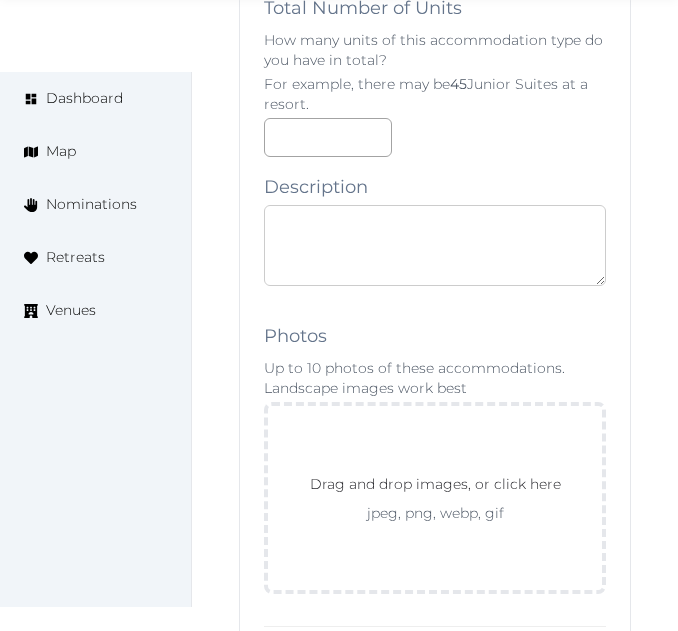 click at bounding box center [435, 245] 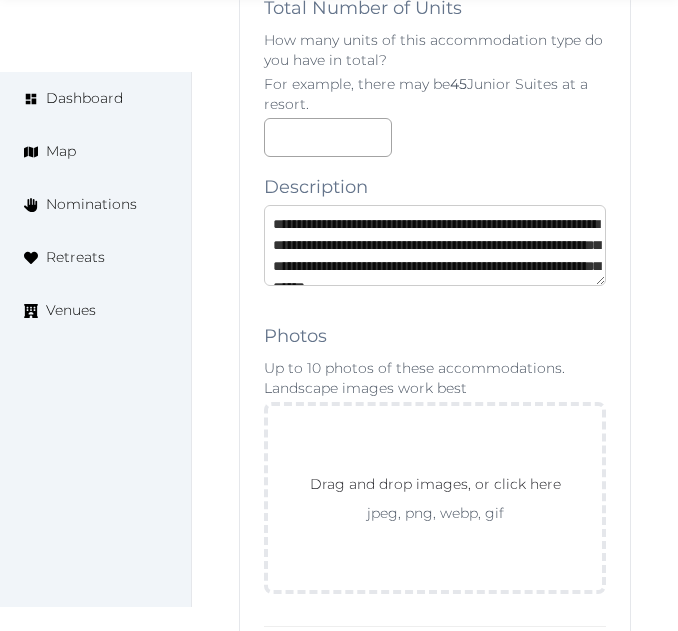 scroll, scrollTop: 95, scrollLeft: 0, axis: vertical 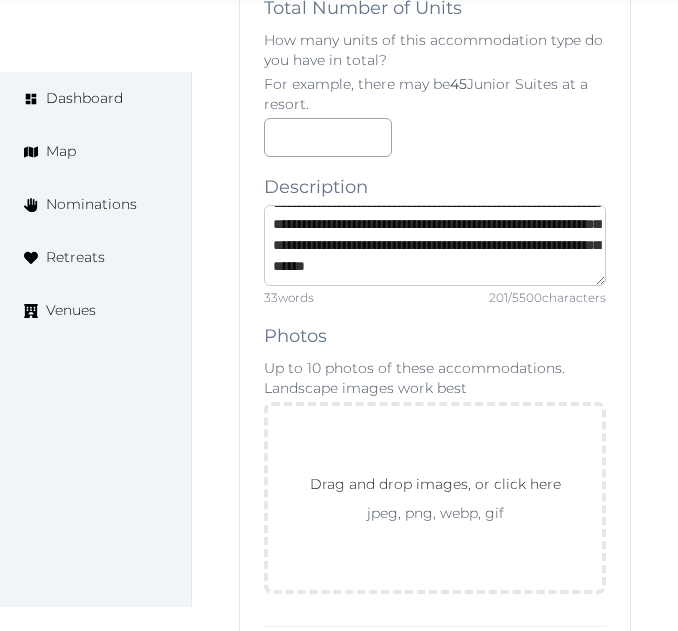 type on "**********" 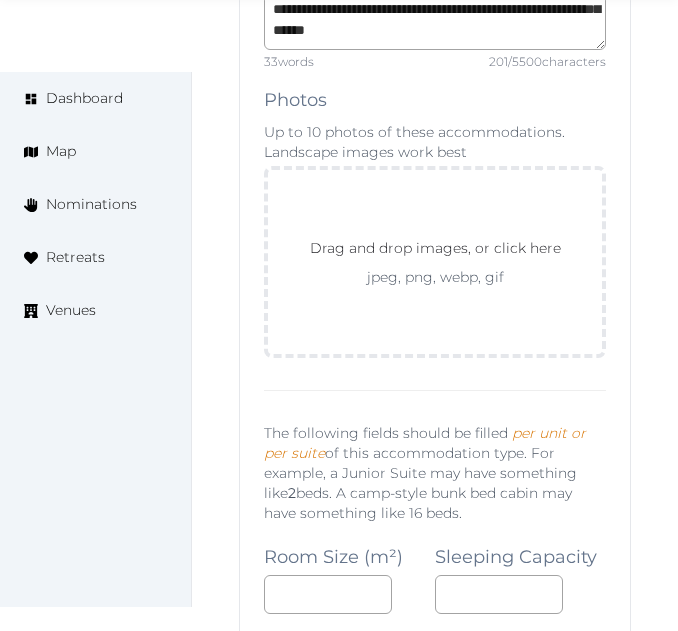 scroll, scrollTop: 45443, scrollLeft: 0, axis: vertical 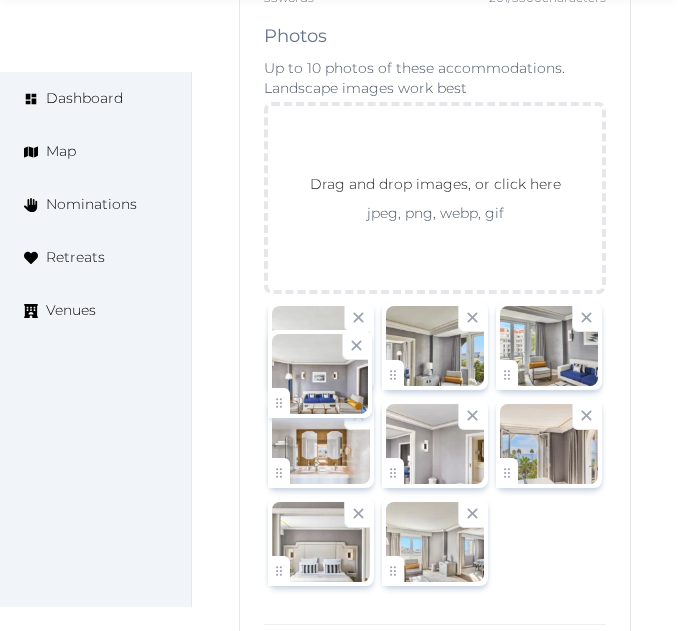drag, startPoint x: 400, startPoint y: 394, endPoint x: 338, endPoint y: 378, distance: 64.03124 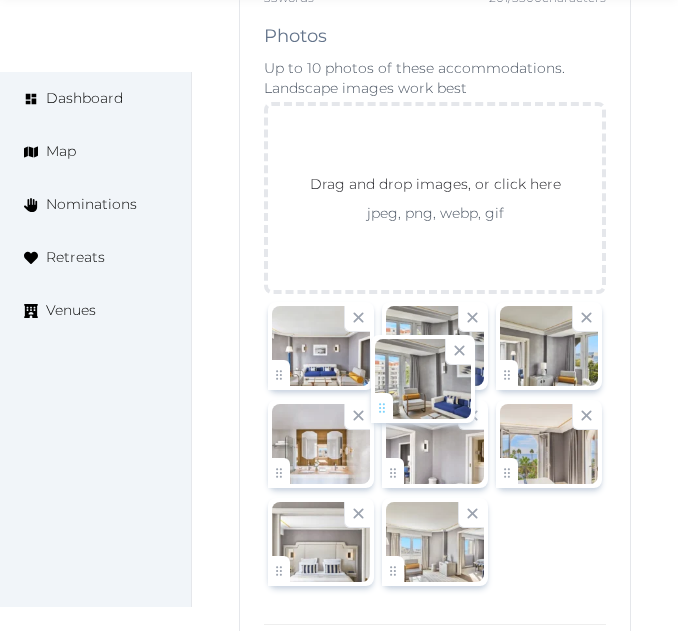 drag, startPoint x: 514, startPoint y: 401, endPoint x: 369, endPoint y: 407, distance: 145.12408 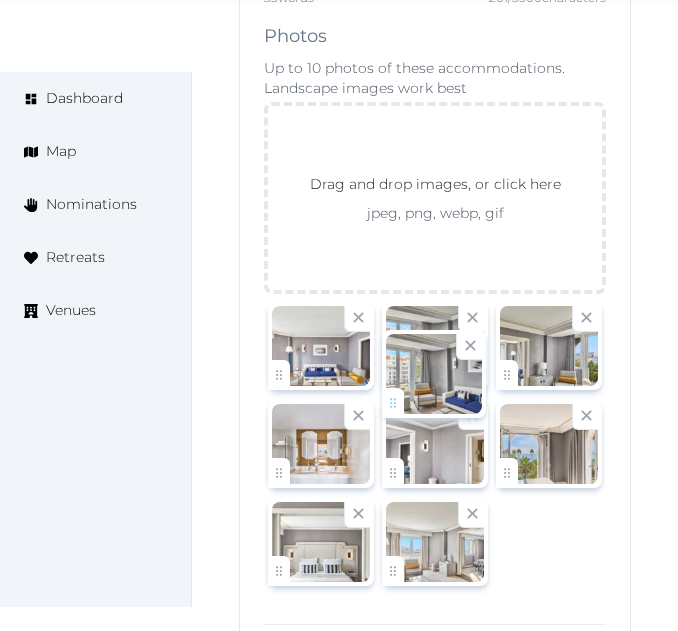 click on "Irene Gonzales   Account My Venue Listings My Retreats Logout      Dashboard Map Nominations Retreats Venues Edit venue 76 %  complete Fill out all the fields in your listing to increase its completion percentage.   A higher completion percentage will make your listing more attractive and result in better matches. Hotel Barrière Le Majestic Cannes   View  listing   Open    Close CRM Lead Basic details Pricing and policies Retreat spaces Meeting spaces Accommodations Amenities Food and dining Activities and experiences Location Environment Types of retreats Brochures Notes Ownership Administration Activity This venue is live and visible to the public Mark draft Archive Venue owned by RetreatsAndVenues Manager [USERNAME]@[DOMAIN] Copy ownership transfer link Share this link with any user to transfer ownership of this venue. Users without accounts will be directed to register. Copy update link Copy recommended link *** :" at bounding box center (339, -21691) 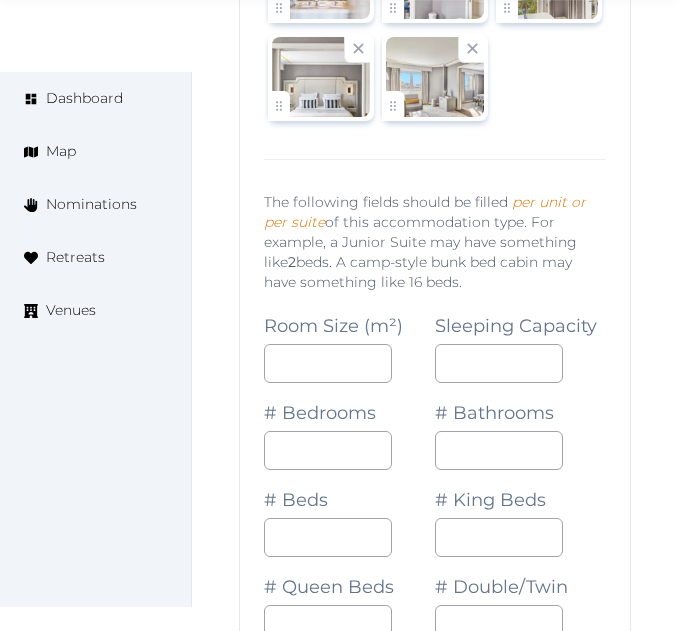 scroll, scrollTop: 47352, scrollLeft: 0, axis: vertical 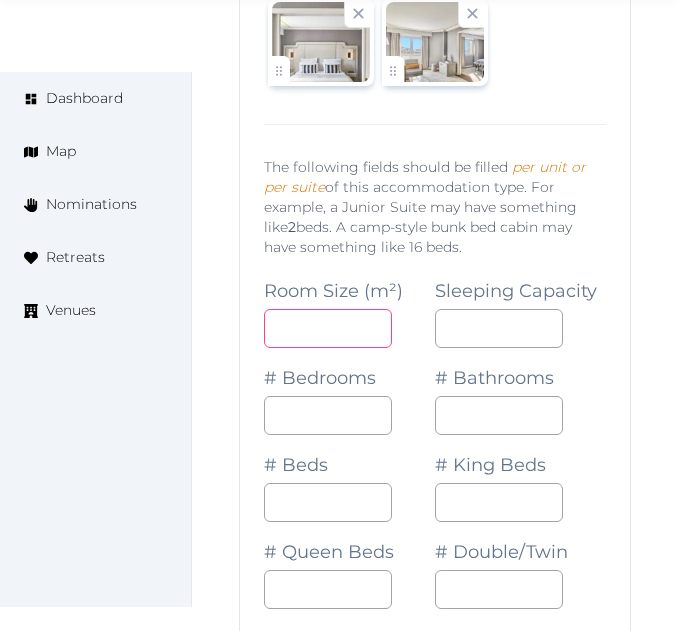 click at bounding box center [328, 328] 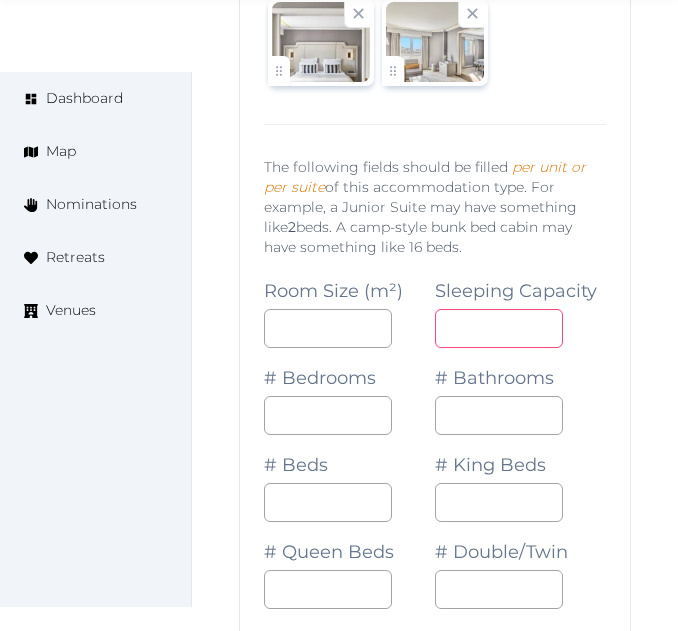 click at bounding box center [499, 328] 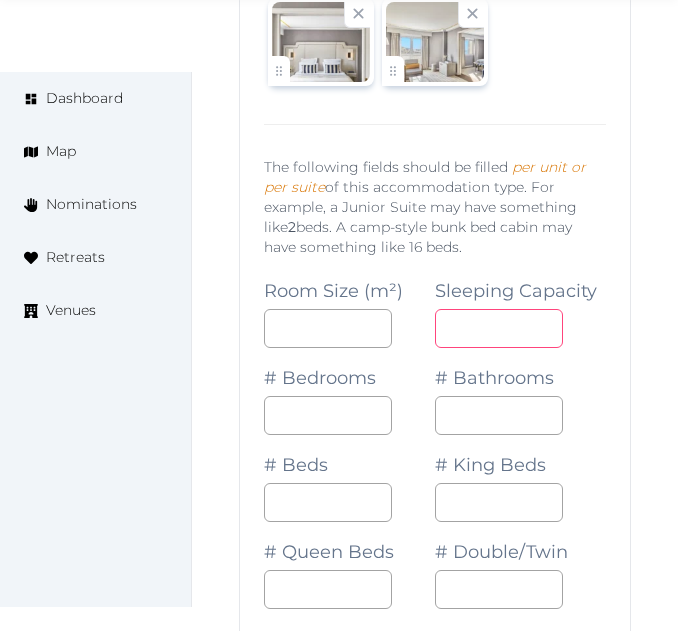 type on "*" 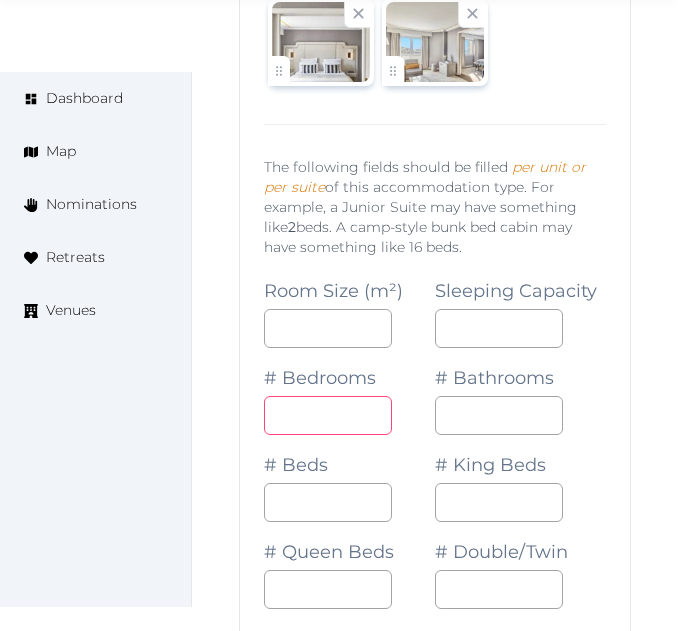 click at bounding box center (328, 415) 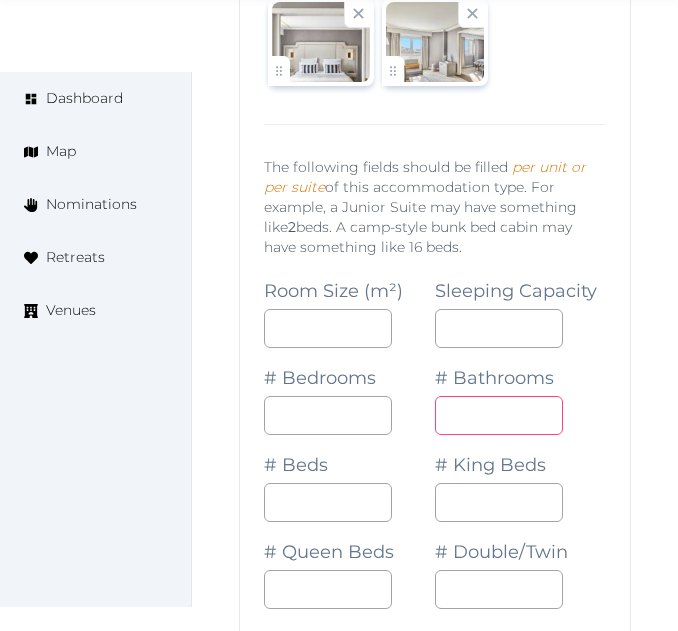 click on "*" at bounding box center (499, 415) 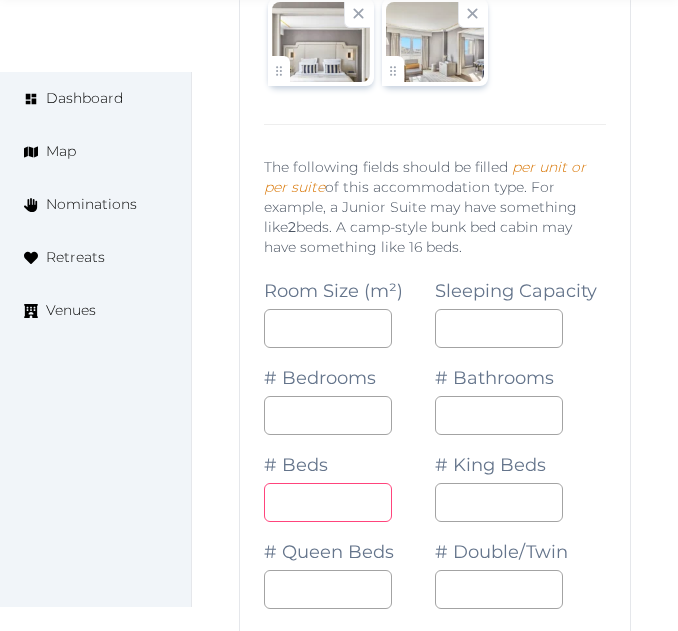 click at bounding box center (328, 502) 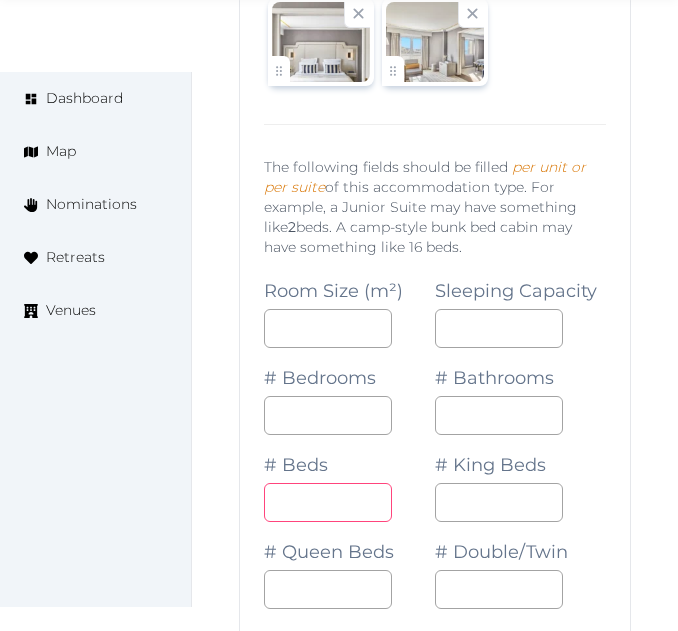 type on "*" 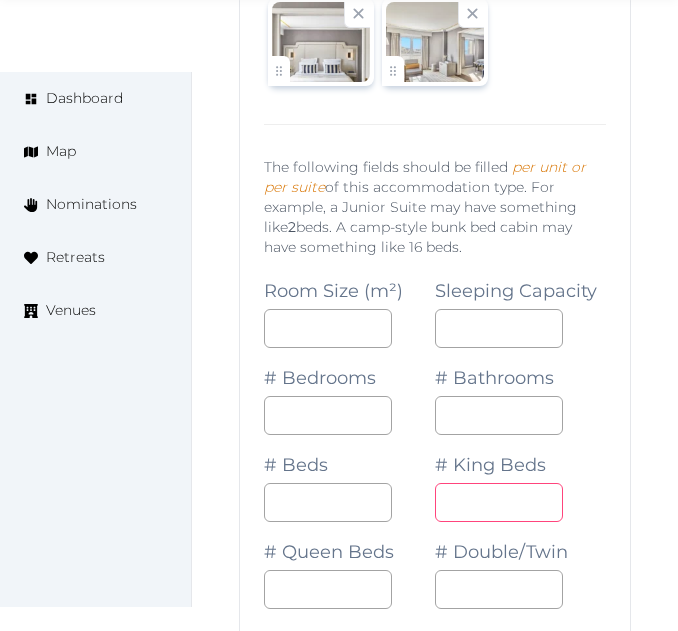 click at bounding box center [499, 502] 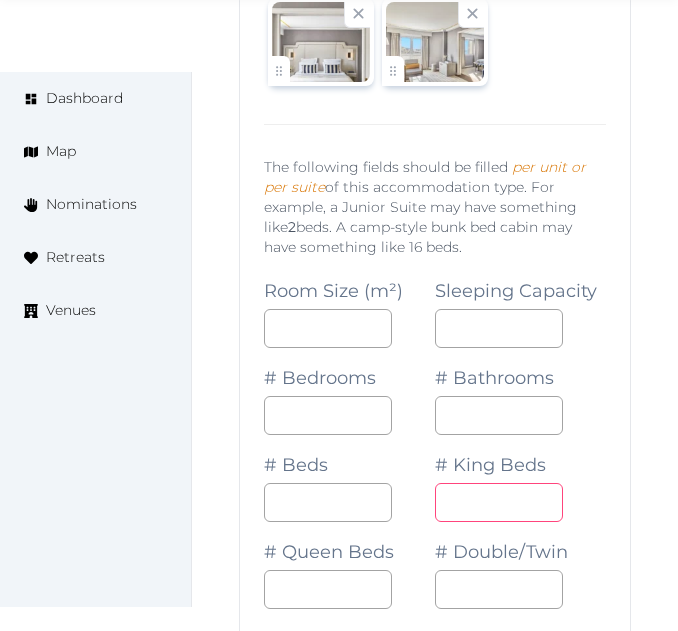 type on "*" 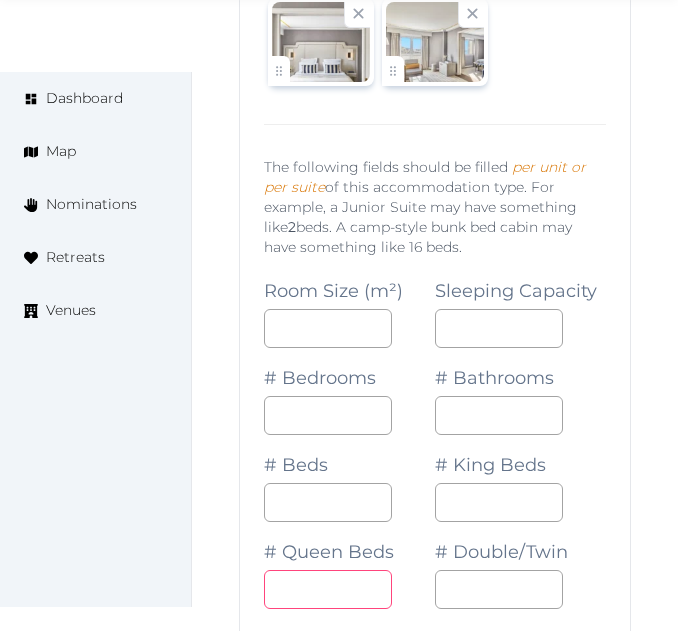 drag, startPoint x: 319, startPoint y: 611, endPoint x: 365, endPoint y: 601, distance: 47.07441 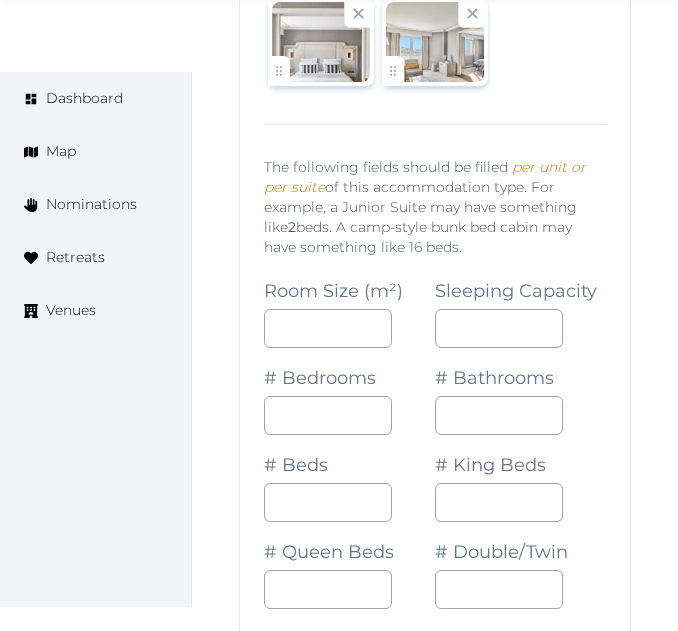 click on "# Bathrooms *" at bounding box center [520, 391] 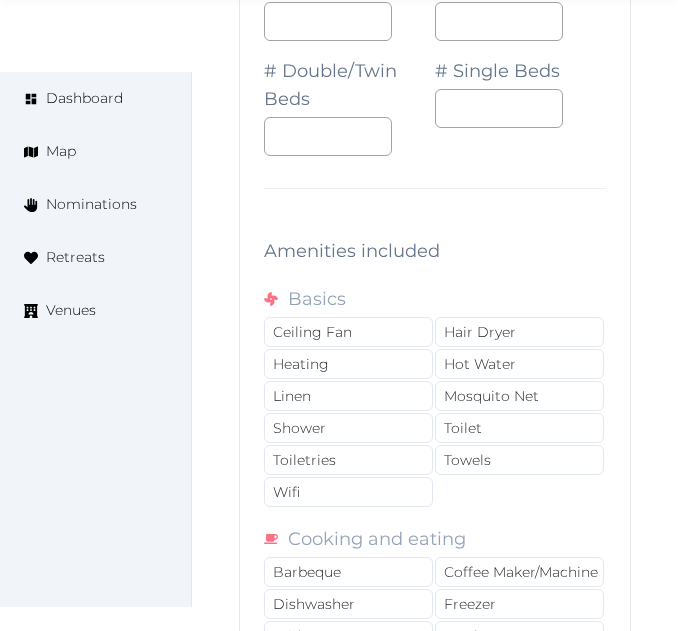 scroll, scrollTop: 48652, scrollLeft: 0, axis: vertical 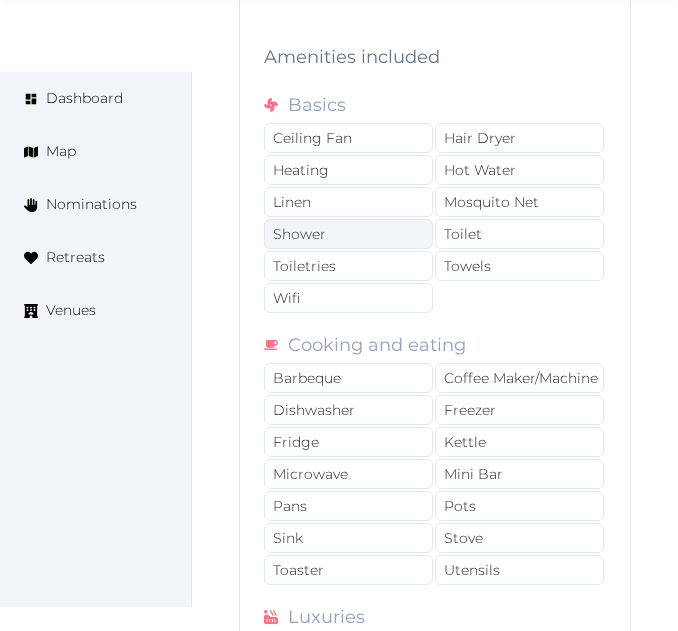 drag, startPoint x: 324, startPoint y: 233, endPoint x: 328, endPoint y: 255, distance: 22.36068 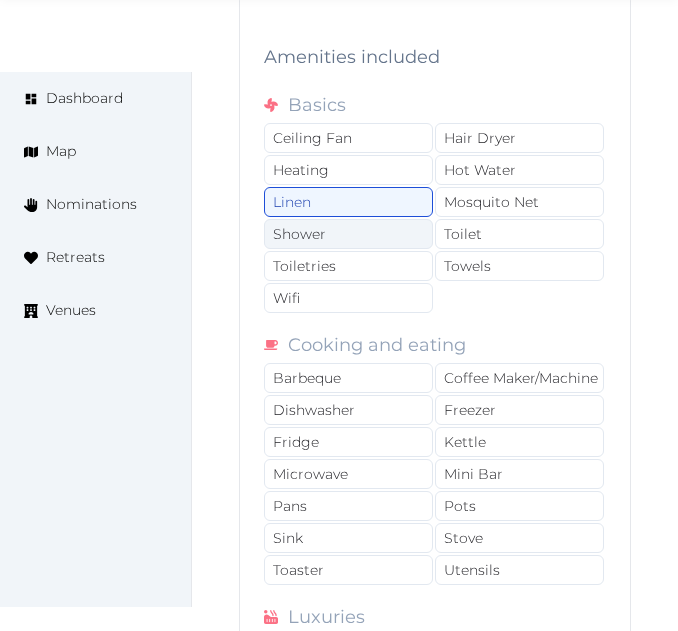 click on "Shower" at bounding box center (348, 234) 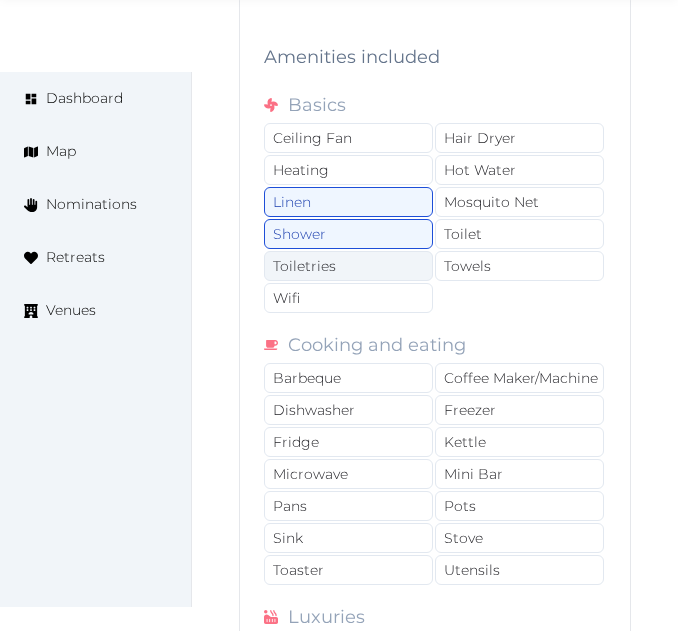 click on "Toiletries" at bounding box center (348, 266) 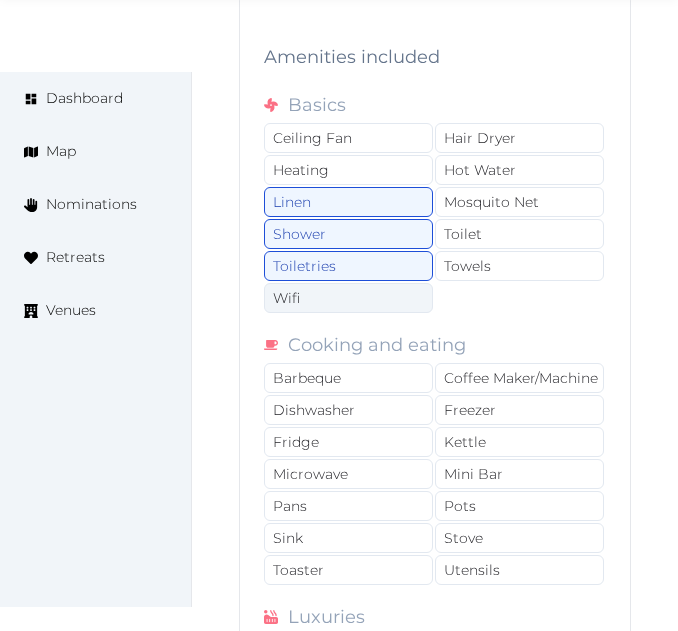 click on "Wifi" at bounding box center (348, 298) 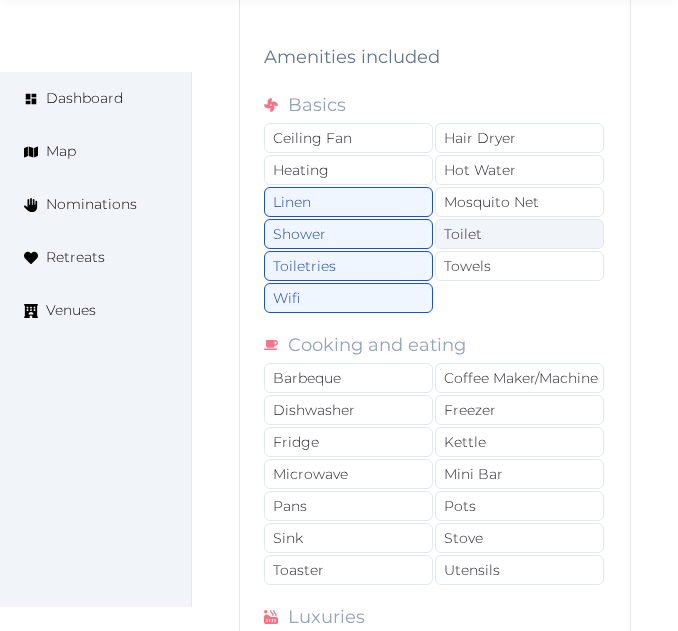 click on "Toilet" at bounding box center [519, 234] 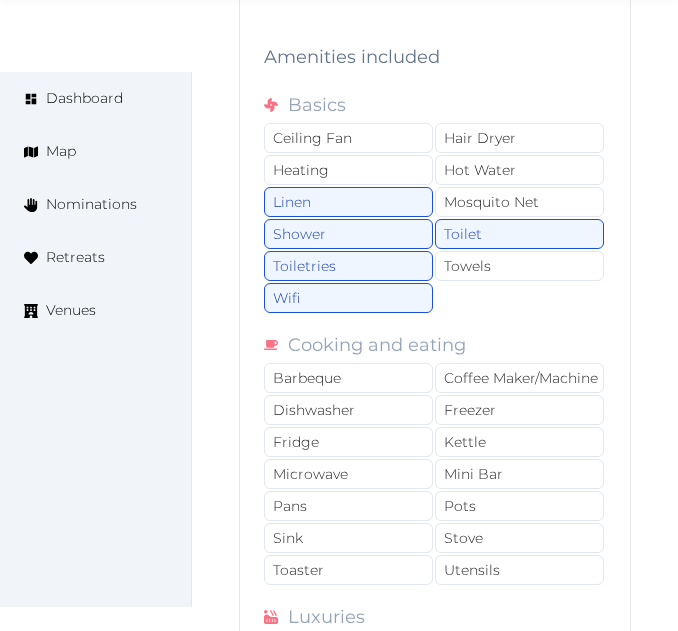 click on "Ceiling Fan Hair Dryer Heating Hot Water Linen Mosquito Net Shower Toilet Toiletries Towels Wifi" at bounding box center [435, 219] 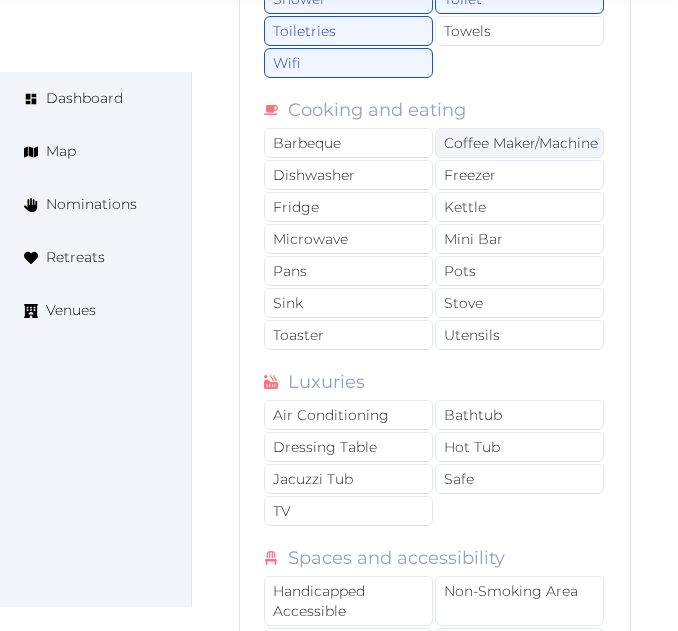 scroll, scrollTop: 48852, scrollLeft: 0, axis: vertical 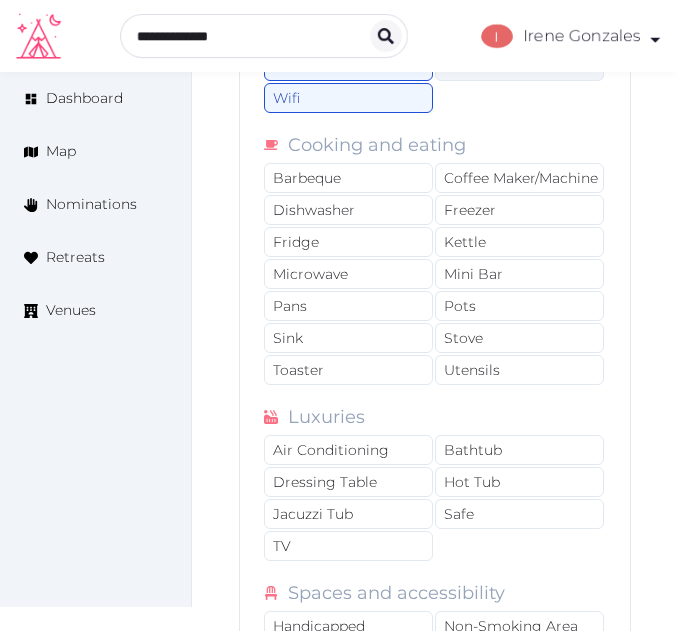 click on "Towels" at bounding box center [519, 66] 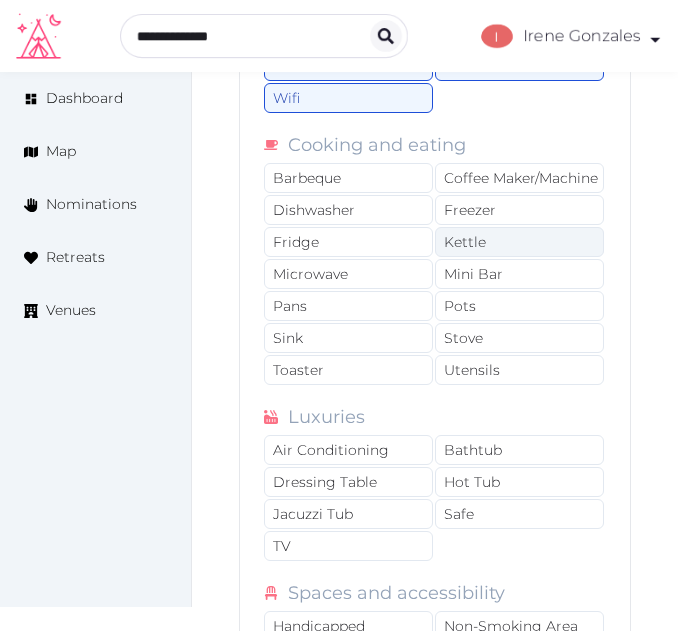 drag, startPoint x: 474, startPoint y: 213, endPoint x: 524, endPoint y: 279, distance: 82.800964 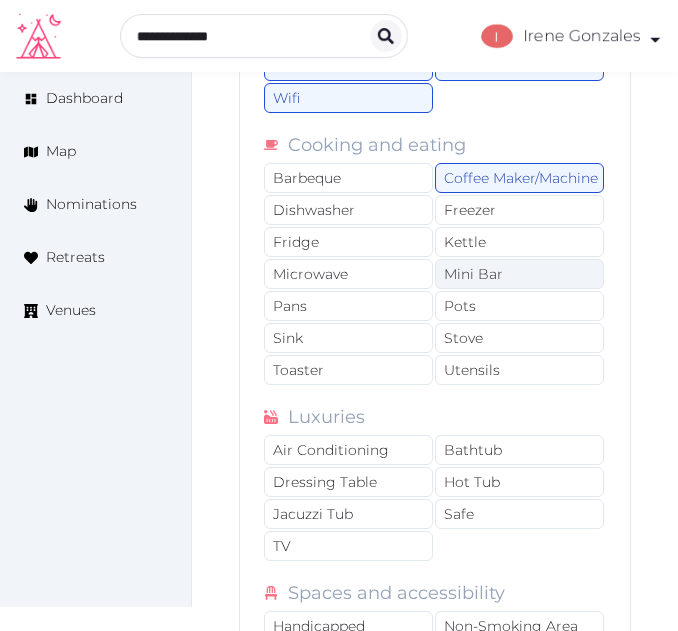 click on "Mini Bar" at bounding box center [519, 274] 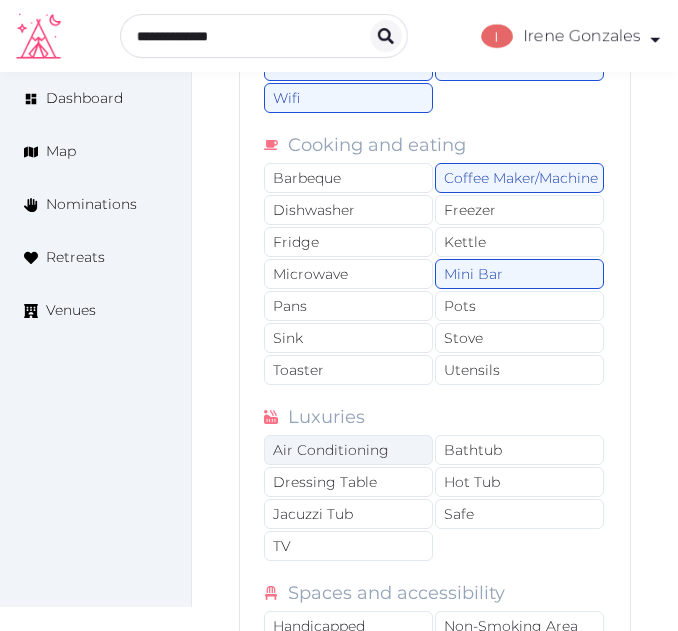 click on "Air Conditioning" at bounding box center [348, 450] 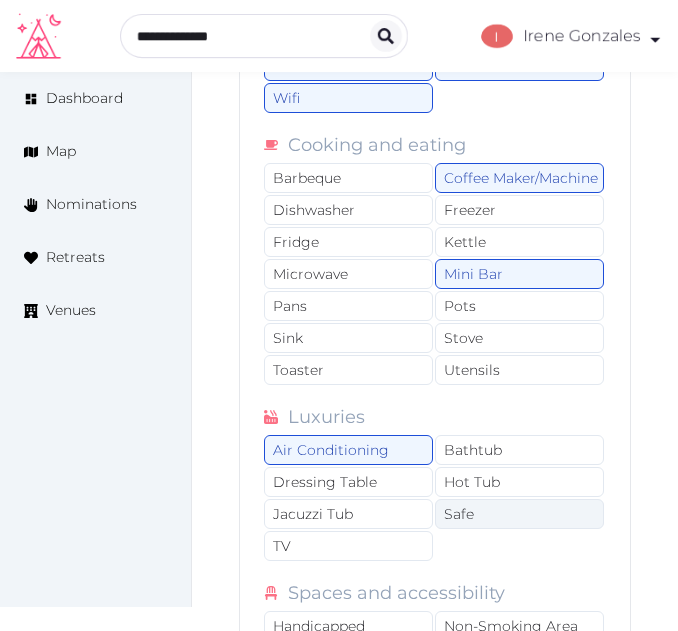 click on "Safe" at bounding box center [519, 514] 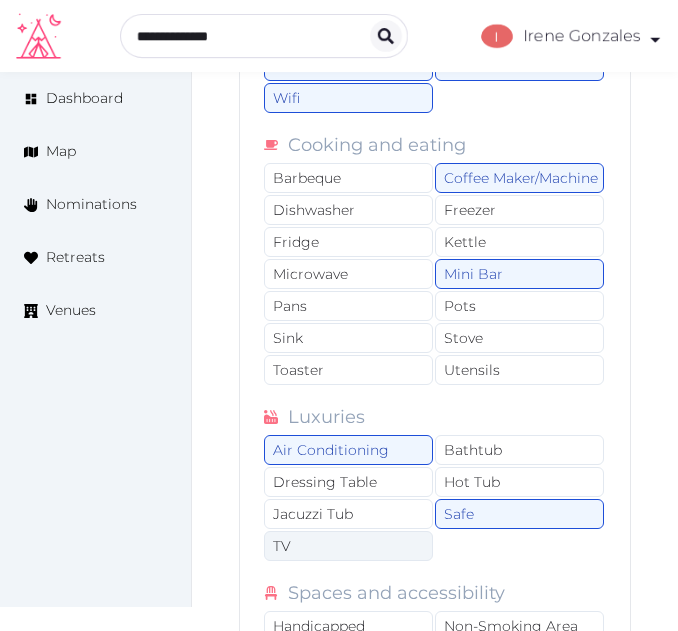 drag, startPoint x: 354, startPoint y: 572, endPoint x: 371, endPoint y: 563, distance: 19.235384 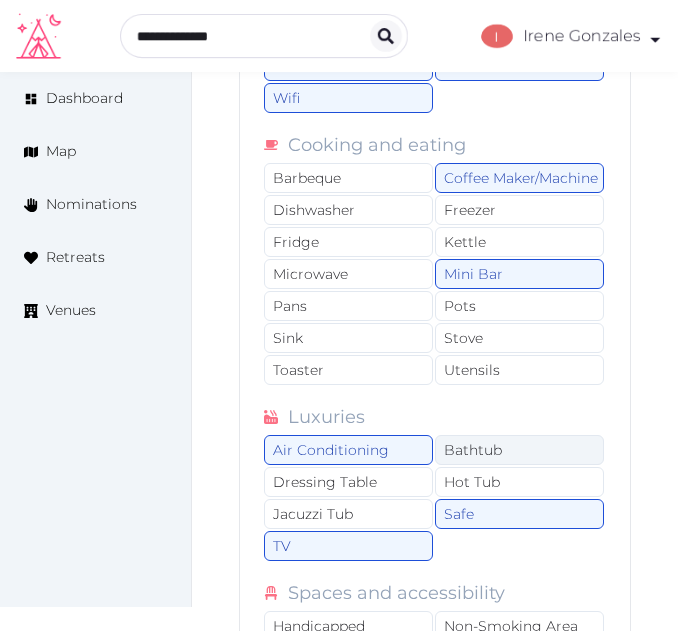 click on "Bathtub" at bounding box center (519, 450) 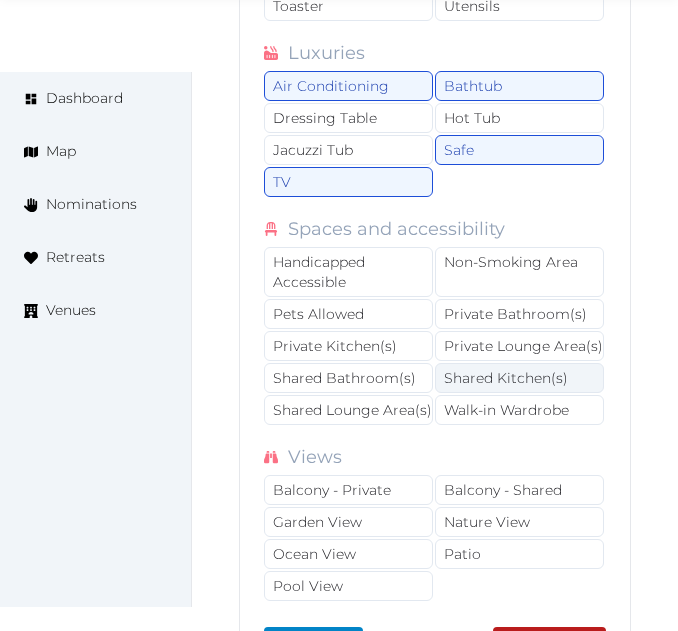 scroll, scrollTop: 49252, scrollLeft: 0, axis: vertical 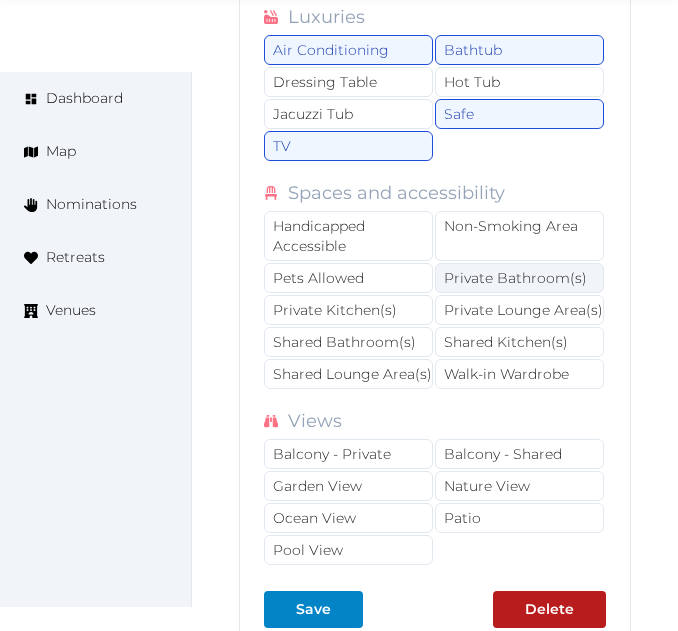click on "Private Bathroom(s)" at bounding box center [519, 278] 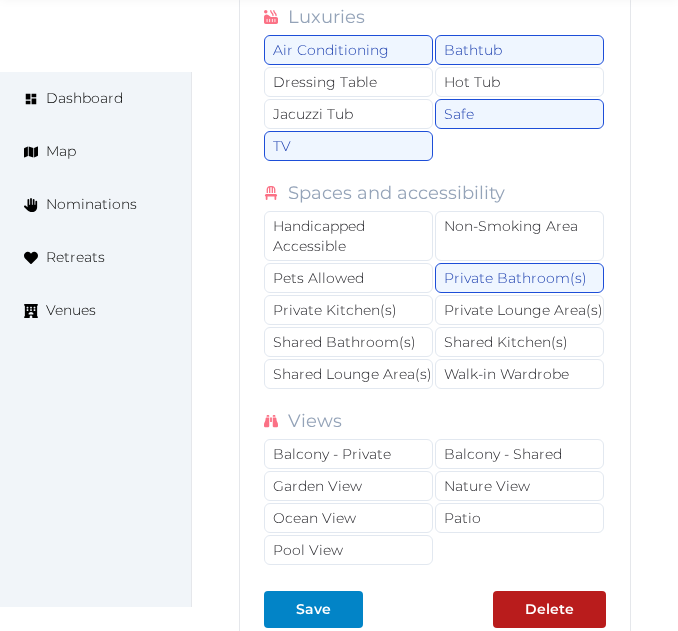click on "Handicapped Accessible Non-Smoking Area Pets Allowed Private Bathroom(s) Private Kitchen(s) Private Lounge Area(s) Shared Bathroom(s) Shared Kitchen(s) Shared Lounge Area(s) Walk-in Wardrobe" at bounding box center (435, 301) 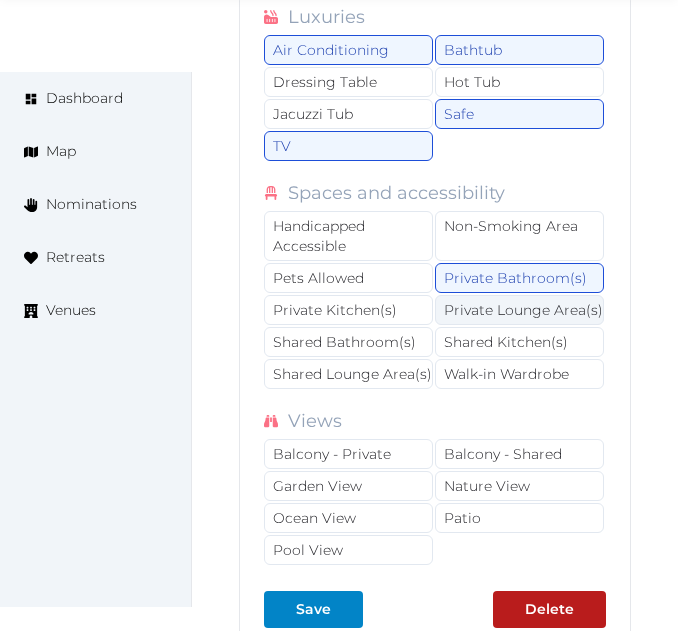 click on "Private Lounge Area(s)" at bounding box center (519, 310) 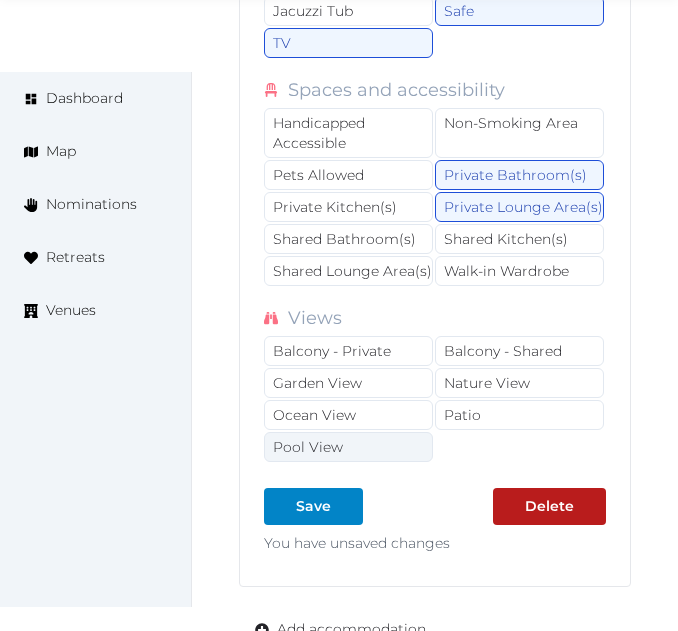 scroll, scrollTop: 49552, scrollLeft: 0, axis: vertical 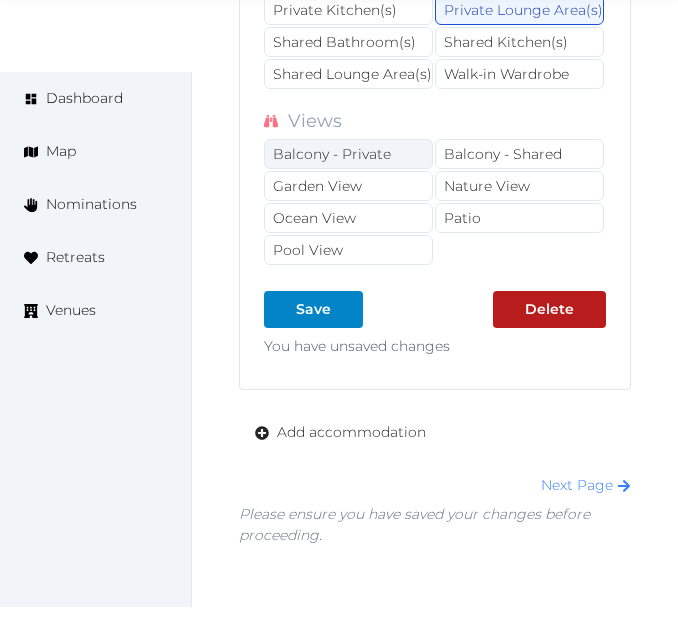 click on "Balcony - Private" at bounding box center [348, 154] 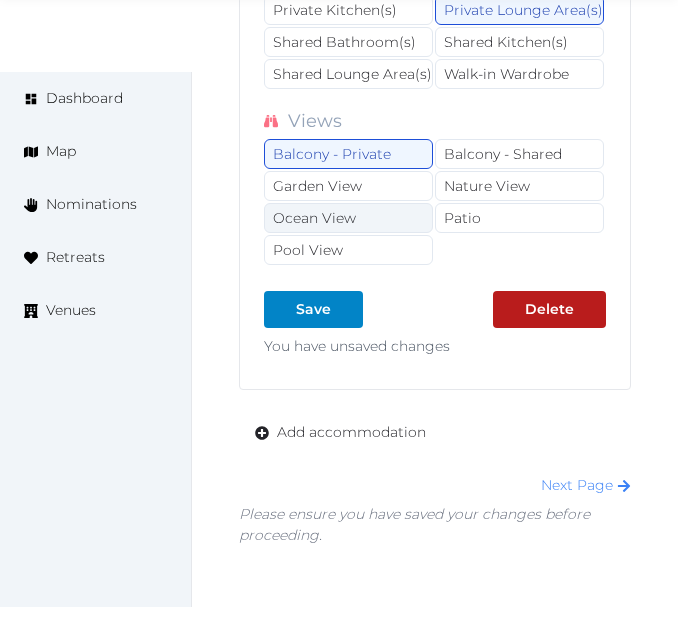 click on "Ocean View" at bounding box center (348, 218) 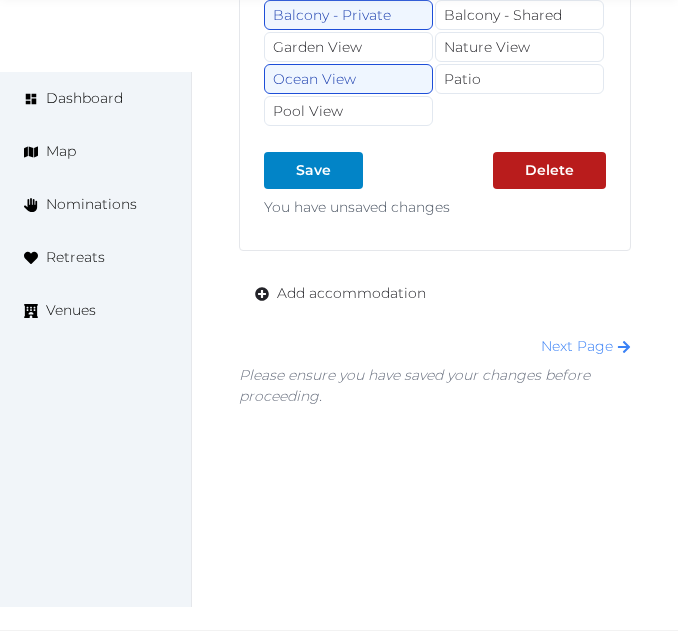 scroll, scrollTop: 49719, scrollLeft: 0, axis: vertical 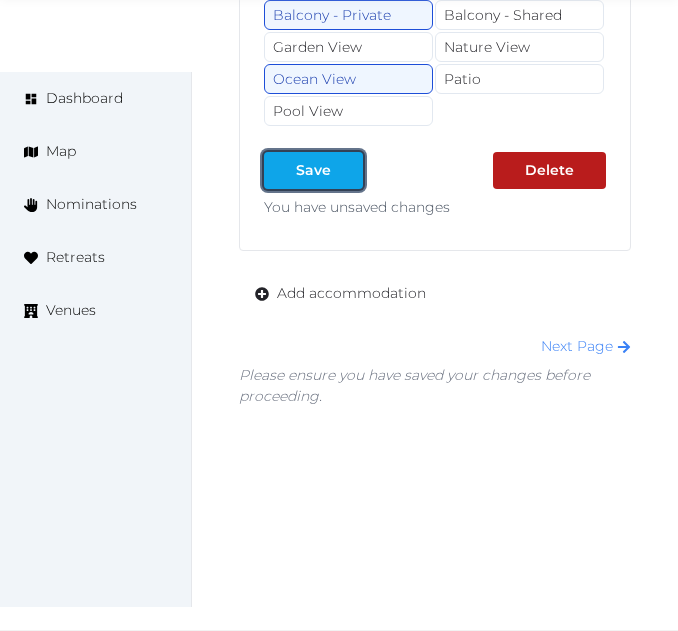 click on "Save" at bounding box center [313, 170] 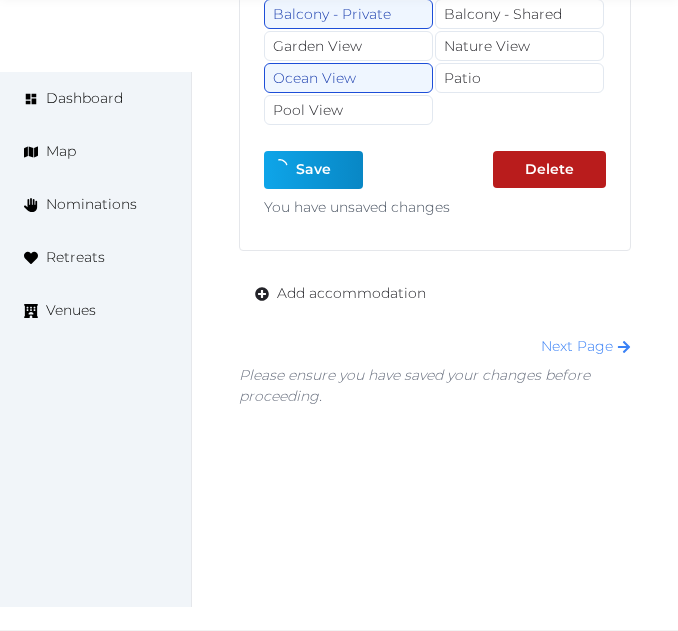 type on "*" 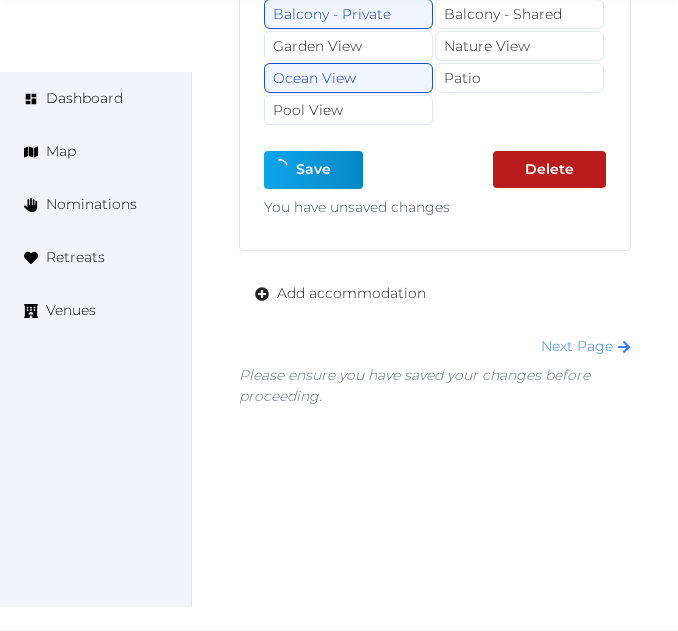 type on "*" 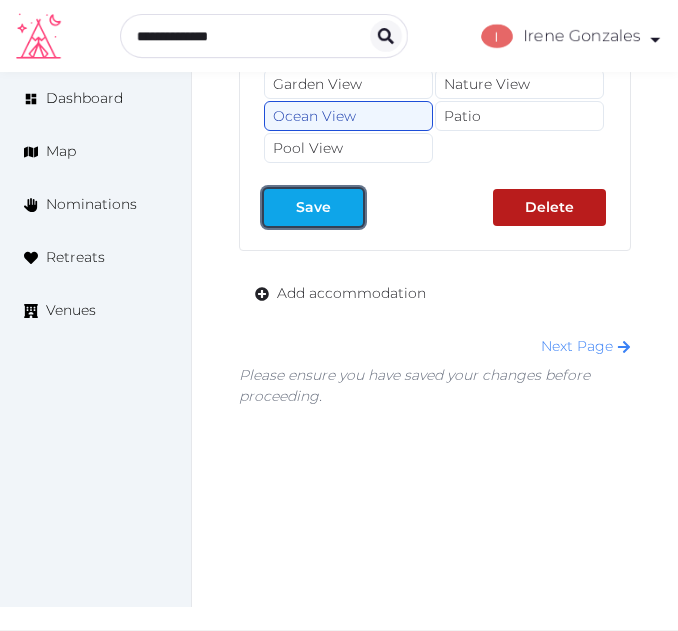 click at bounding box center (280, 207) 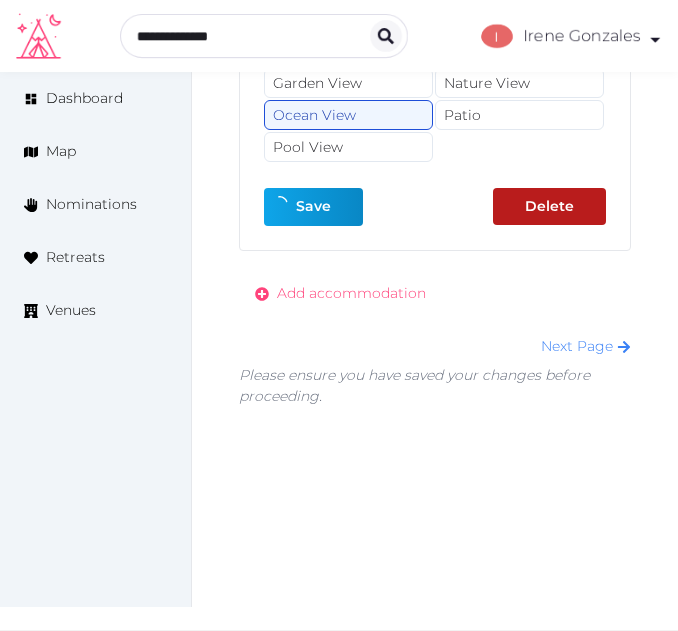 click on "Add accommodation" at bounding box center (351, 293) 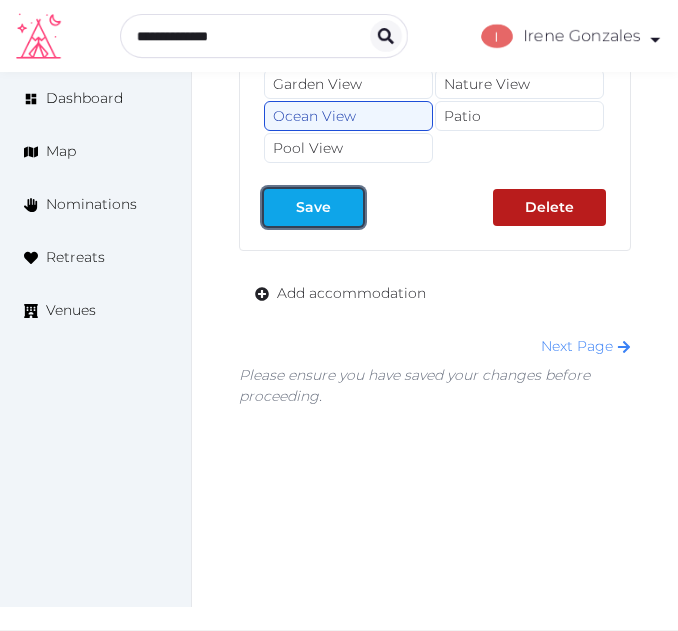 click on "Save" at bounding box center (313, 207) 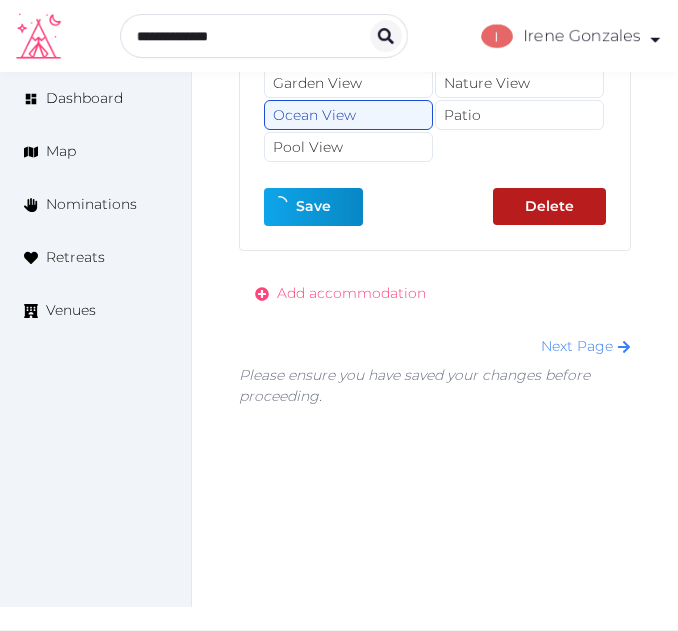 click on "Add accommodation" at bounding box center (340, 293) 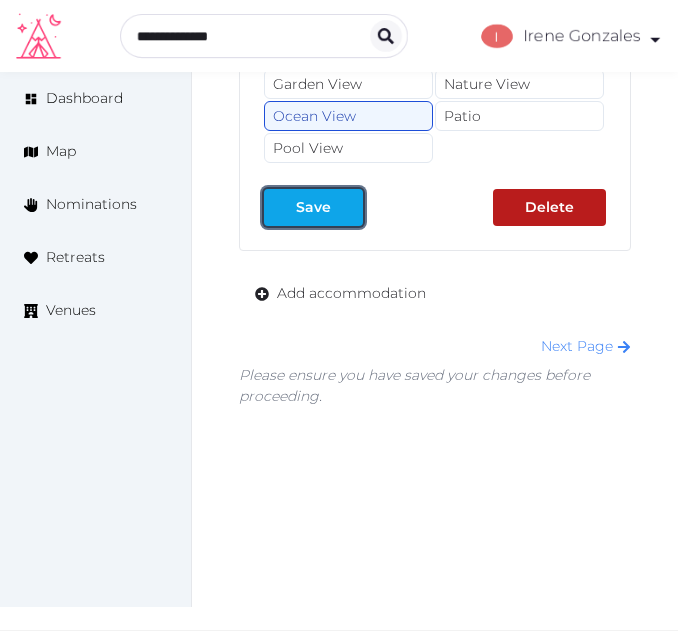 click at bounding box center (347, 207) 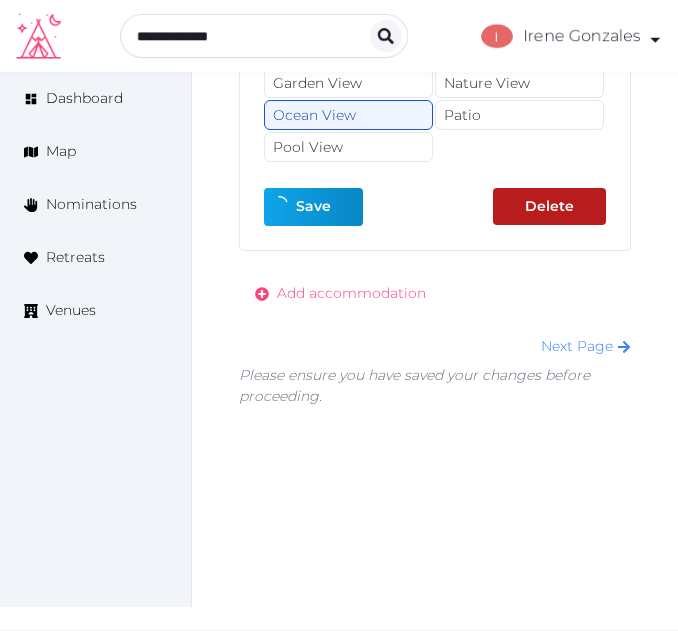 click on "Add accommodation" at bounding box center [351, 293] 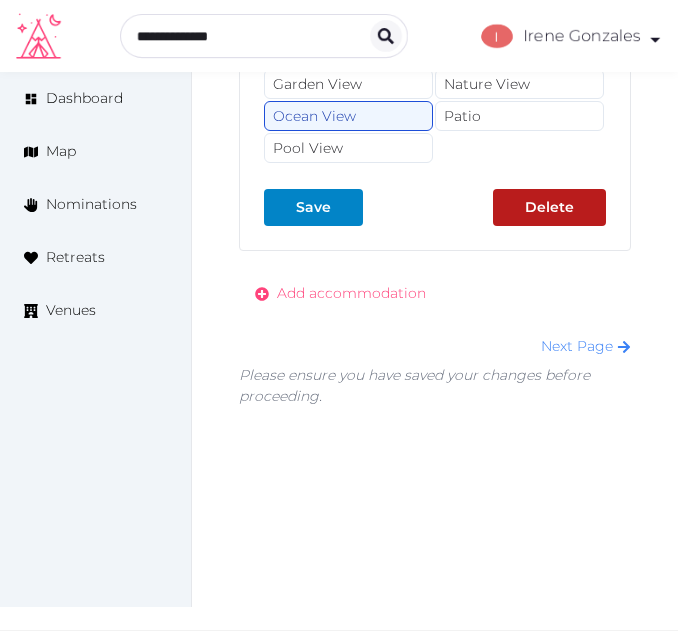 click on "Add accommodation" at bounding box center (351, 293) 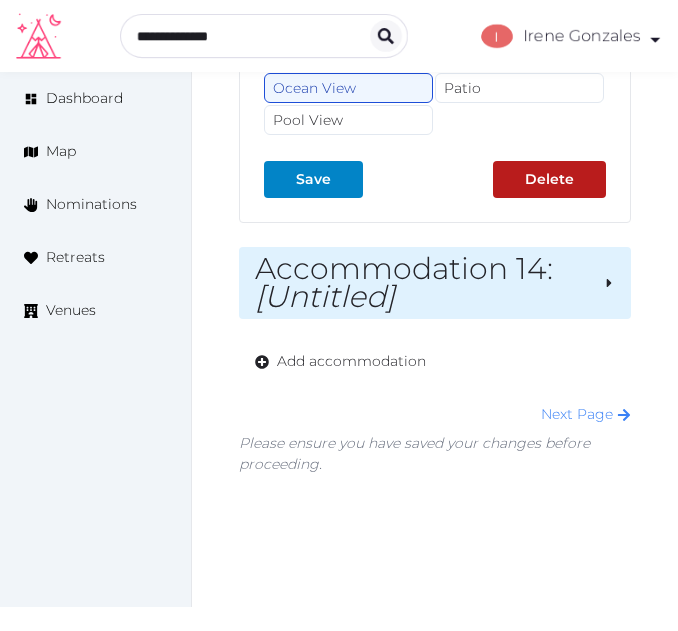 drag, startPoint x: 350, startPoint y: 327, endPoint x: 363, endPoint y: 333, distance: 14.3178215 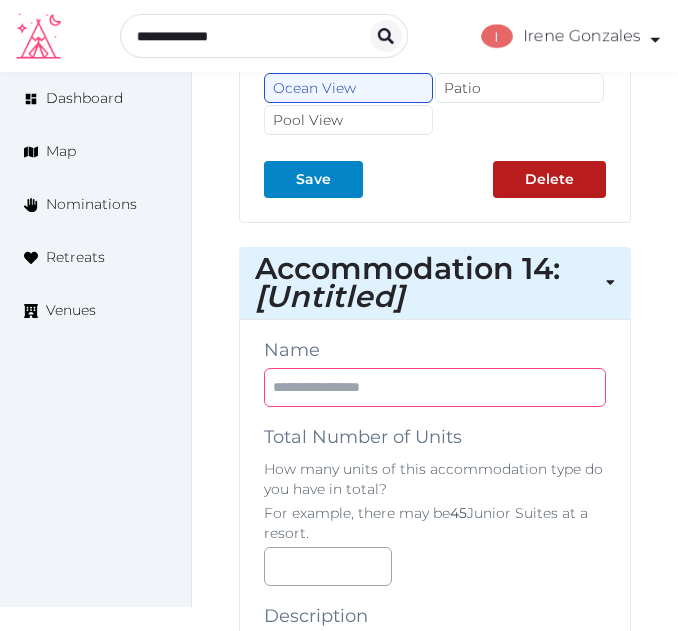 click at bounding box center (435, 387) 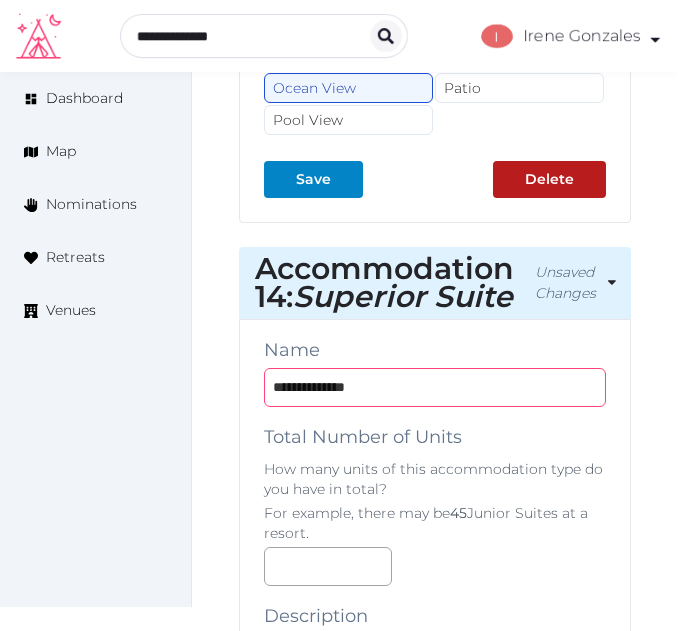 type on "**********" 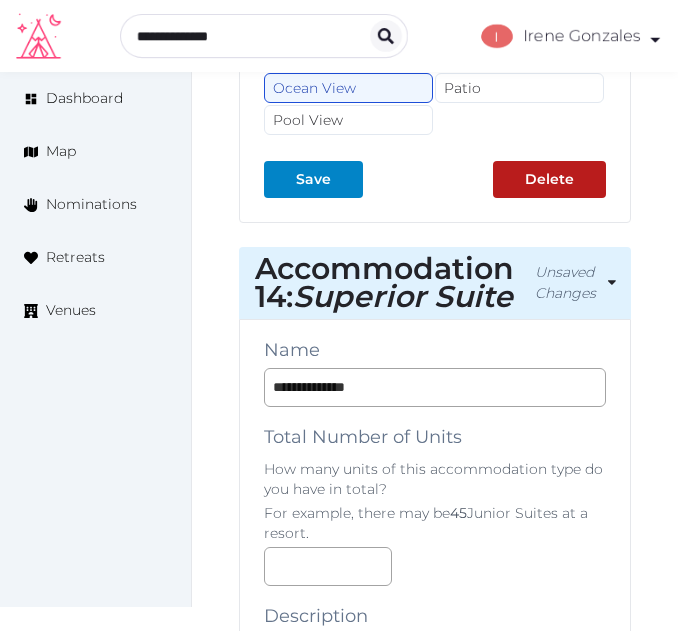 click on "**********" at bounding box center (435, 1920) 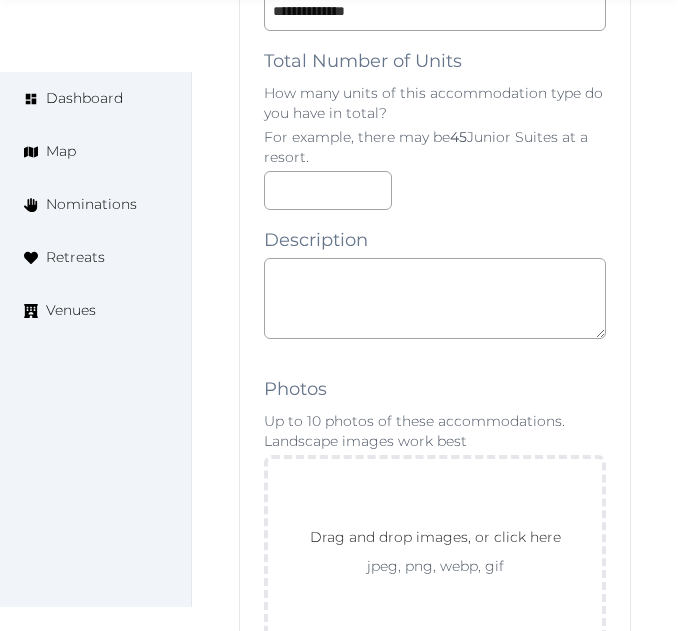 scroll, scrollTop: 50082, scrollLeft: 0, axis: vertical 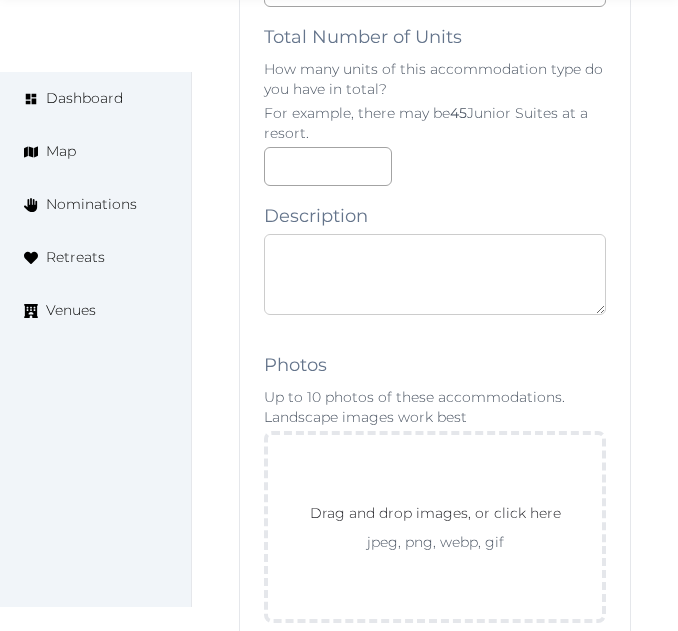 click at bounding box center (435, 274) 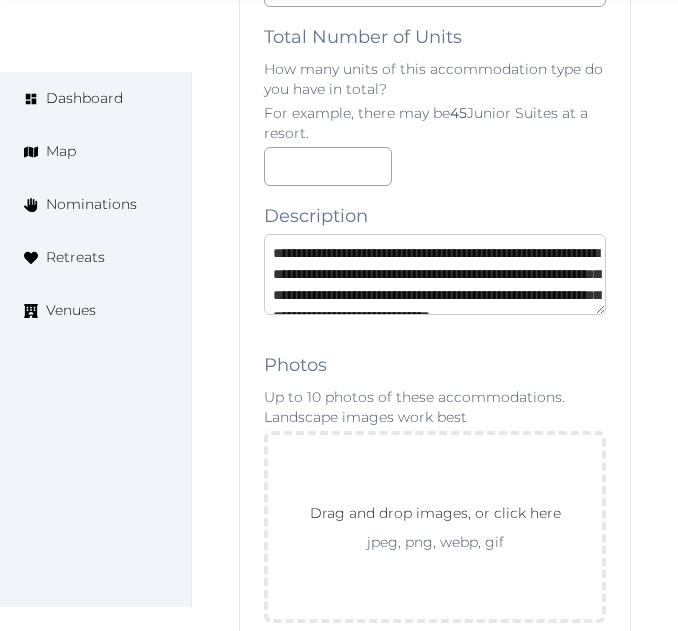 scroll, scrollTop: 116, scrollLeft: 0, axis: vertical 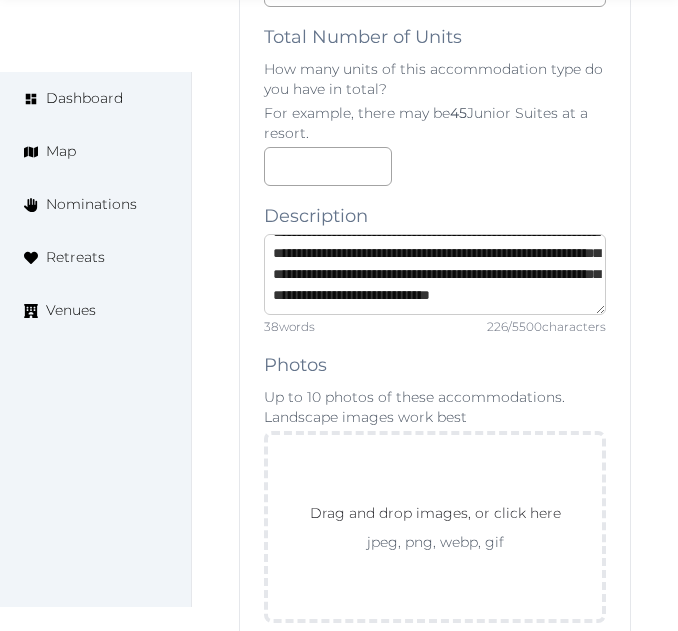 type on "**********" 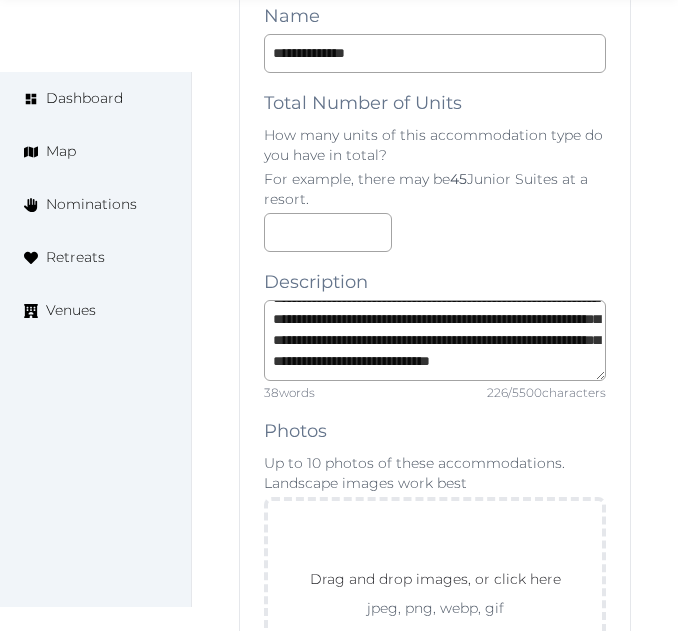 scroll, scrollTop: 49982, scrollLeft: 0, axis: vertical 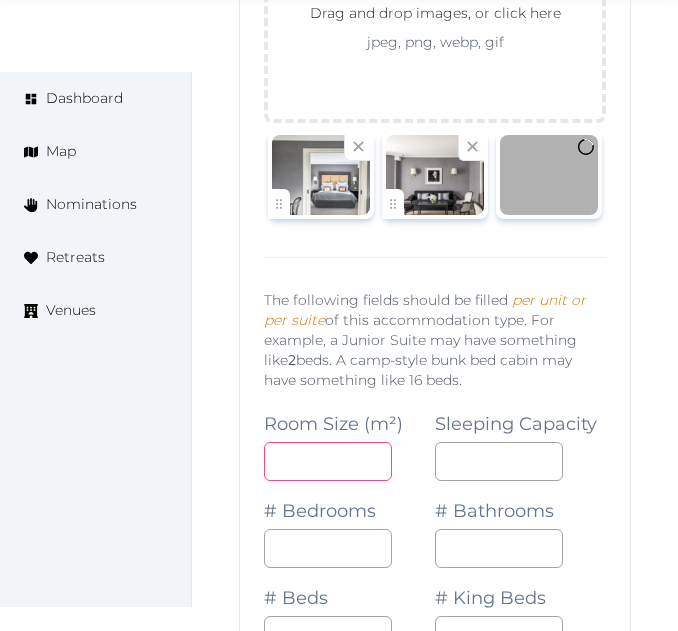 click at bounding box center (328, 461) 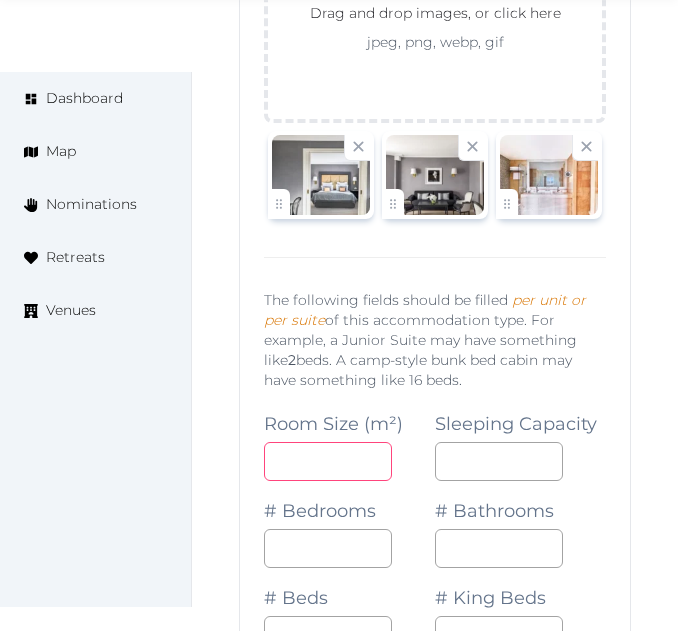 click at bounding box center [328, 461] 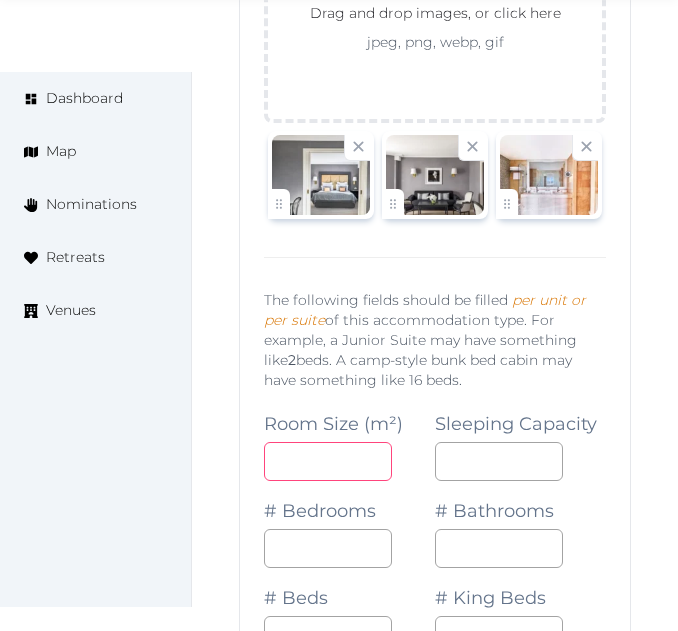 type on "**" 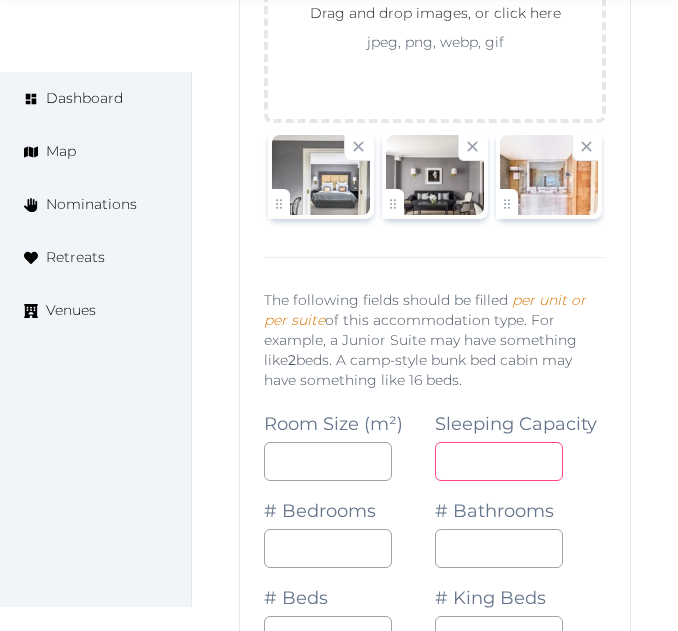 click at bounding box center (499, 461) 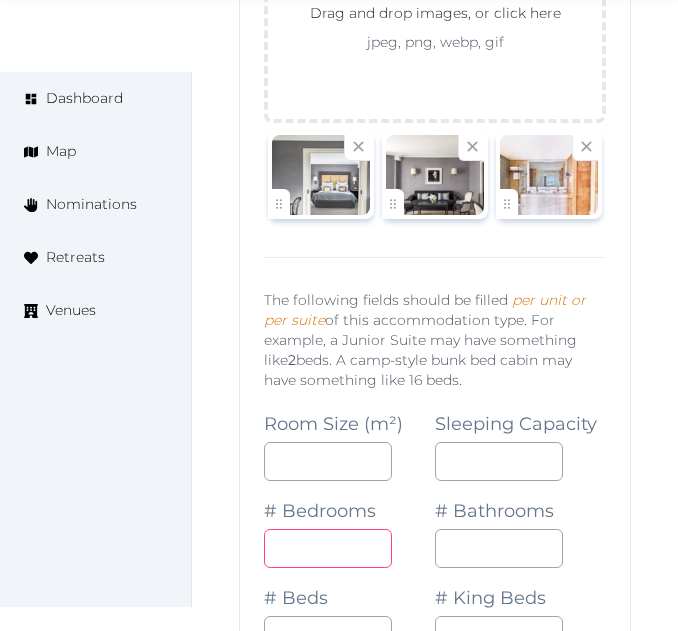 click at bounding box center [328, 548] 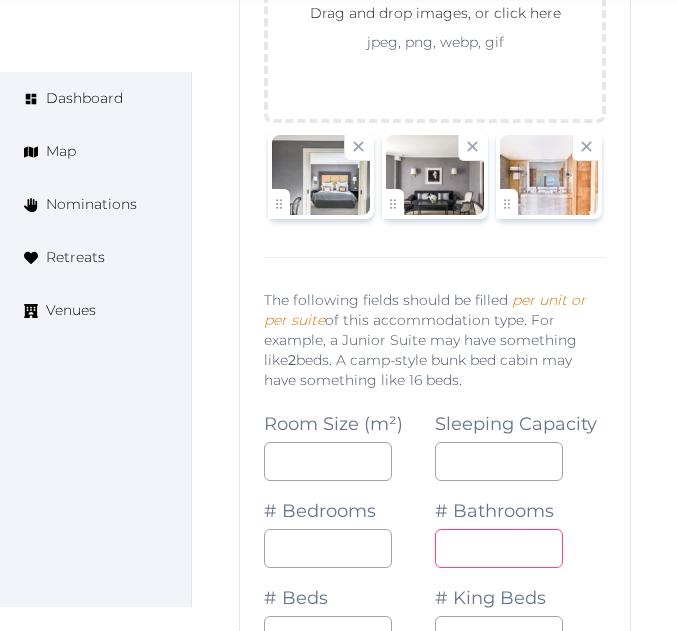 click on "*" at bounding box center [499, 548] 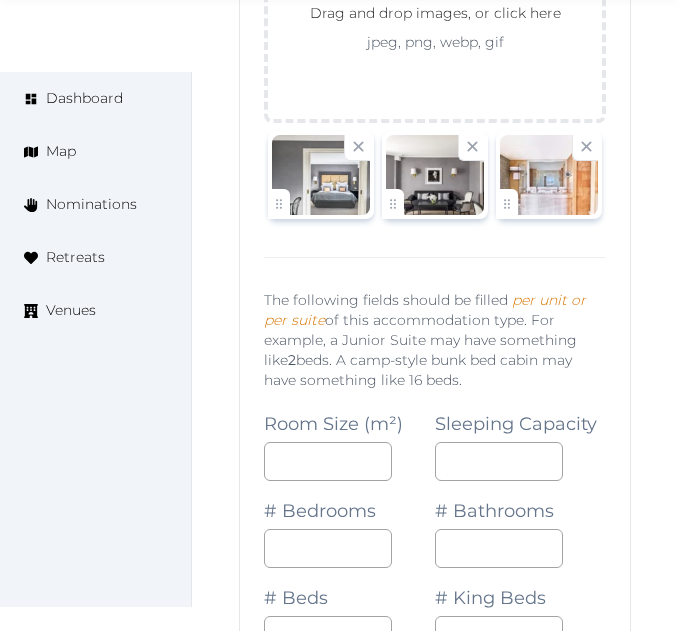 drag, startPoint x: 424, startPoint y: 604, endPoint x: 412, endPoint y: 602, distance: 12.165525 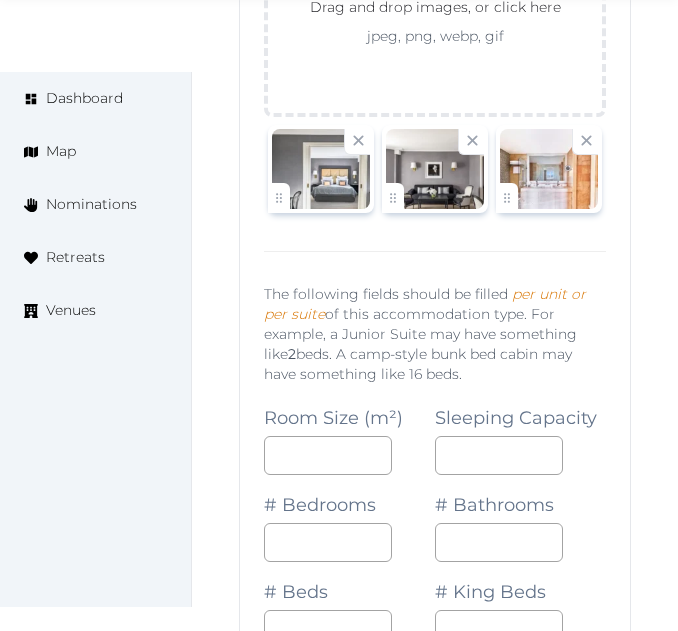 scroll, scrollTop: 51311, scrollLeft: 0, axis: vertical 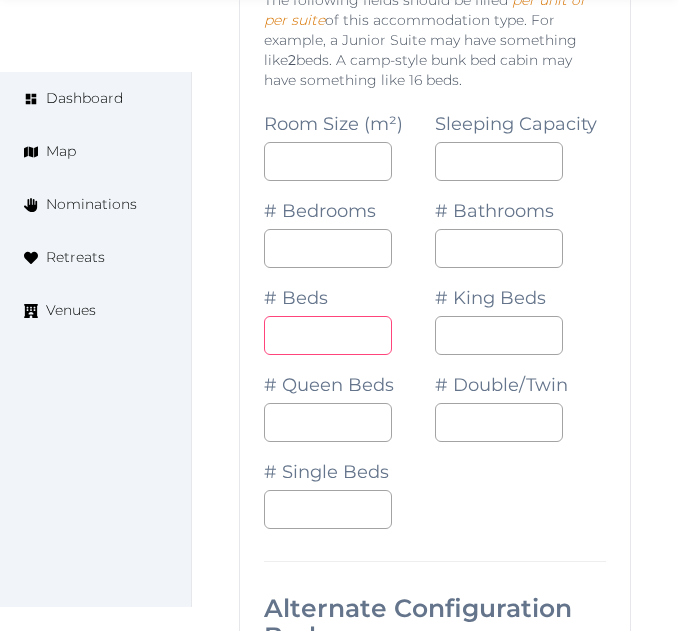 click on "*" at bounding box center (328, 335) 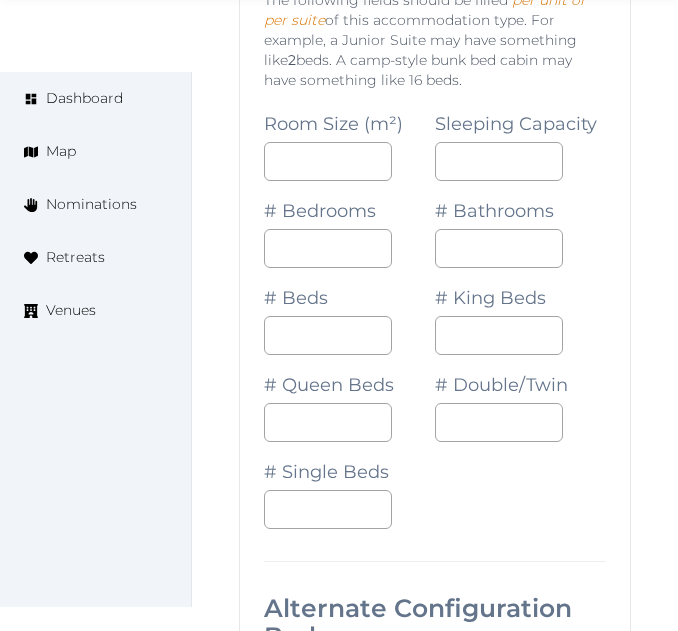 click on "# Double/Twin" at bounding box center (520, 398) 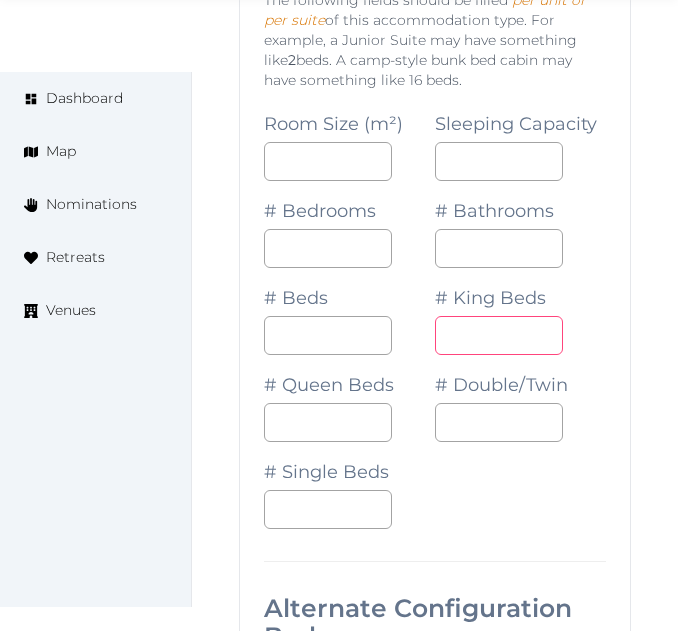 click on "*" at bounding box center (499, 335) 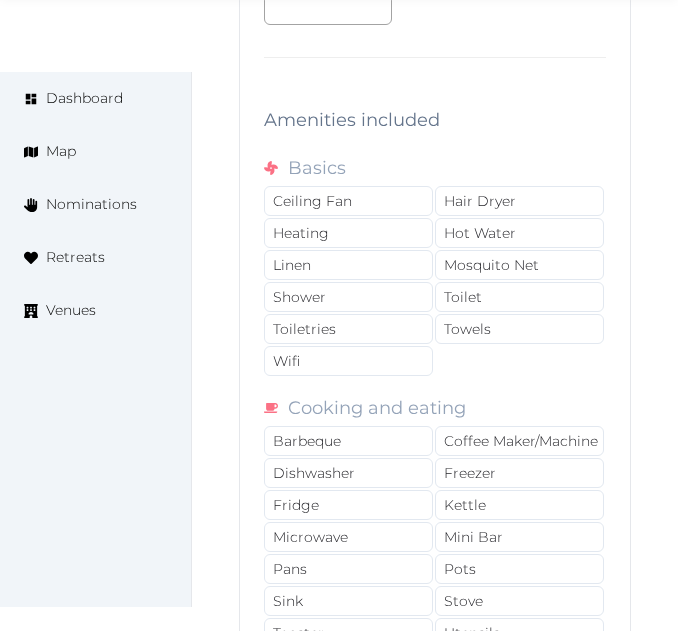 scroll, scrollTop: 52411, scrollLeft: 0, axis: vertical 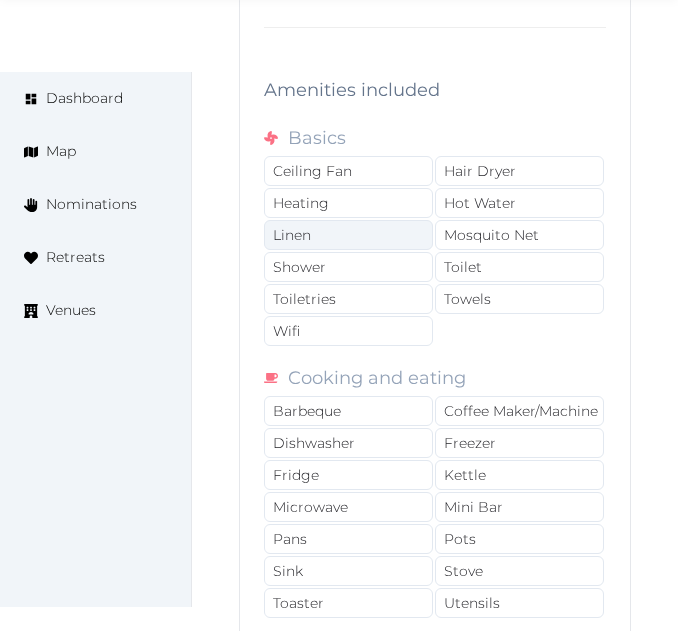 click on "Linen" at bounding box center (348, 235) 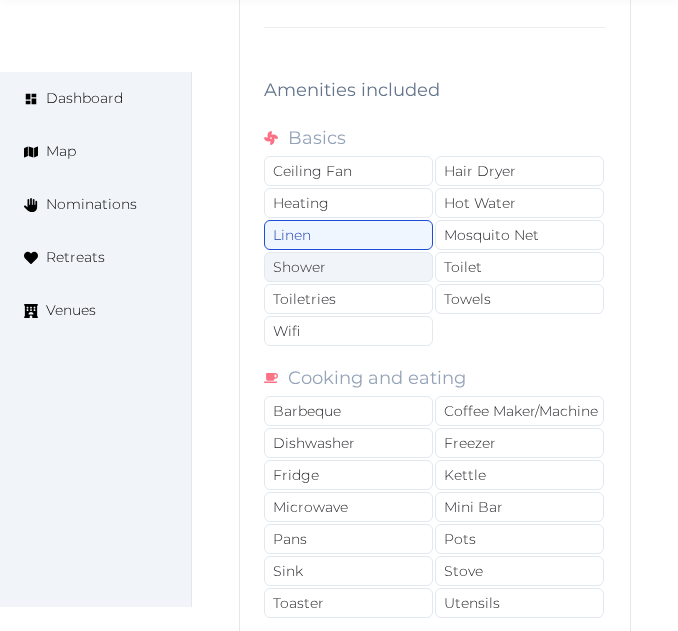 click on "Shower" at bounding box center [348, 267] 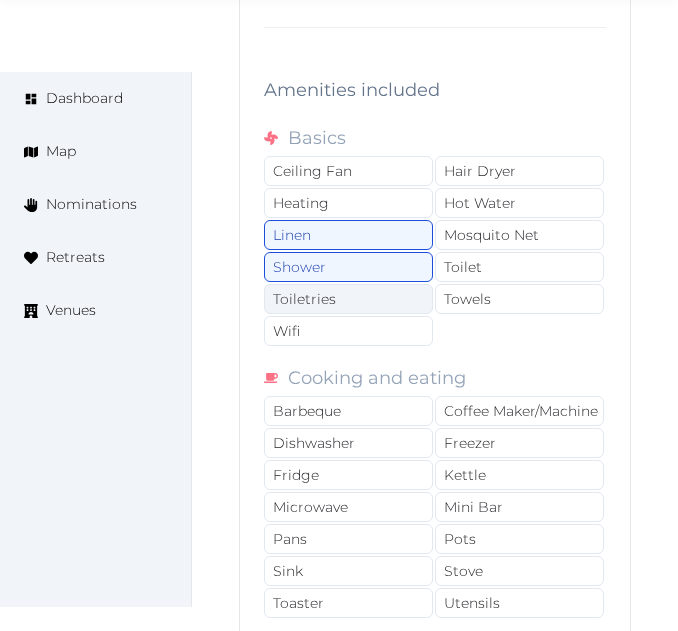 drag, startPoint x: 406, startPoint y: 328, endPoint x: 414, endPoint y: 367, distance: 39.812057 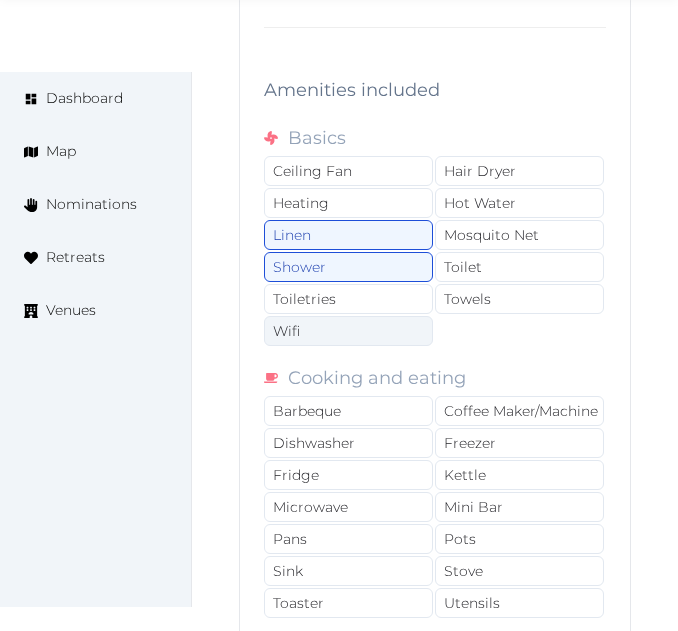click on "Toiletries" at bounding box center [348, 299] 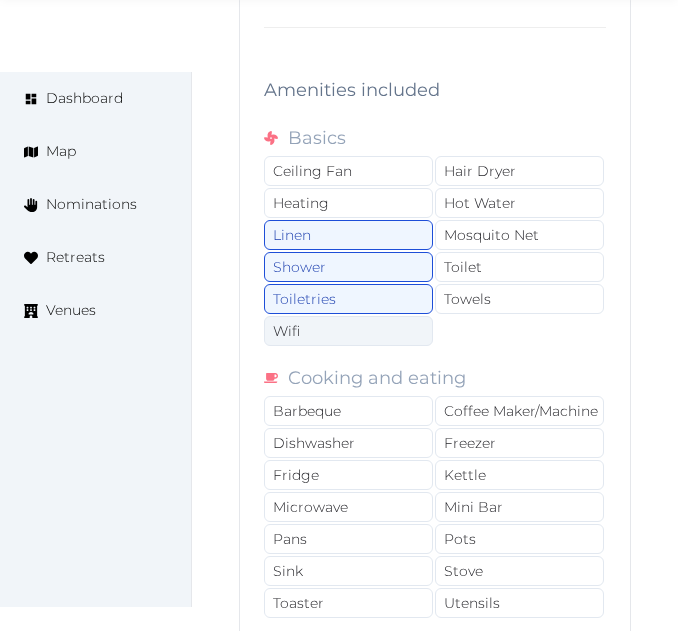 click on "Wifi" at bounding box center [348, 331] 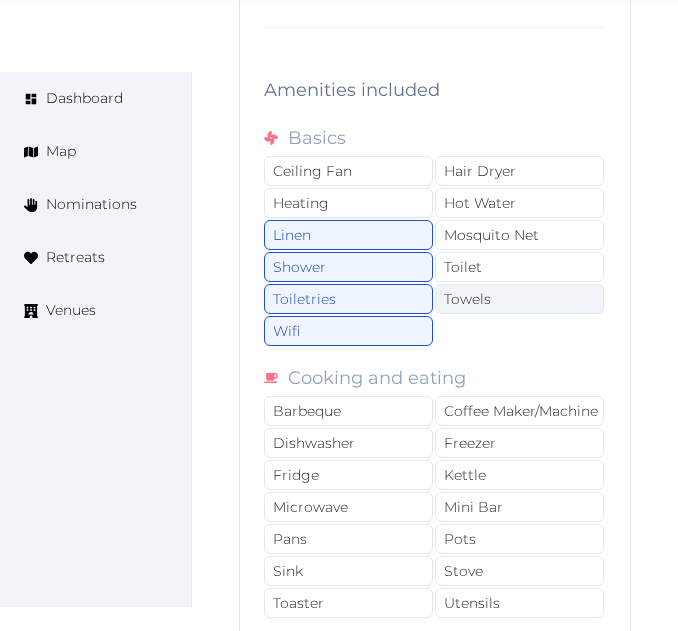 click on "Towels" at bounding box center (519, 299) 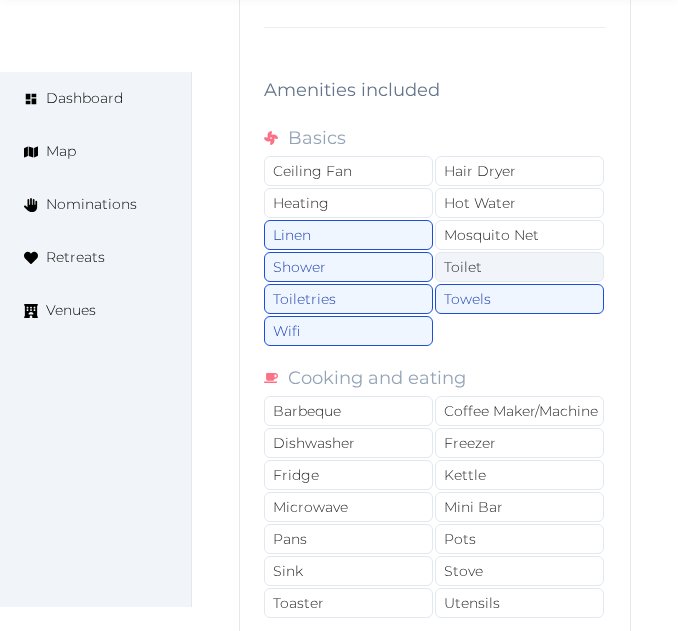 click on "Toilet" at bounding box center (519, 267) 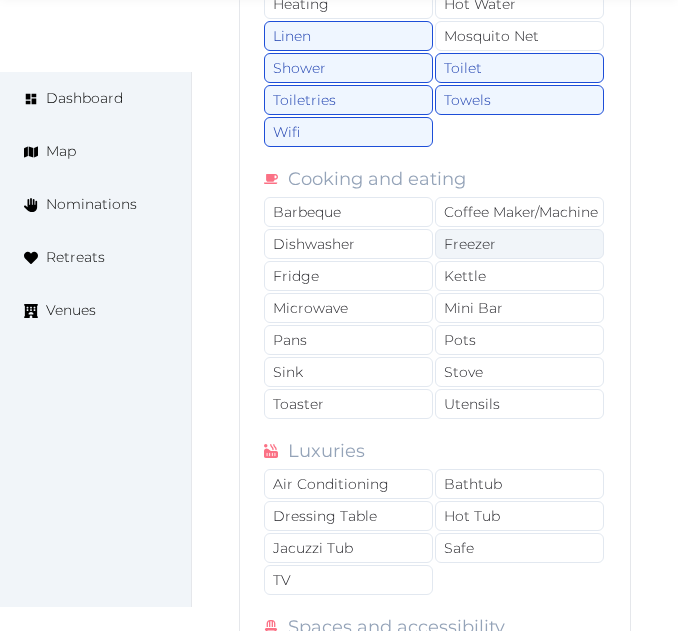 scroll, scrollTop: 52611, scrollLeft: 0, axis: vertical 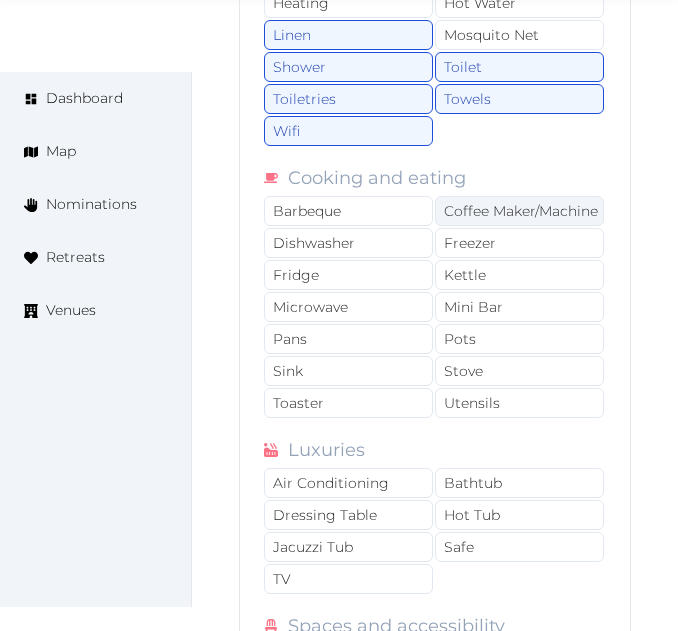 drag, startPoint x: 496, startPoint y: 242, endPoint x: 523, endPoint y: 330, distance: 92.0489 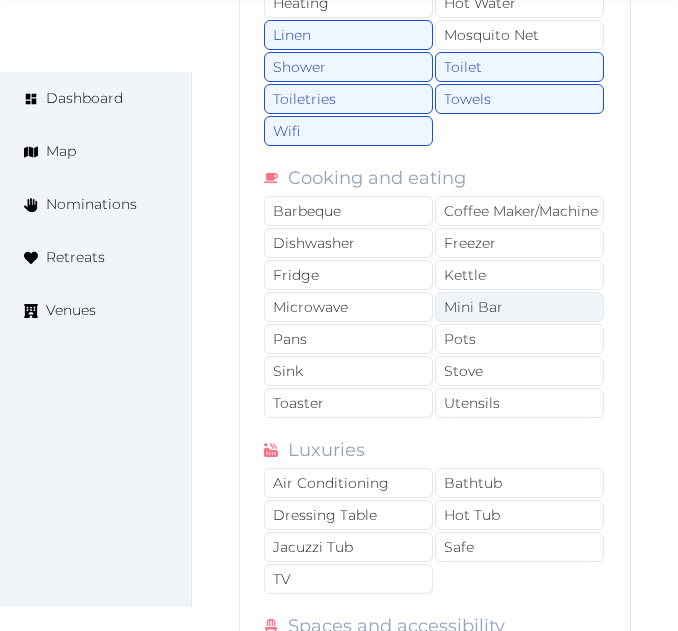 click on "Coffee Maker/Machine" at bounding box center [519, 211] 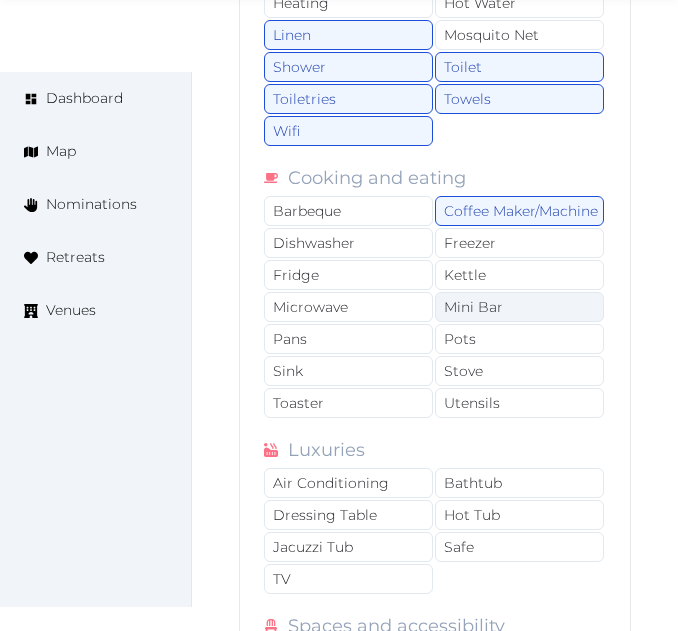 click on "Mini Bar" at bounding box center (519, 307) 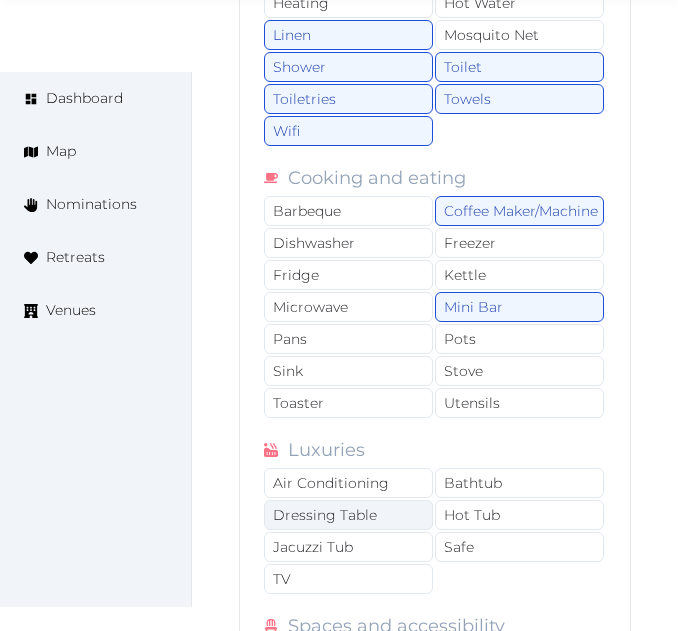 scroll, scrollTop: 52811, scrollLeft: 0, axis: vertical 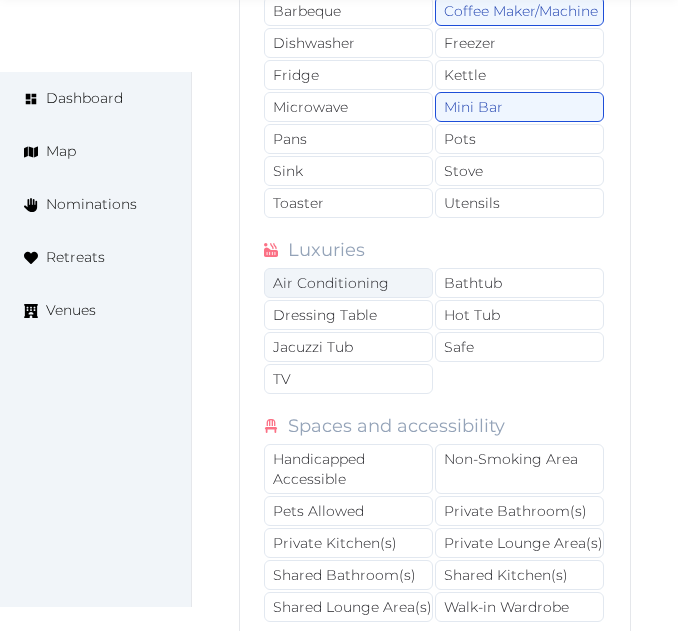 click on "Air Conditioning" at bounding box center [348, 283] 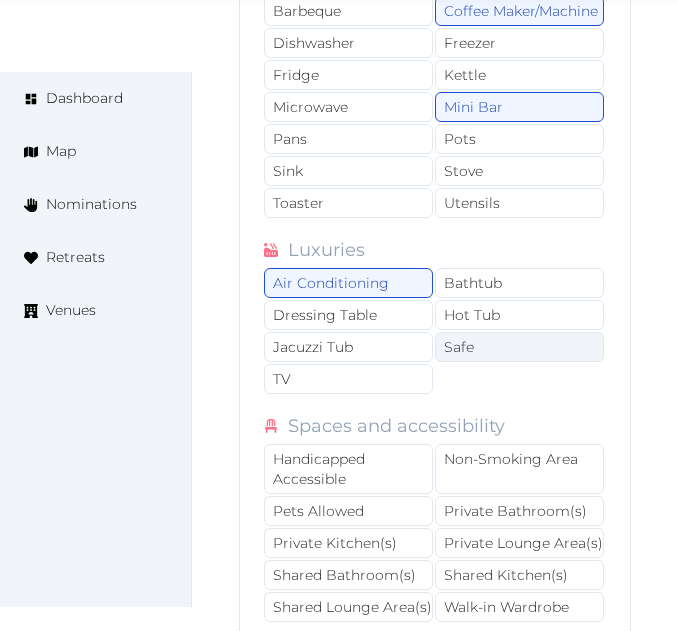 drag, startPoint x: 403, startPoint y: 409, endPoint x: 480, endPoint y: 386, distance: 80.36168 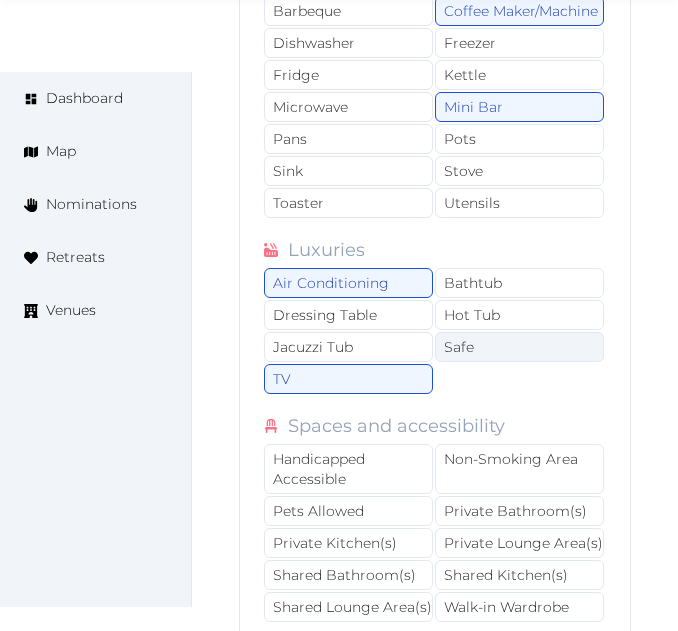 click on "Safe" at bounding box center (519, 347) 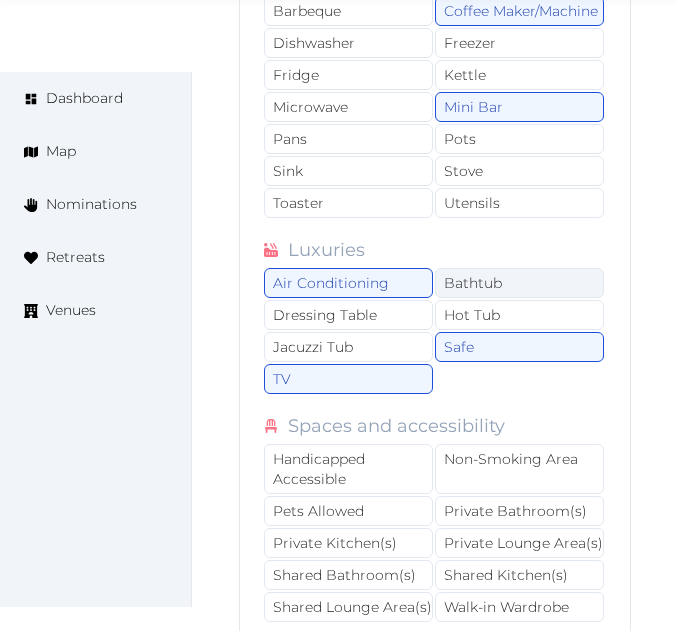 click on "Bathtub" at bounding box center [519, 283] 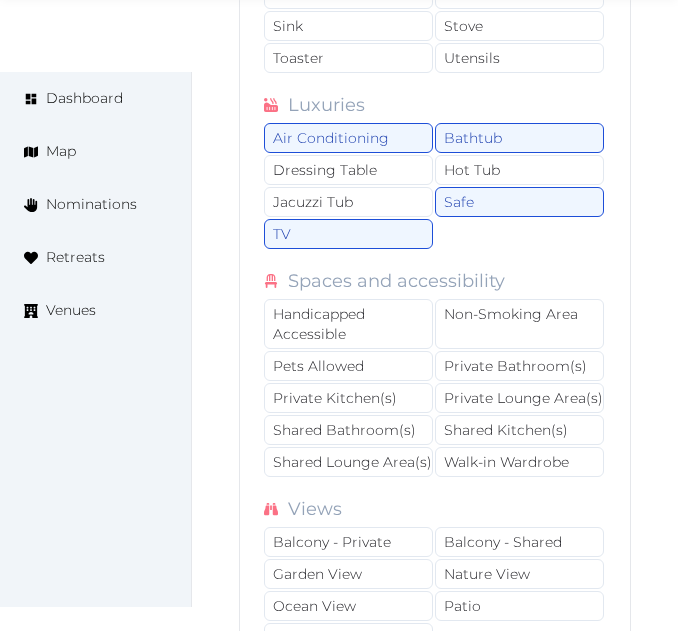 scroll, scrollTop: 53111, scrollLeft: 0, axis: vertical 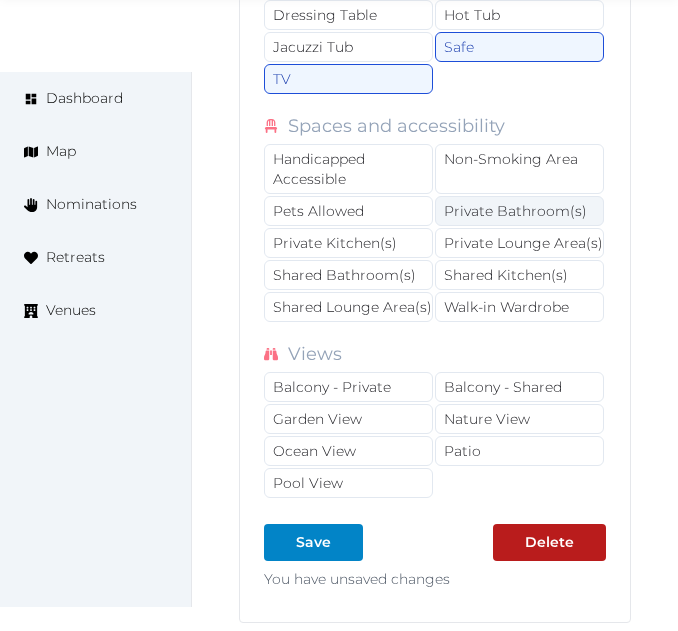 drag, startPoint x: 476, startPoint y: 238, endPoint x: 481, endPoint y: 247, distance: 10.29563 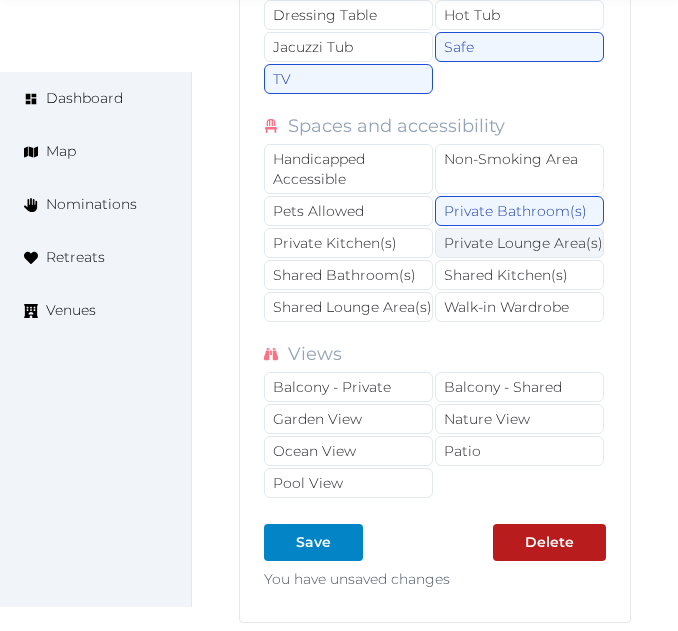 click on "Private Lounge Area(s)" at bounding box center (519, 243) 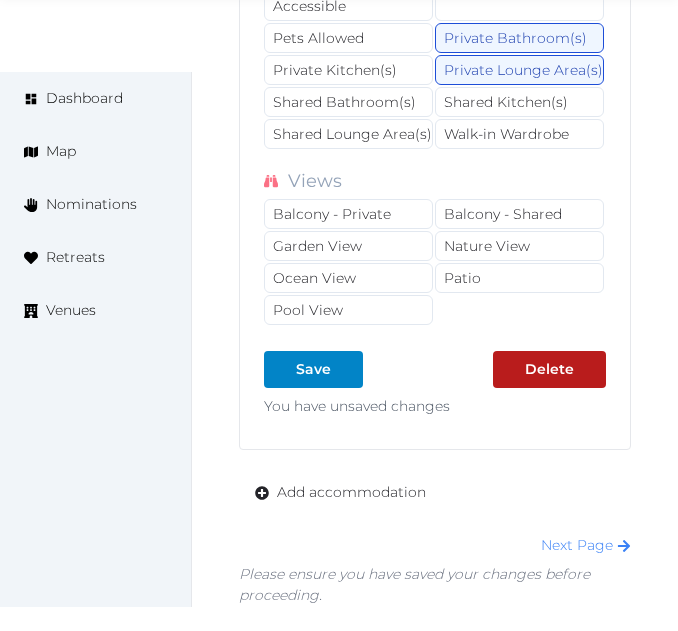 scroll, scrollTop: 53311, scrollLeft: 0, axis: vertical 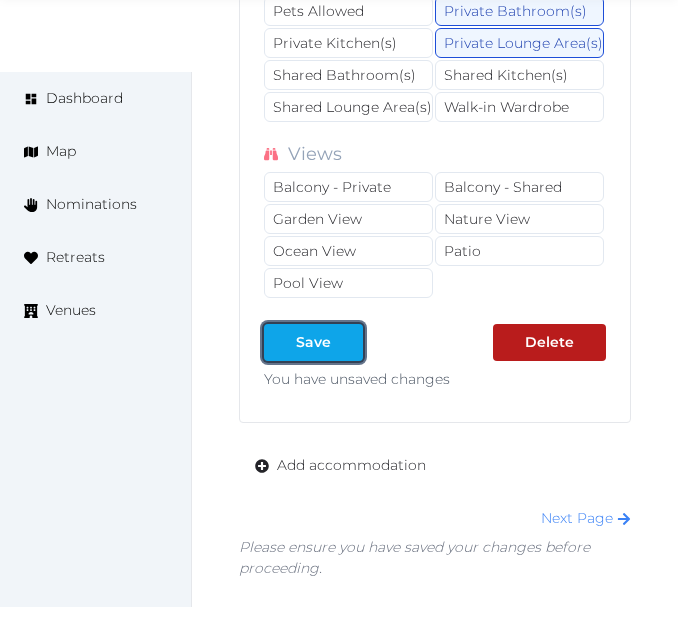 click at bounding box center [347, 342] 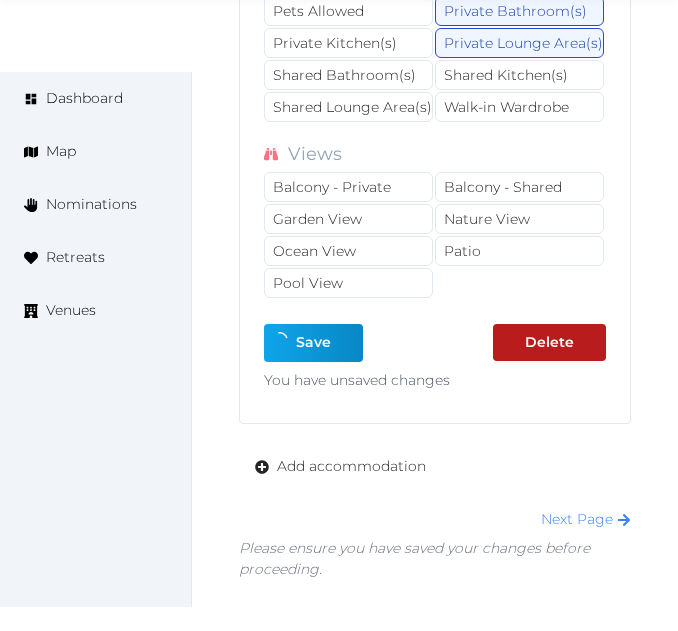 type on "*" 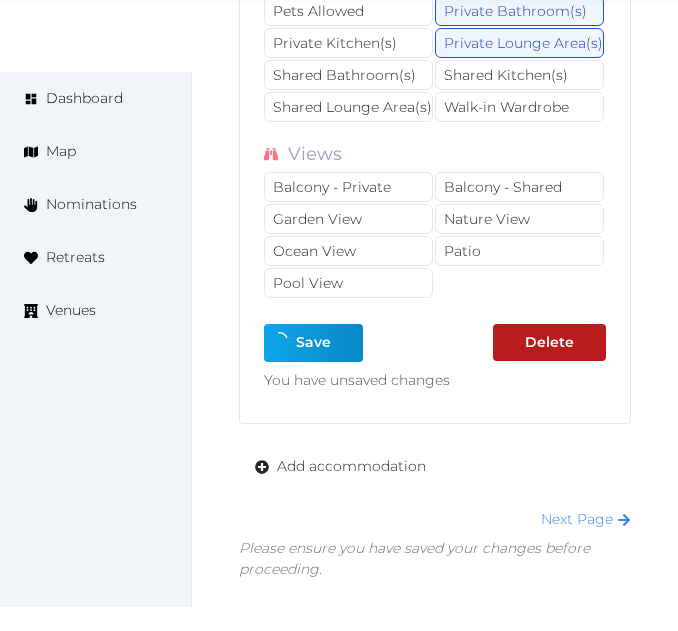 type on "*" 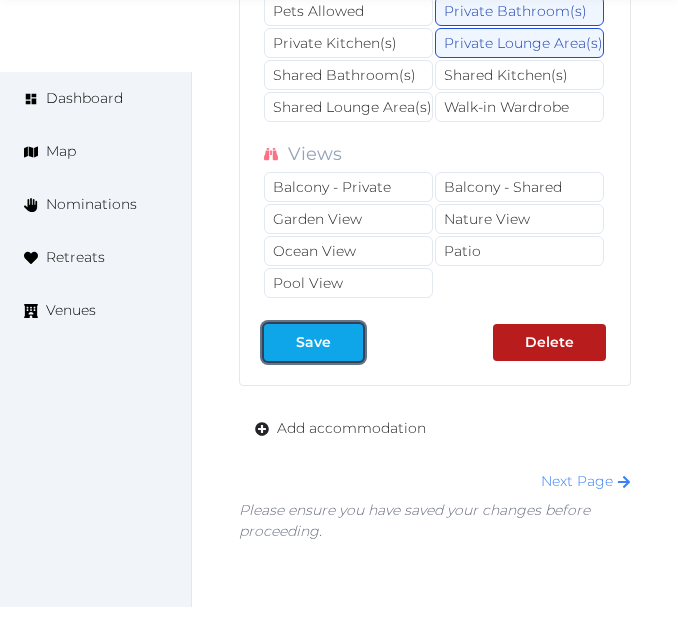 click on "Save" at bounding box center (313, 342) 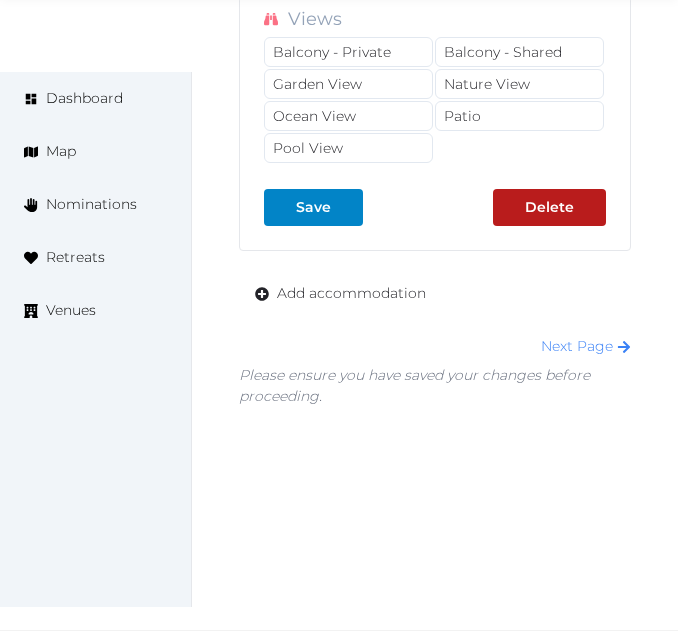 scroll, scrollTop: 53474, scrollLeft: 0, axis: vertical 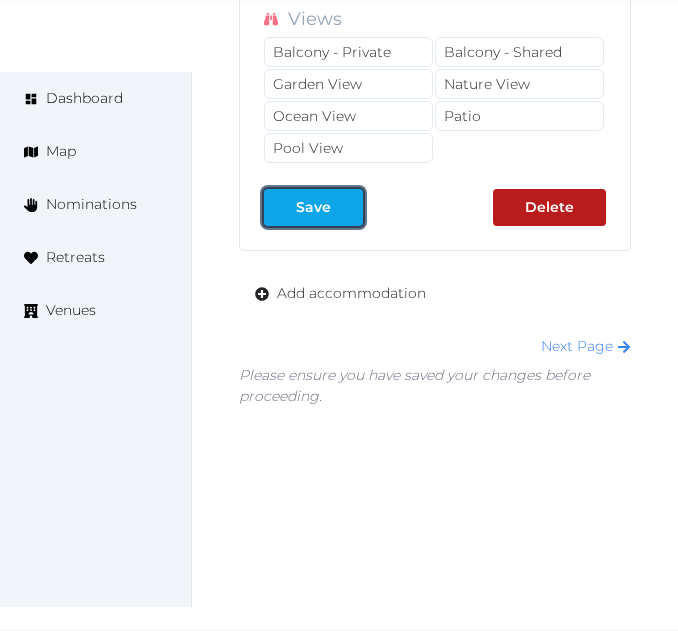 click on "Save" at bounding box center [313, 207] 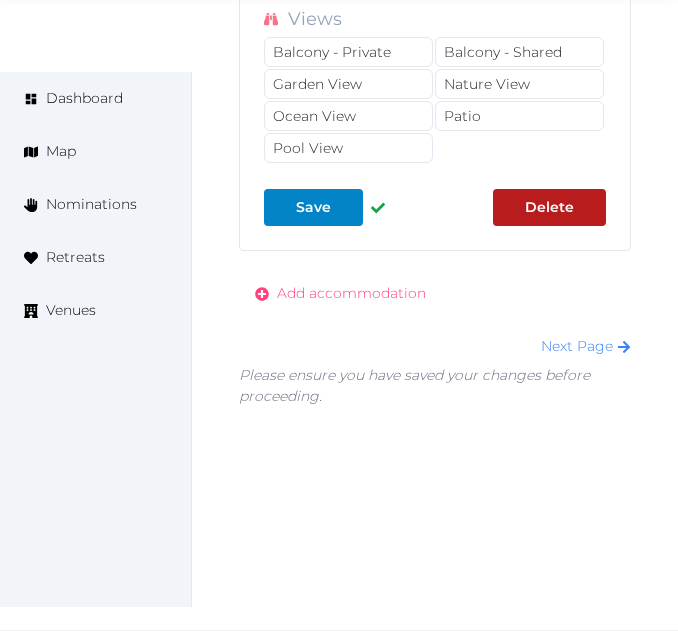 click on "Add accommodation" at bounding box center (351, 293) 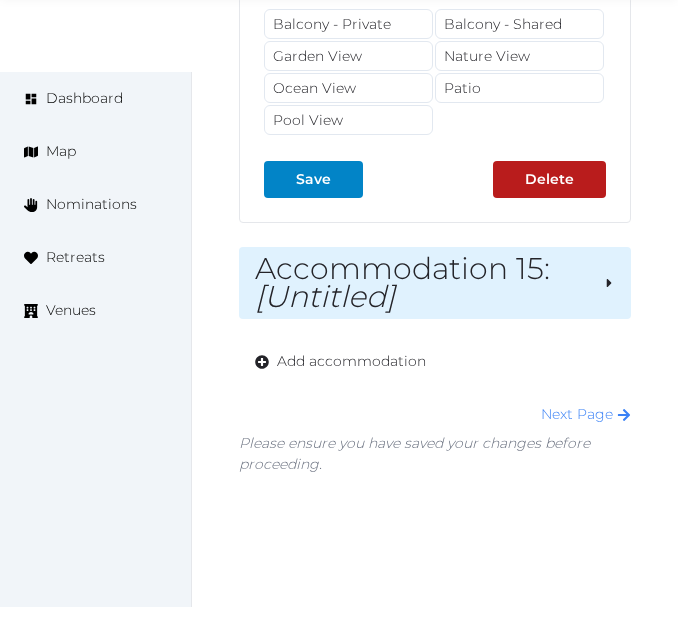 click on "[Untitled]" at bounding box center [325, 296] 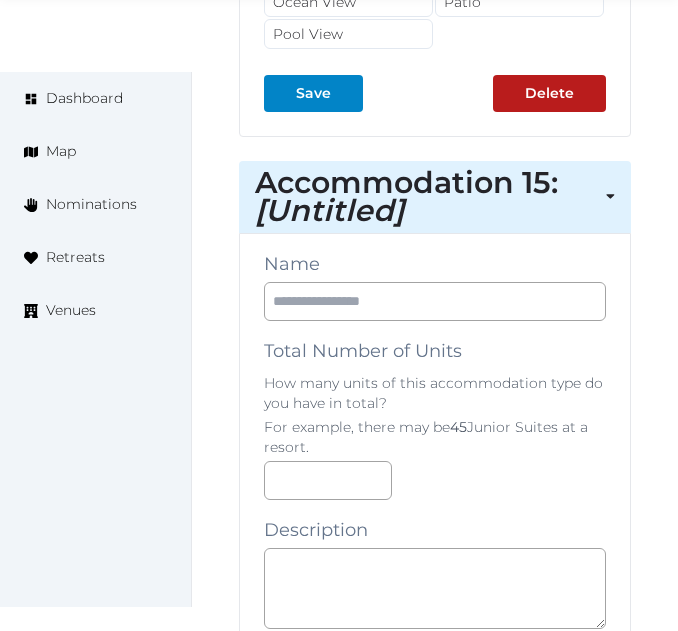 scroll, scrollTop: 53674, scrollLeft: 0, axis: vertical 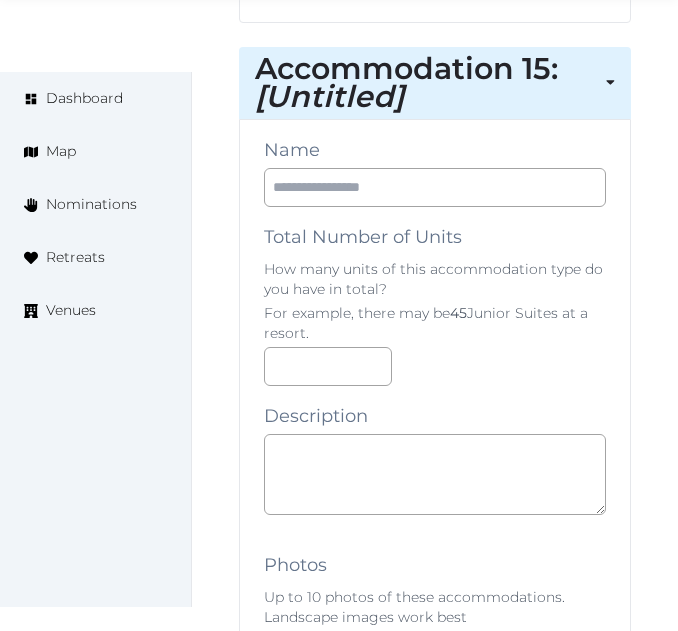 click on "Name Total Number of Units How many units of this accommodation type do you have in total? For example, there may be  45  Junior Suites at a resort. Description Photos Up to 10 photos of these accommodations. Landscape images work best Drag and drop images, or click here jpeg, png, webp, gif
To pick up a draggable item, press the space bar.
While dragging, use the arrow keys to move the item.
Press space again to drop the item in its new position, or press escape to cancel.
The following fields should be filled   per unit or per suite  of this accommodation type. For example, a Junior Suite may have something like  2  beds. A camp-style bunk bed cabin may have something like 16 beds. Room Size (m²) Sleeping Capacity # Bedrooms # Bathrooms # Beds # King Beds # Queen Beds # Double/Twin # Single Beds Alternate Configuration Beds If you have another configuration of this accommodation type, please describe it here. Alternate Configurations # King Beds # Queen Beds # Double/Twin Beds # Single Beds" at bounding box center (435, 1701) 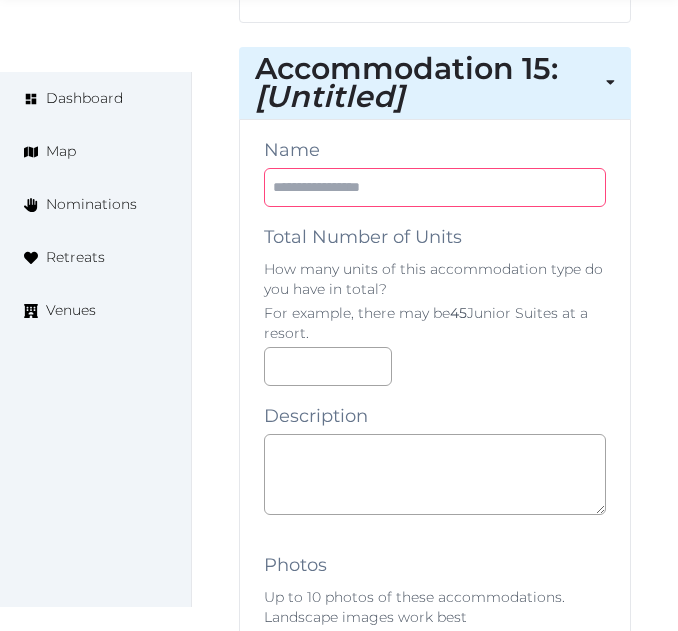 paste on "**********" 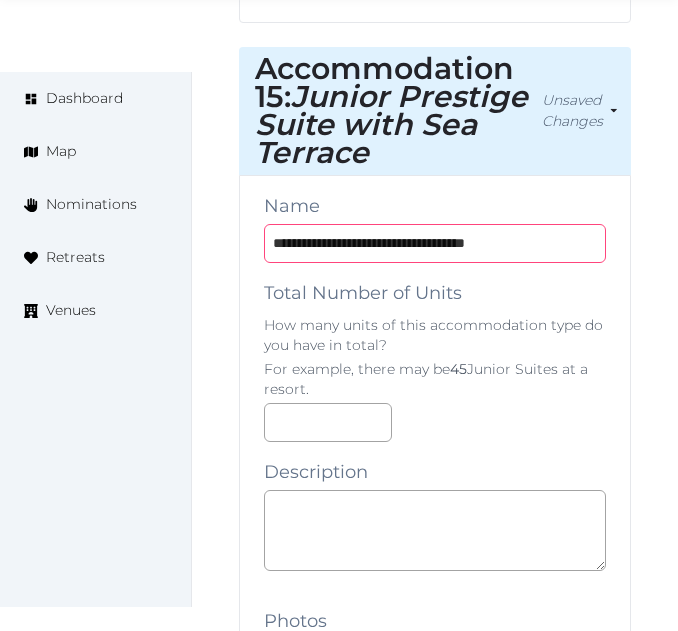 type on "**********" 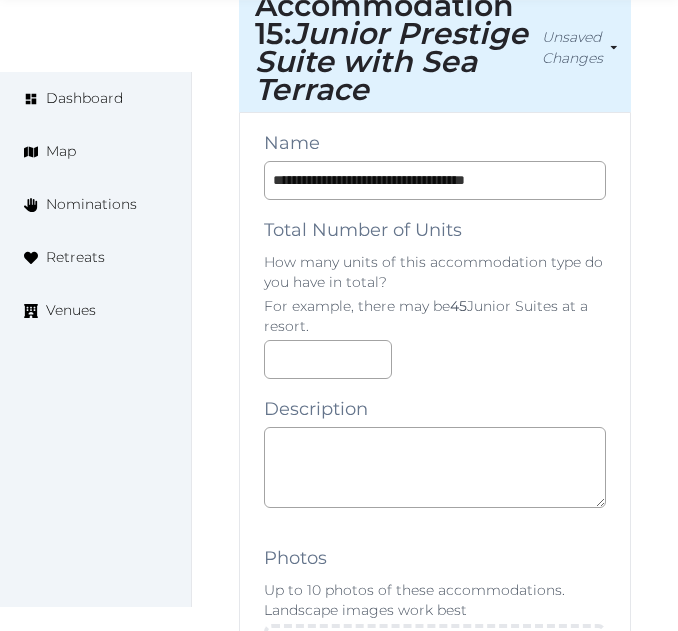 scroll, scrollTop: 53974, scrollLeft: 0, axis: vertical 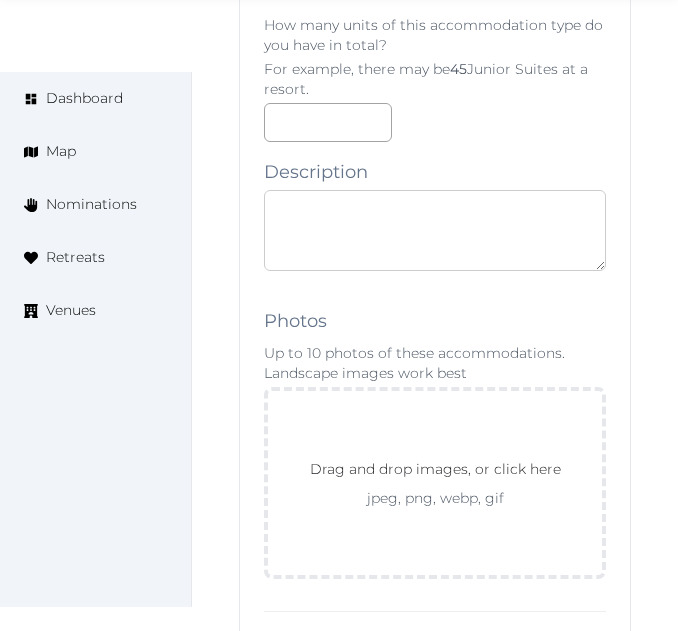 click at bounding box center (435, 230) 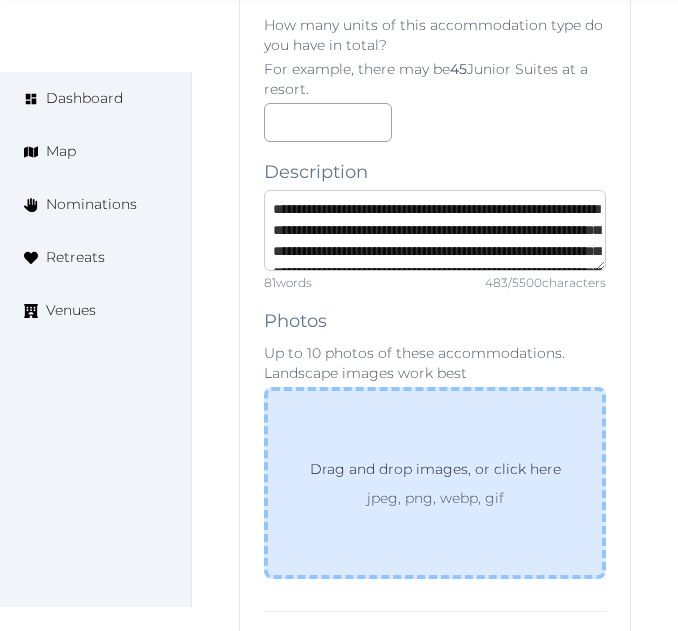 scroll, scrollTop: 242, scrollLeft: 0, axis: vertical 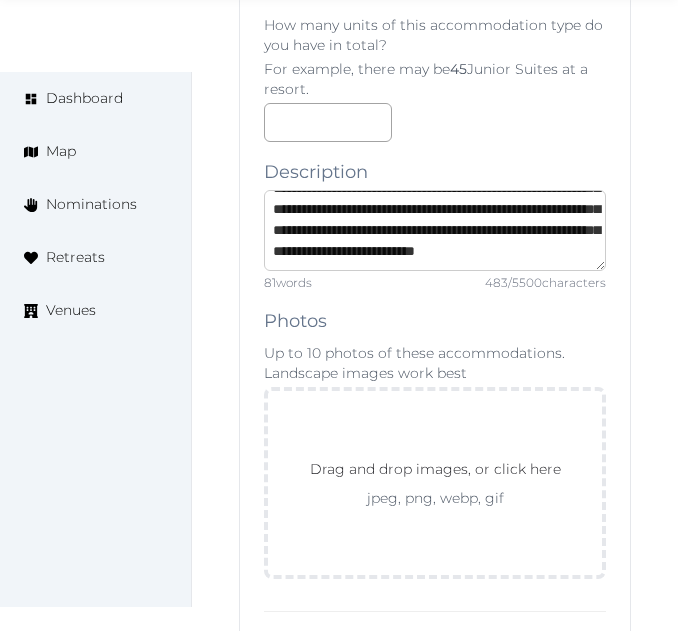 type on "**********" 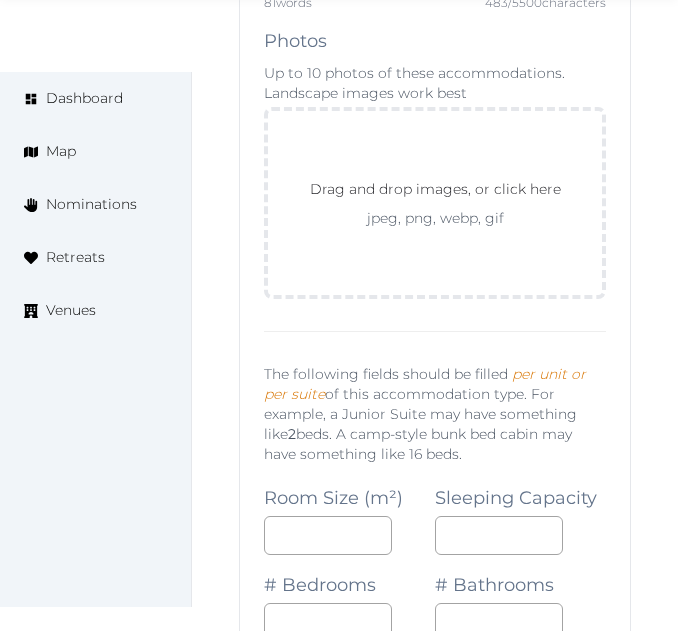 scroll, scrollTop: 54274, scrollLeft: 0, axis: vertical 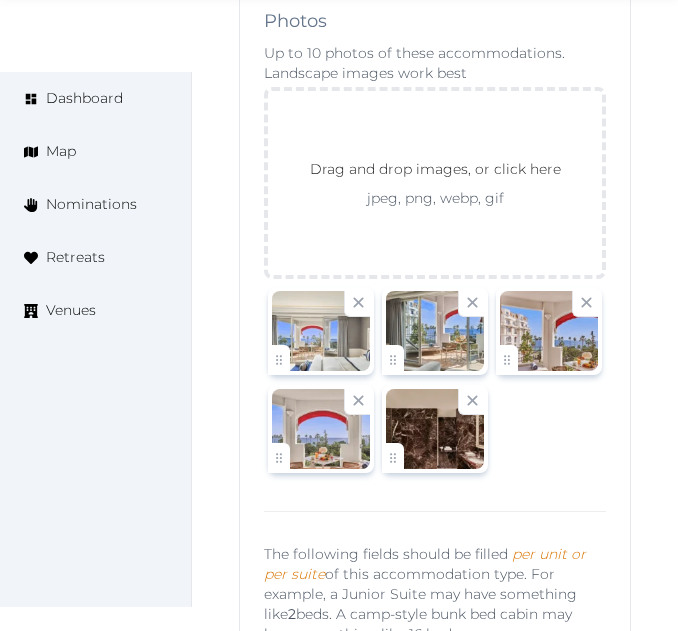 click on "Edit venue 76 %  complete Fill out all the fields in your listing to increase its completion percentage.   A higher completion percentage will make your listing more attractive and result in better matches. Hotel Barrière Le Majestic Cannes   View  listing   Open    Close CRM Lead Basic details Pricing and policies Retreat spaces Meeting spaces Accommodations Amenities Food and dining Activities and experiences Location Environment Types of retreats Brochures Notes Ownership Administration Activity This venue is live and visible to the public Mark draft Archive Venue owned by RetreatsAndVenues Manager [USERNAME]@[DOMAIN] Copy ownership transfer link Share this link with any user to transfer ownership of this venue. Users without accounts will be directed to register. Copy update link Share this link with venue owners to encourage them to update their venue details. Copy recommended link Share this link with venue owners to let them know they have been recommended. Copy shortlist link ***" at bounding box center (435, -25735) 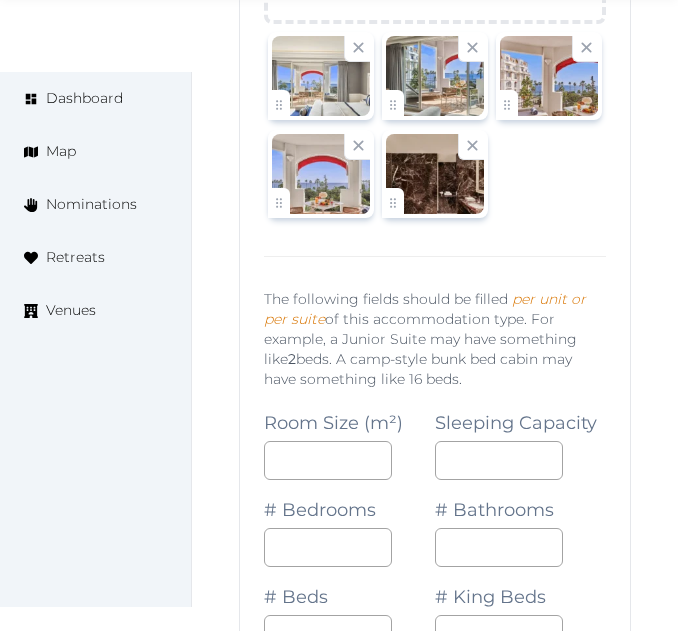 scroll, scrollTop: 55199, scrollLeft: 0, axis: vertical 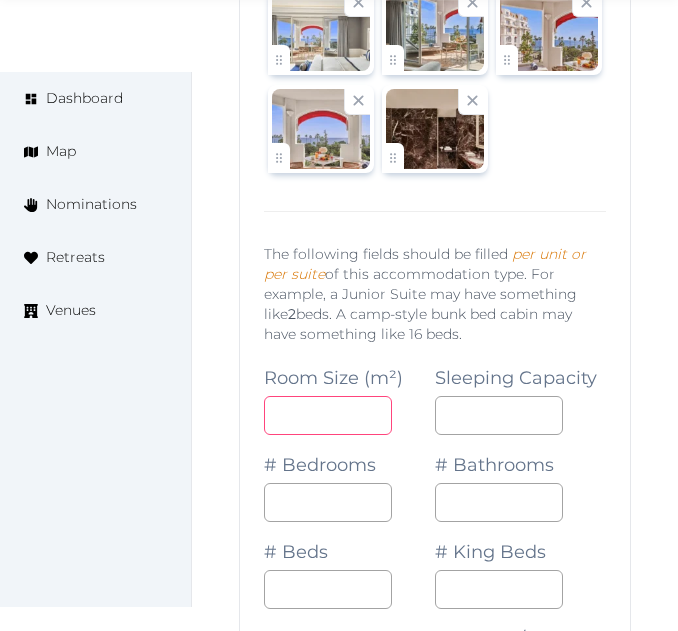 click at bounding box center [328, 415] 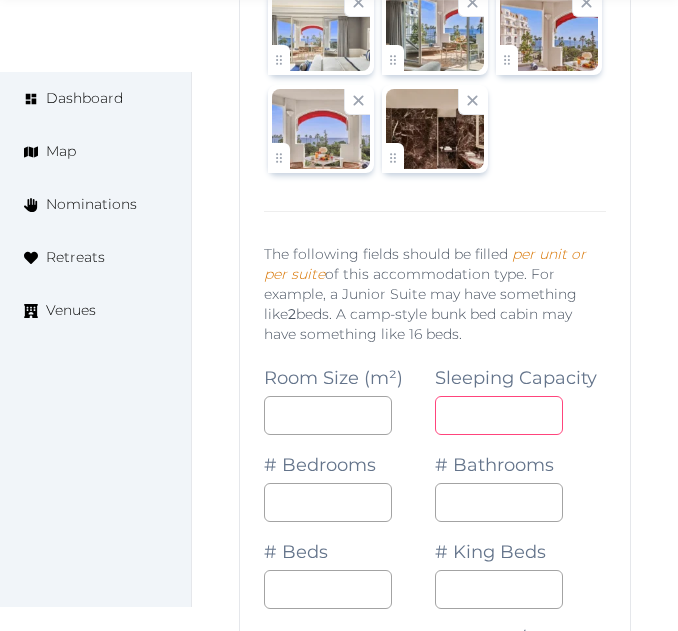 click at bounding box center (499, 415) 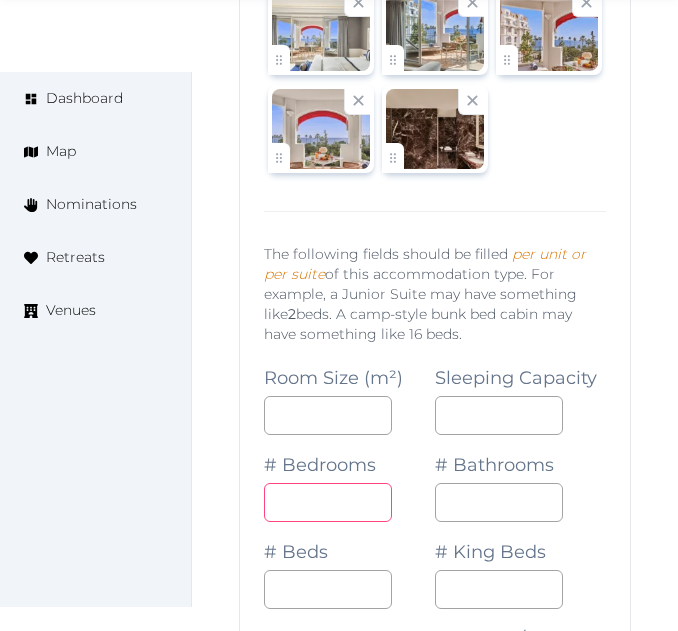click at bounding box center [328, 502] 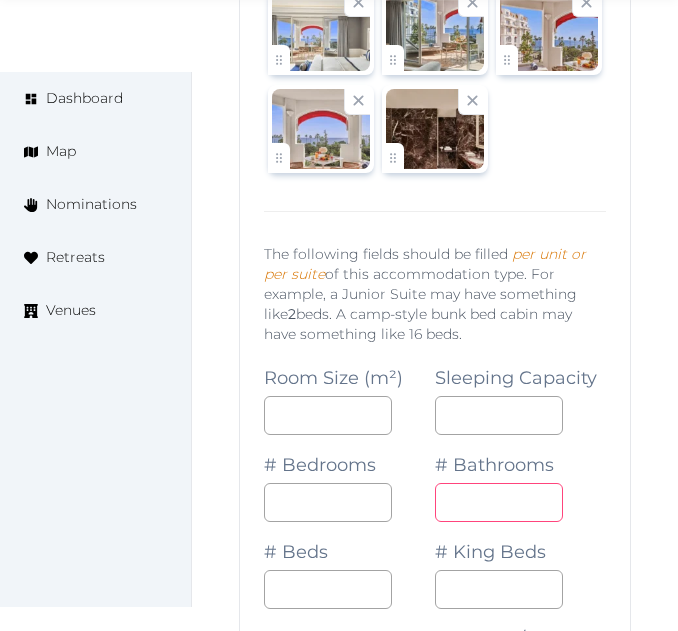 click at bounding box center [499, 502] 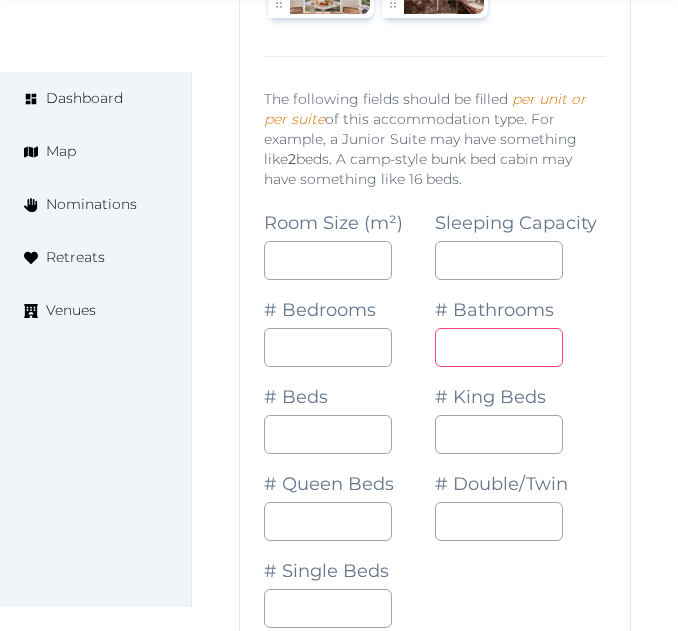 scroll, scrollTop: 55399, scrollLeft: 0, axis: vertical 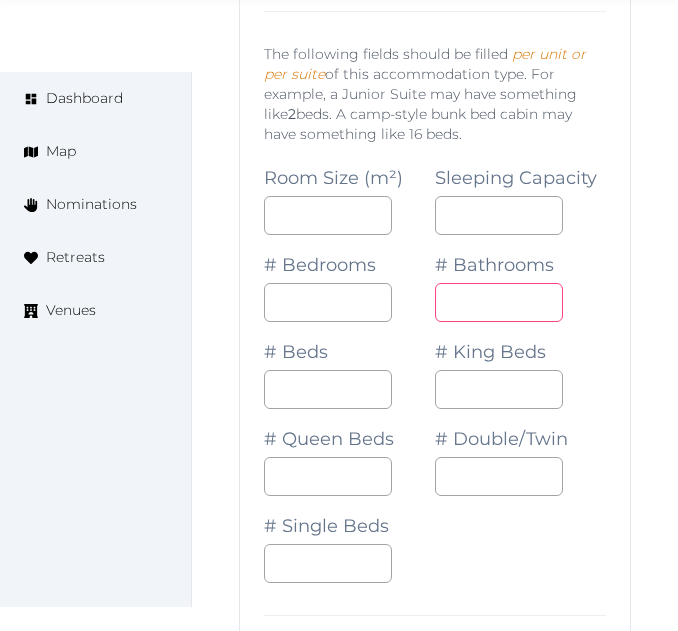 type on "*" 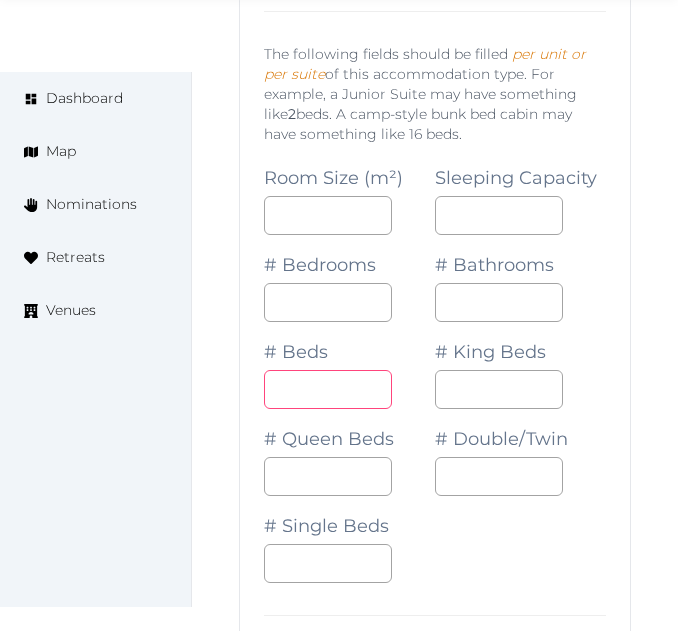 click at bounding box center (328, 389) 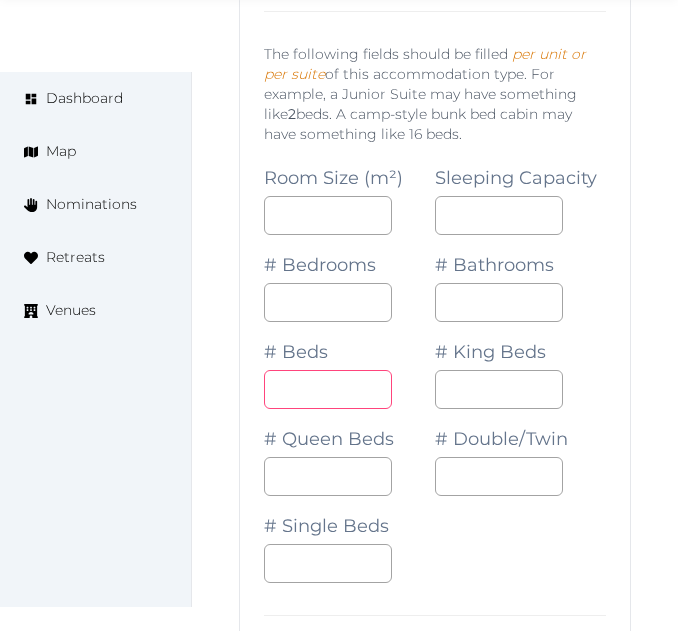 type on "*" 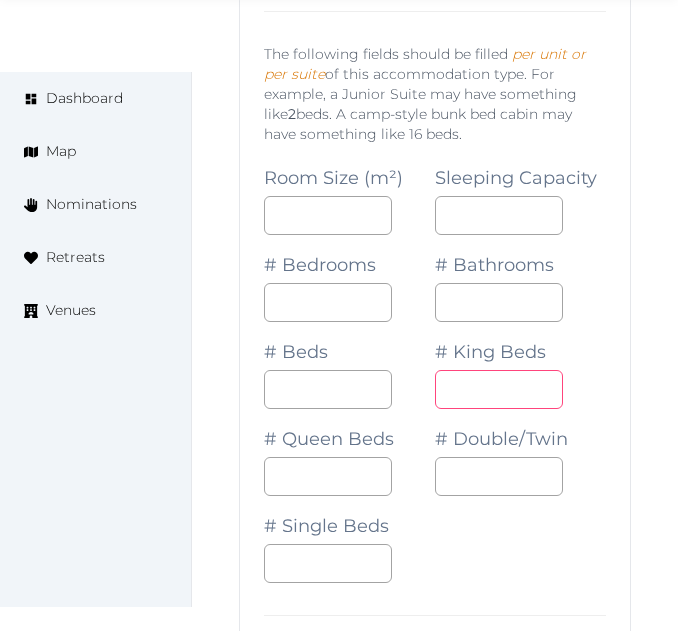 click at bounding box center [499, 389] 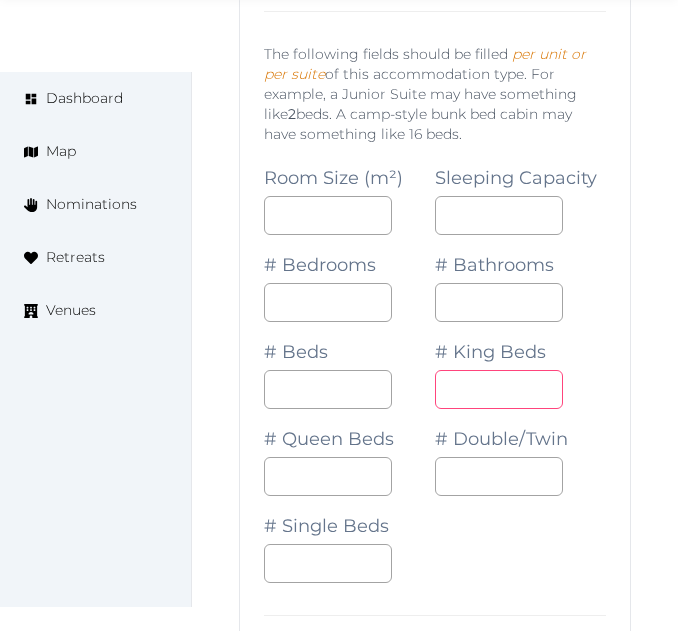 type on "*" 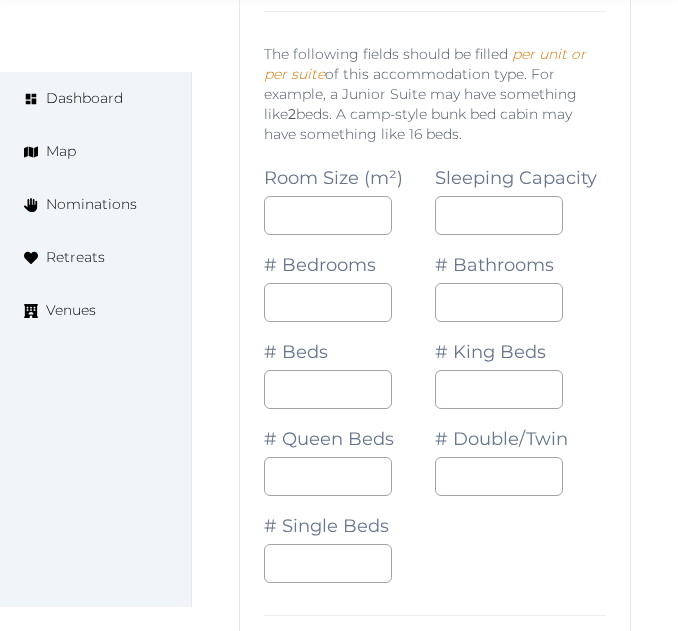 click on "*" at bounding box center (520, 302) 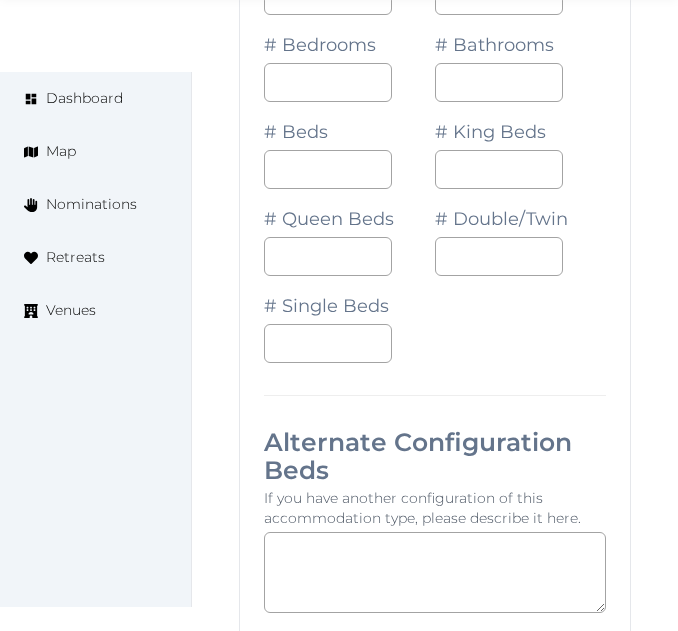 scroll, scrollTop: 55699, scrollLeft: 0, axis: vertical 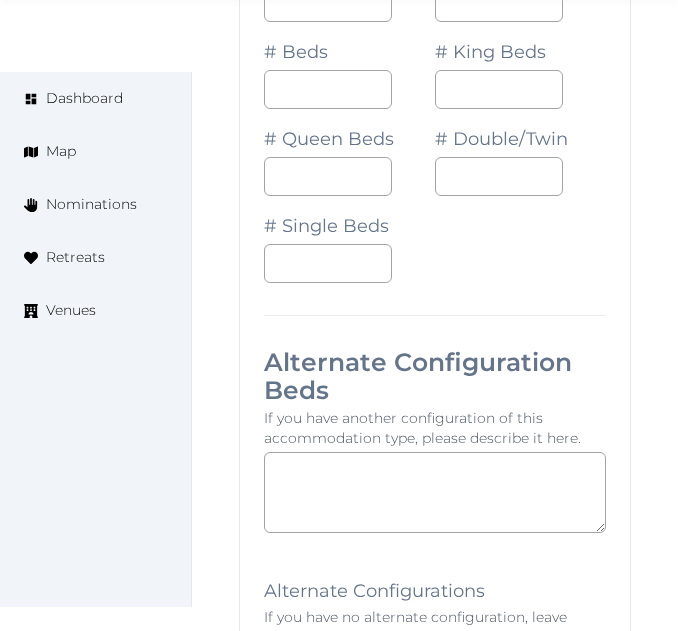 click on "Room Size (m²) ** Sleeping Capacity * # Bedrooms * # Bathrooms * # Beds * # King Beds * # Queen Beds # Double/Twin # Single Beds" at bounding box center (435, 65) 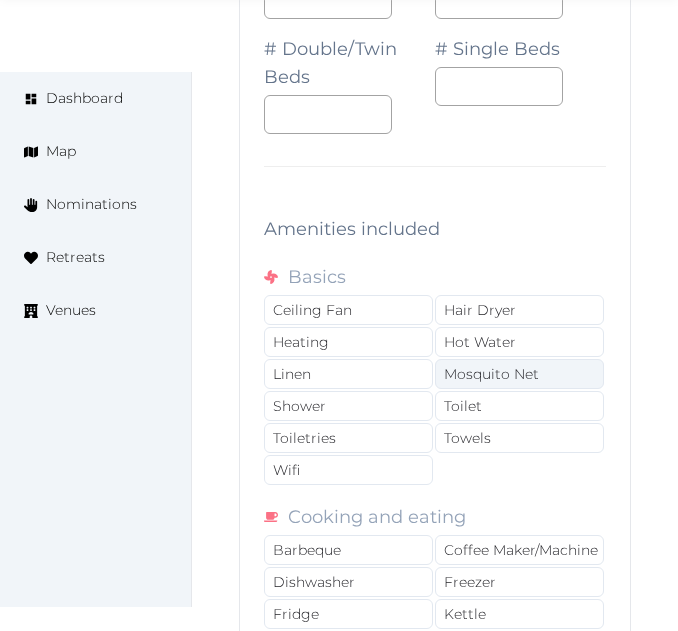 scroll, scrollTop: 56499, scrollLeft: 0, axis: vertical 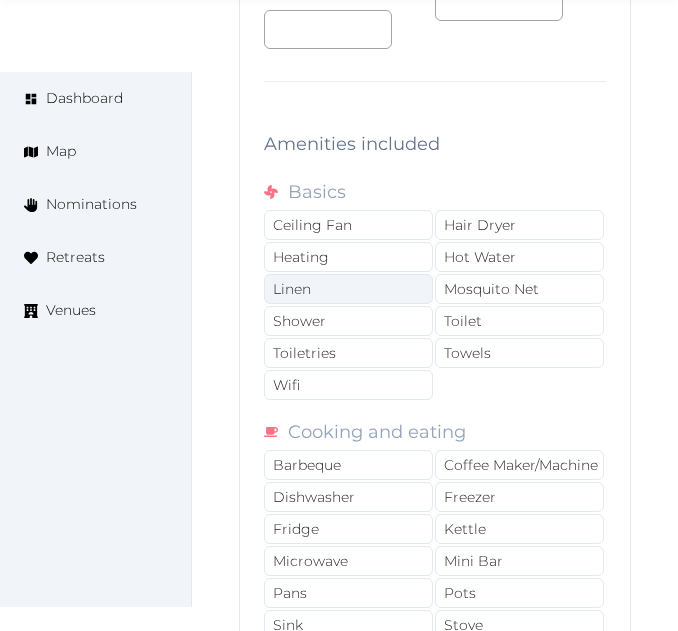 click on "Linen" at bounding box center (348, 289) 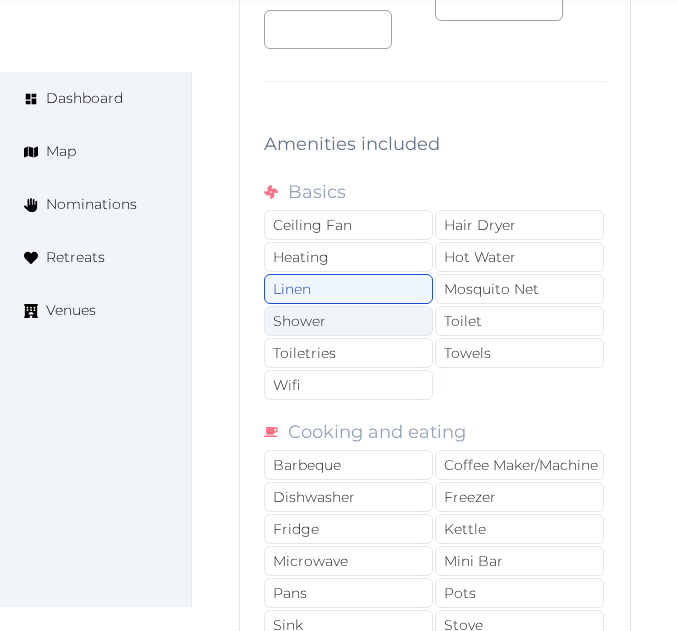click on "Shower" at bounding box center (348, 321) 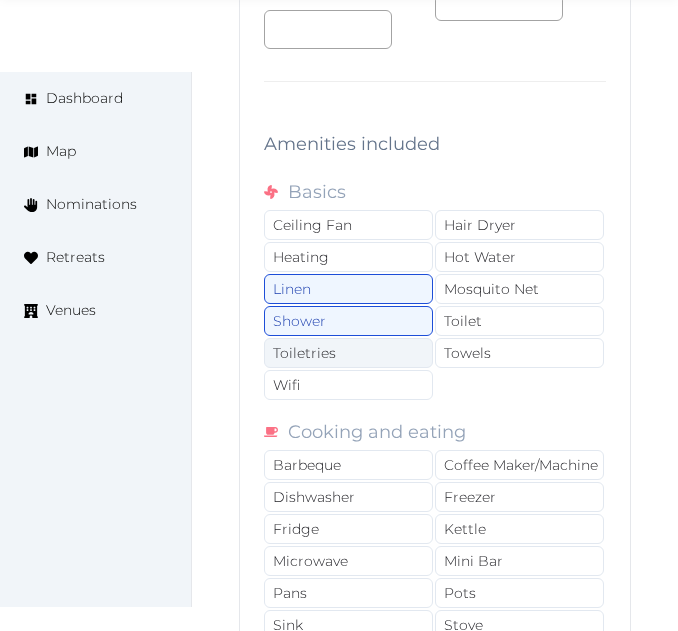 click on "Toiletries" at bounding box center (348, 353) 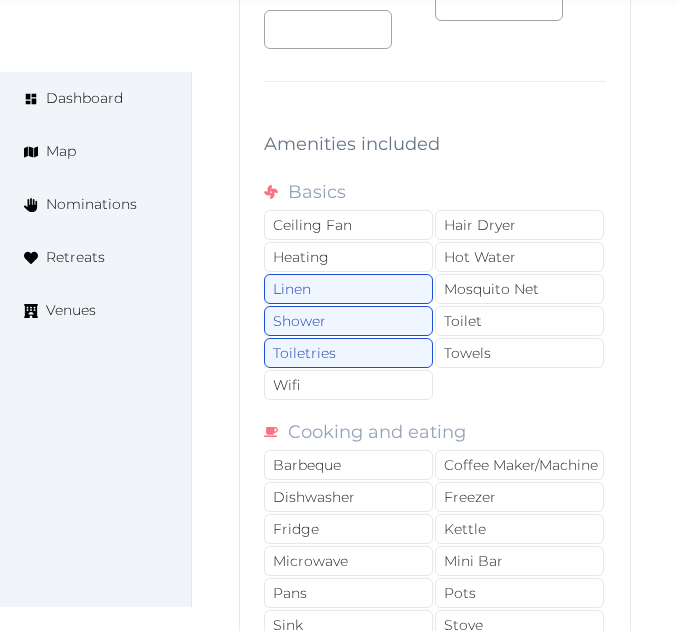 drag, startPoint x: 363, startPoint y: 409, endPoint x: 509, endPoint y: 402, distance: 146.16771 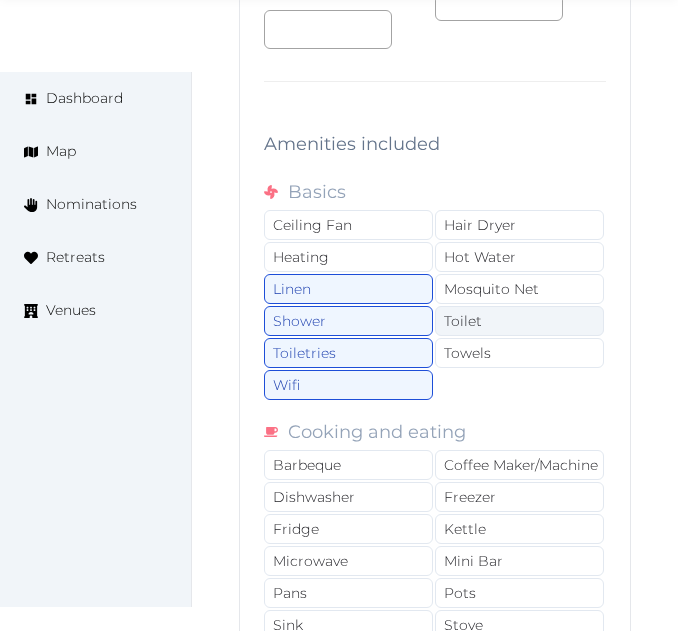 drag, startPoint x: 513, startPoint y: 378, endPoint x: 514, endPoint y: 350, distance: 28.01785 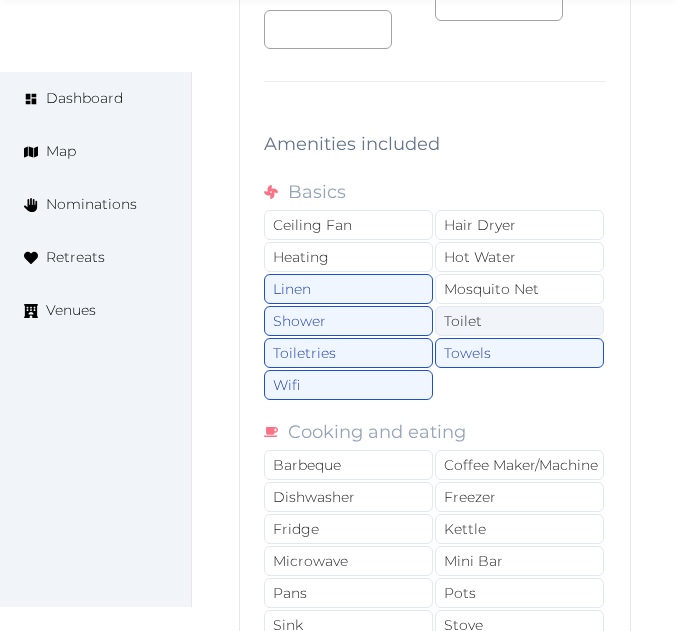 click on "Toilet" at bounding box center (519, 321) 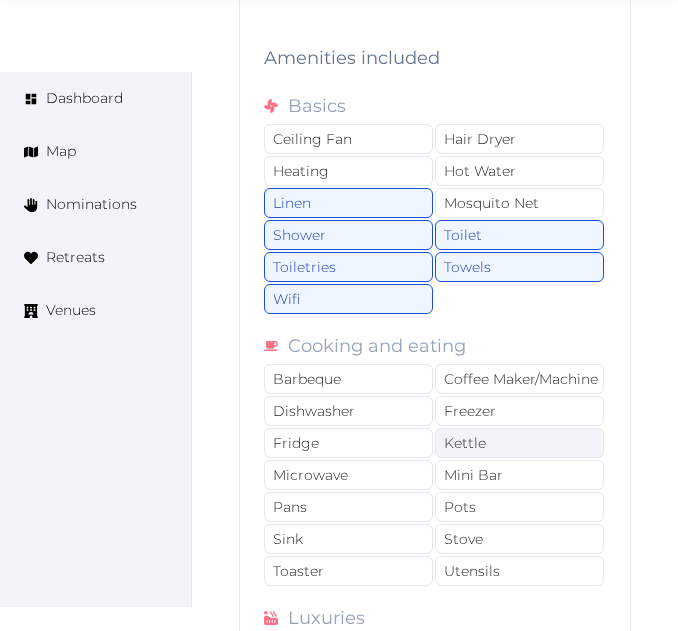 scroll, scrollTop: 56699, scrollLeft: 0, axis: vertical 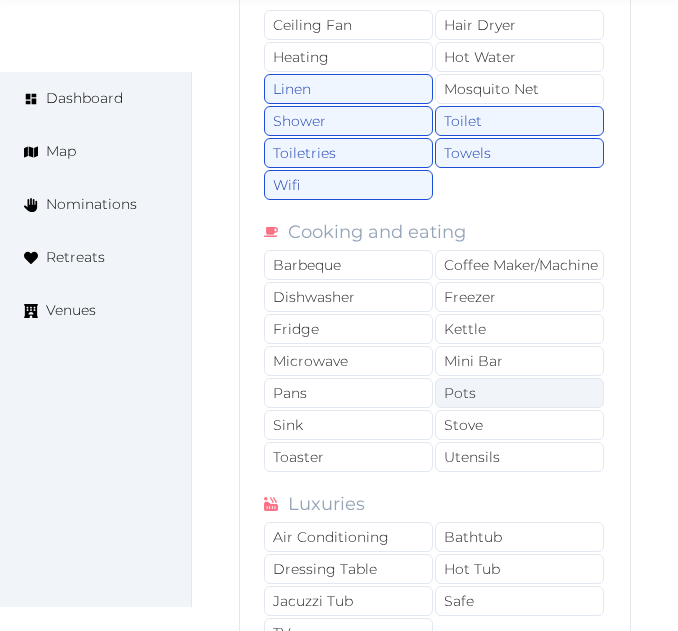 drag, startPoint x: 501, startPoint y: 292, endPoint x: 512, endPoint y: 415, distance: 123.49089 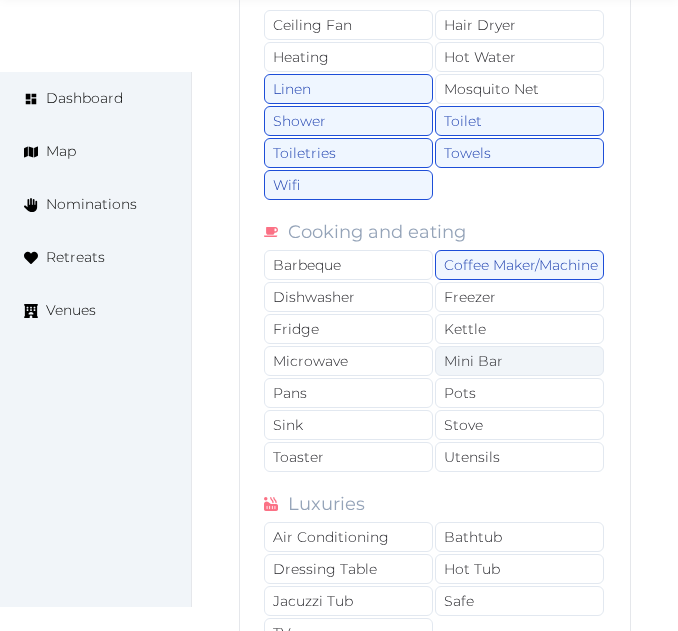 click on "Mini Bar" at bounding box center [519, 361] 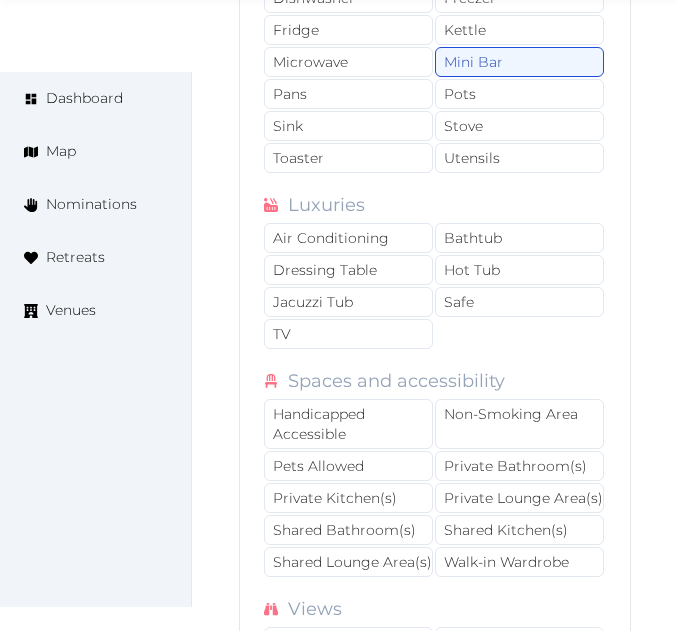 scroll, scrollTop: 56999, scrollLeft: 0, axis: vertical 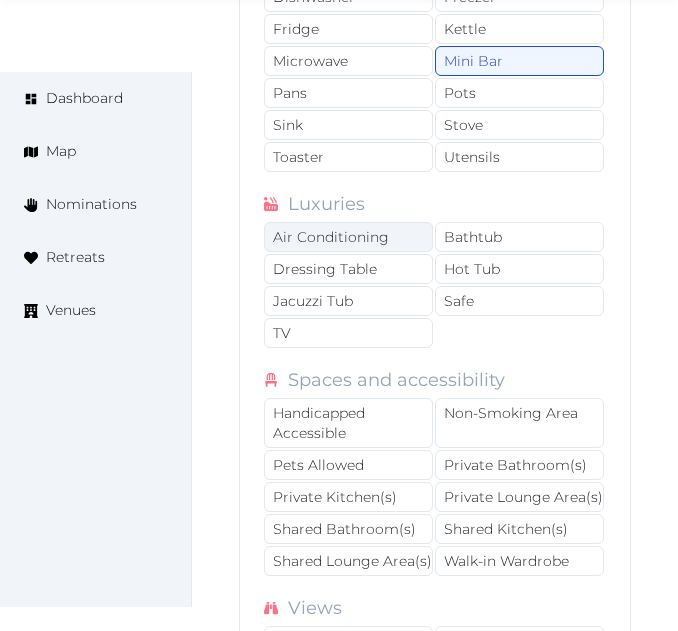click on "Air Conditioning" at bounding box center [348, 237] 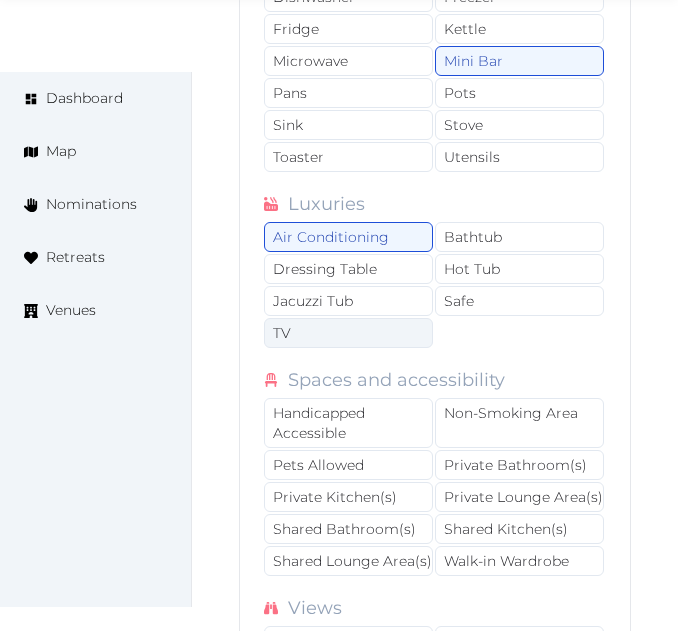 drag, startPoint x: 373, startPoint y: 363, endPoint x: 391, endPoint y: 363, distance: 18 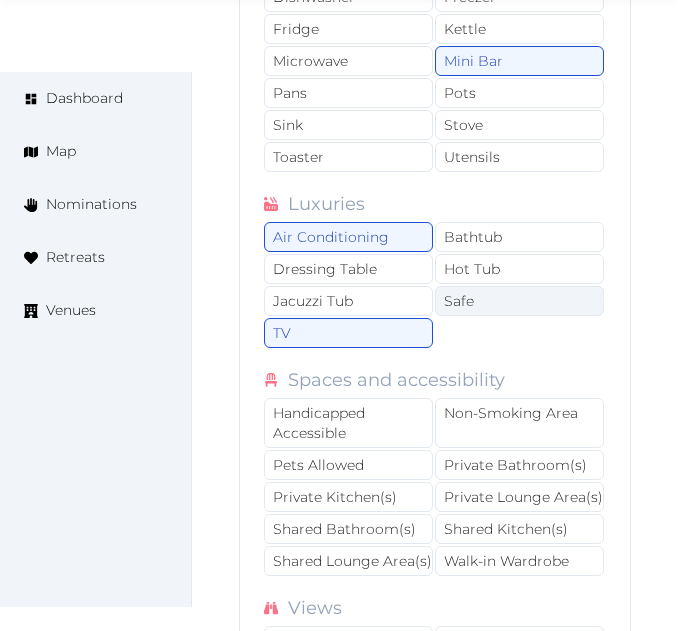 click on "Safe" at bounding box center [519, 301] 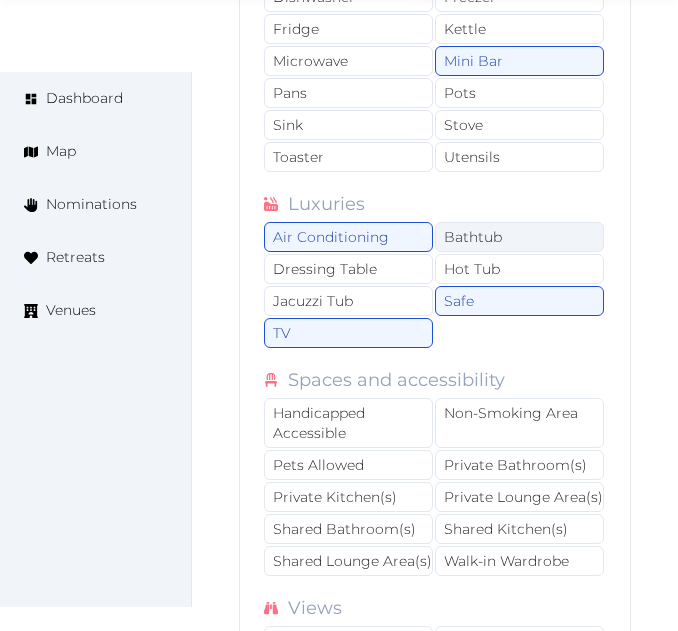 click on "Bathtub" at bounding box center [519, 237] 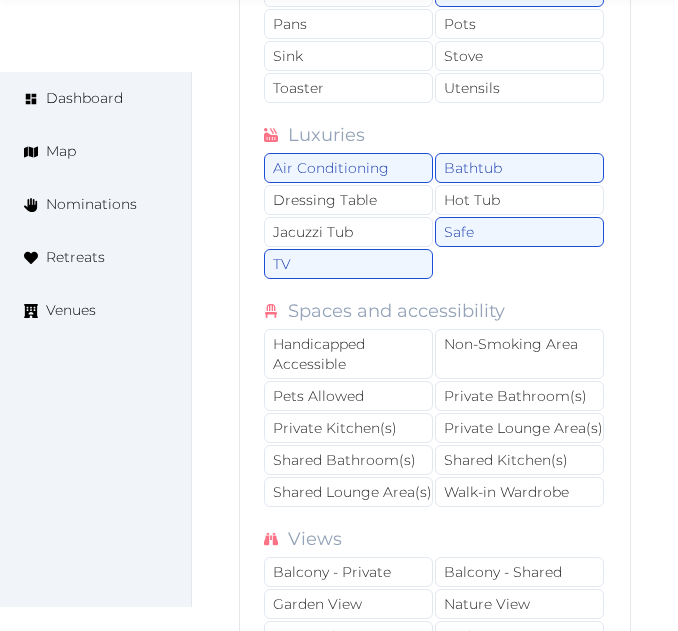 scroll, scrollTop: 57099, scrollLeft: 0, axis: vertical 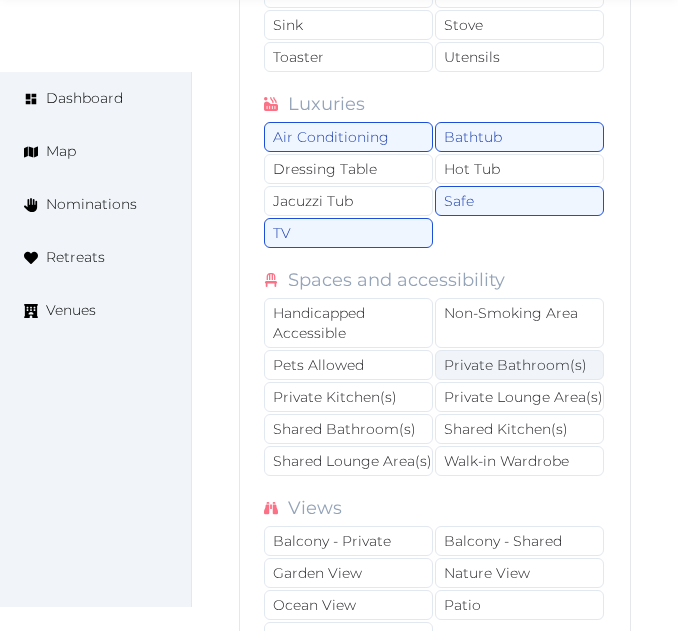 click on "Private Bathroom(s)" at bounding box center (519, 365) 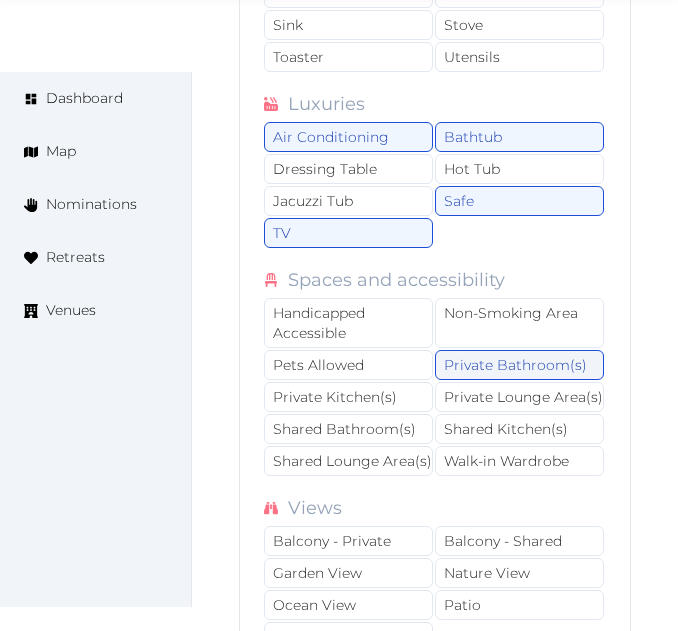click on "Private Bathroom(s)" at bounding box center (519, 365) 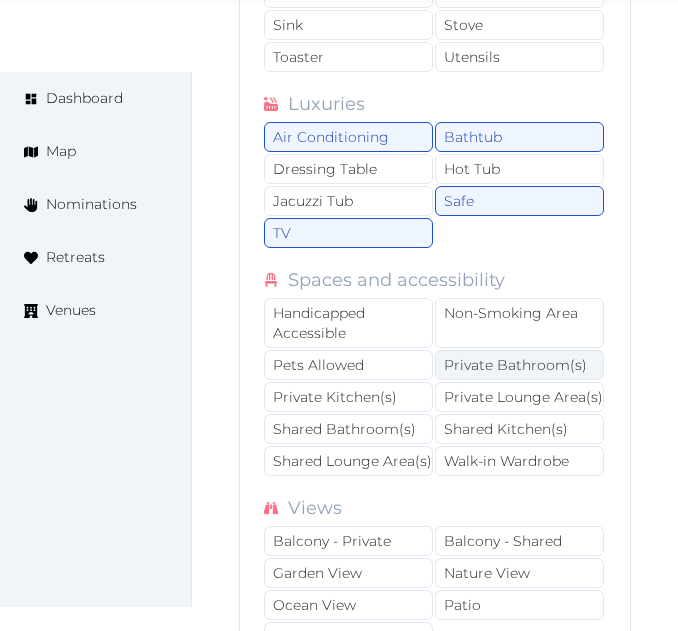 click on "Private Bathroom(s)" at bounding box center [519, 365] 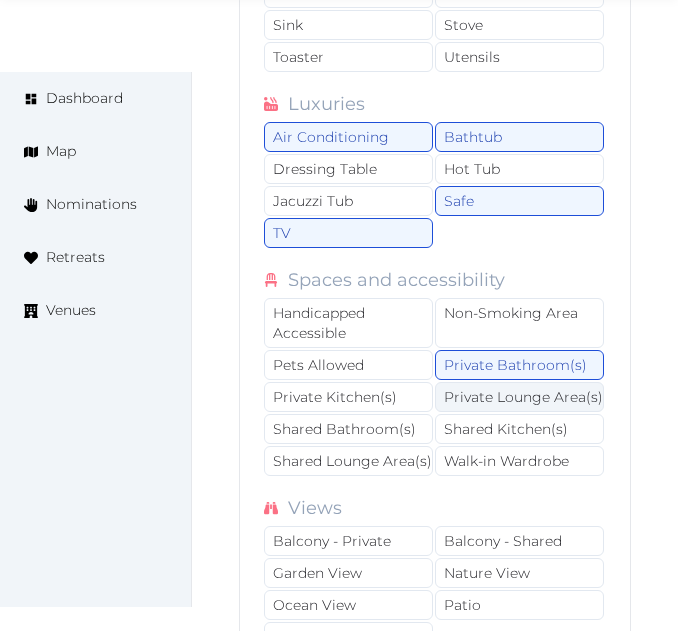 click on "Private Lounge Area(s)" at bounding box center (519, 397) 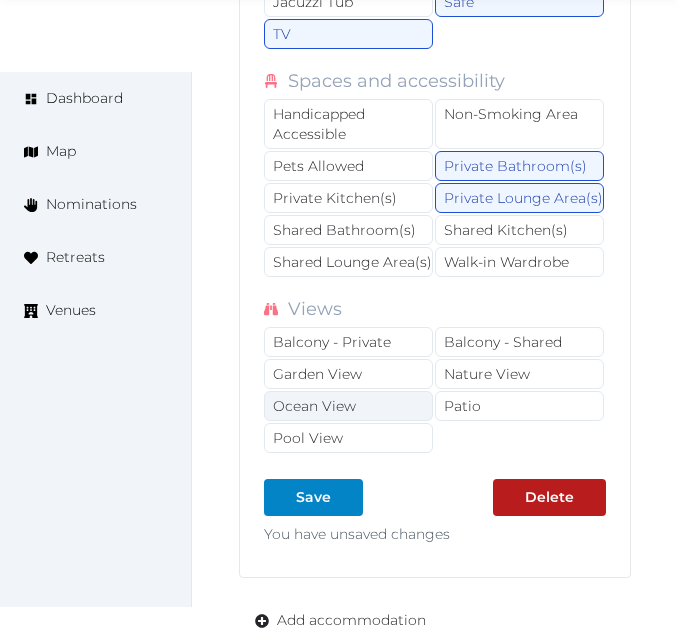 scroll, scrollTop: 57299, scrollLeft: 0, axis: vertical 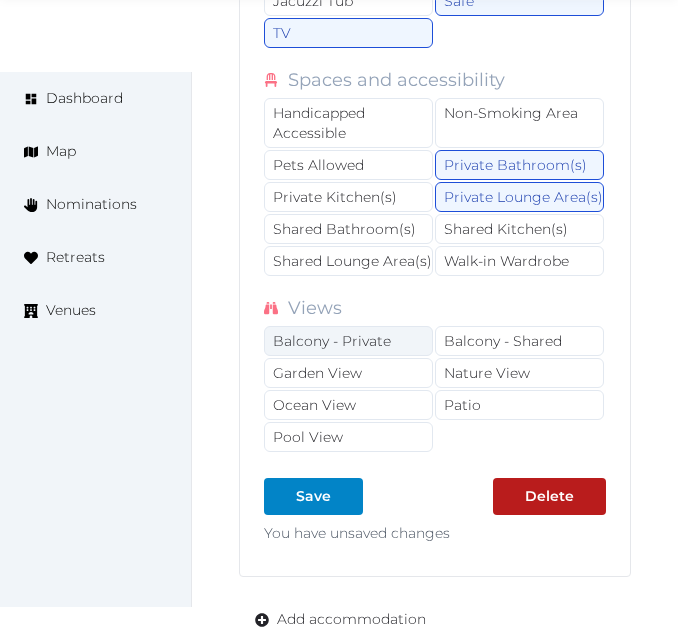 click on "Balcony - Private" at bounding box center [348, 341] 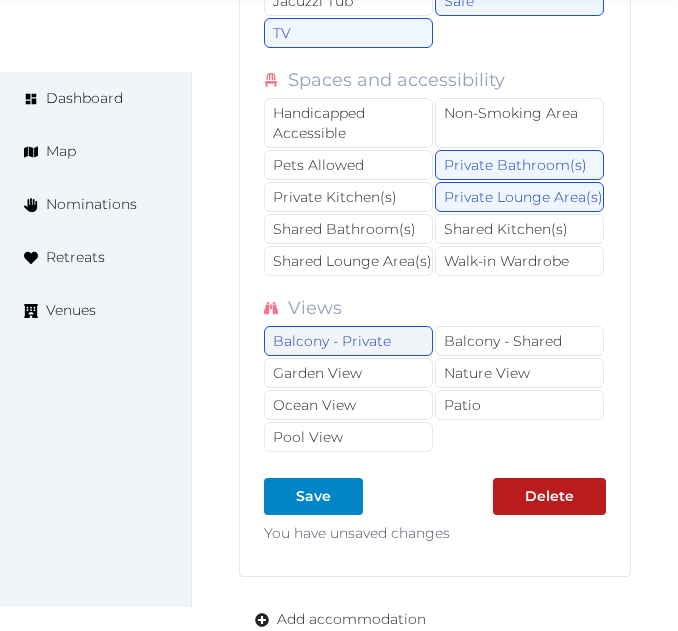 click on "Balcony - Private" at bounding box center [348, 341] 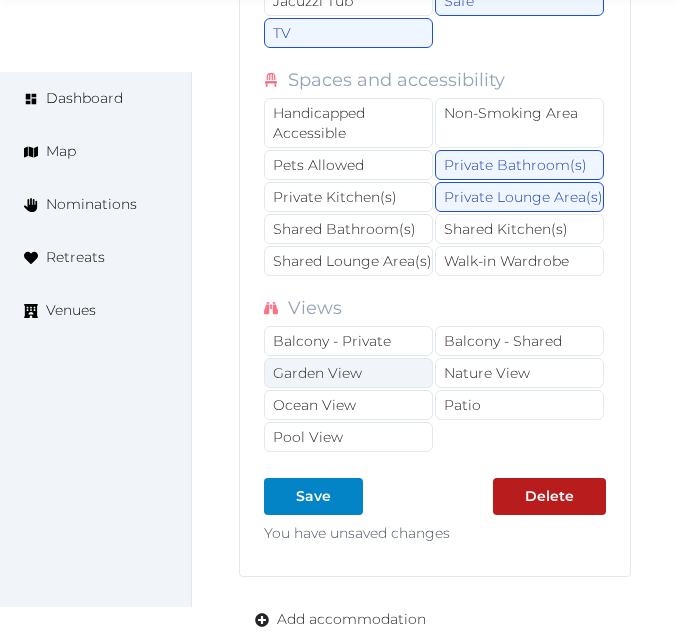 click on "Garden View" at bounding box center [348, 373] 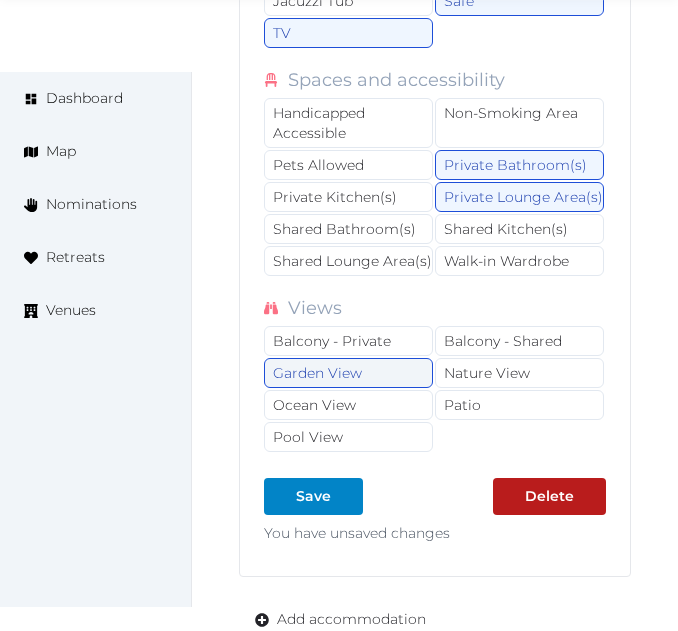 click on "Garden View" at bounding box center (348, 373) 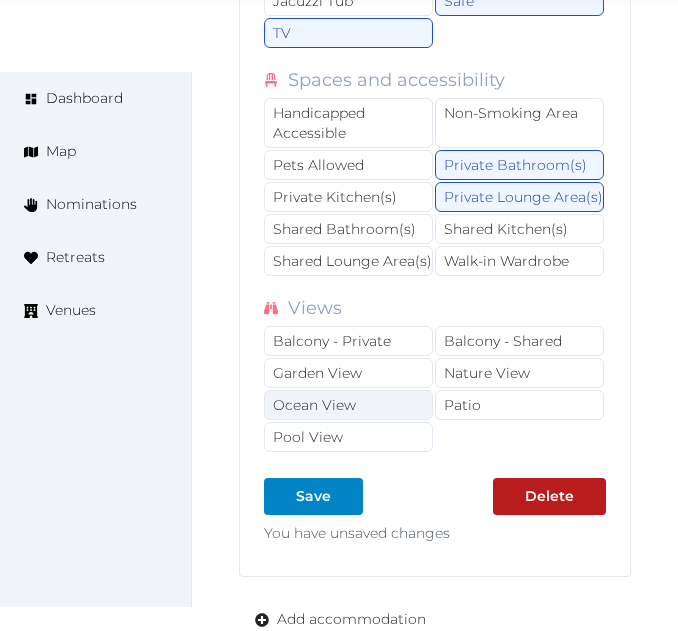 click on "Ocean View" at bounding box center (348, 405) 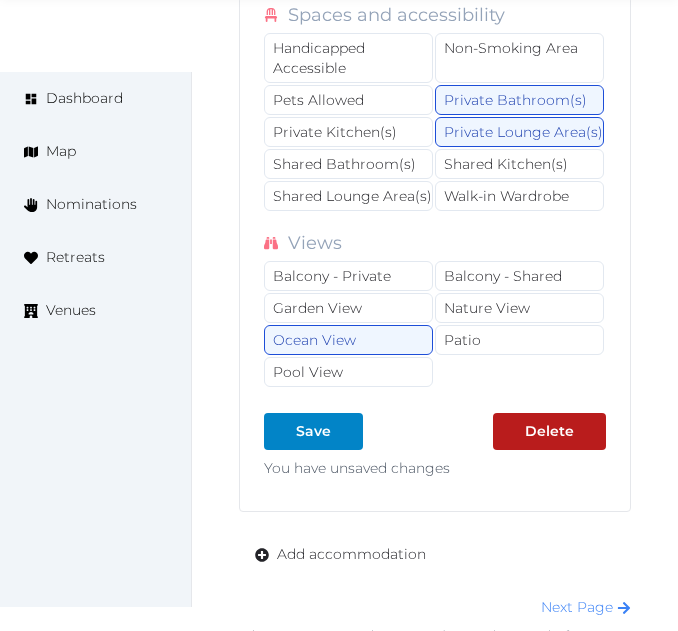 scroll, scrollTop: 57399, scrollLeft: 0, axis: vertical 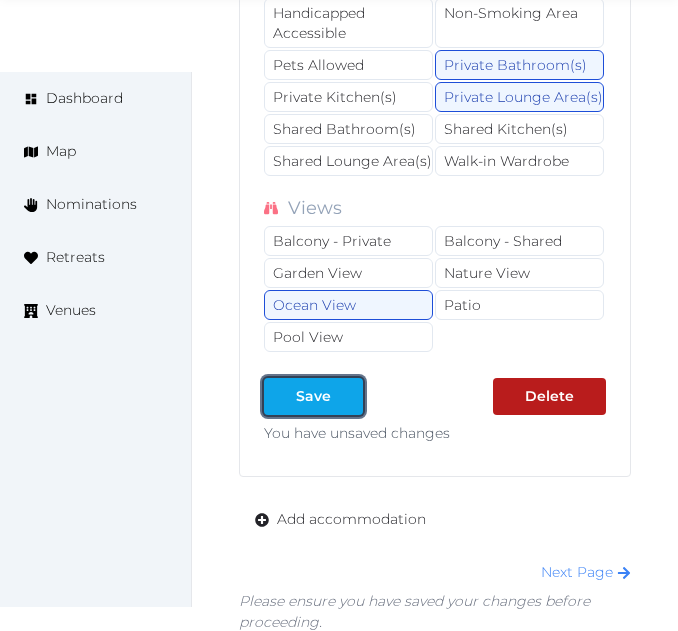 click on "Save" at bounding box center (313, 396) 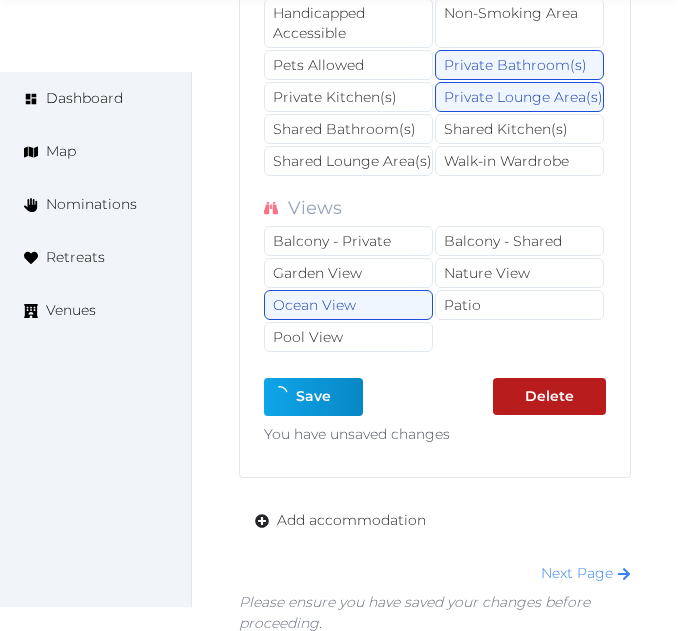 type on "*" 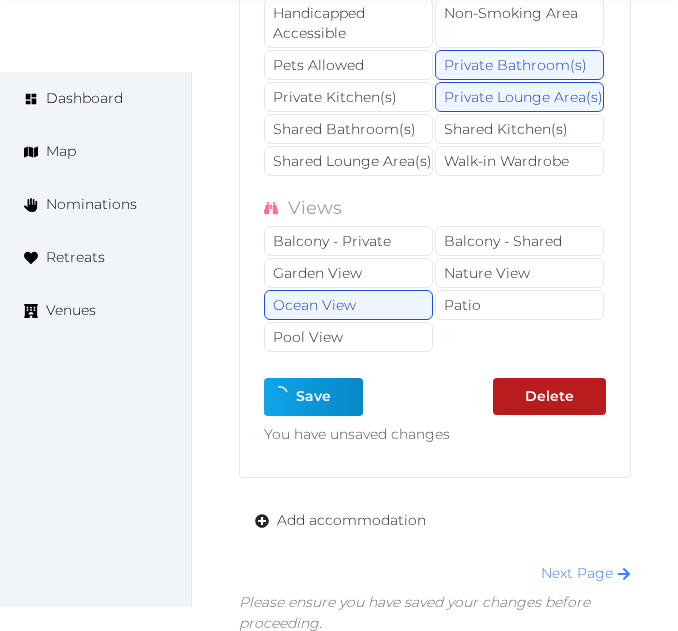 type on "*" 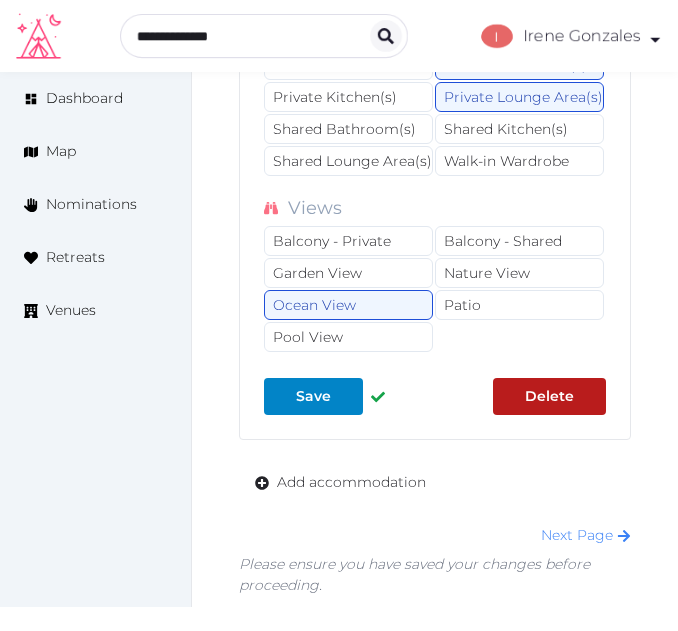scroll, scrollTop: 57371, scrollLeft: 0, axis: vertical 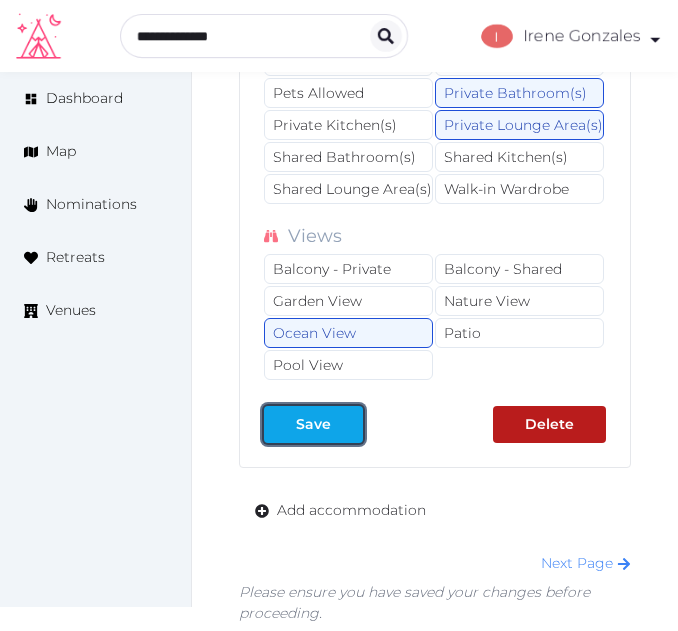 click on "Save" at bounding box center [313, 424] 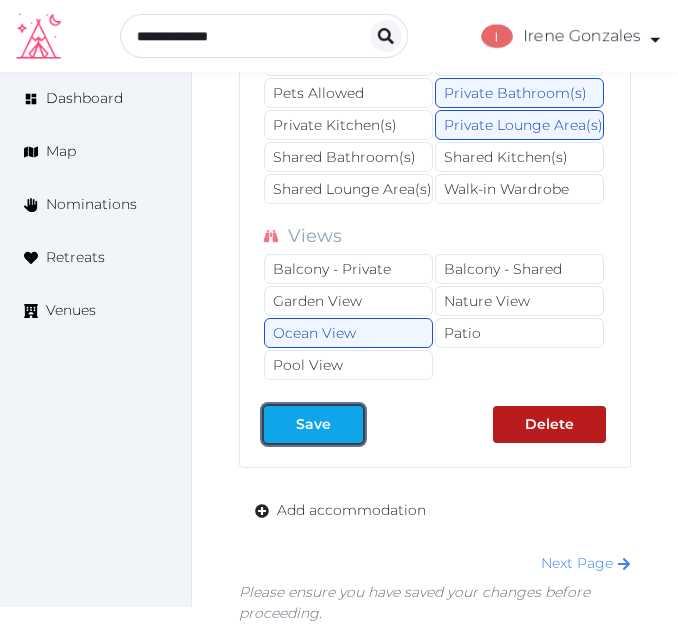 click at bounding box center (280, 424) 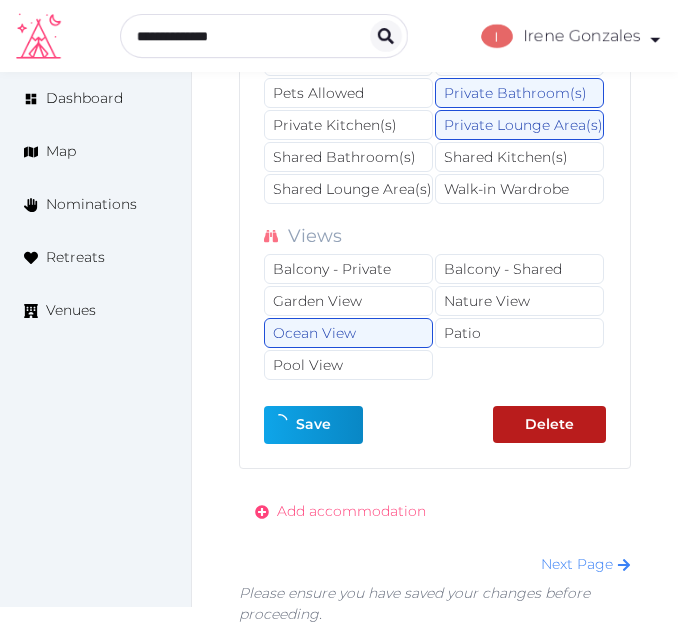 click on "Add accommodation" at bounding box center [351, 511] 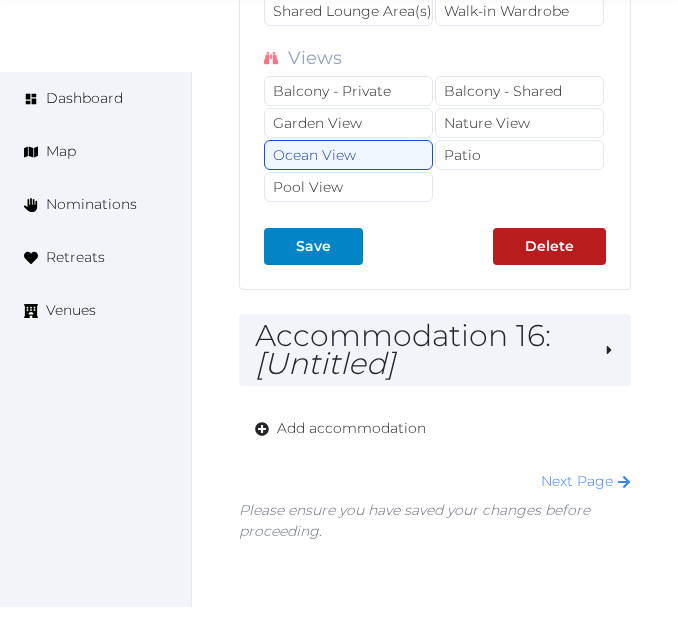 scroll, scrollTop: 57571, scrollLeft: 0, axis: vertical 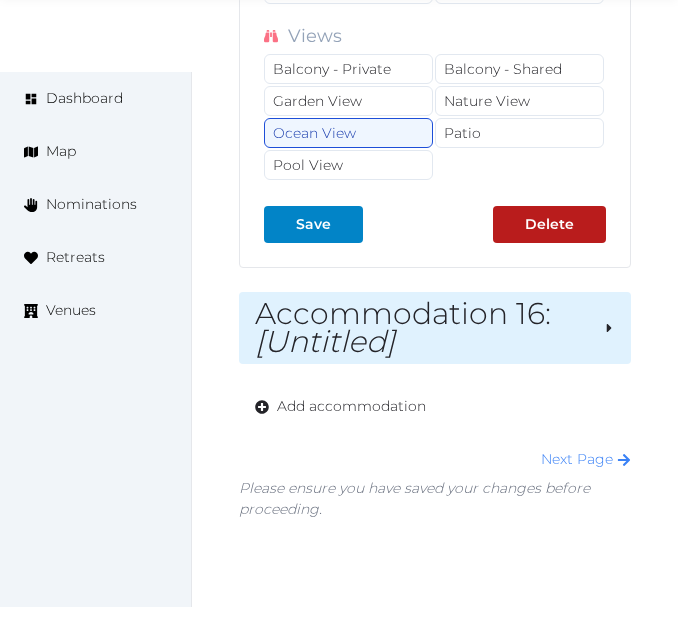 click on "Accommodation 16 :  [Untitled]" at bounding box center [435, 328] 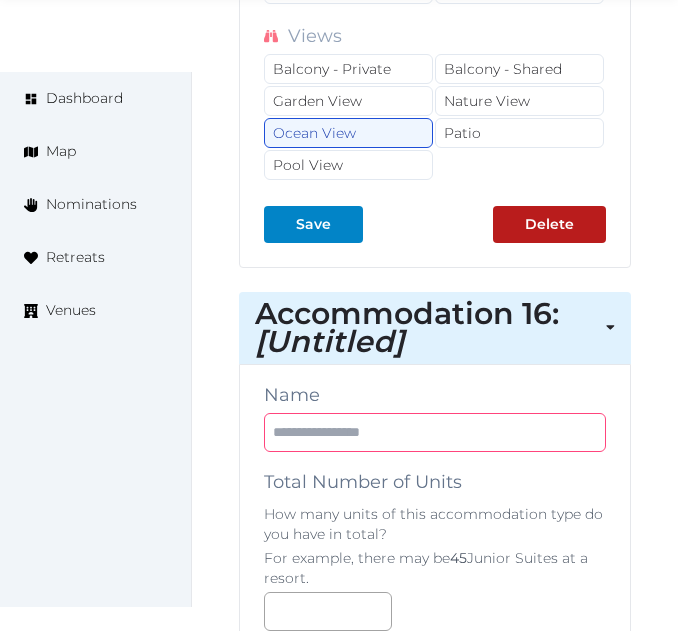 click at bounding box center [435, 432] 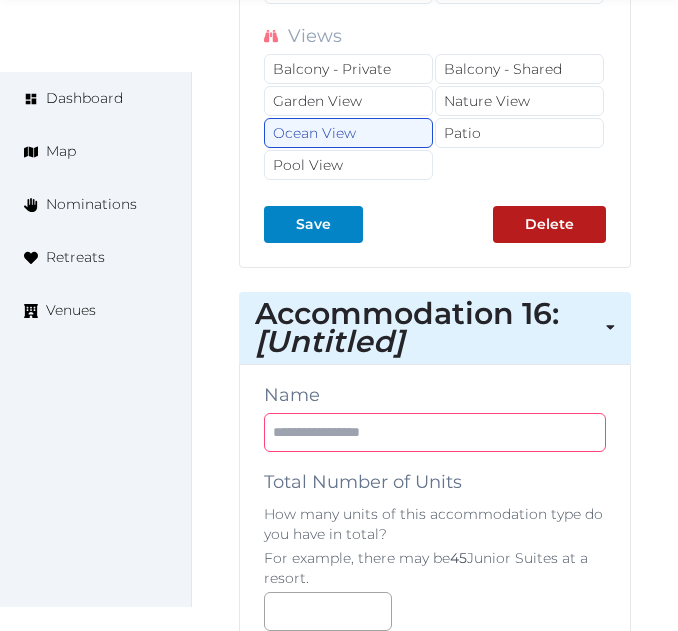 paste on "**********" 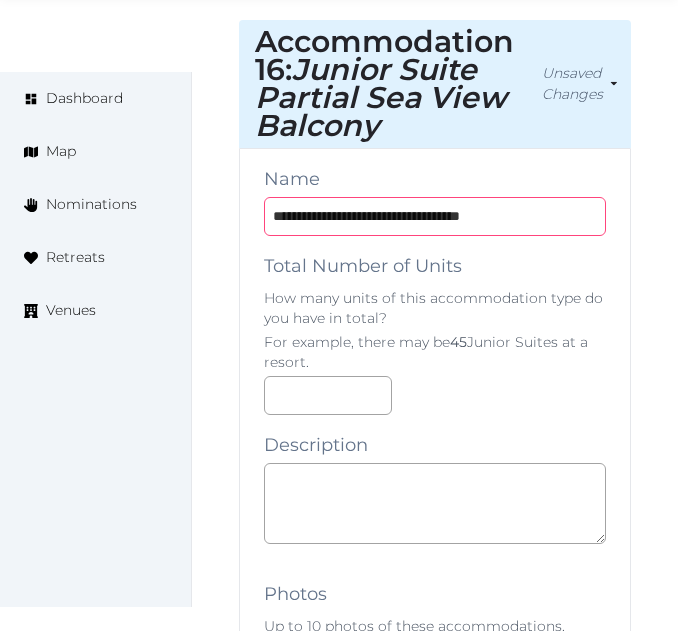 scroll, scrollTop: 57871, scrollLeft: 0, axis: vertical 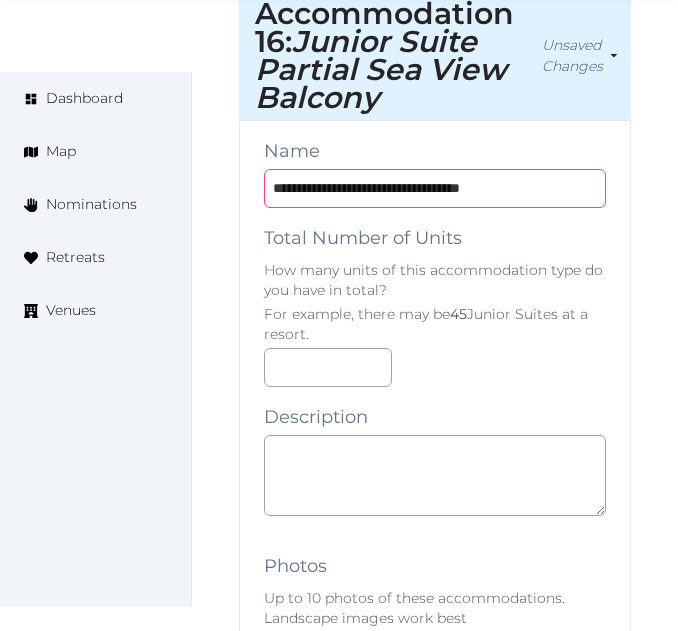type on "**********" 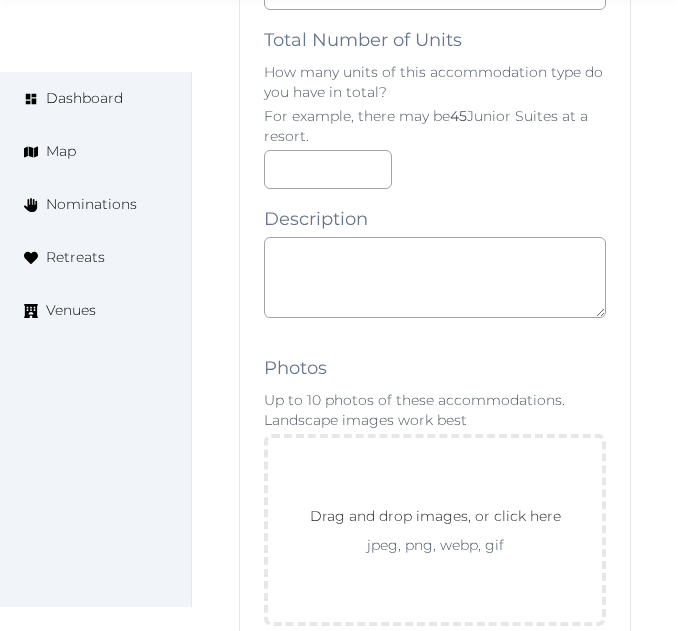 scroll, scrollTop: 58071, scrollLeft: 0, axis: vertical 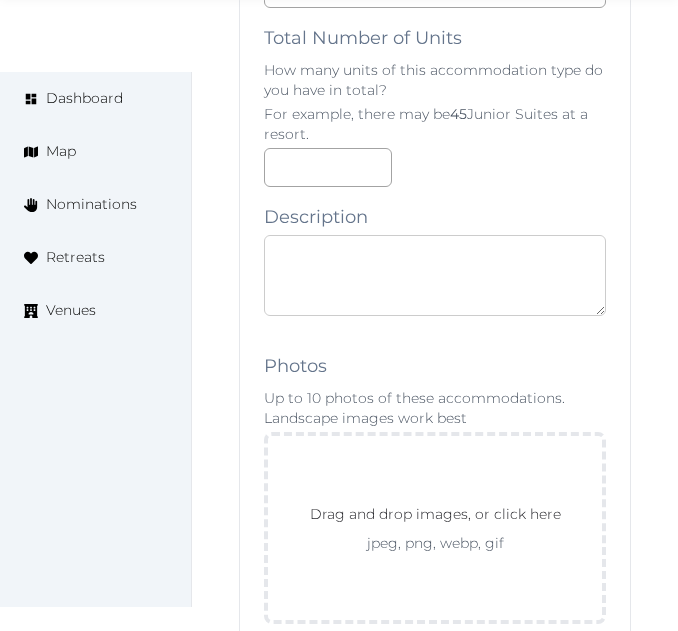 paste on "**********" 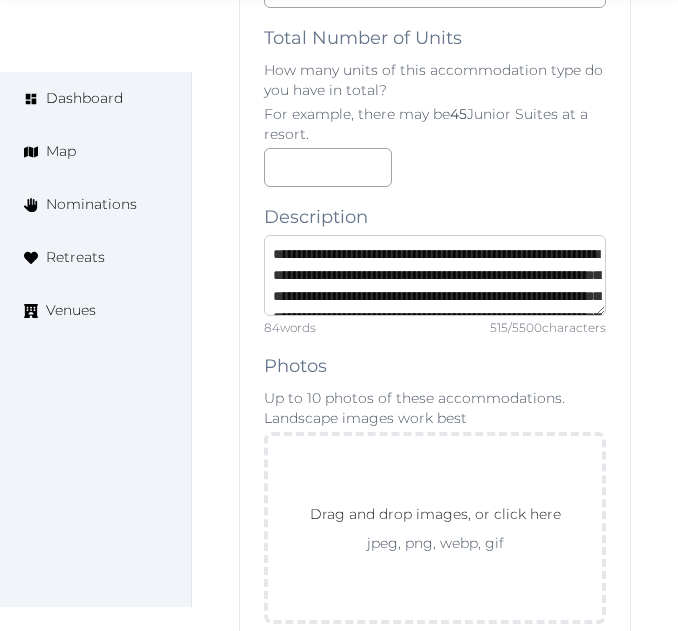 scroll, scrollTop: 263, scrollLeft: 0, axis: vertical 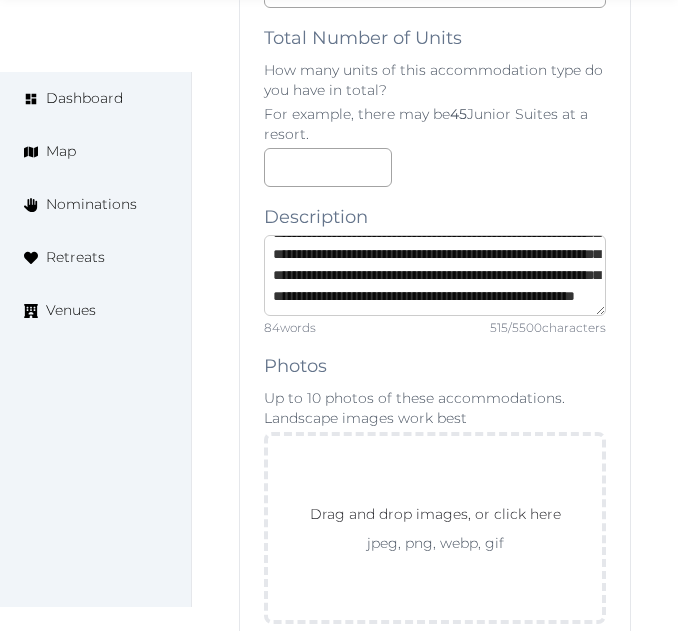 type on "**********" 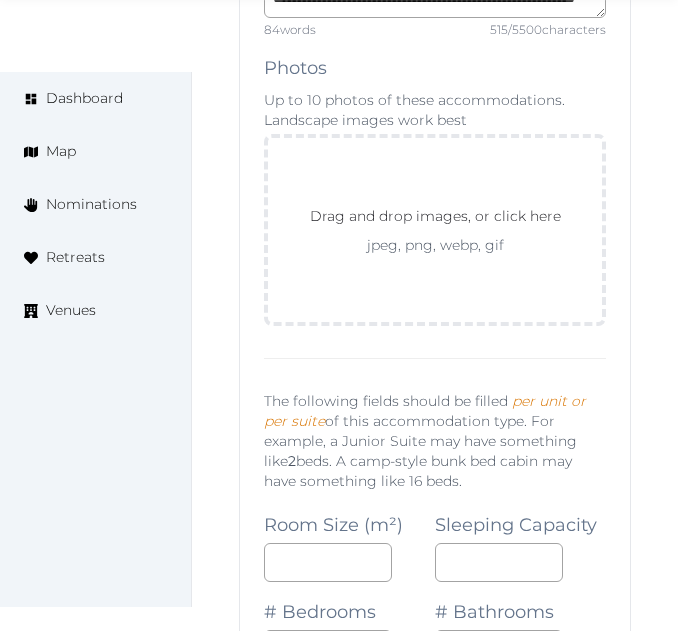 scroll, scrollTop: 58371, scrollLeft: 0, axis: vertical 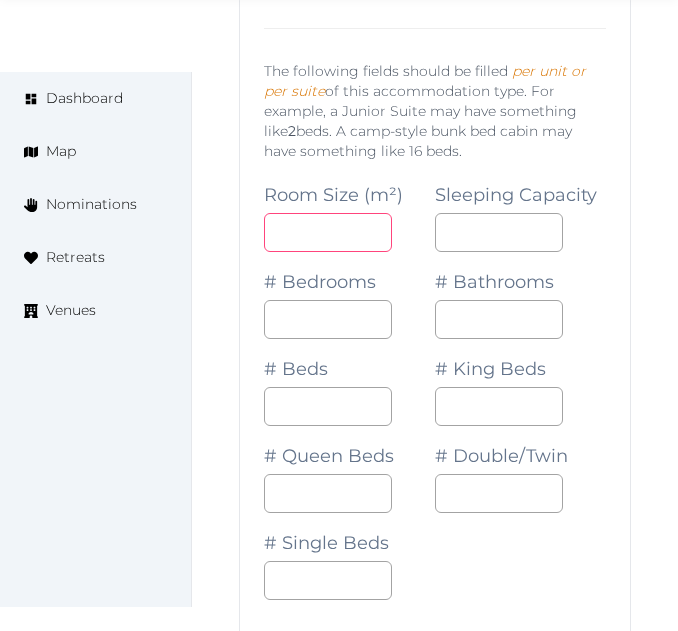 click at bounding box center [328, 232] 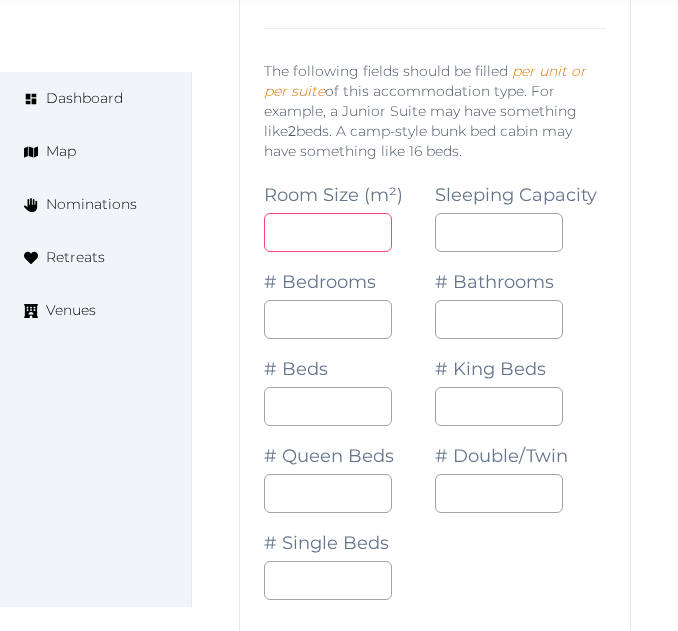 type on "**" 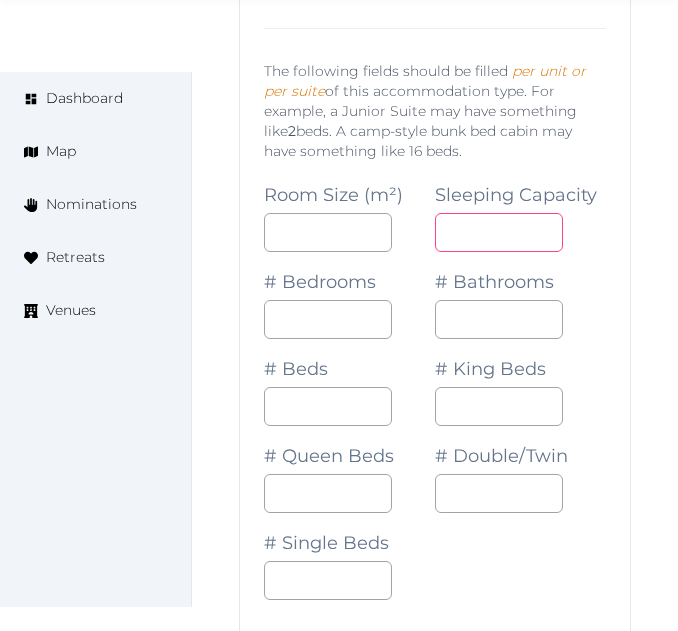 click at bounding box center (499, 232) 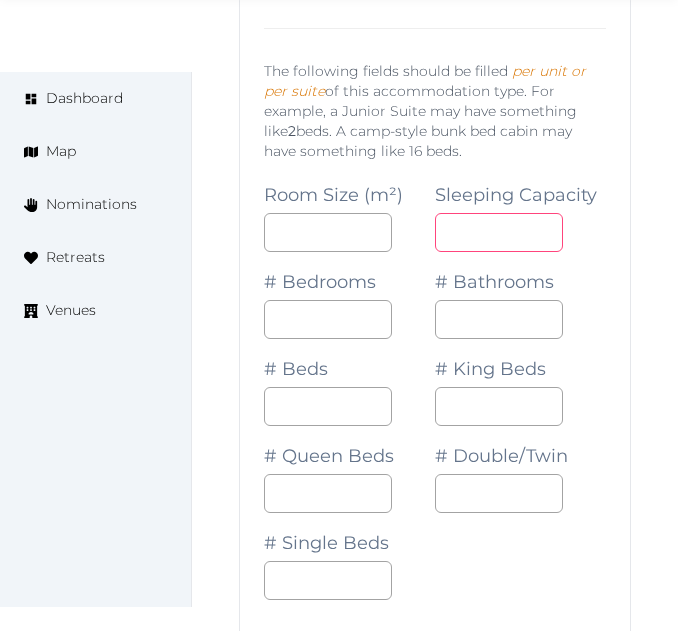 type on "*" 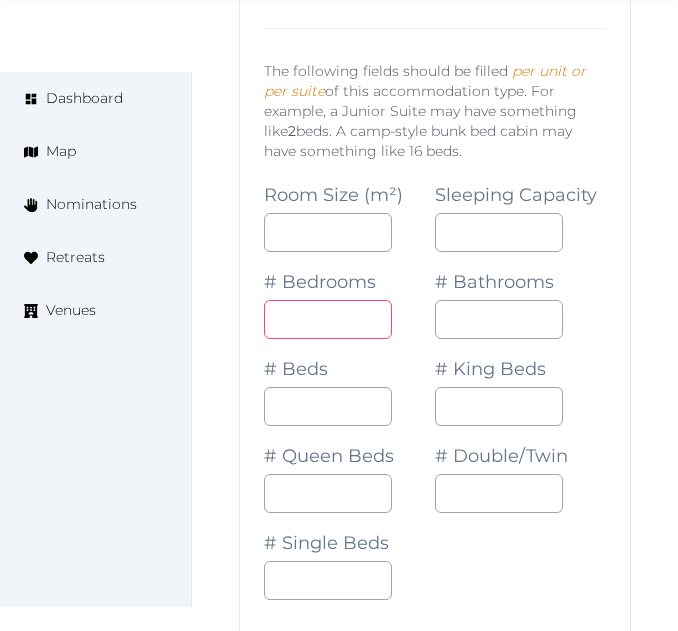 click on "*" at bounding box center (328, 319) 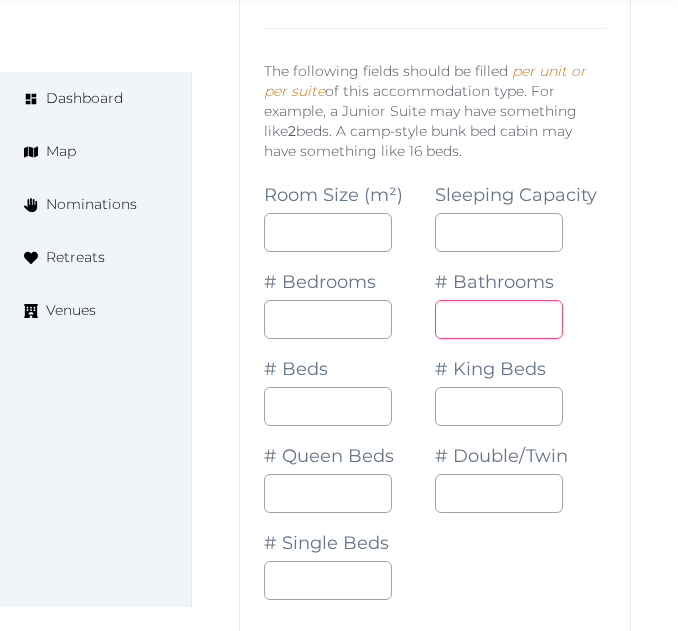 click on "*" at bounding box center (499, 319) 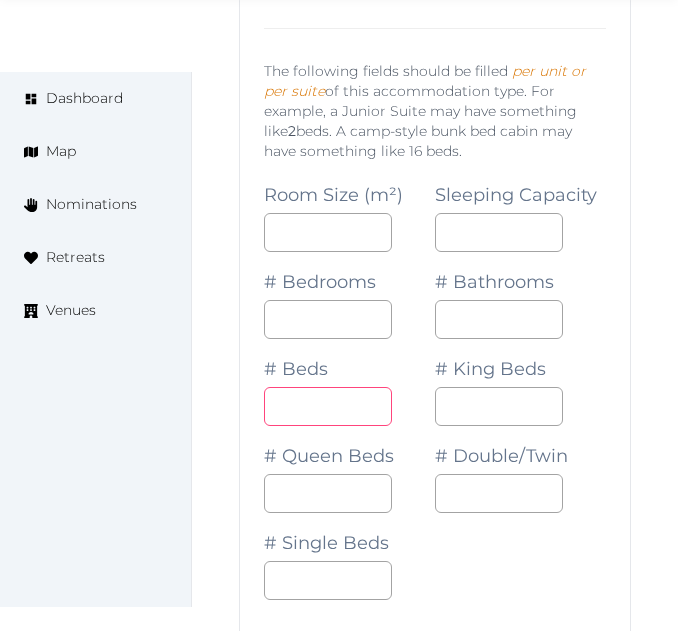 click on "*" at bounding box center [328, 406] 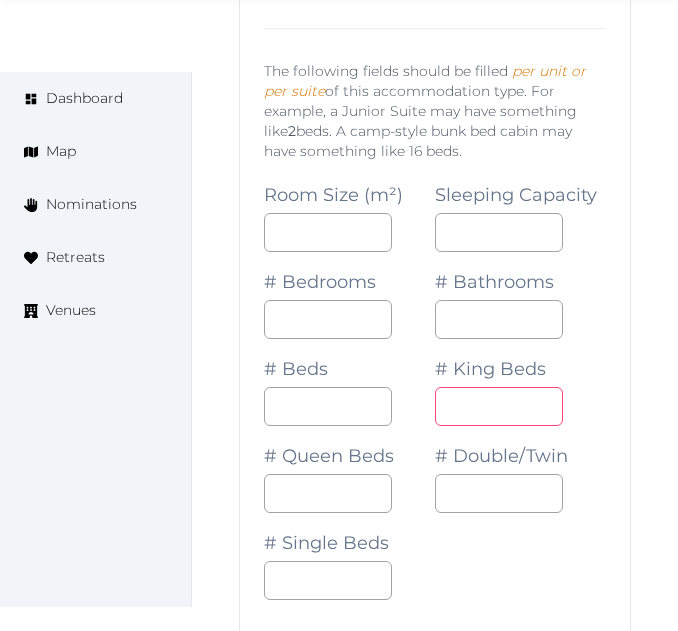click on "*" at bounding box center (499, 406) 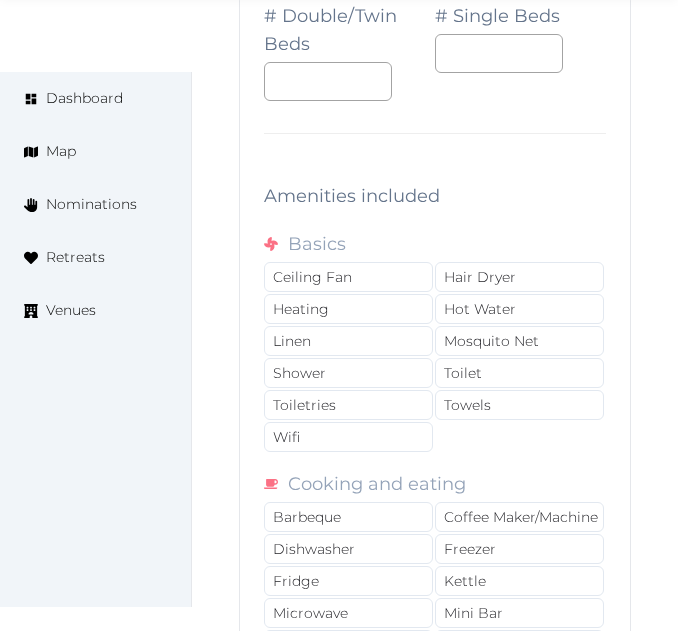scroll, scrollTop: 61408, scrollLeft: 0, axis: vertical 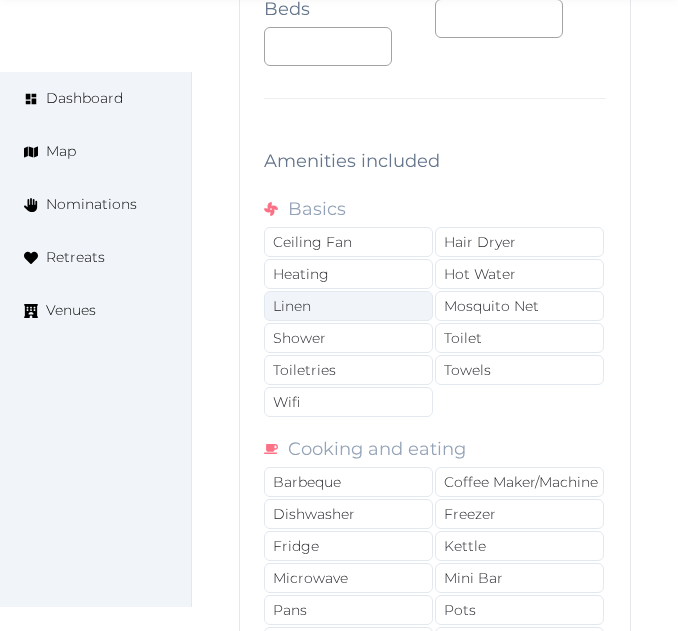 click on "Linen" at bounding box center [348, 306] 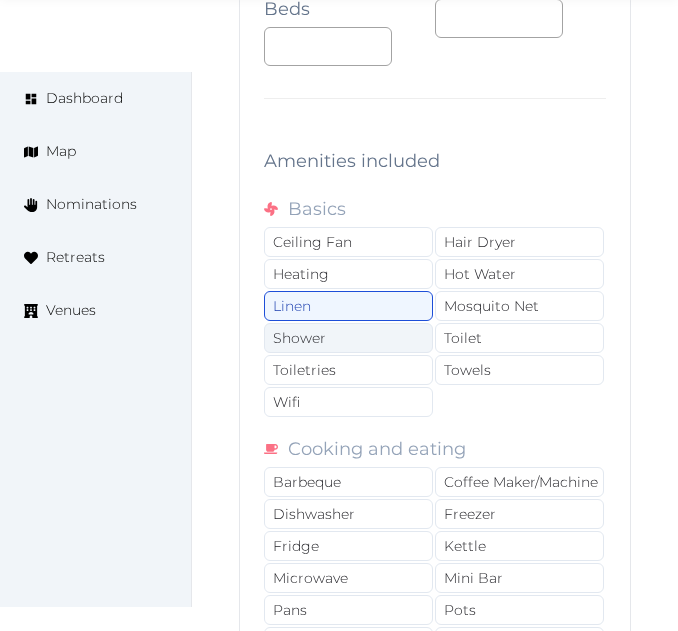 click on "Shower" at bounding box center (348, 338) 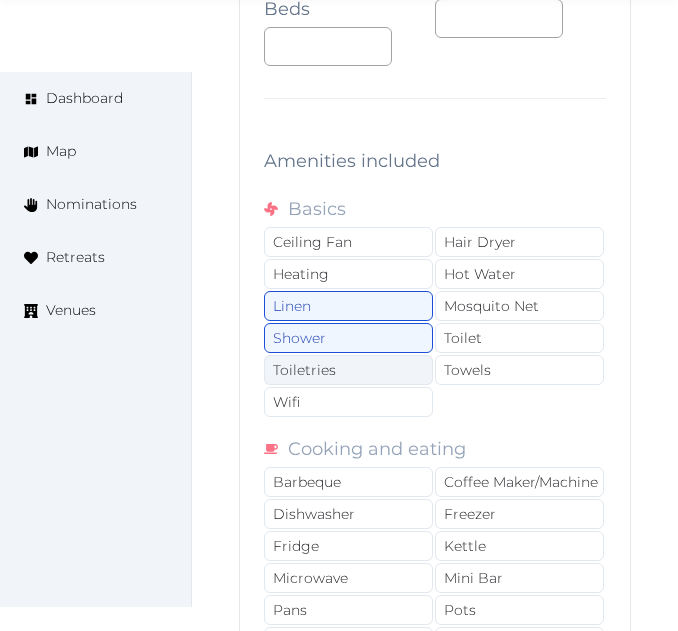 drag, startPoint x: 350, startPoint y: 397, endPoint x: 366, endPoint y: 425, distance: 32.24903 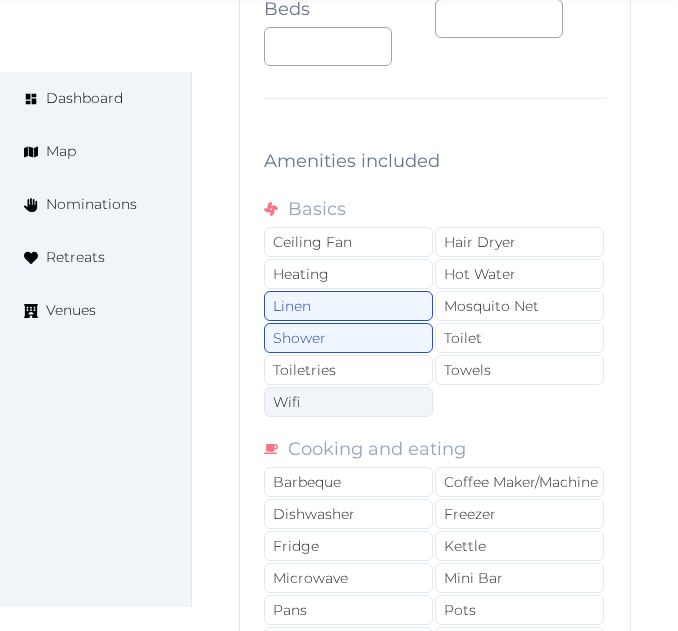 click on "Toiletries" at bounding box center (348, 370) 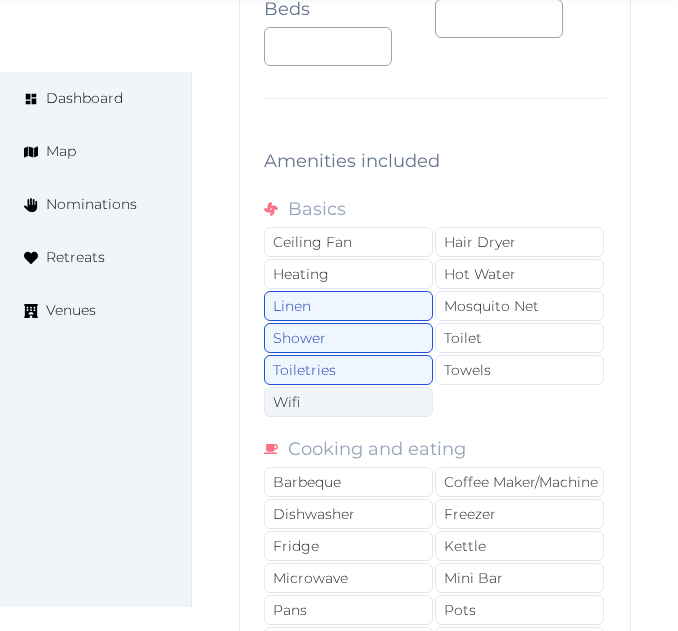 drag, startPoint x: 366, startPoint y: 425, endPoint x: 430, endPoint y: 421, distance: 64.12488 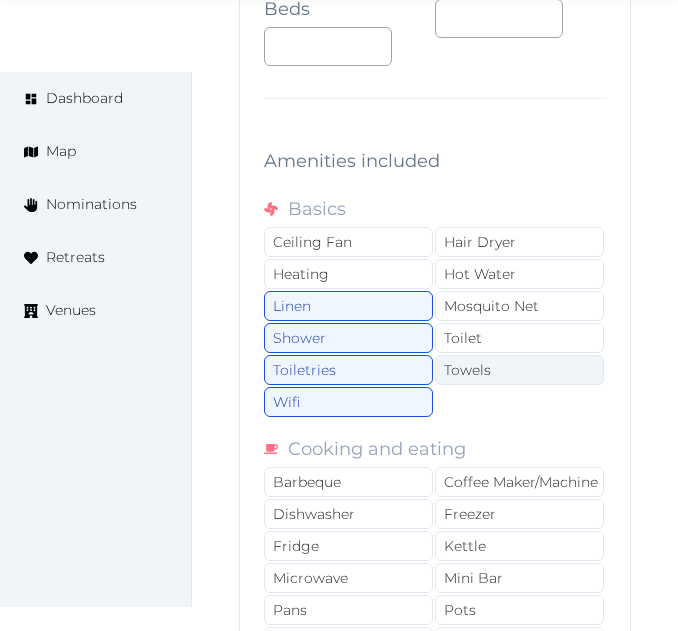 click on "Towels" at bounding box center (519, 370) 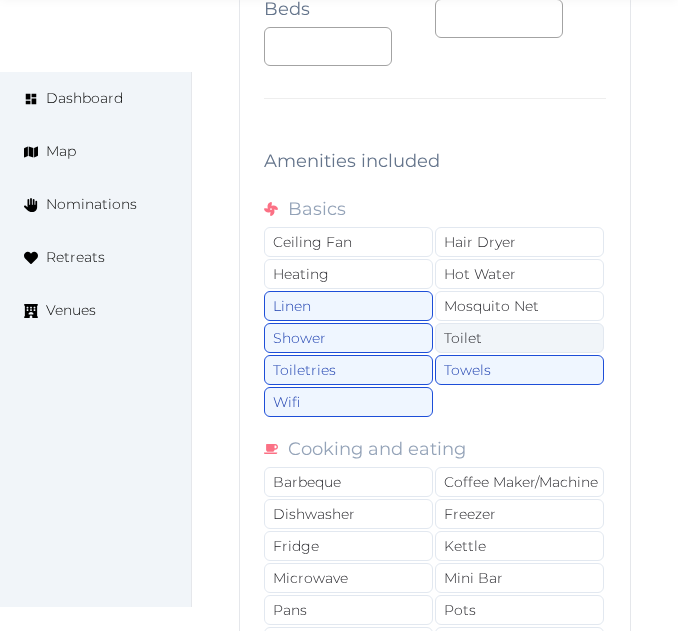 click on "Toilet" at bounding box center [519, 338] 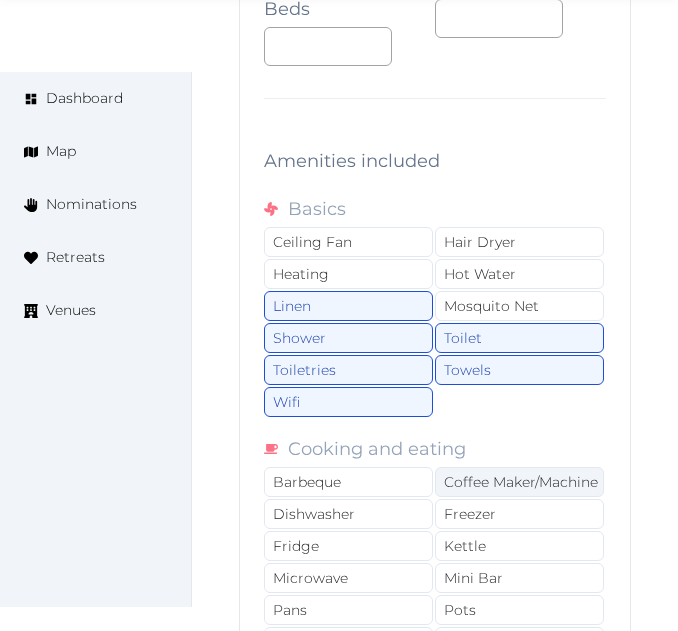click on "Coffee Maker/Machine" at bounding box center [519, 482] 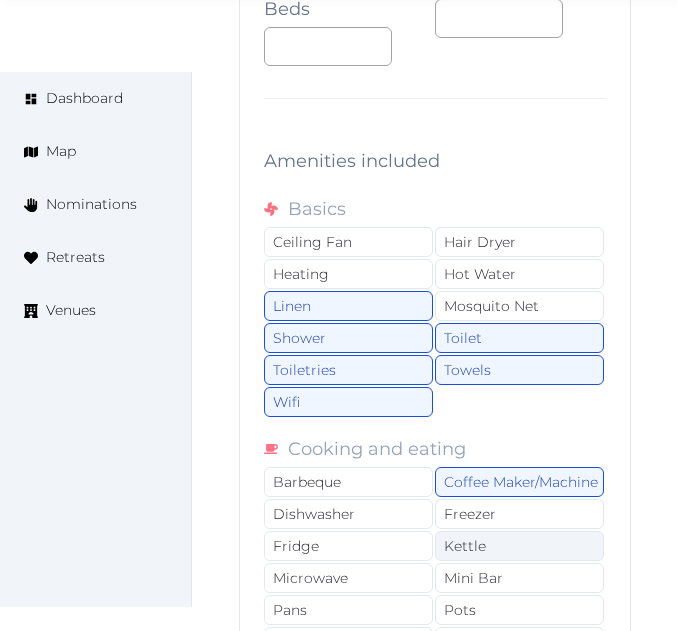 click on "Kettle" at bounding box center (519, 546) 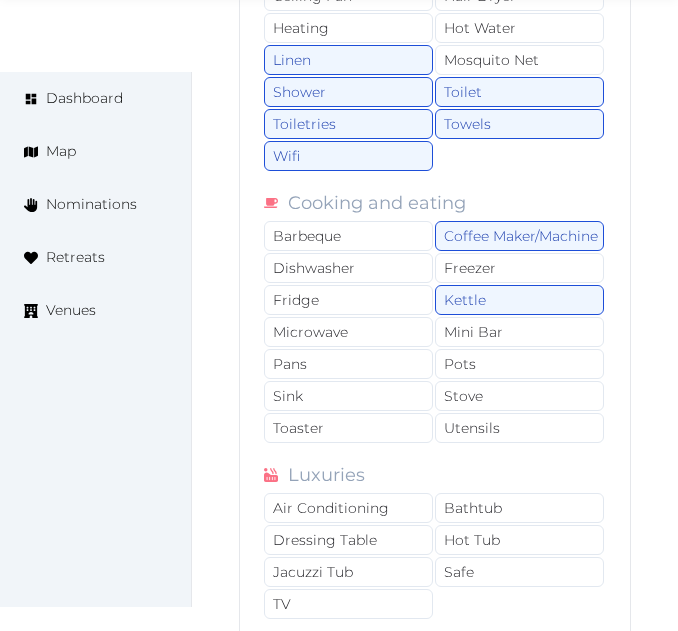 scroll, scrollTop: 61708, scrollLeft: 0, axis: vertical 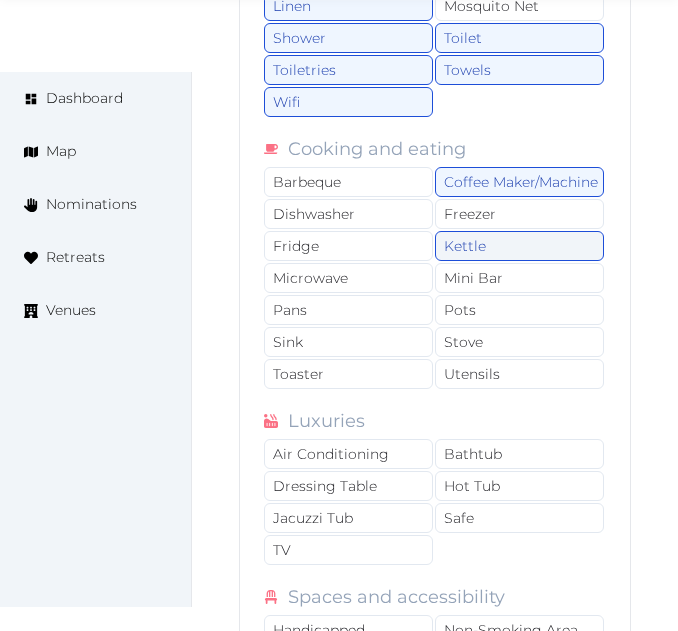 click on "Kettle" at bounding box center (519, 246) 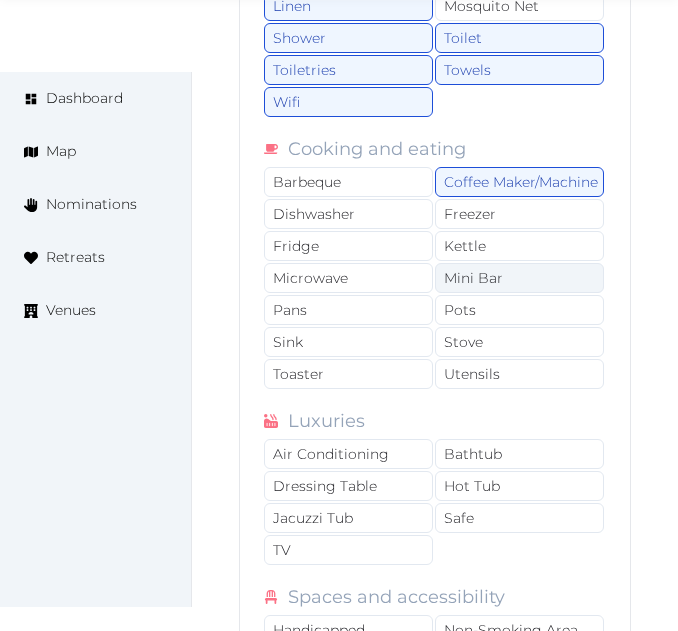 click on "Mini Bar" at bounding box center (519, 278) 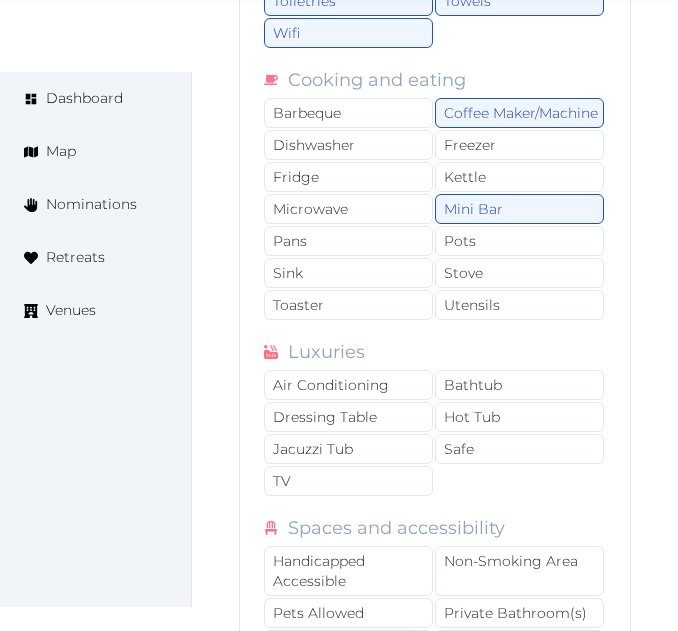 scroll, scrollTop: 61908, scrollLeft: 0, axis: vertical 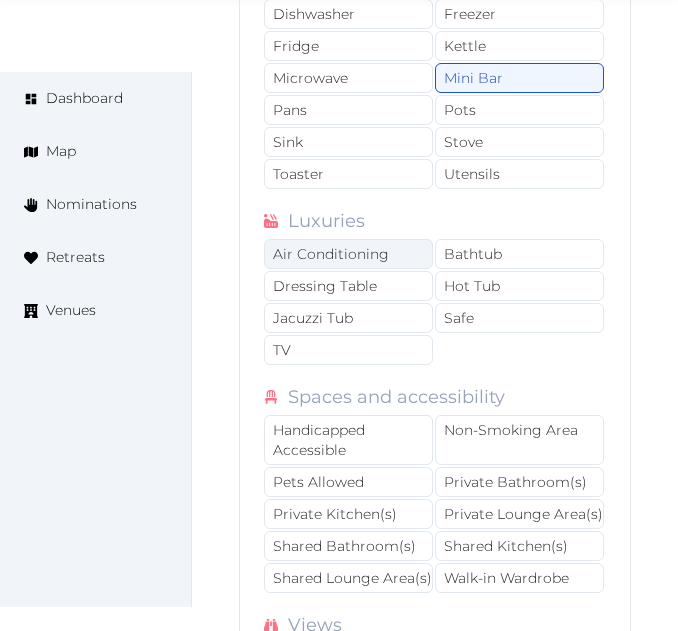 click on "Air Conditioning" at bounding box center [348, 254] 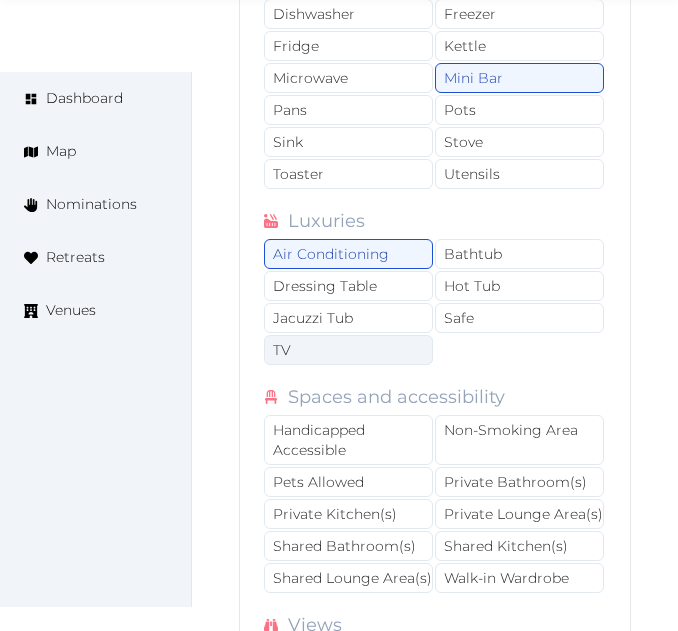 click on "TV" at bounding box center [348, 350] 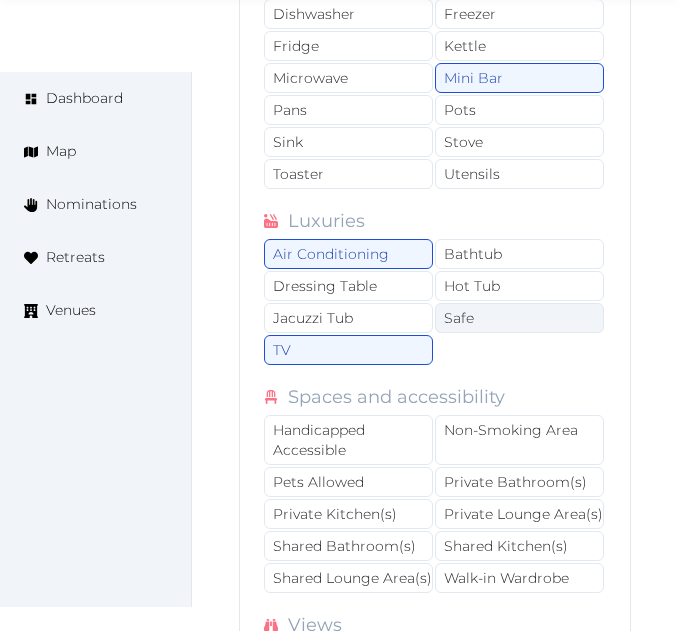 click on "Safe" at bounding box center (519, 318) 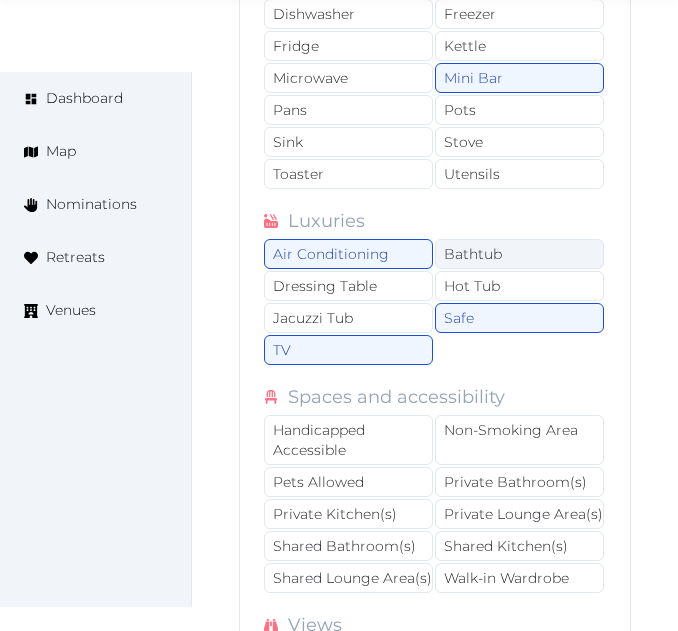 click on "Bathtub" at bounding box center [519, 254] 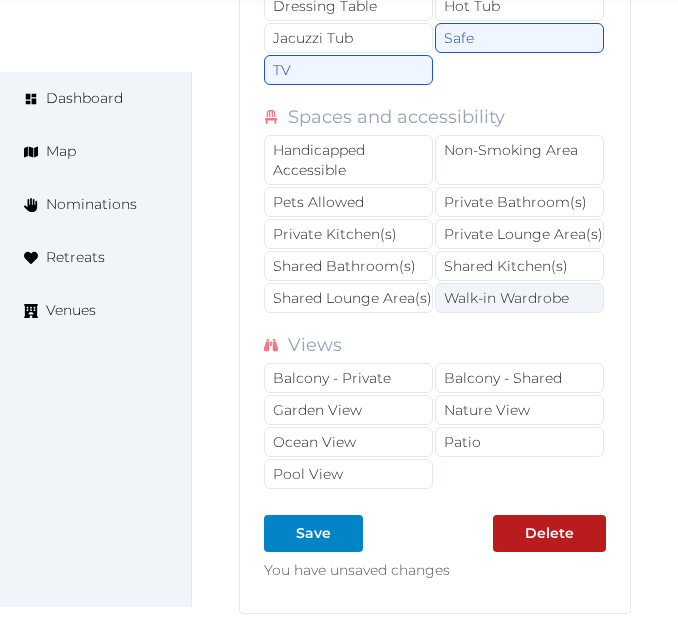 scroll, scrollTop: 62208, scrollLeft: 0, axis: vertical 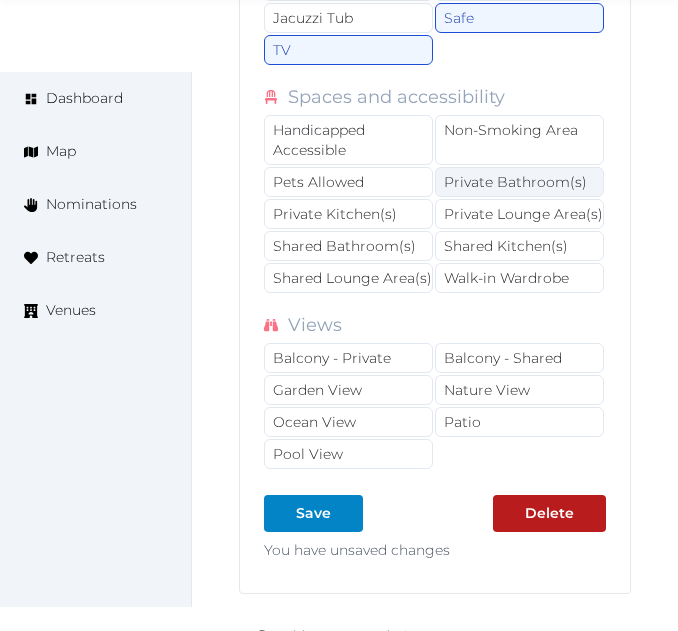 click on "Private Bathroom(s)" at bounding box center [519, 182] 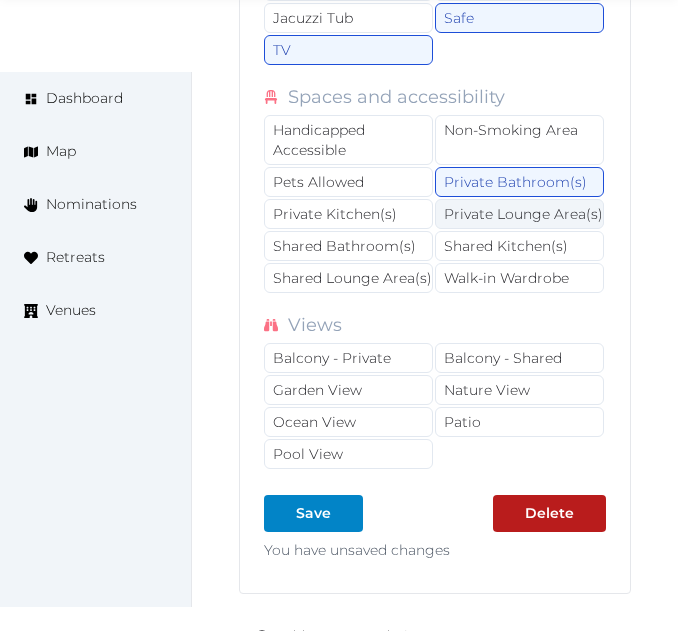 click on "Private Lounge Area(s)" at bounding box center [519, 214] 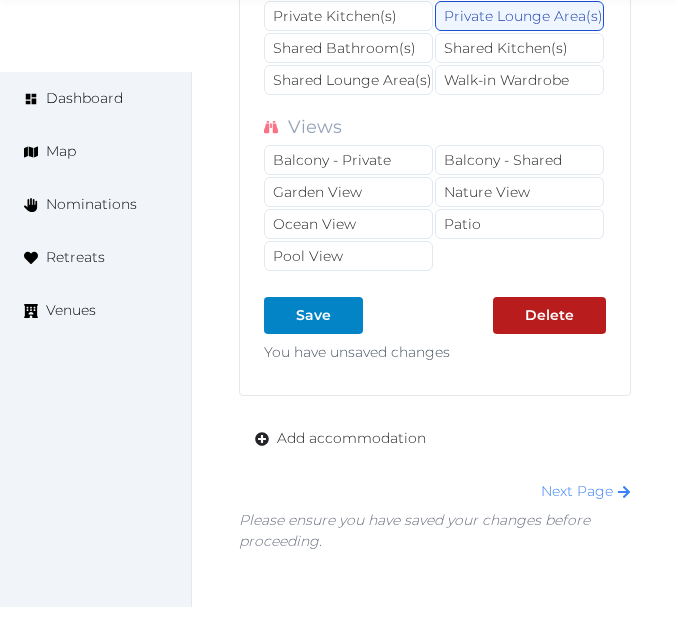 scroll, scrollTop: 62408, scrollLeft: 0, axis: vertical 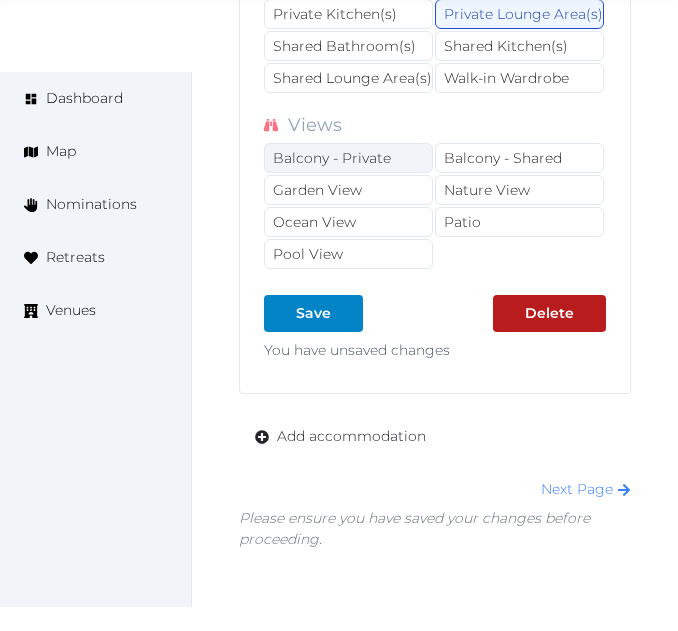 click on "Balcony - Private" at bounding box center [348, 158] 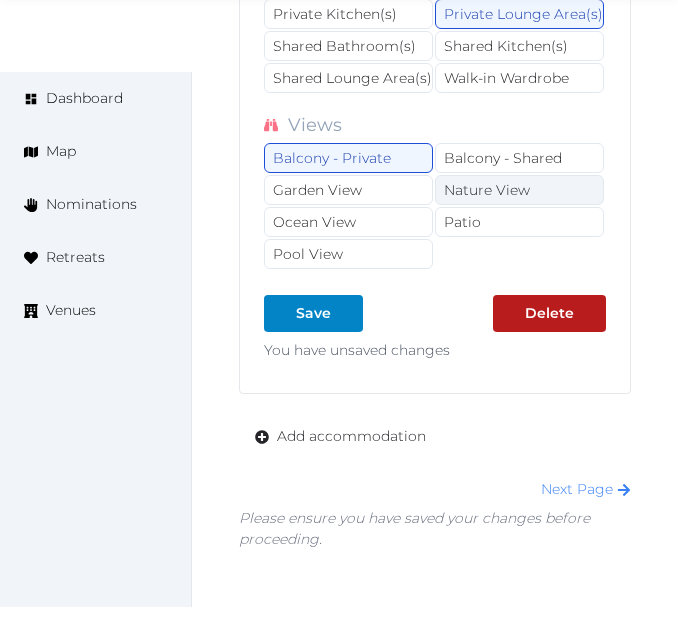 click on "Nature View" at bounding box center [519, 190] 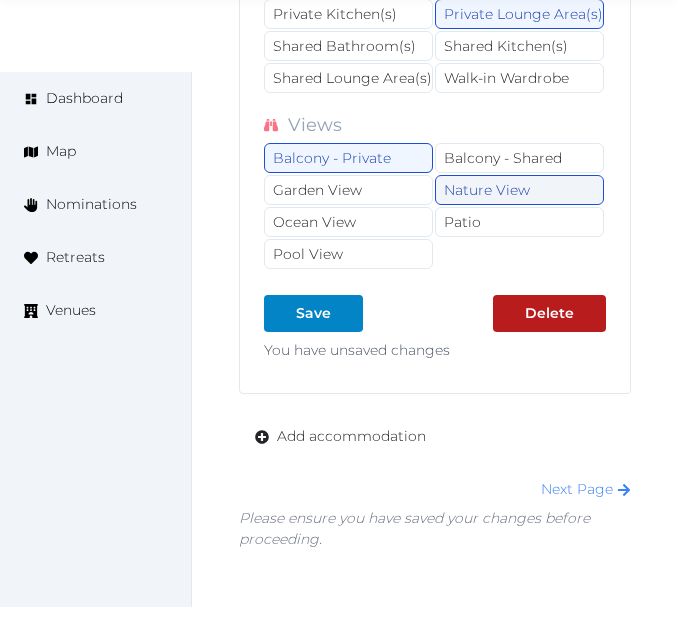 click on "Nature View" at bounding box center [519, 190] 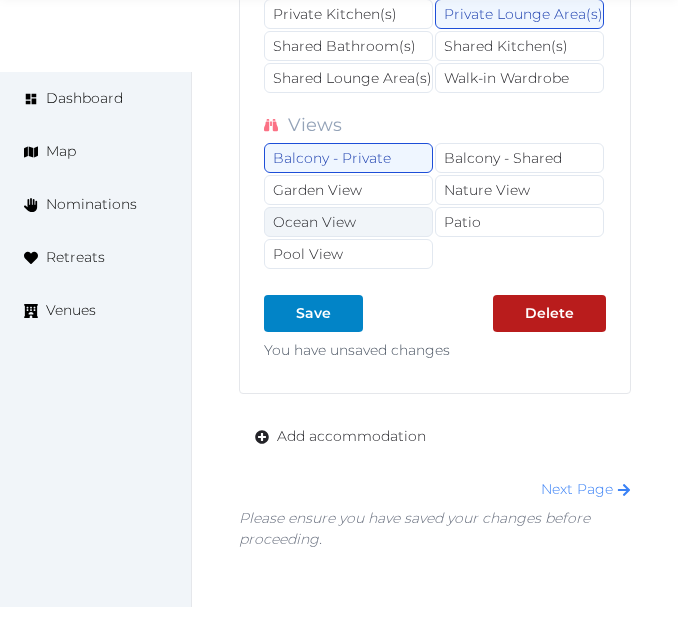 click on "Ocean View" at bounding box center (348, 222) 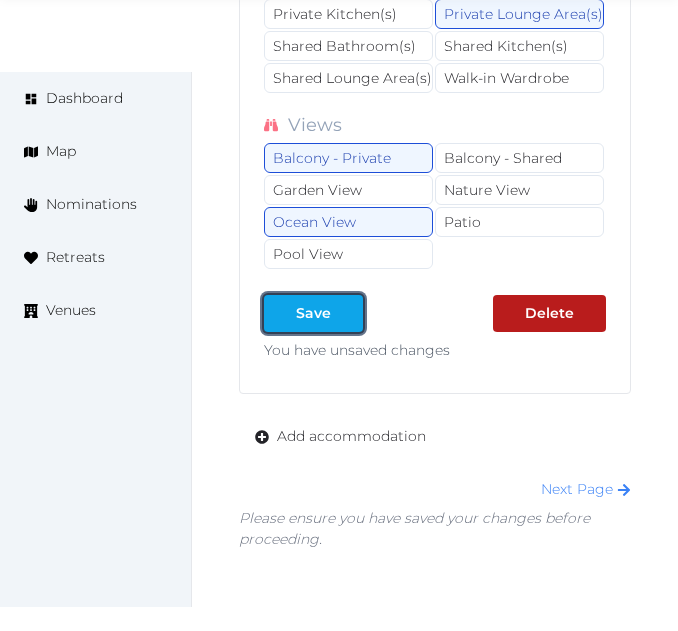click on "Save" at bounding box center (313, 313) 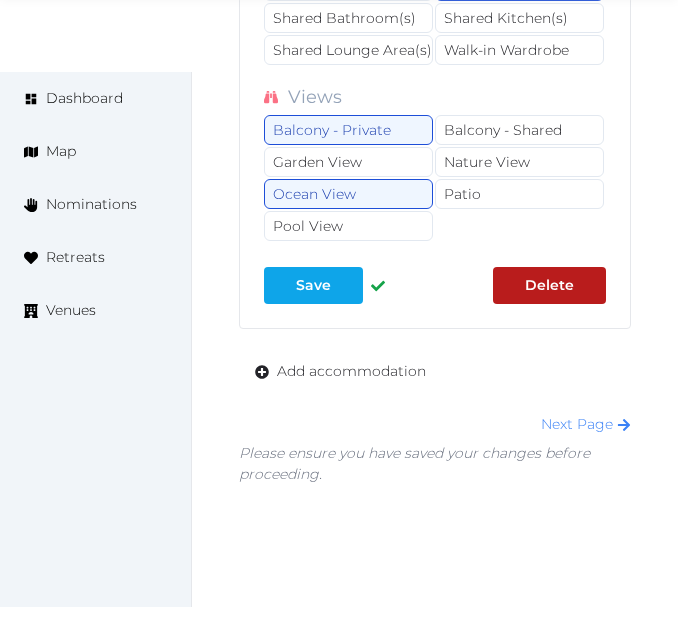 type on "*" 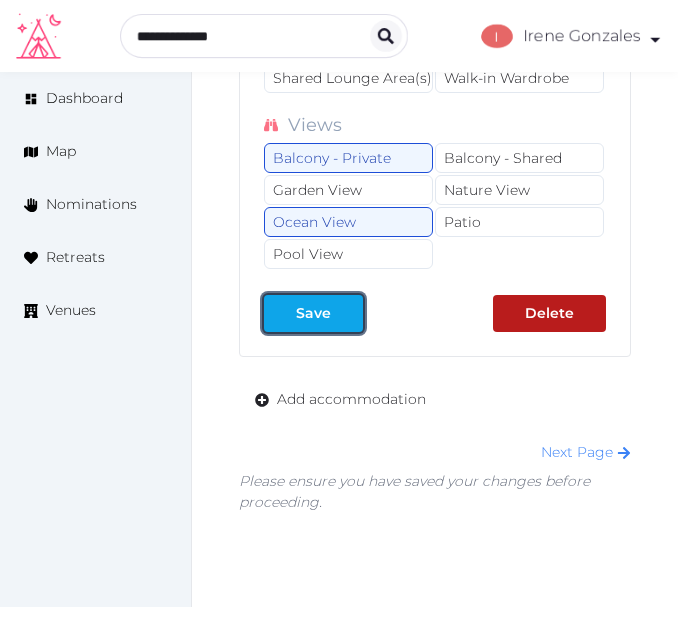 click at bounding box center [280, 313] 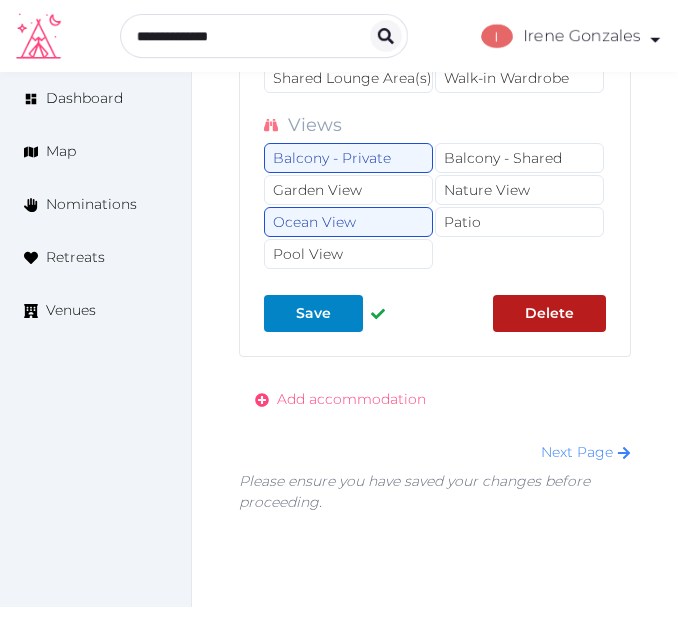 click on "Add accommodation" at bounding box center [351, 399] 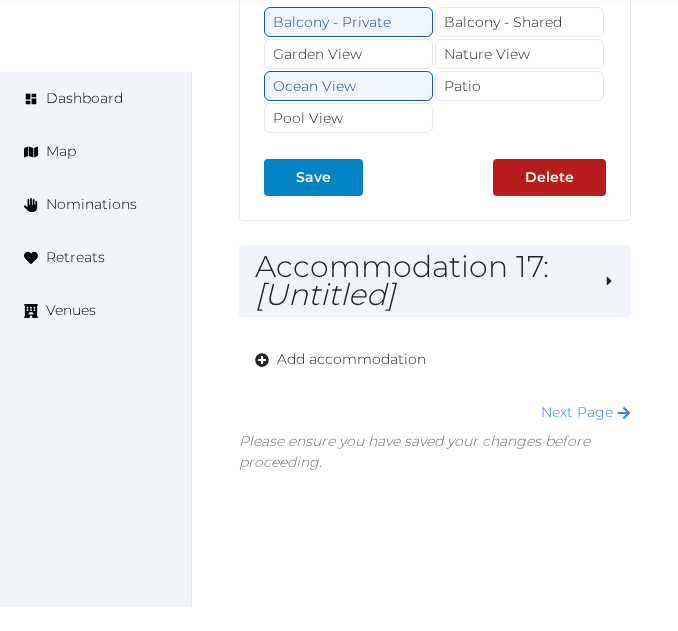 scroll, scrollTop: 62580, scrollLeft: 0, axis: vertical 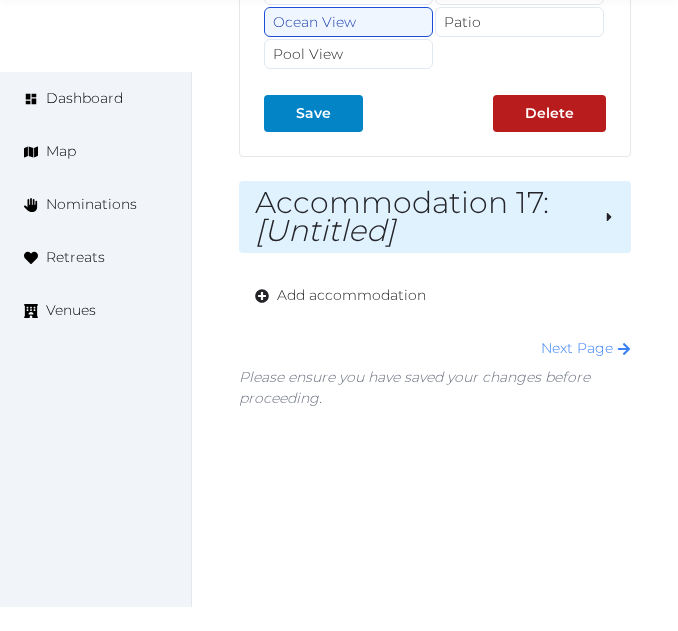 click on "Accommodation 17 :  [Untitled]" at bounding box center (421, 217) 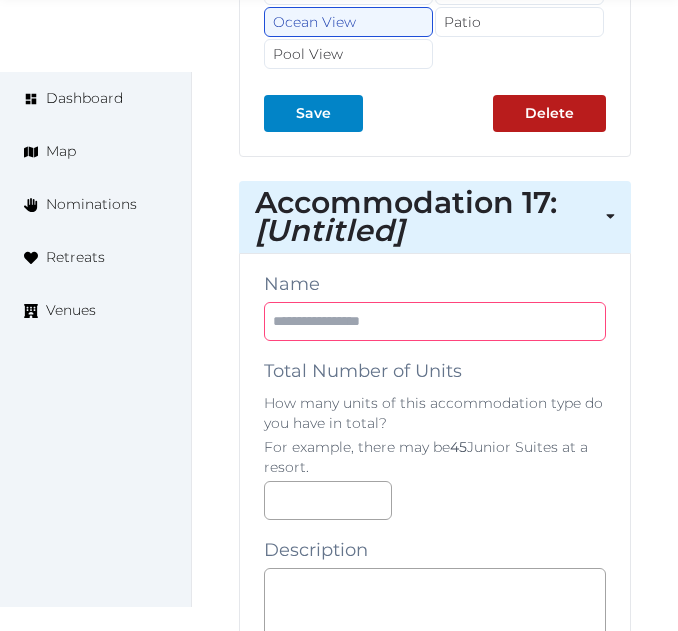 click at bounding box center (435, 321) 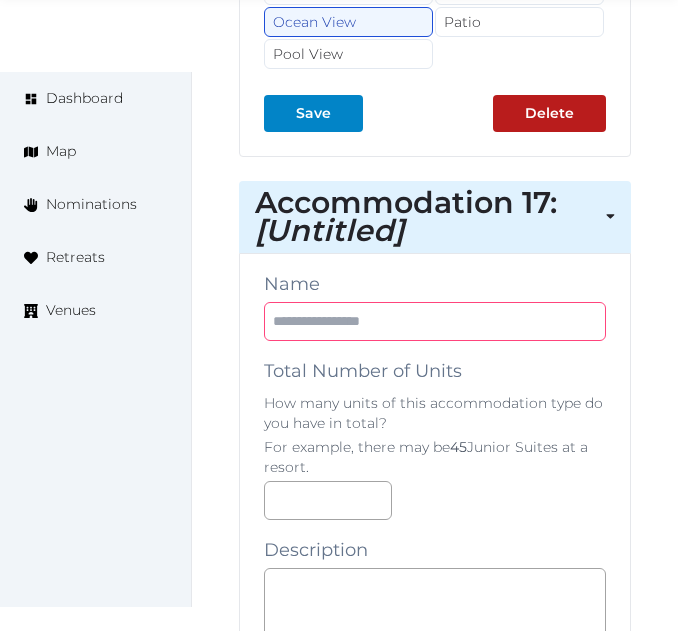 paste on "**********" 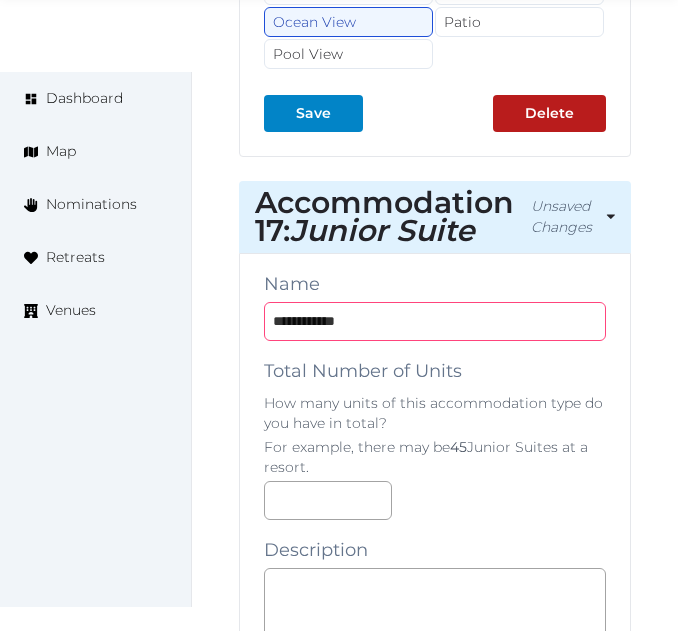 type on "**********" 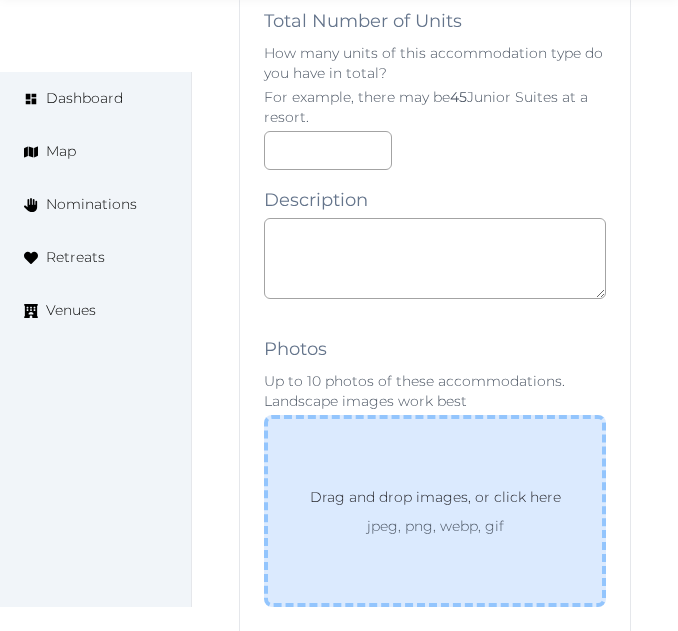 scroll, scrollTop: 62980, scrollLeft: 0, axis: vertical 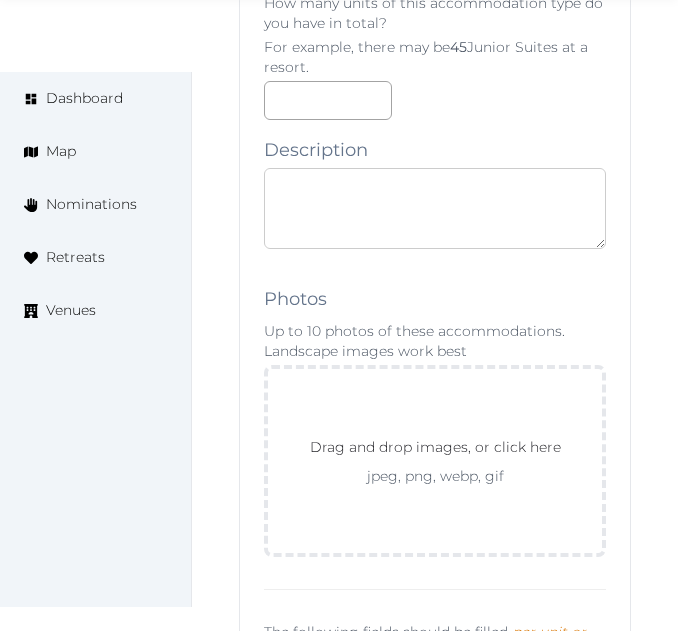 click at bounding box center (435, 208) 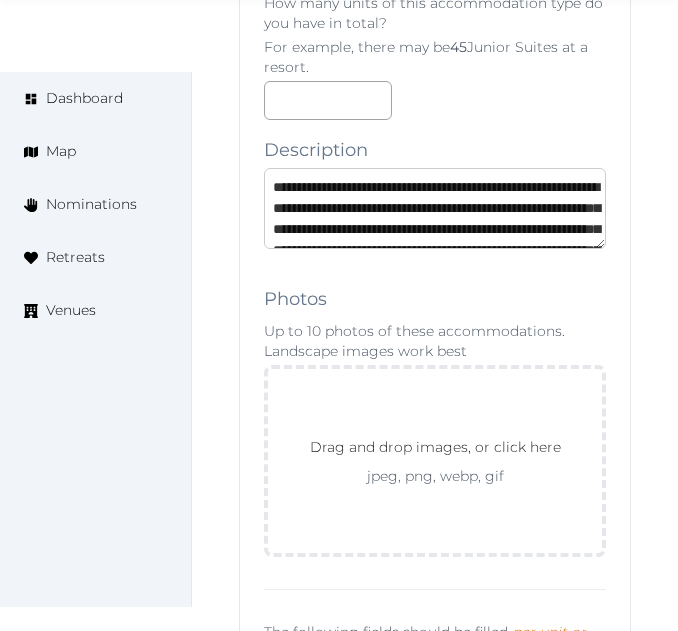 scroll, scrollTop: 158, scrollLeft: 0, axis: vertical 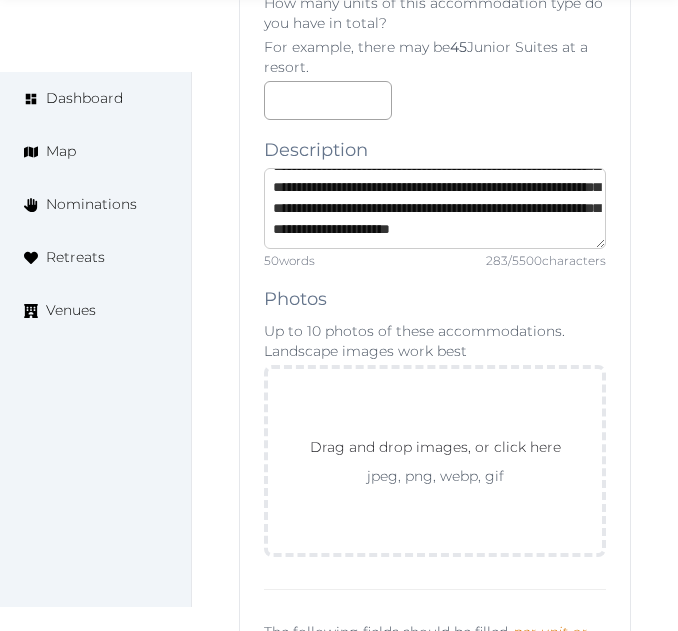 type on "**********" 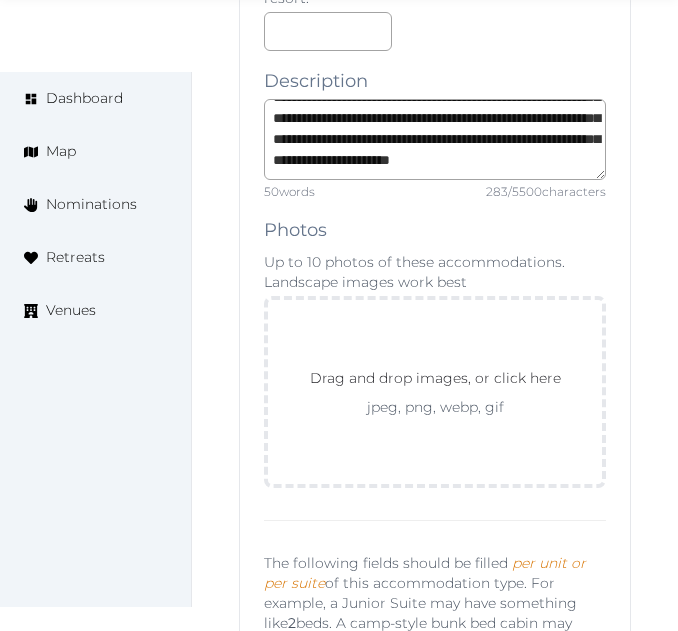 scroll, scrollTop: 63080, scrollLeft: 0, axis: vertical 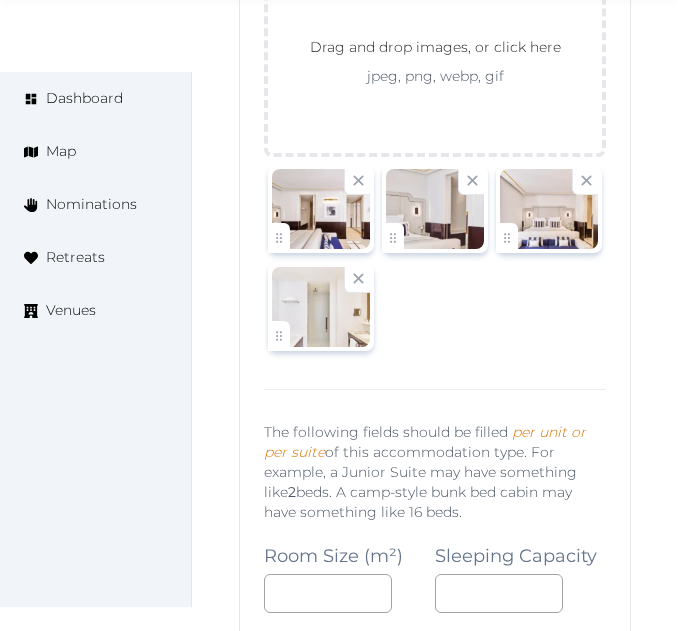 click at bounding box center [435, 259] 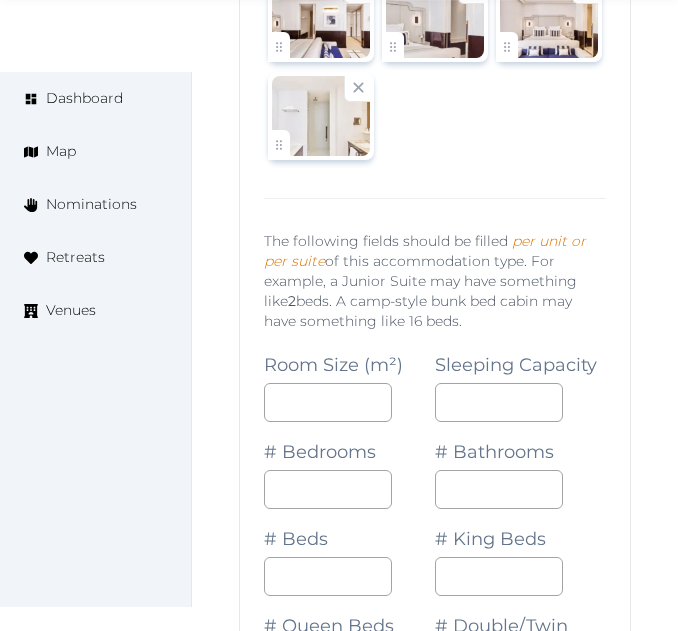 scroll, scrollTop: 64627, scrollLeft: 0, axis: vertical 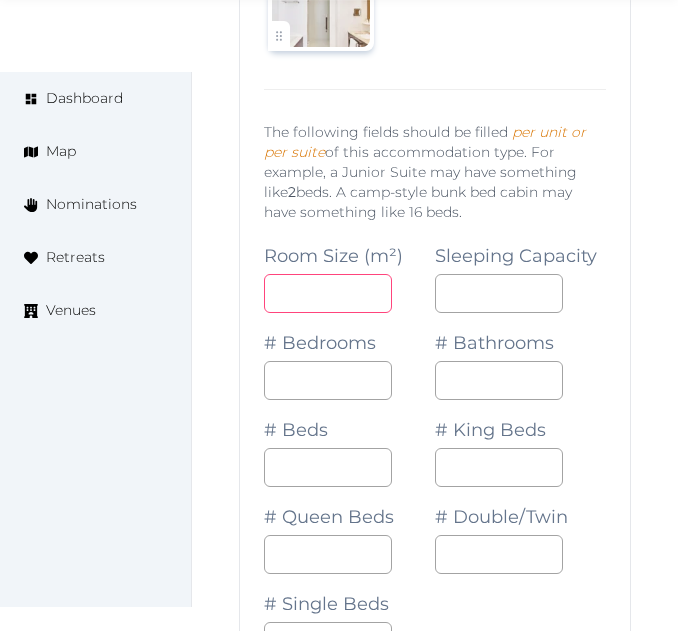 click at bounding box center [328, 293] 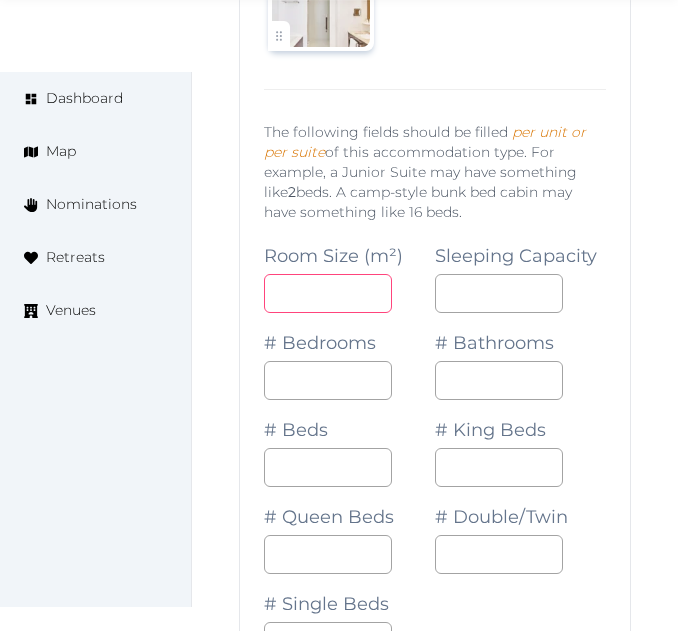 type on "**" 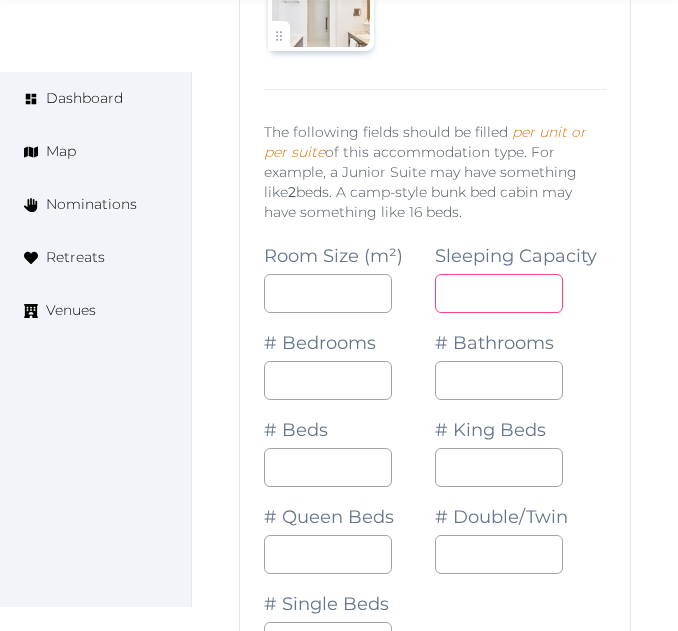 click at bounding box center (499, 293) 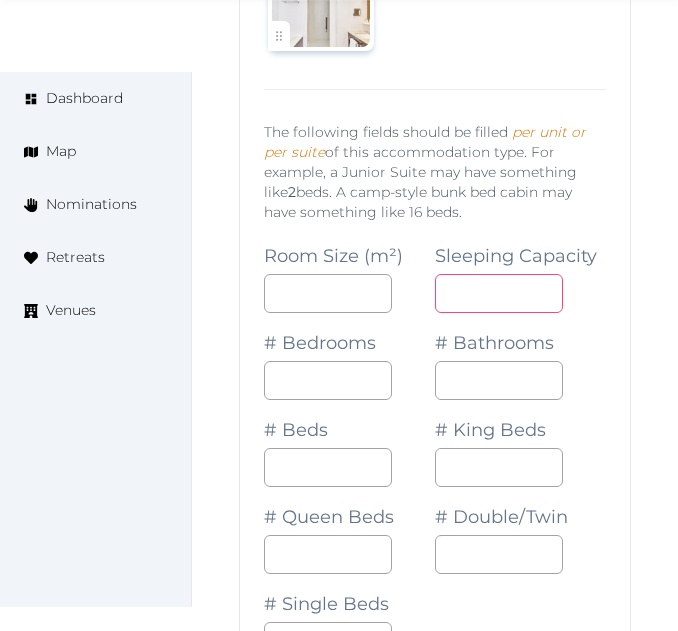 drag, startPoint x: 459, startPoint y: 322, endPoint x: 395, endPoint y: 312, distance: 64.77654 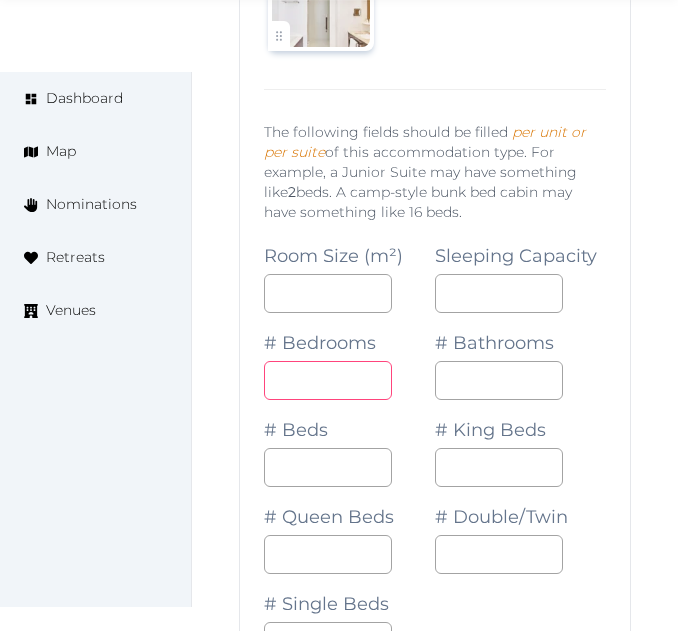 click on "*" at bounding box center (328, 380) 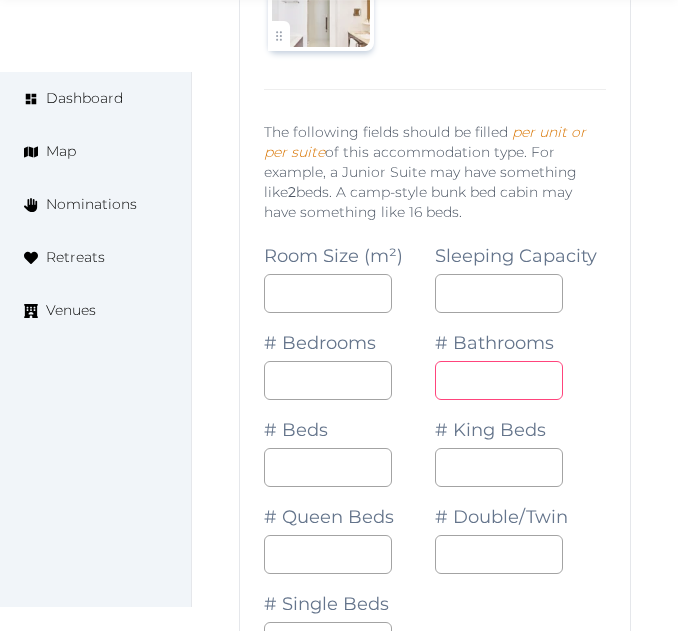 click on "*" at bounding box center [499, 380] 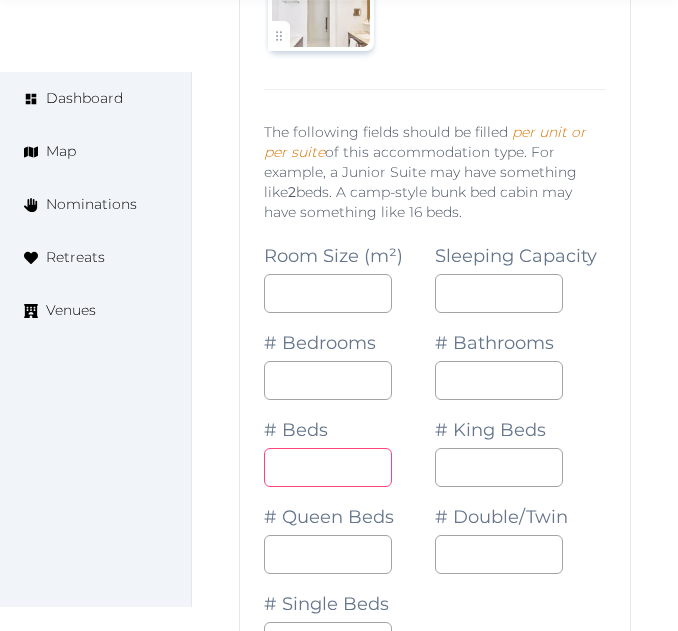 click on "*" at bounding box center (328, 467) 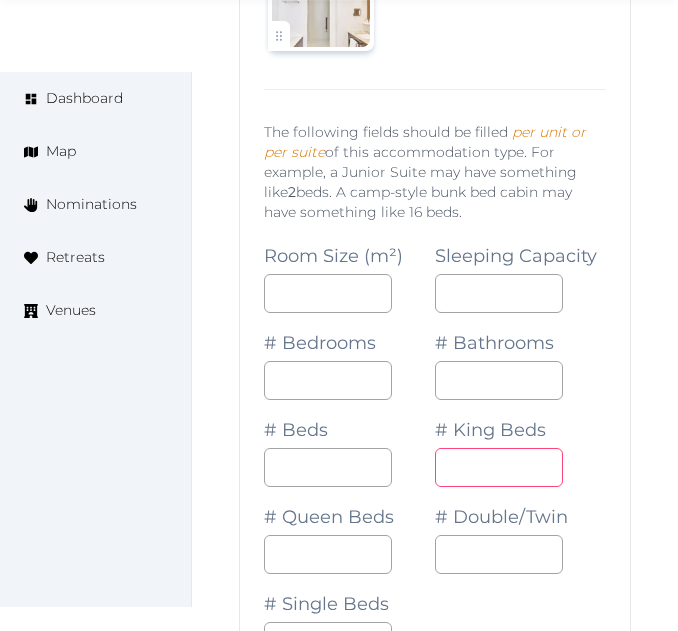 click on "*" at bounding box center [499, 467] 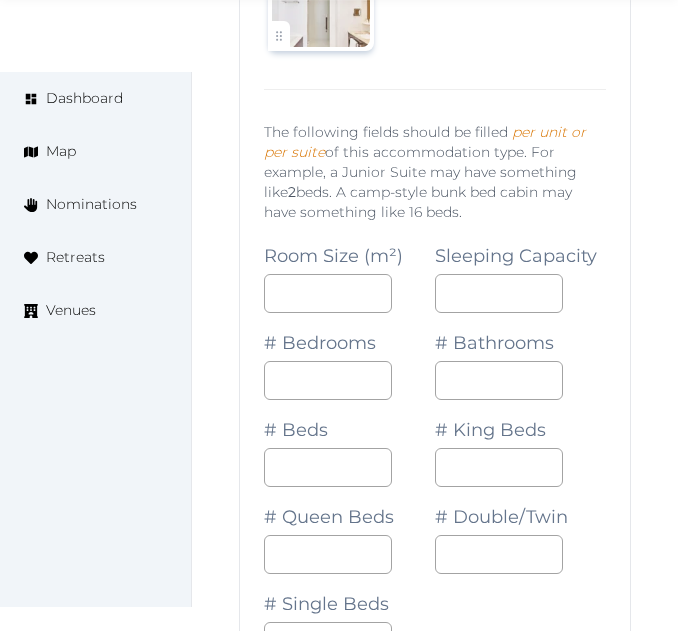 click on "**********" at bounding box center [435, 854] 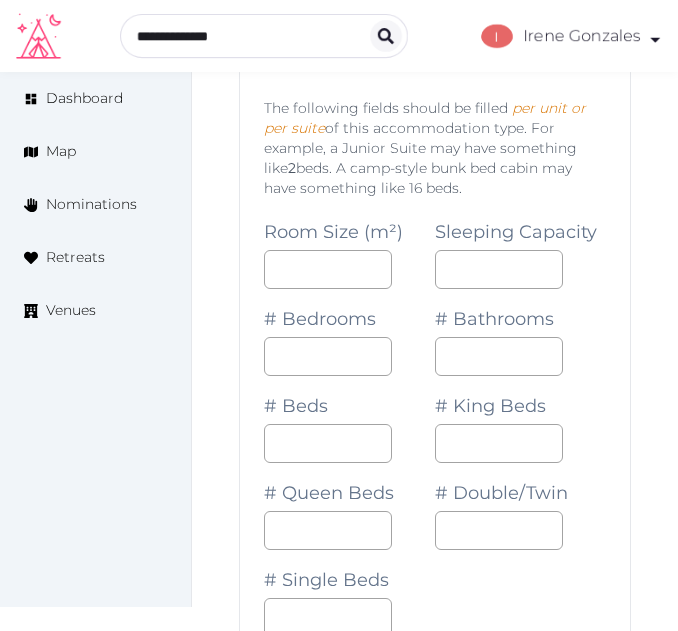 scroll, scrollTop: 64527, scrollLeft: 0, axis: vertical 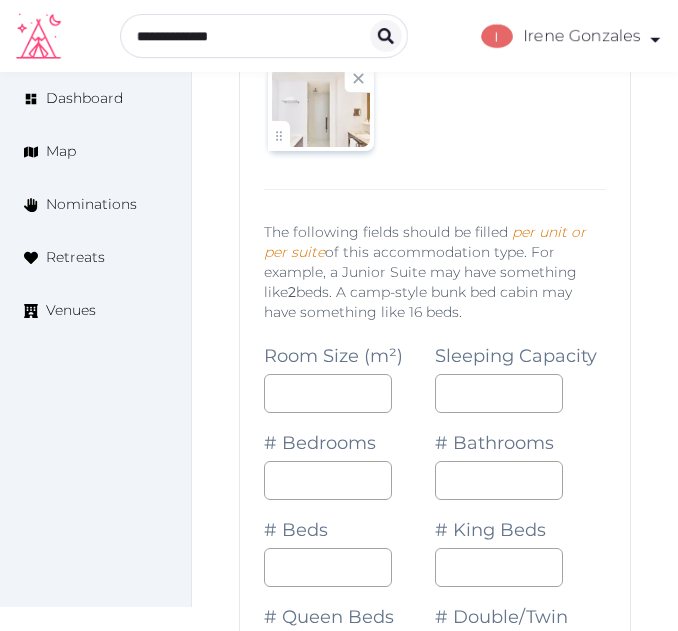 click on "Edit venue 76 %  complete Fill out all the fields in your listing to increase its completion percentage.   A higher completion percentage will make your listing more attractive and result in better matches. Hotel Barrière Le Majestic Cannes   View  listing   Open    Close CRM Lead Basic details Pricing and policies Retreat spaces Meeting spaces Accommodations Amenities Food and dining Activities and experiences Location Environment Types of retreats Brochures Notes Ownership Administration Activity This venue is live and visible to the public Mark draft Archive Venue owned by RetreatsAndVenues Manager [USERNAME]@[DOMAIN] Copy ownership transfer link Share this link with any user to transfer ownership of this venue. Users without accounts will be directed to register. Copy update link Share this link with venue owners to encourage them to update their venue details. Copy recommended link Share this link with venue owners to let them know they have been recommended. Copy shortlist link ***" at bounding box center [435, -30706] 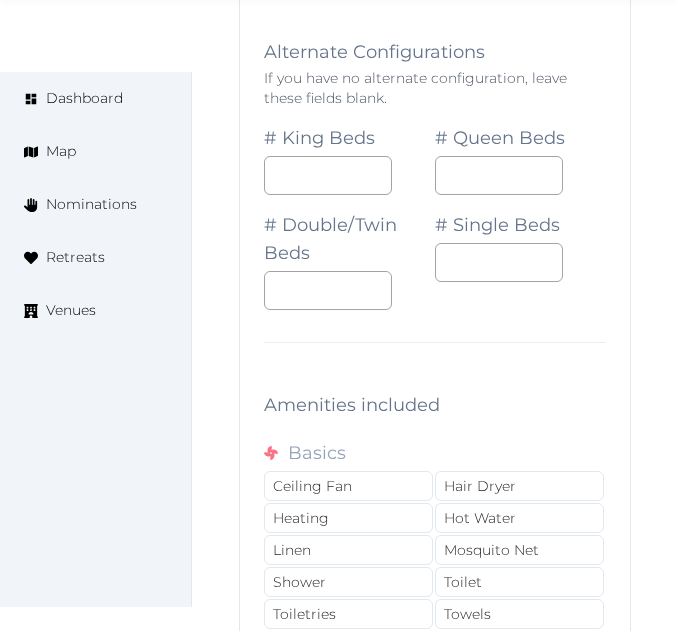 scroll, scrollTop: 65727, scrollLeft: 0, axis: vertical 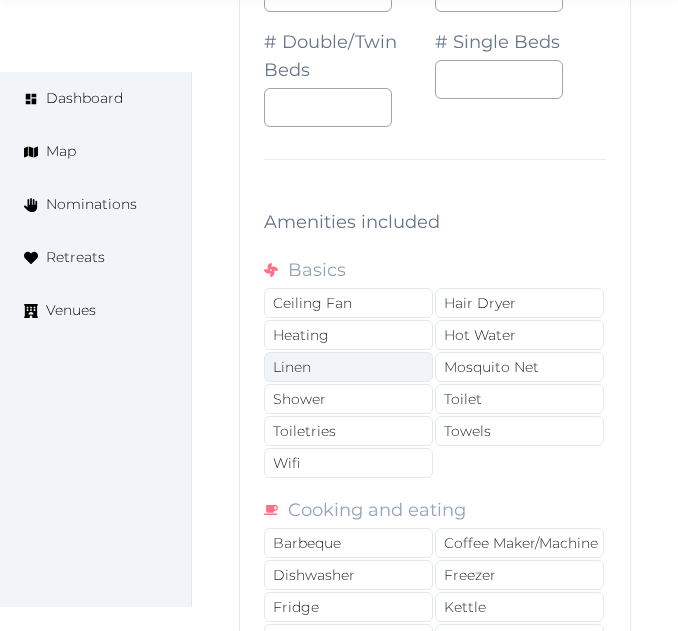 click on "Linen" at bounding box center (348, 367) 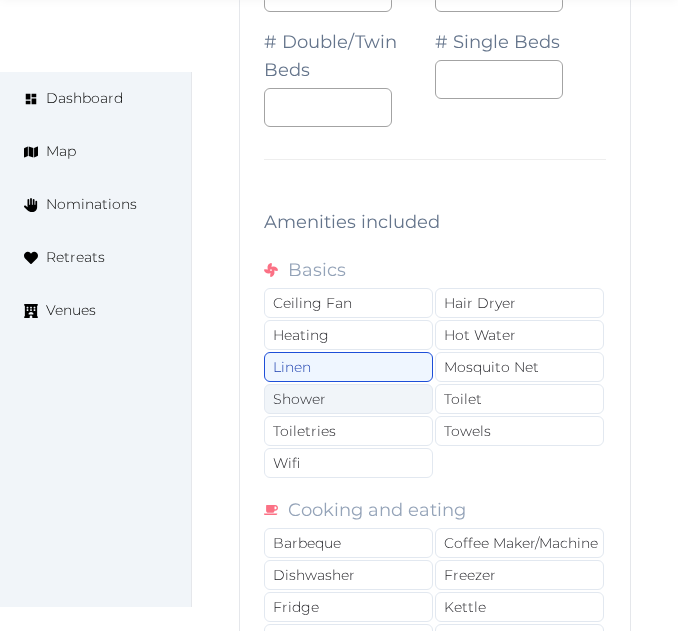 click on "Shower" at bounding box center (348, 399) 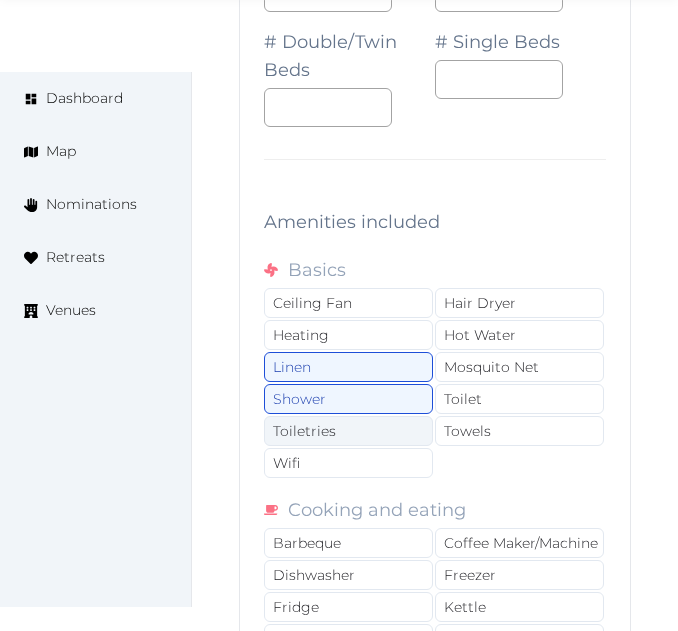 click on "Toiletries" at bounding box center (348, 431) 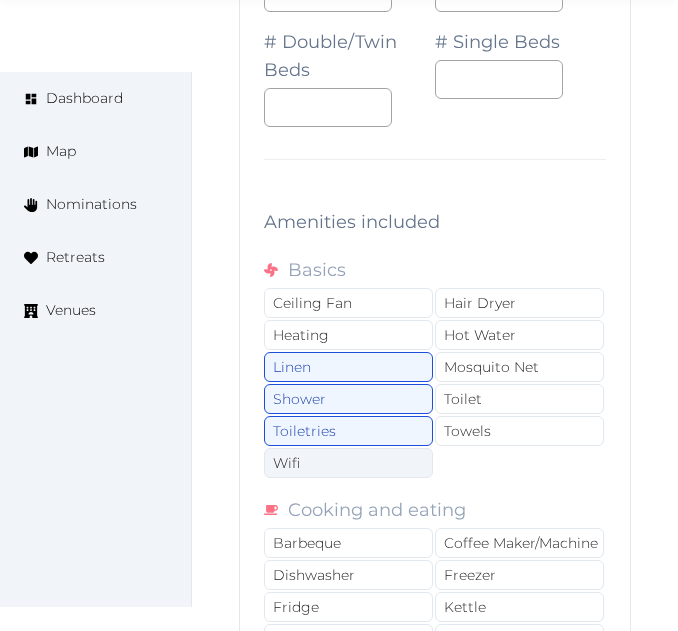 click on "Wifi" at bounding box center [348, 463] 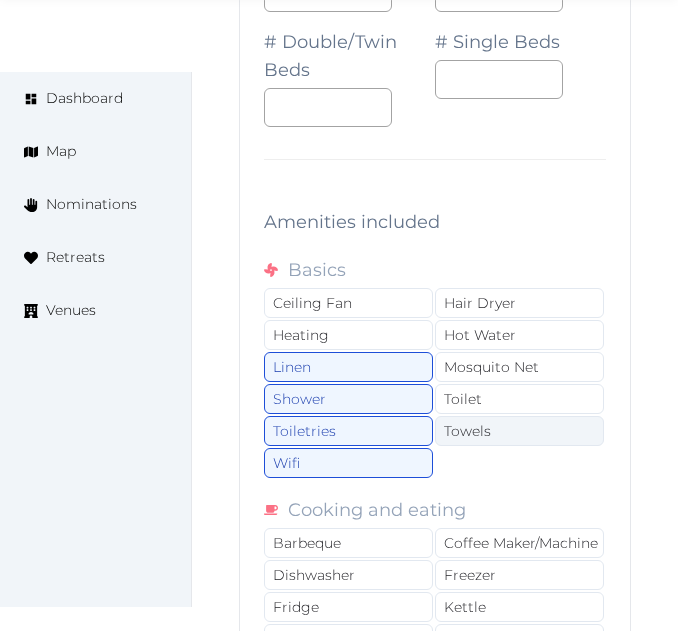 click on "Towels" at bounding box center (519, 431) 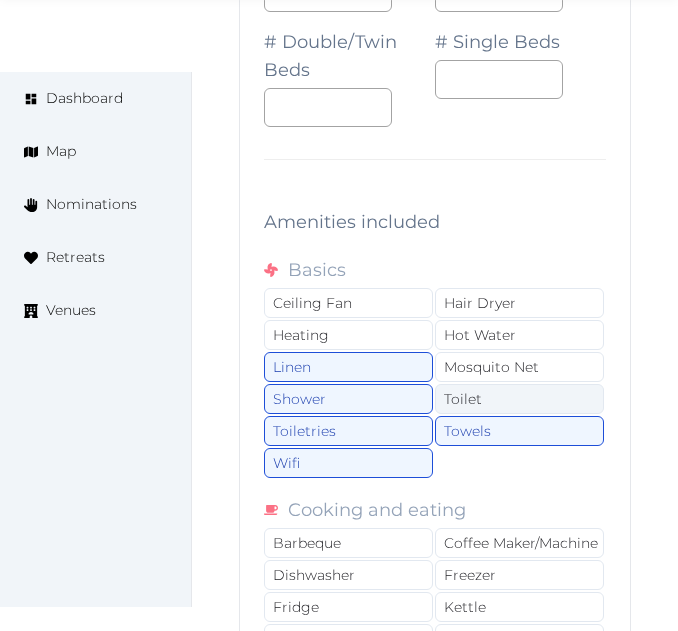 click on "Toilet" at bounding box center [519, 399] 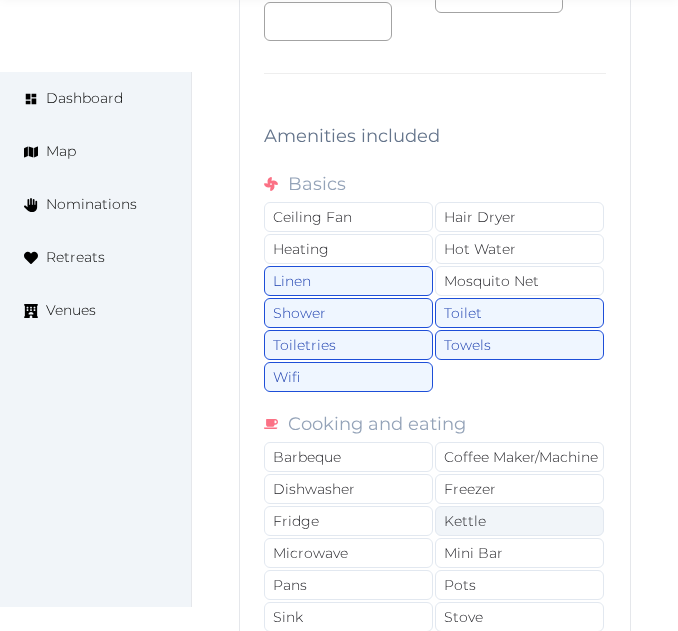 scroll, scrollTop: 65927, scrollLeft: 0, axis: vertical 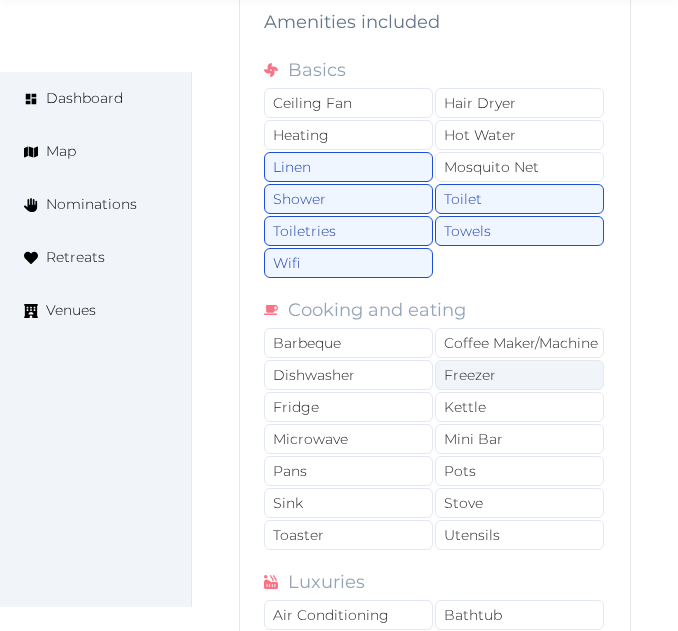 drag, startPoint x: 518, startPoint y: 375, endPoint x: 515, endPoint y: 399, distance: 24.186773 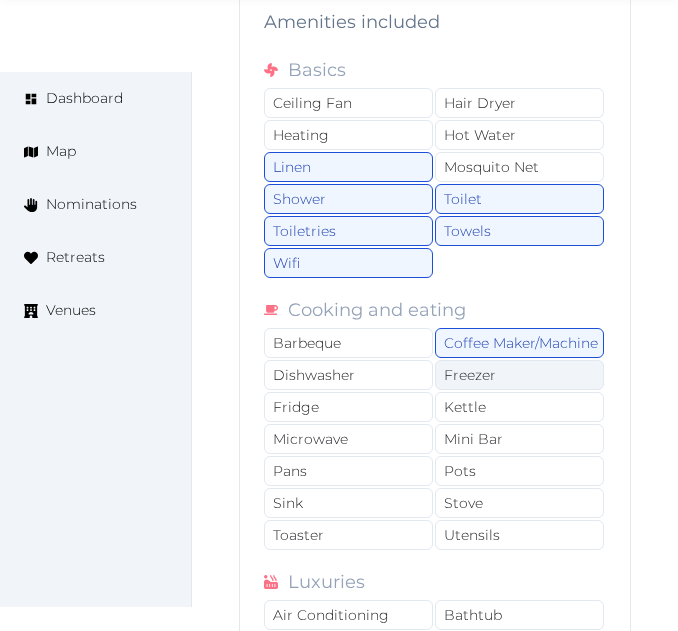 drag, startPoint x: 535, startPoint y: 456, endPoint x: 568, endPoint y: 409, distance: 57.428215 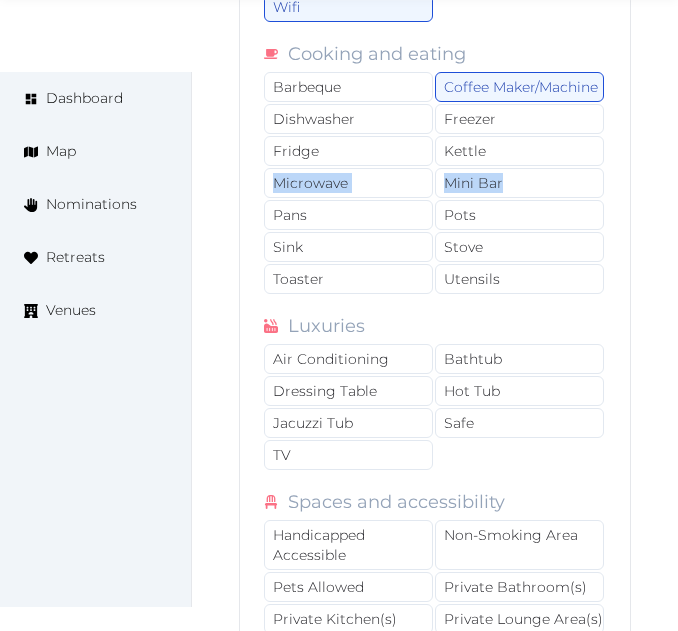 scroll, scrollTop: 66227, scrollLeft: 0, axis: vertical 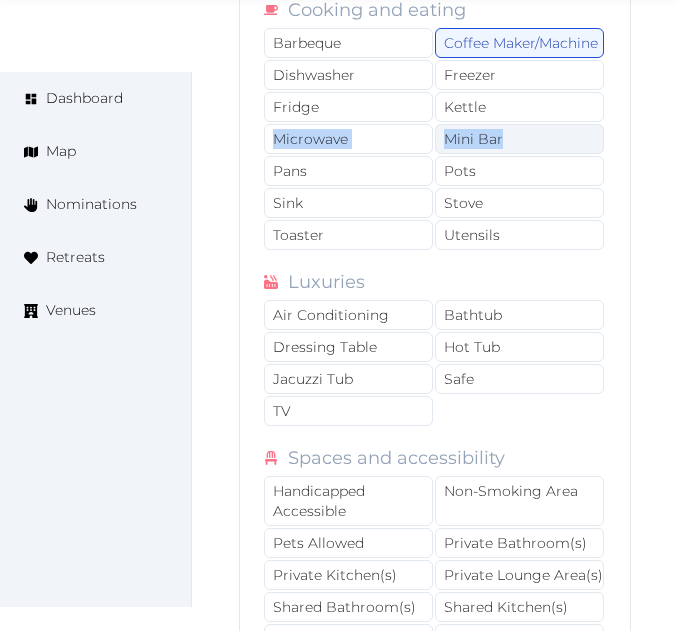 click on "Mini Bar" at bounding box center [519, 139] 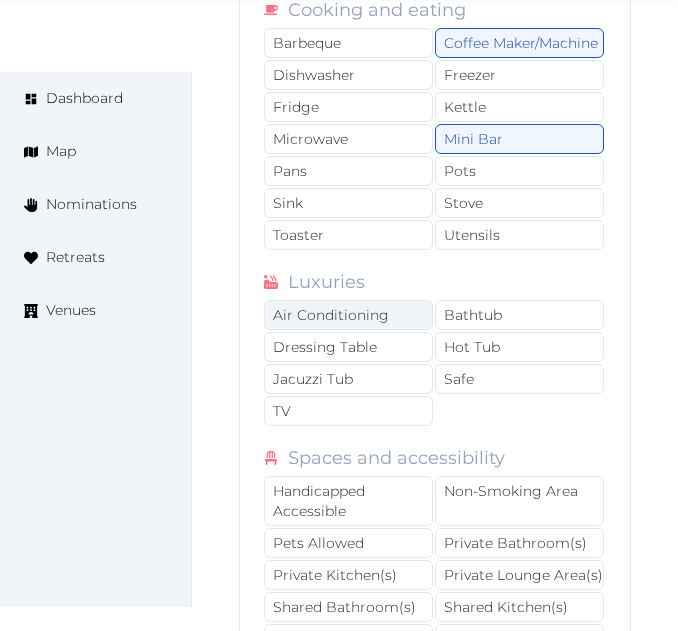 click on "Air Conditioning" at bounding box center (348, 315) 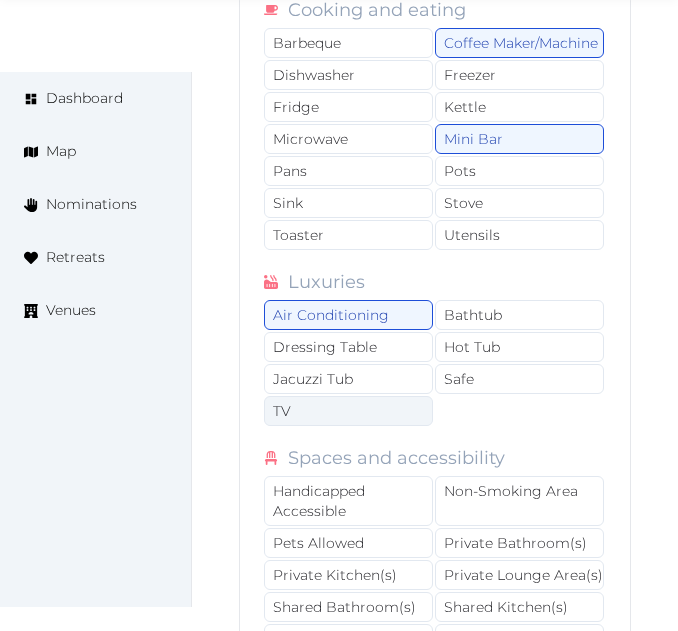 click on "TV" at bounding box center (348, 411) 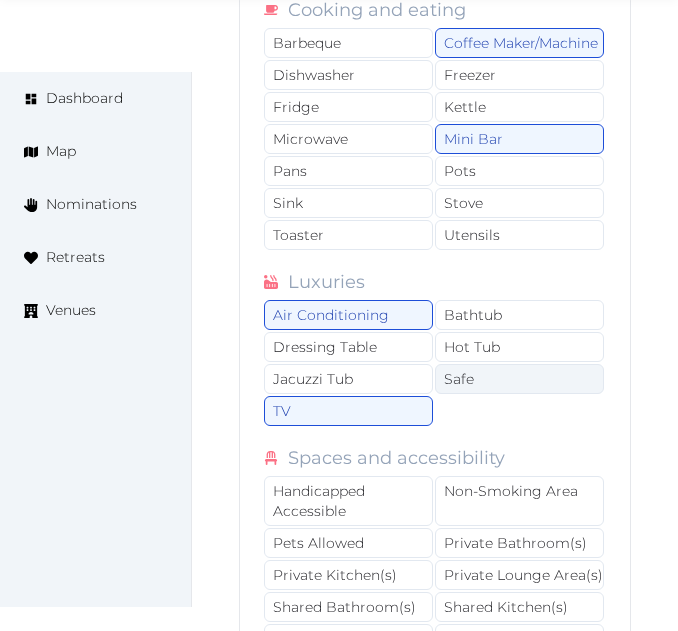 click on "Safe" at bounding box center (519, 379) 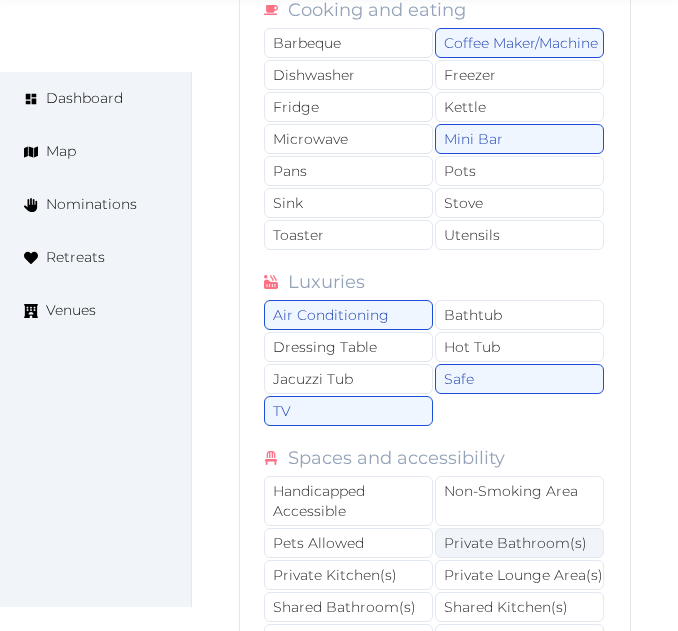 click on "Private Bathroom(s)" at bounding box center (519, 543) 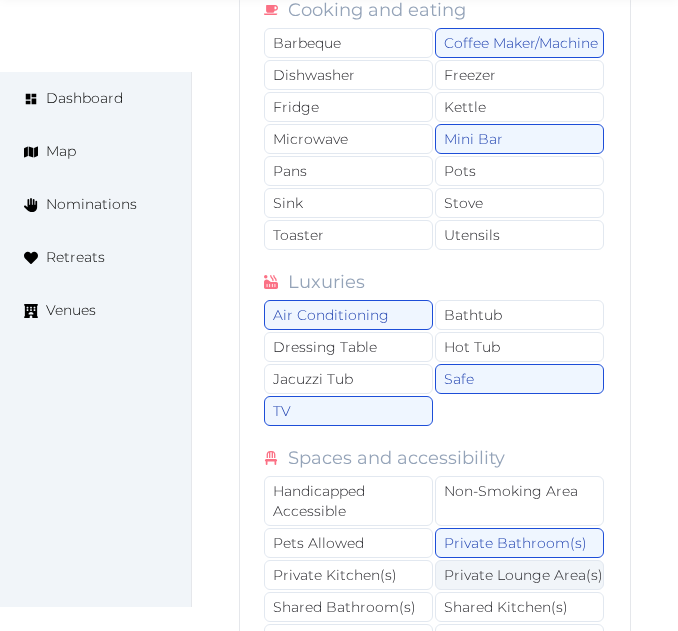 click on "Private Lounge Area(s)" at bounding box center (519, 575) 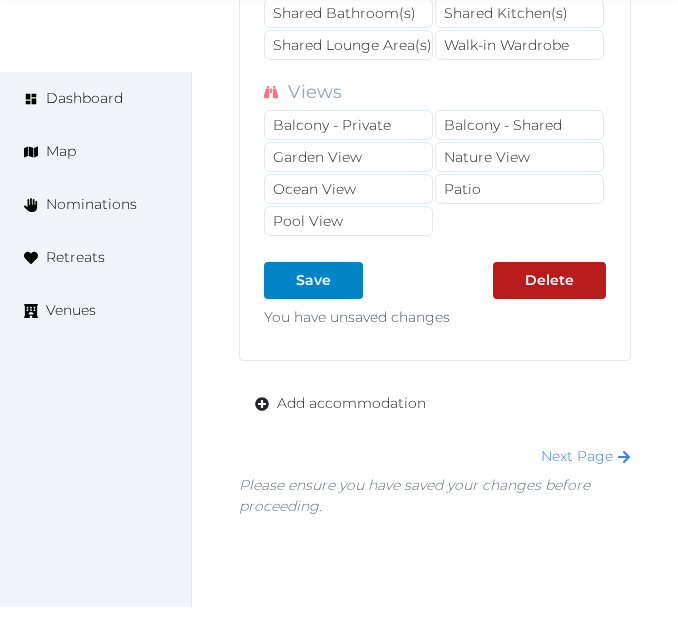 scroll, scrollTop: 66827, scrollLeft: 0, axis: vertical 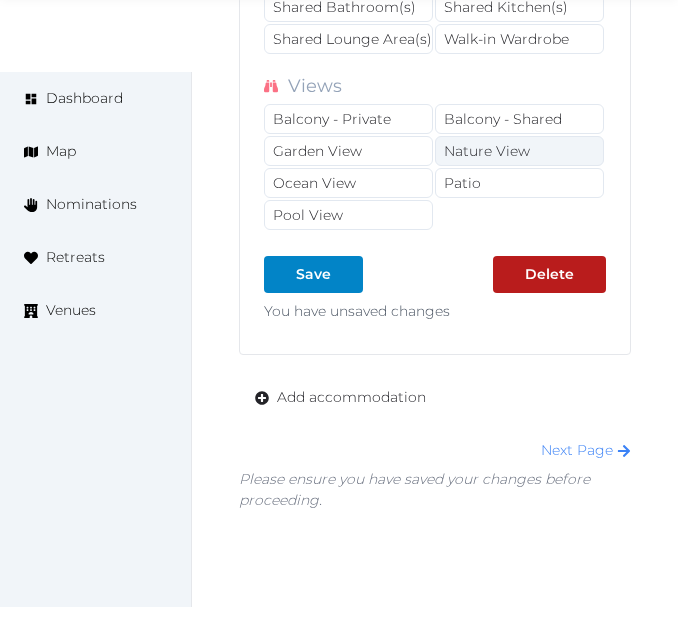 click on "Nature View" at bounding box center [519, 151] 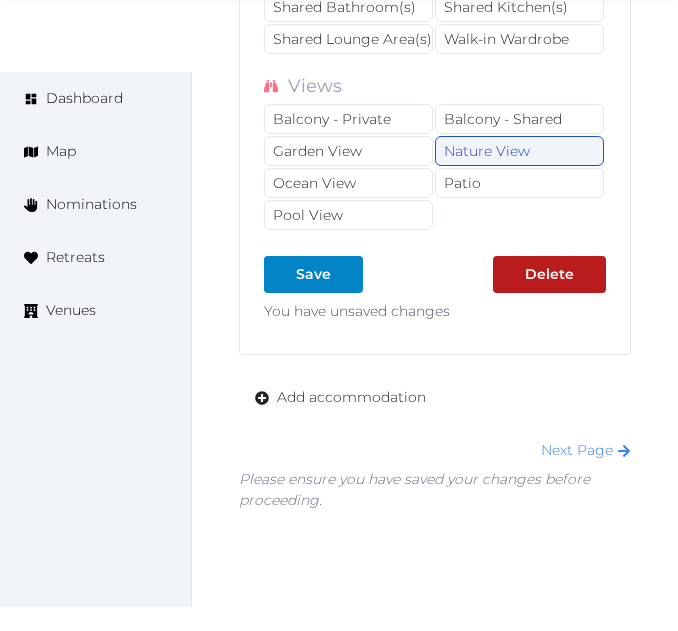 click on "Nature View" at bounding box center [519, 151] 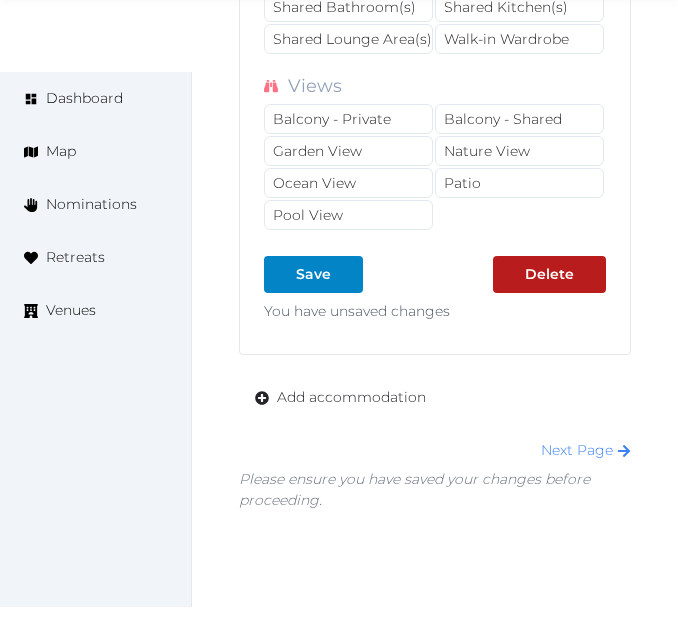 click on "**********" at bounding box center [435, -1346] 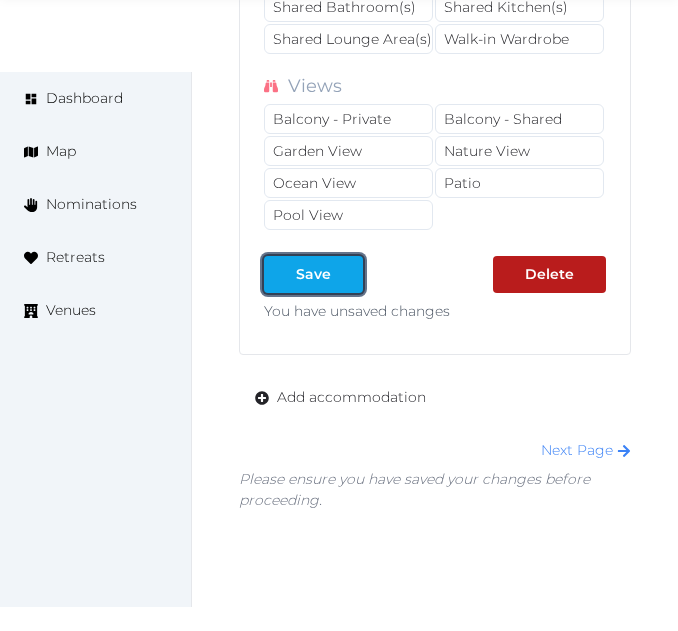 click on "Save" at bounding box center [313, 274] 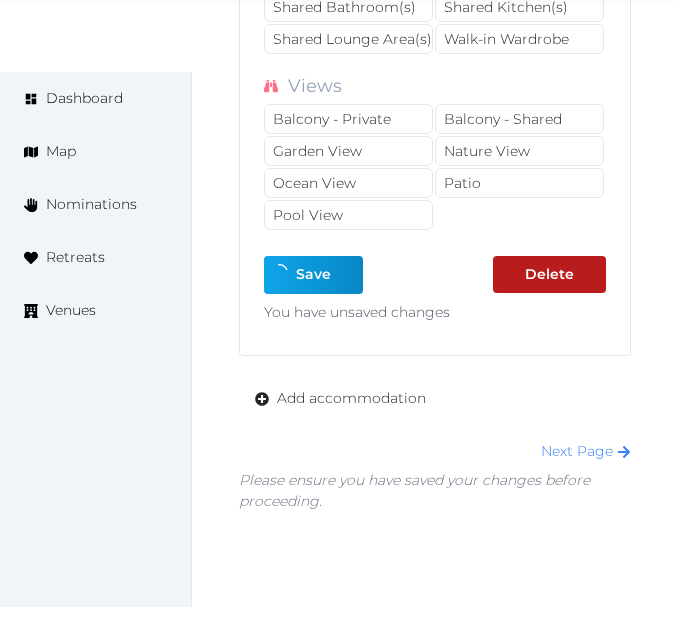 type on "*" 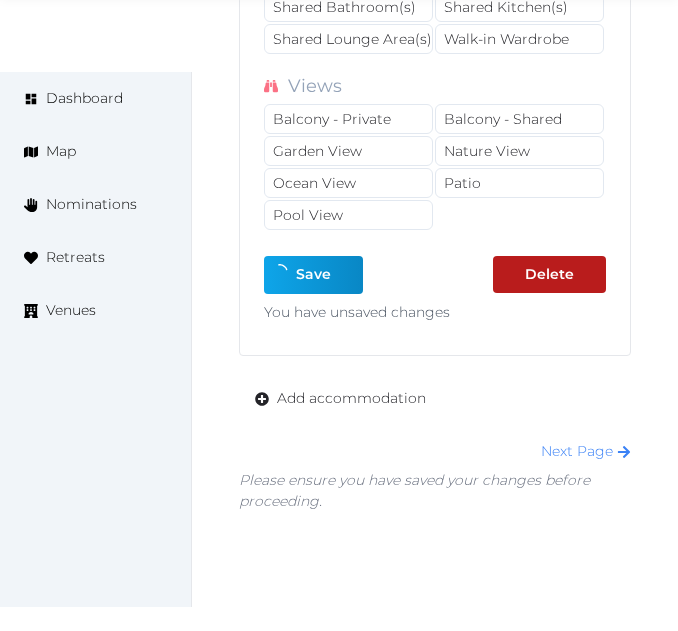 type on "*" 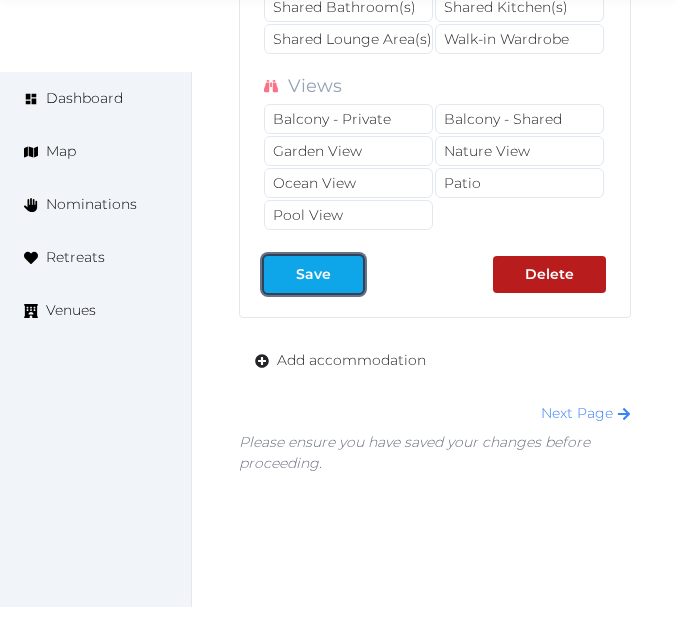 click on "Save" at bounding box center [313, 274] 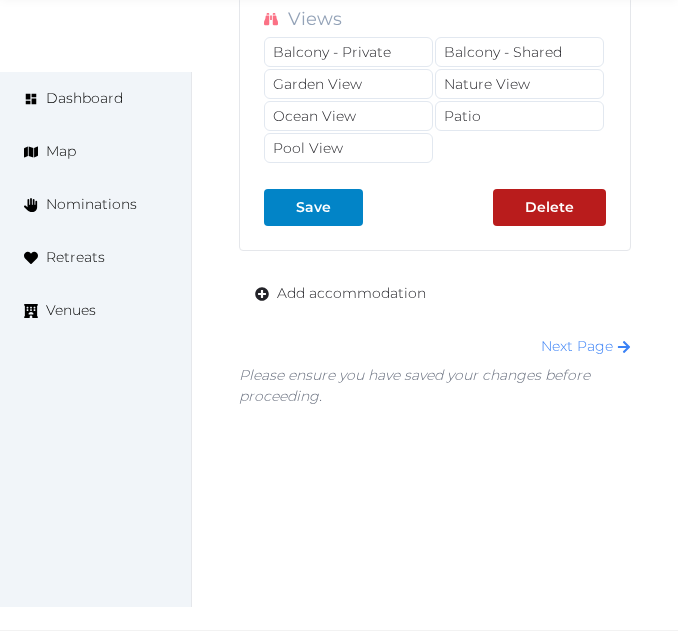 scroll, scrollTop: 66922, scrollLeft: 0, axis: vertical 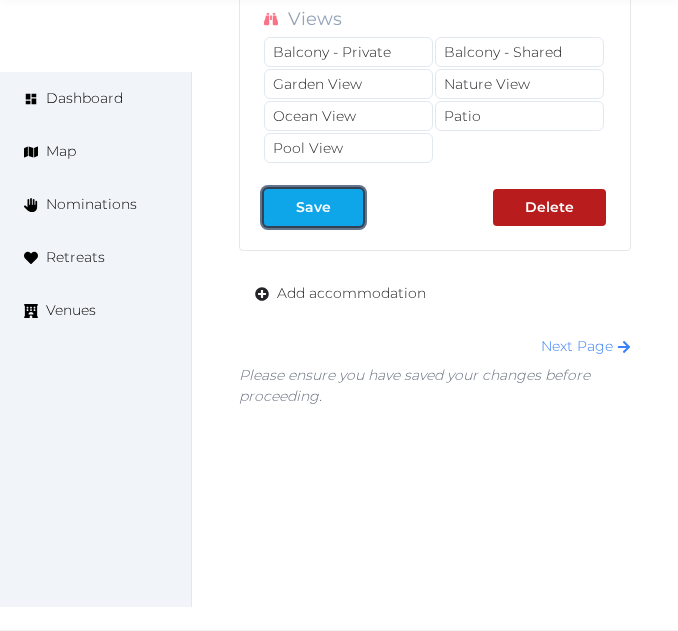 drag, startPoint x: 283, startPoint y: 193, endPoint x: 292, endPoint y: 218, distance: 26.57066 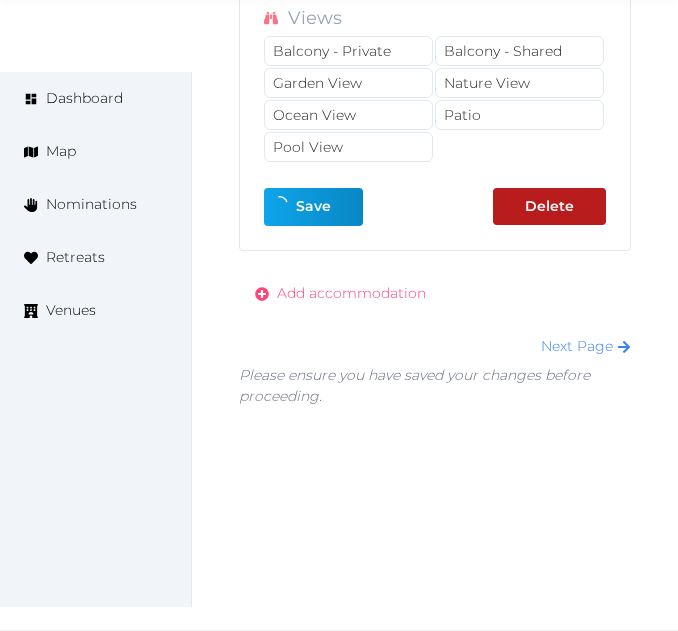 click on "Add accommodation" at bounding box center [351, 293] 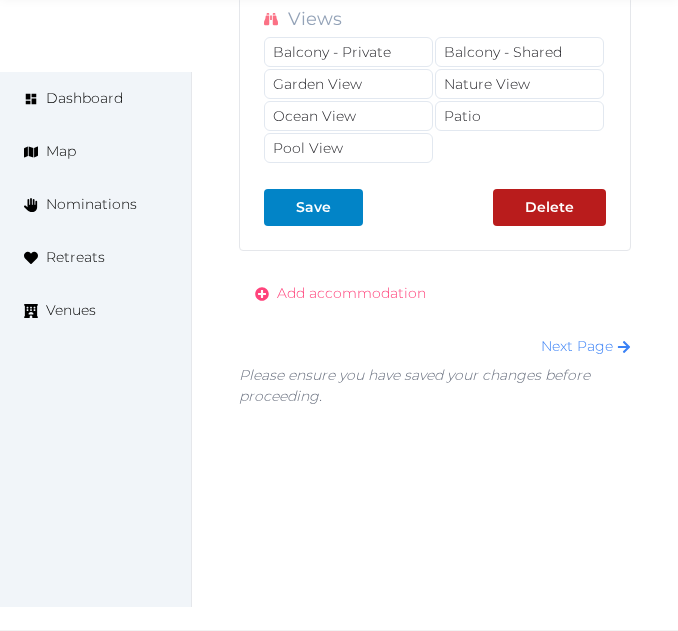 click on "Add accommodation" at bounding box center (351, 293) 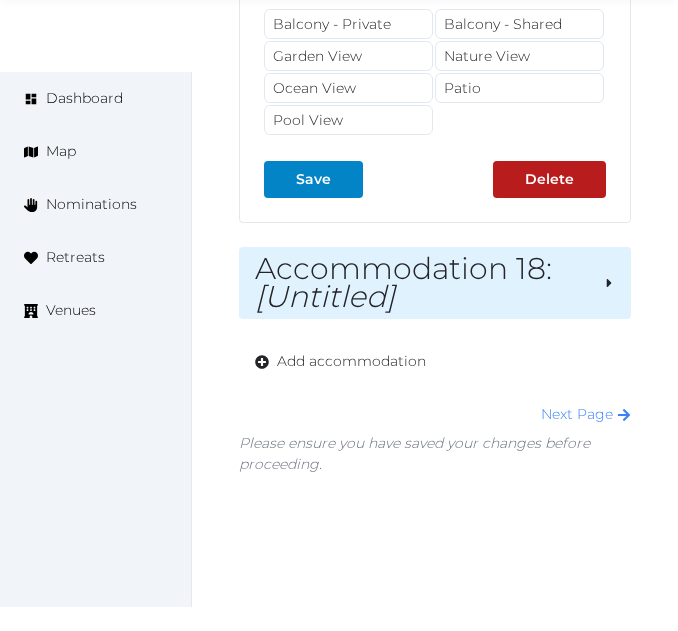 click on "Accommodation 18 :  [Untitled]" at bounding box center [435, 283] 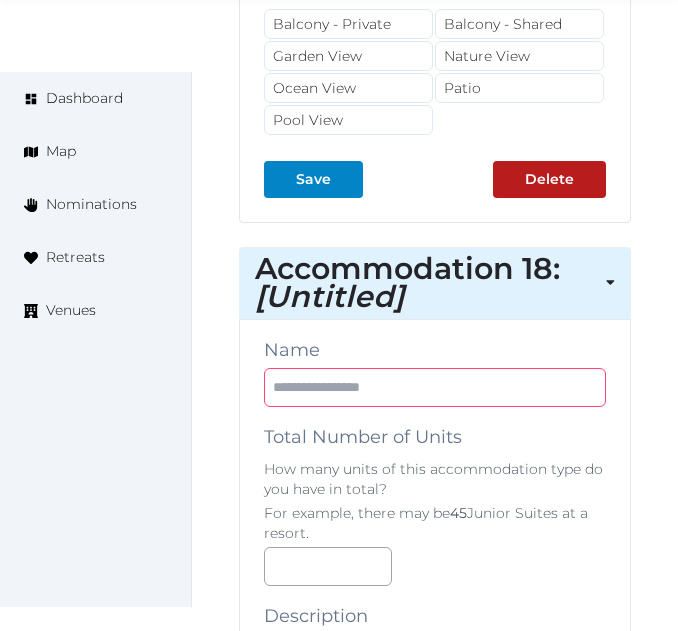 click at bounding box center [435, 387] 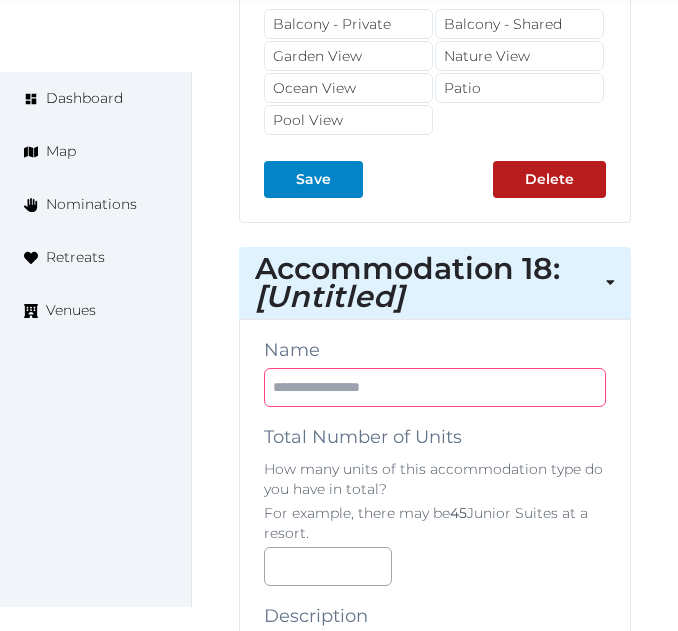 paste on "**********" 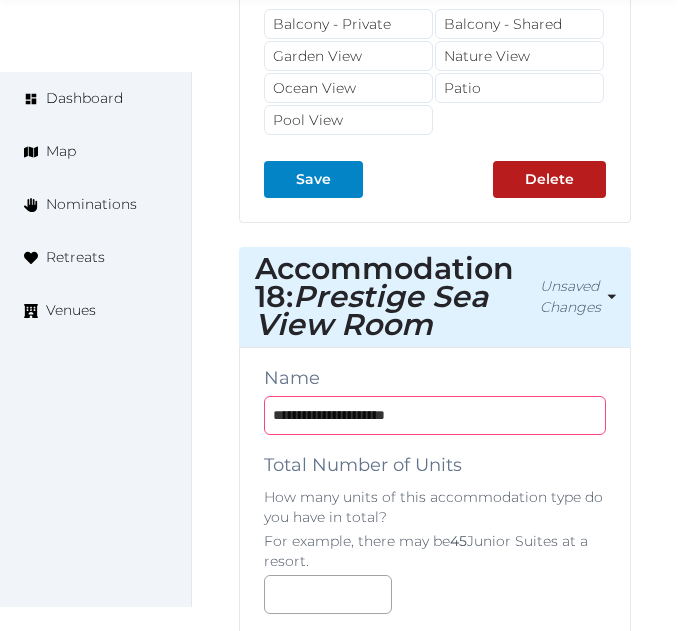 type on "**********" 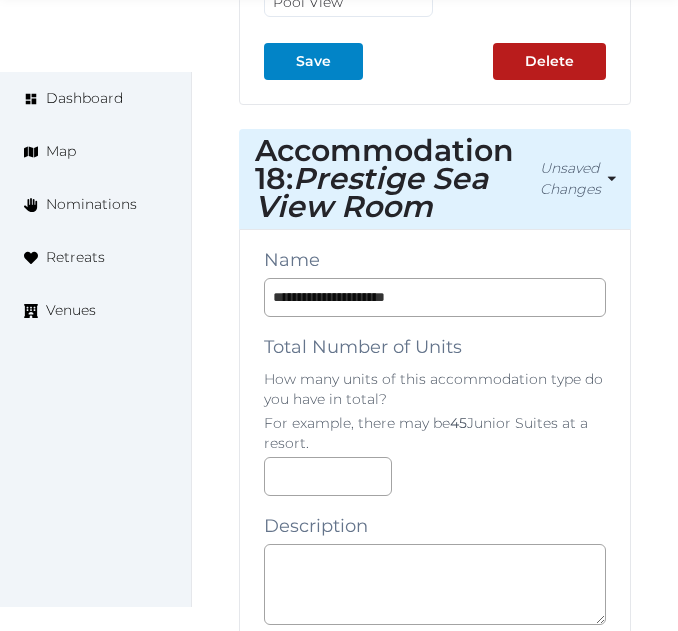 scroll, scrollTop: 67222, scrollLeft: 0, axis: vertical 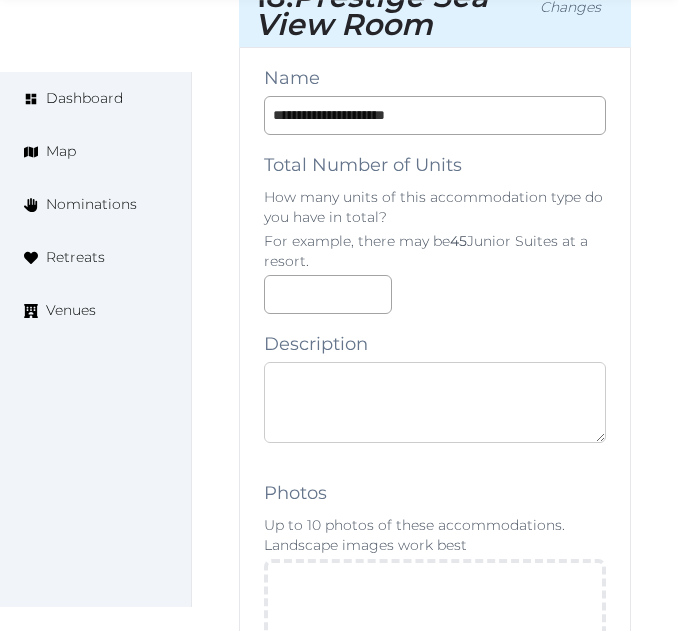 click at bounding box center [435, 402] 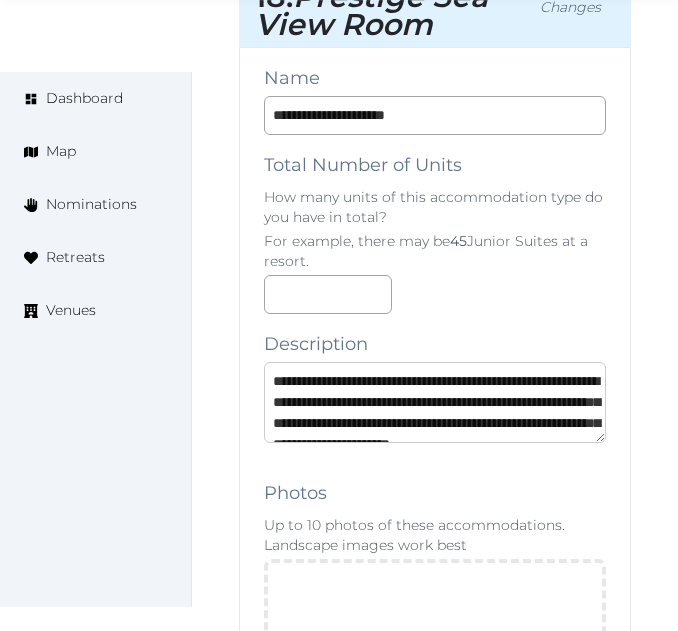 scroll, scrollTop: 95, scrollLeft: 0, axis: vertical 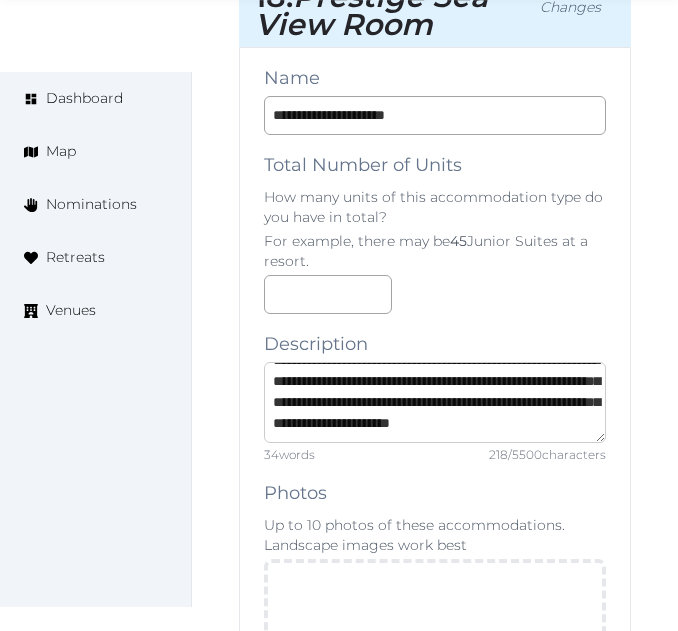 type on "**********" 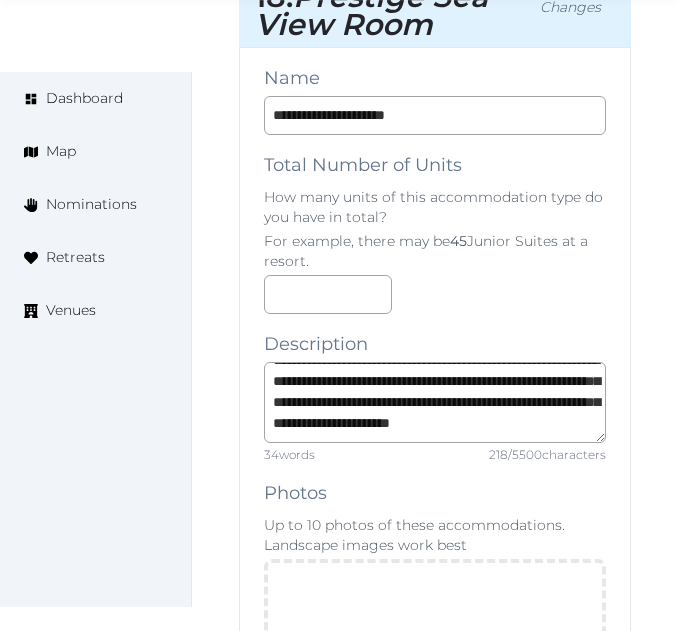 scroll, scrollTop: 105, scrollLeft: 0, axis: vertical 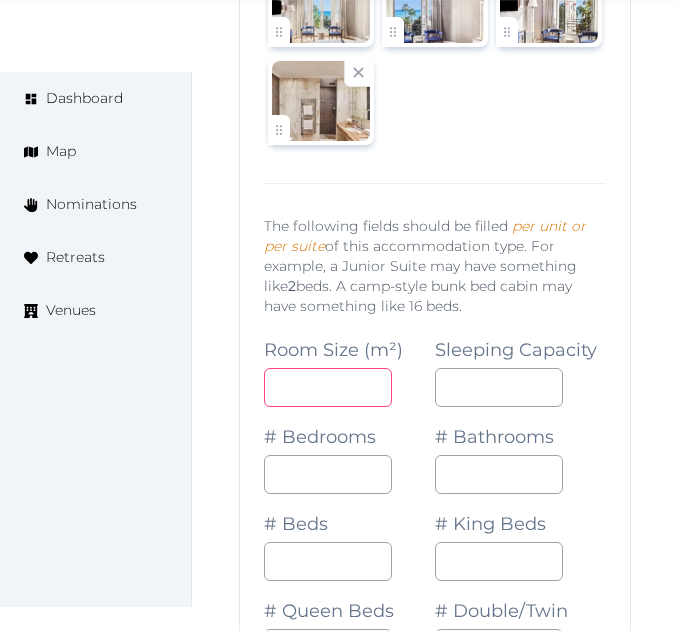 click at bounding box center (328, 387) 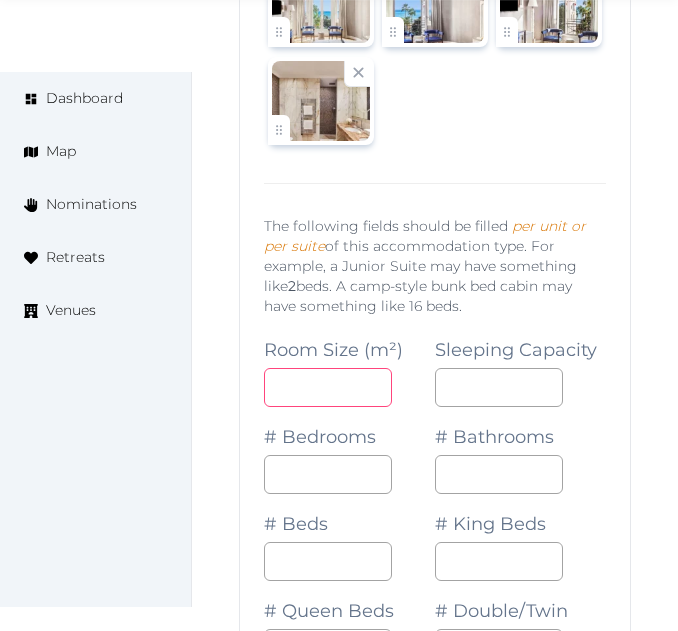 type on "**" 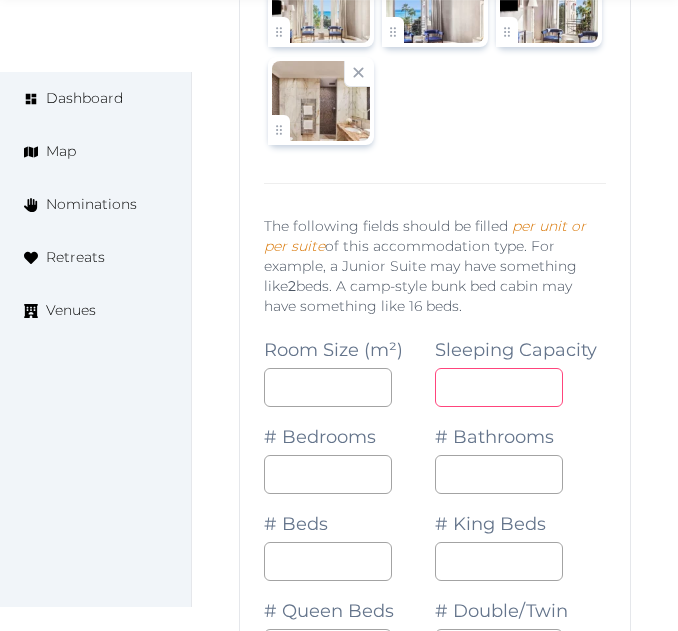 click at bounding box center (499, 387) 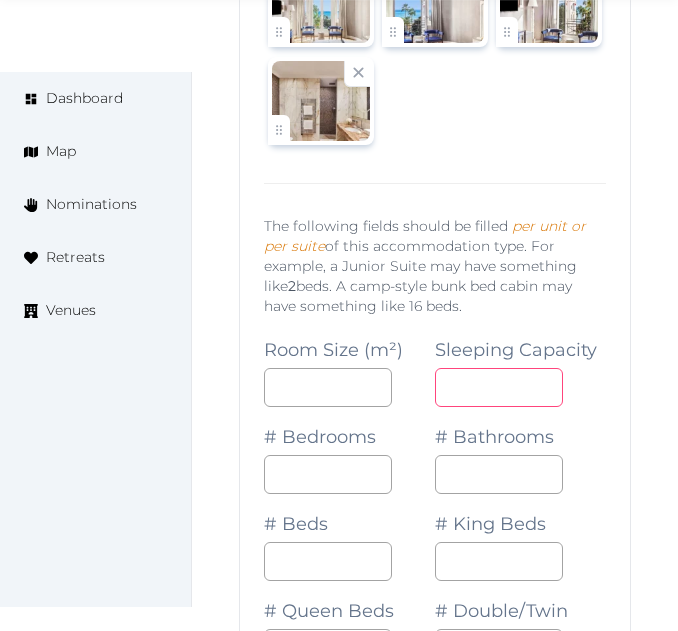 click at bounding box center (499, 387) 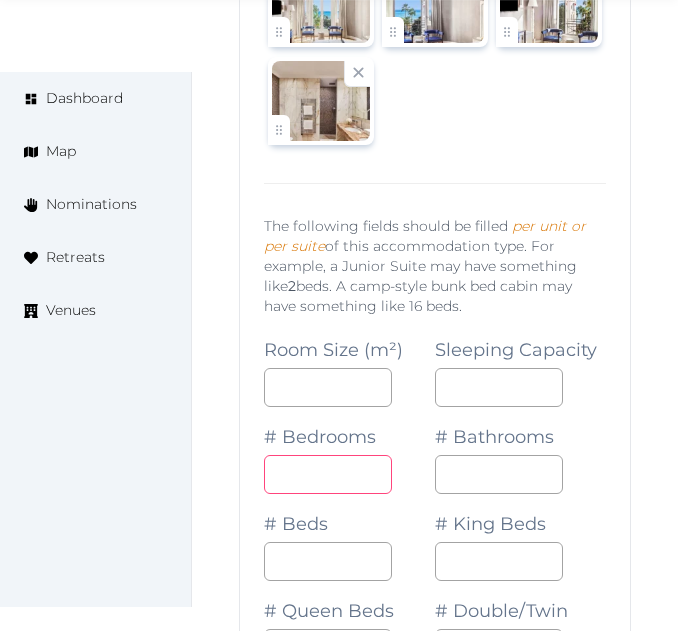click at bounding box center [328, 474] 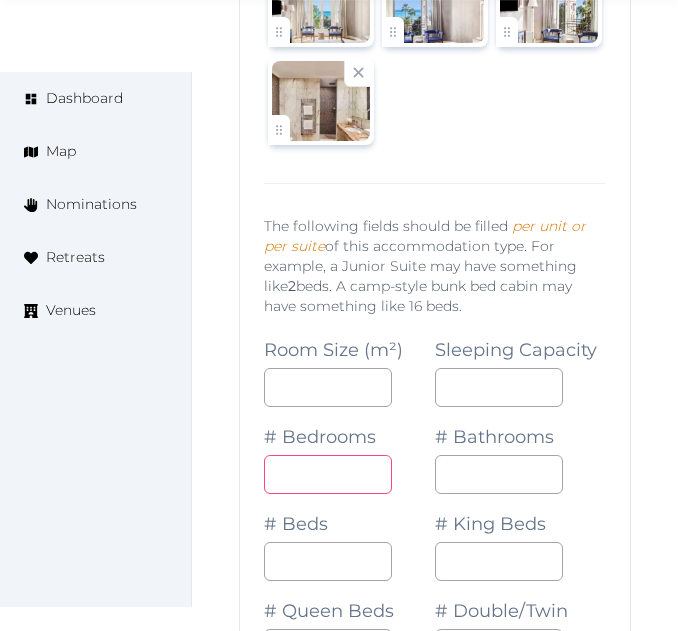 type on "*" 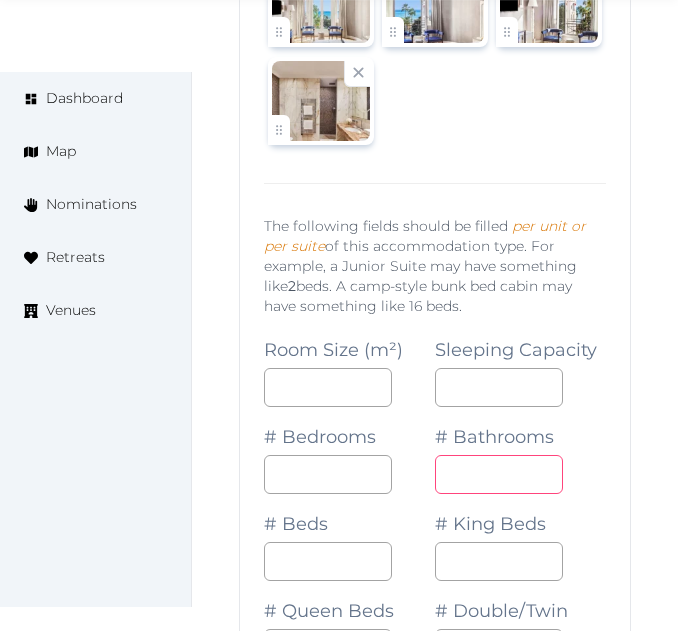 click on "*" at bounding box center [499, 474] 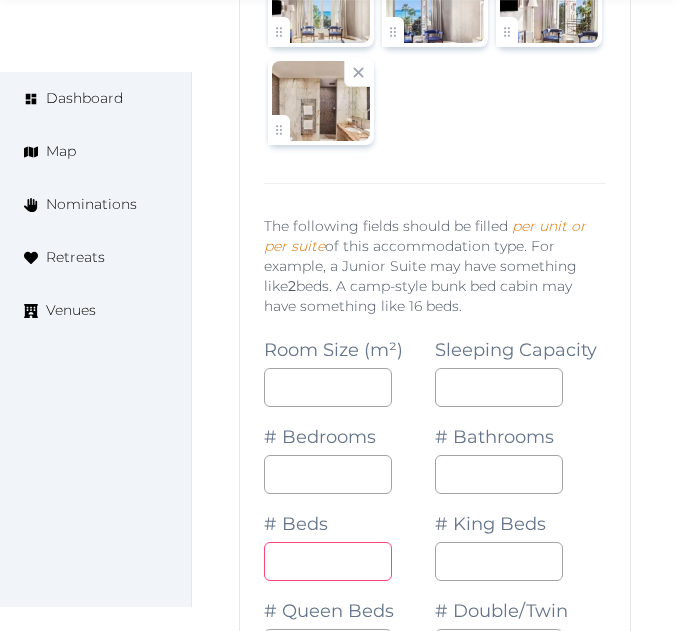click on "*" at bounding box center (328, 561) 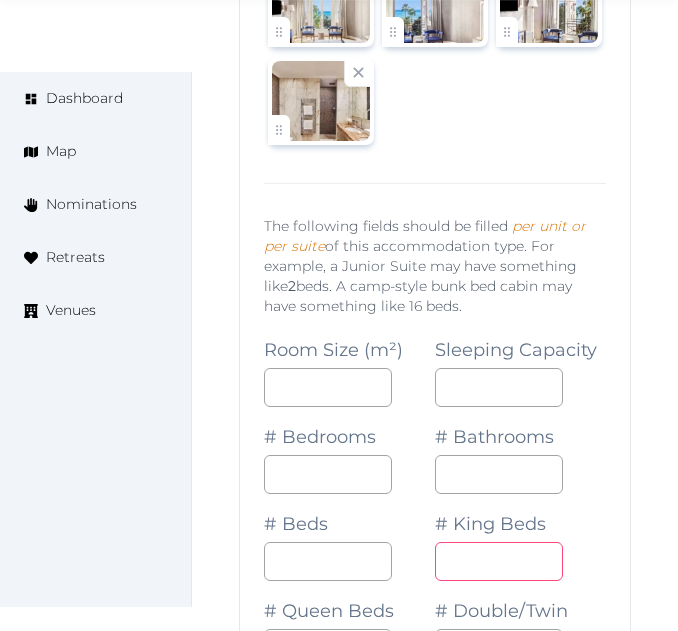 click at bounding box center [499, 561] 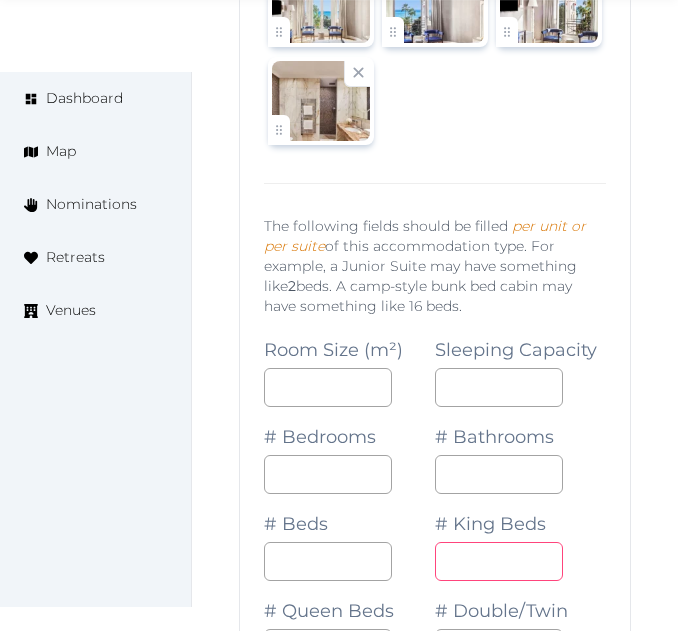 type on "*" 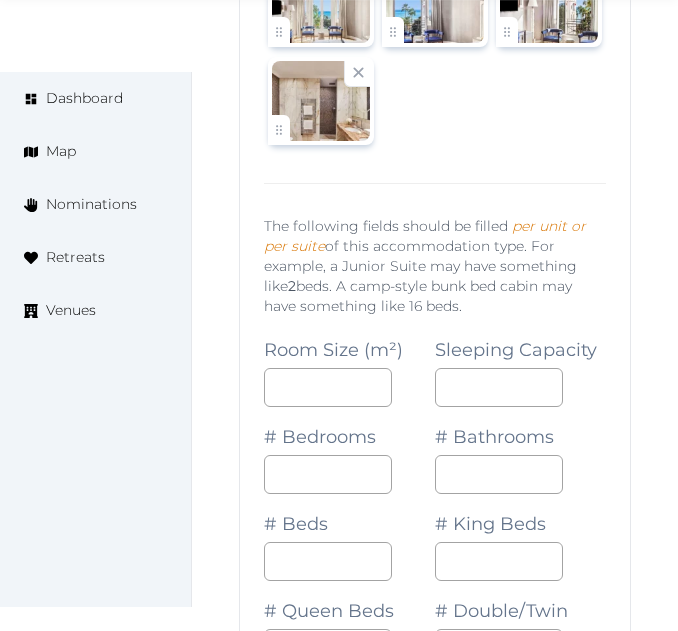 click on "# Bathrooms *" at bounding box center (520, 450) 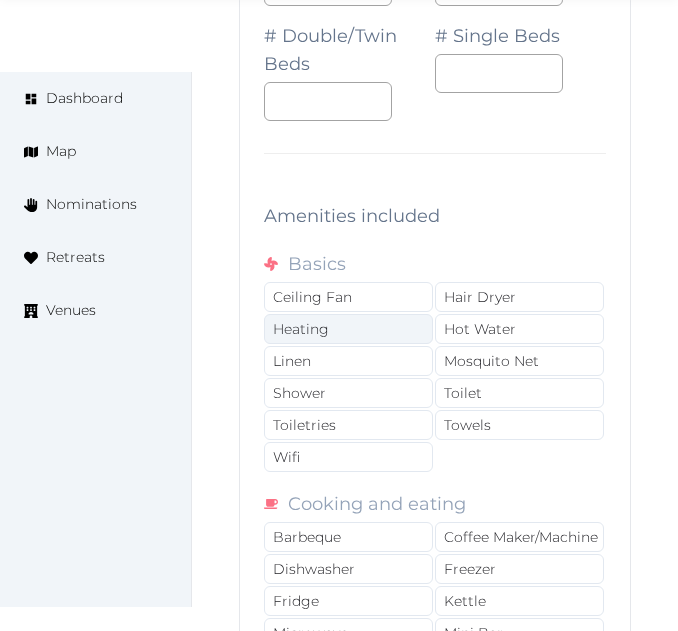 scroll, scrollTop: 69947, scrollLeft: 0, axis: vertical 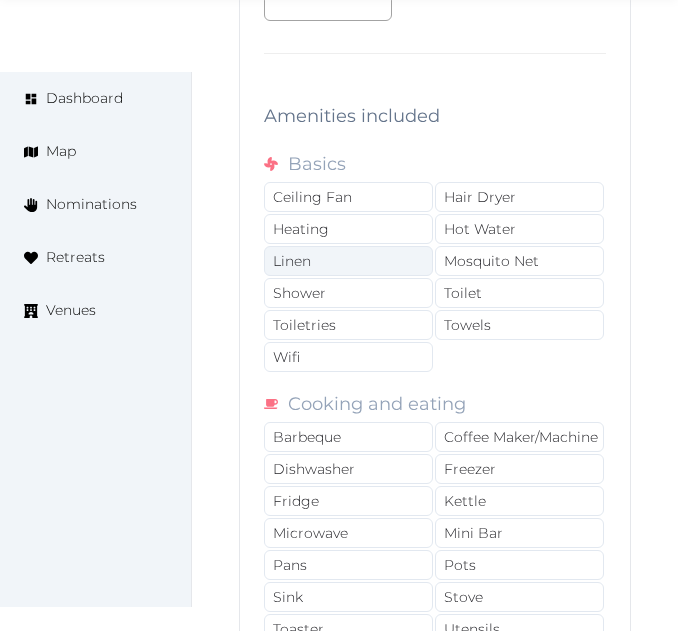 drag, startPoint x: 365, startPoint y: 291, endPoint x: 349, endPoint y: 322, distance: 34.88553 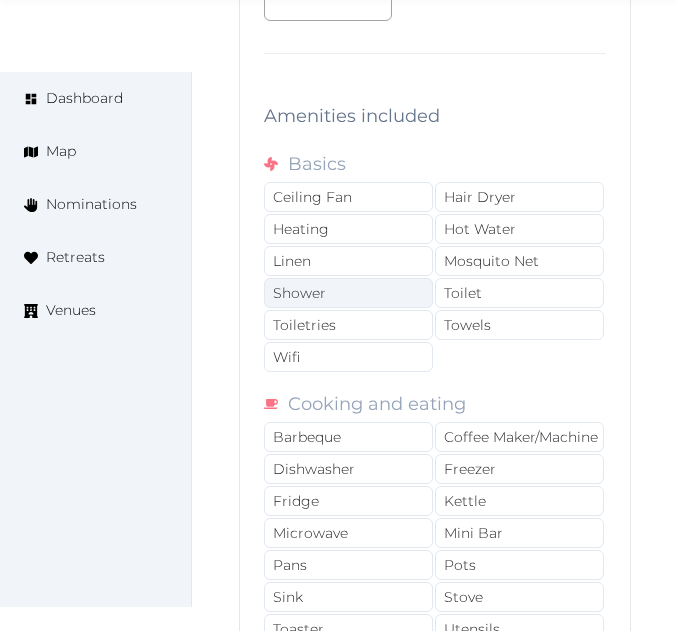 click on "Linen" at bounding box center (348, 261) 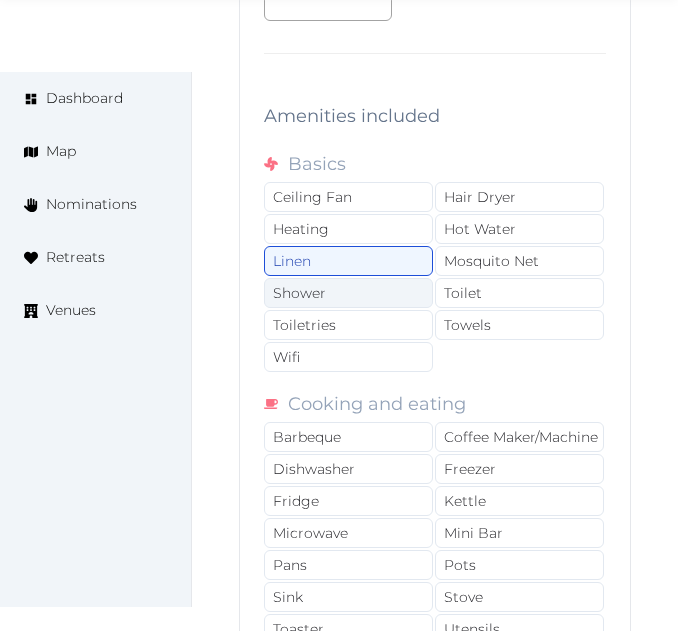 click on "Shower" at bounding box center [348, 293] 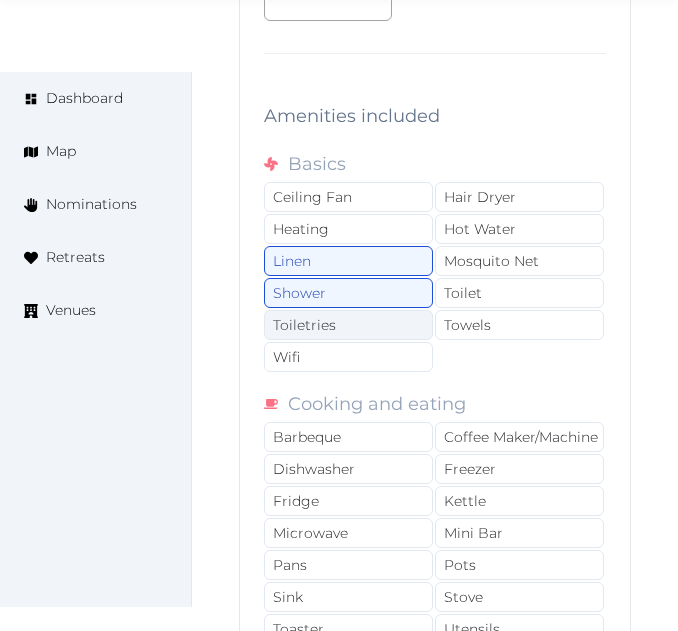 click on "Toiletries" at bounding box center [348, 325] 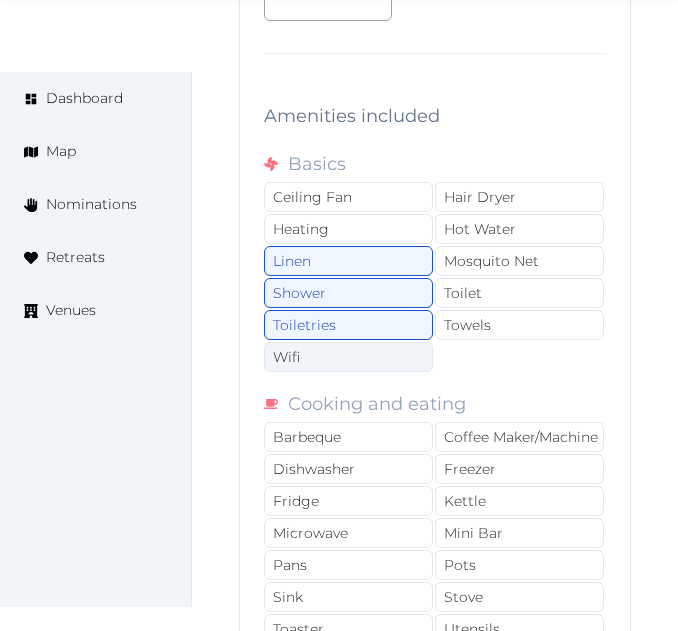 click on "Wifi" at bounding box center (348, 357) 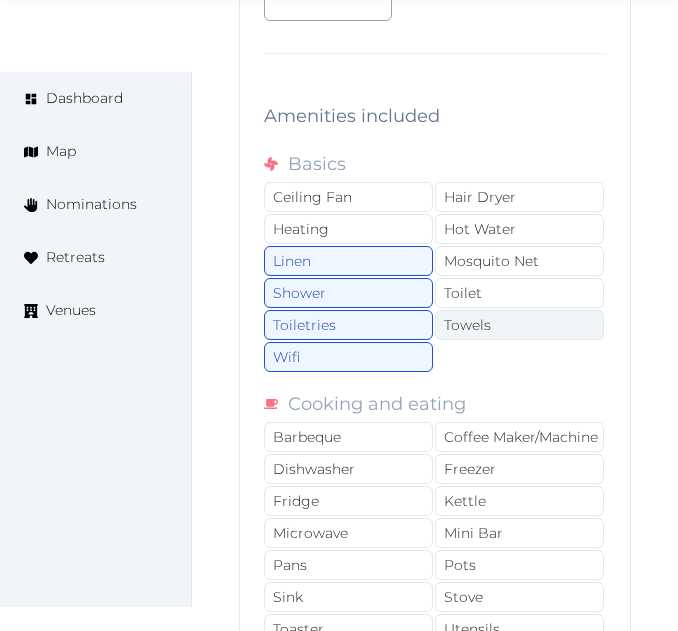 click on "Towels" at bounding box center [519, 325] 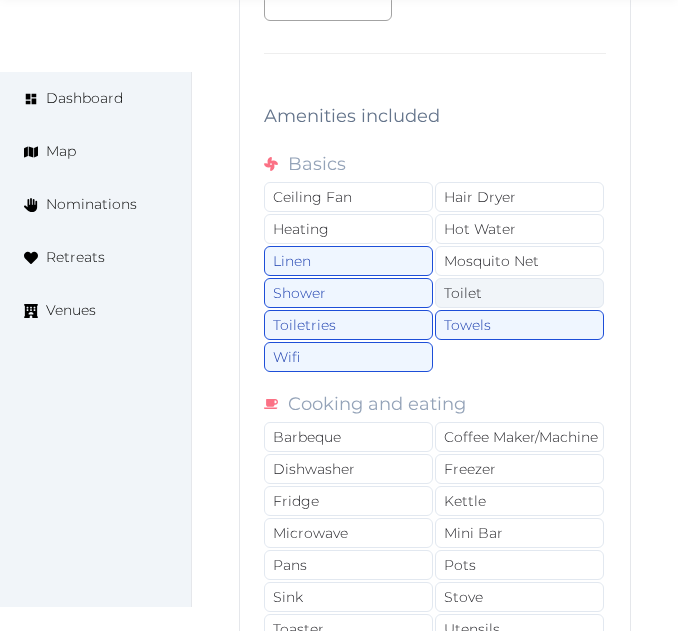 drag, startPoint x: 536, startPoint y: 325, endPoint x: 531, endPoint y: 343, distance: 18.681541 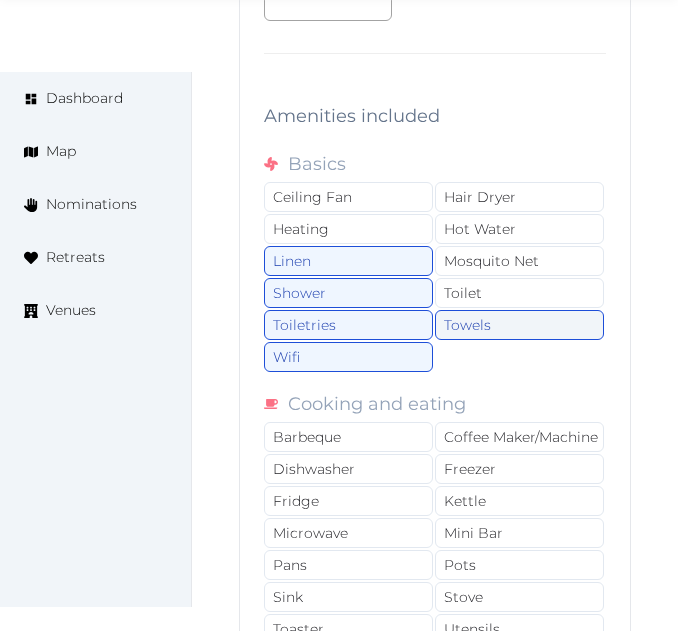 click on "Toilet" at bounding box center (519, 293) 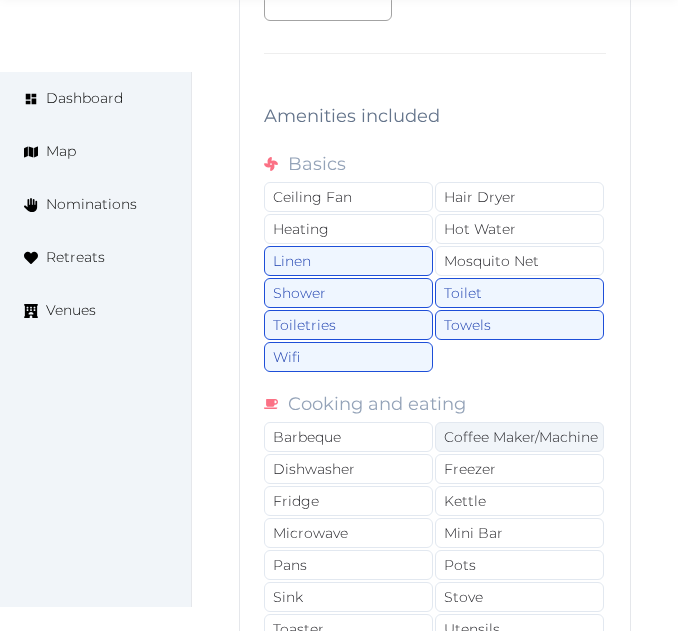 click on "Coffee Maker/Machine" at bounding box center (519, 437) 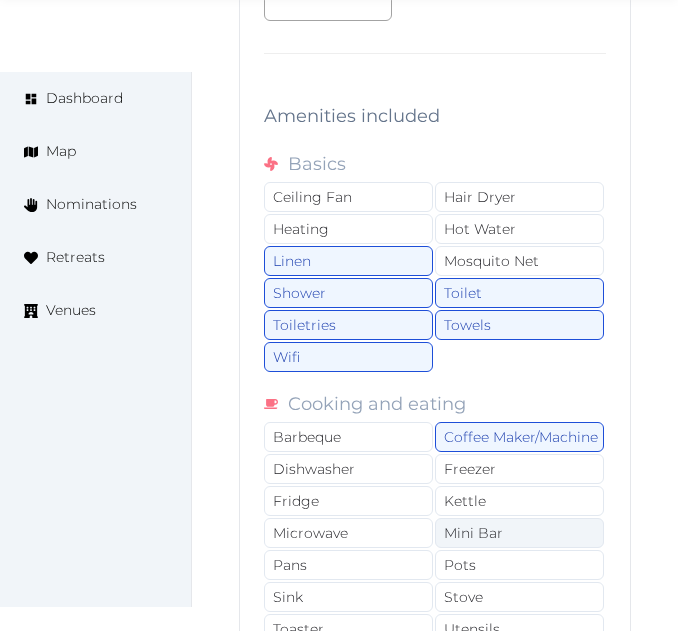 click on "Mini Bar" at bounding box center (519, 533) 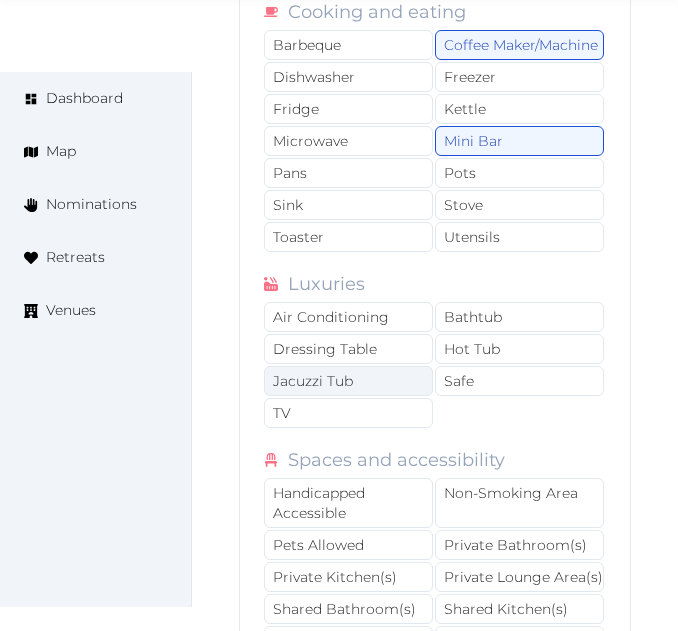 scroll, scrollTop: 70347, scrollLeft: 0, axis: vertical 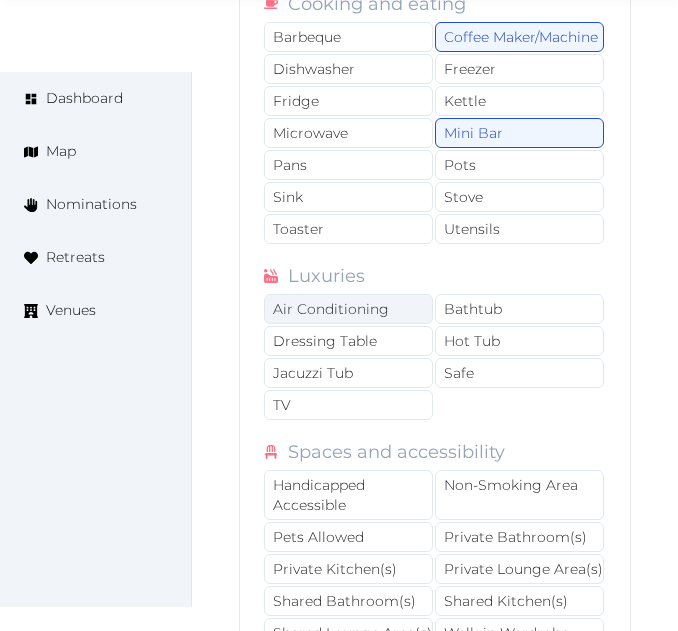click on "Air Conditioning" at bounding box center [348, 309] 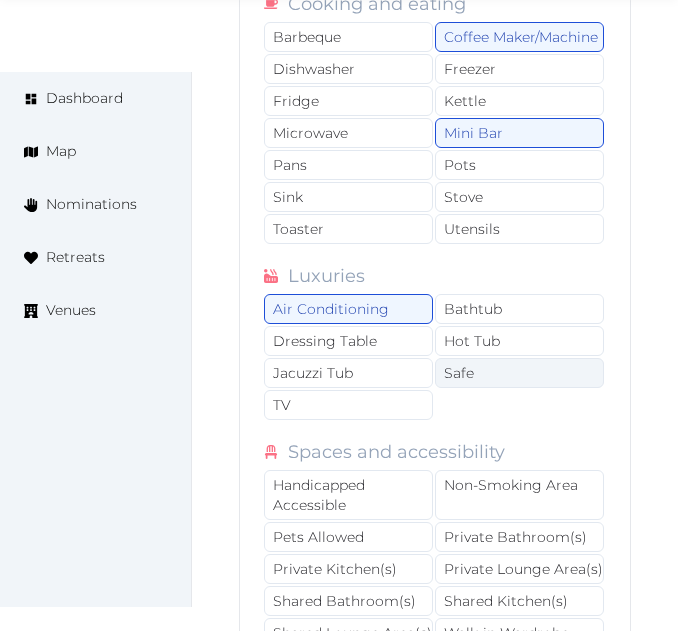 drag, startPoint x: 389, startPoint y: 436, endPoint x: 465, endPoint y: 410, distance: 80.32434 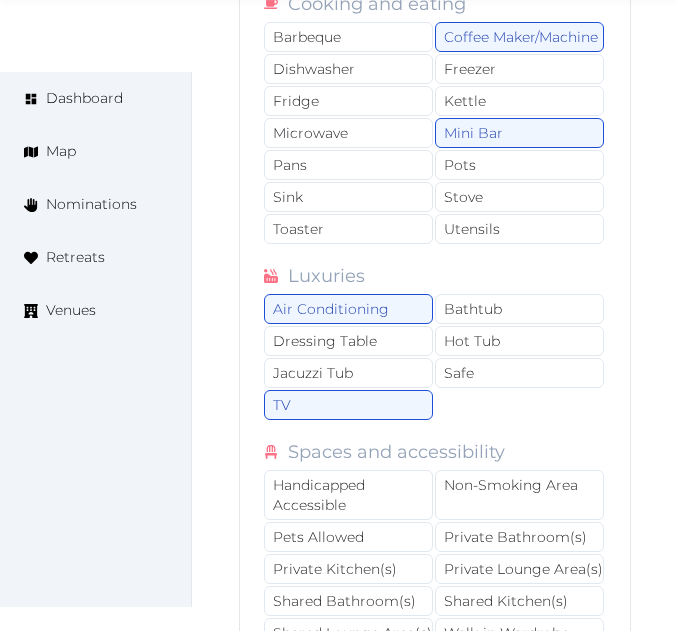 click on "Air Conditioning Bathtub Dressing Table Hot Tub Jacuzzi Tub Safe TV" at bounding box center (435, 358) 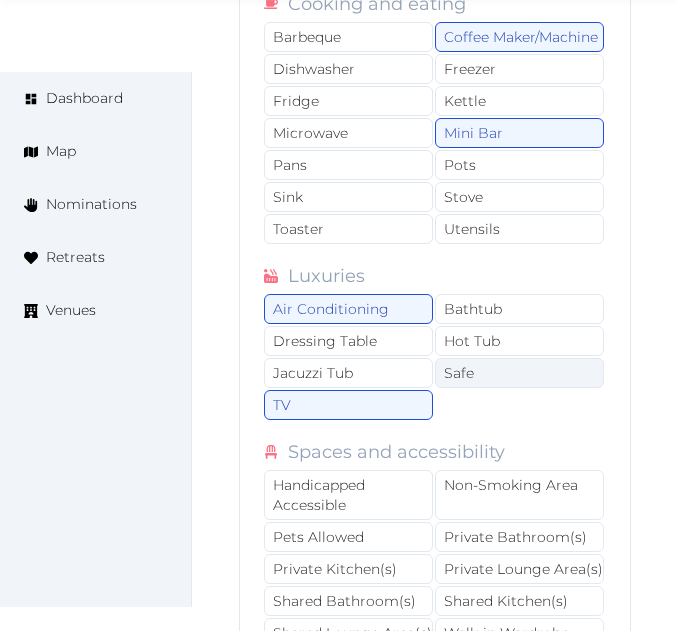 drag, startPoint x: 545, startPoint y: 343, endPoint x: 543, endPoint y: 400, distance: 57.035076 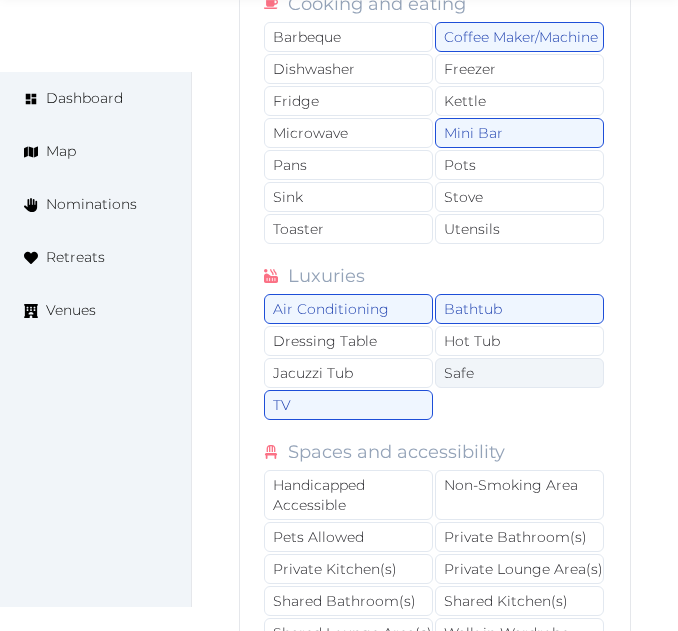 click on "Safe" at bounding box center [519, 373] 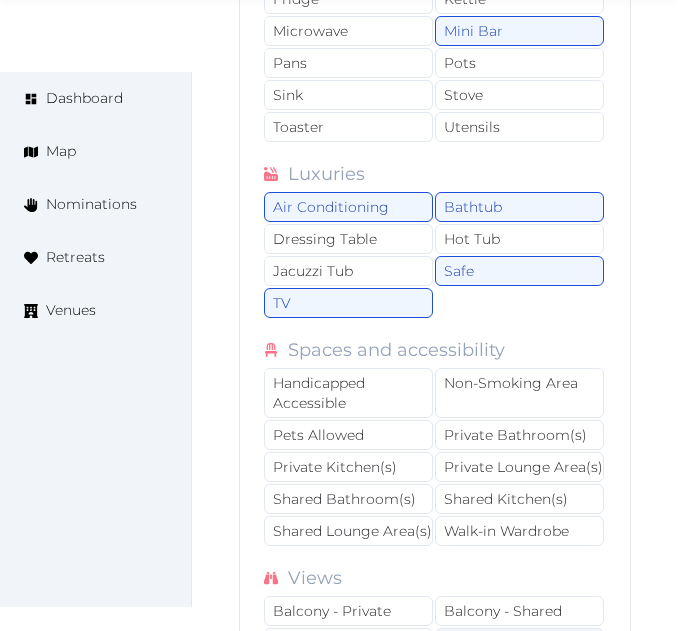 scroll, scrollTop: 70747, scrollLeft: 0, axis: vertical 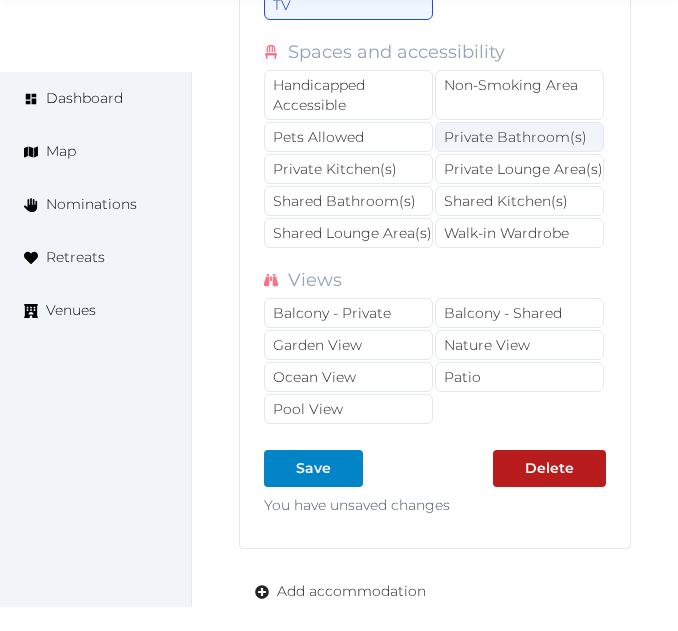 click on "Private Bathroom(s)" at bounding box center (519, 137) 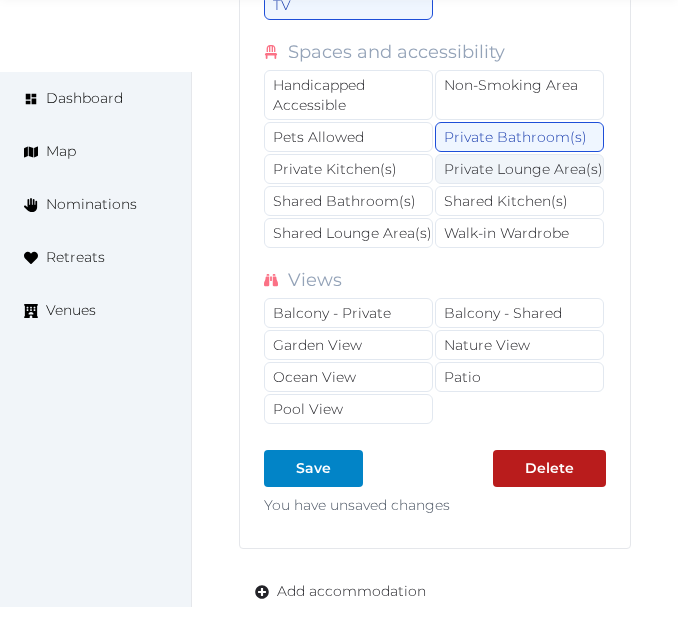 click on "Private Lounge Area(s)" at bounding box center [519, 169] 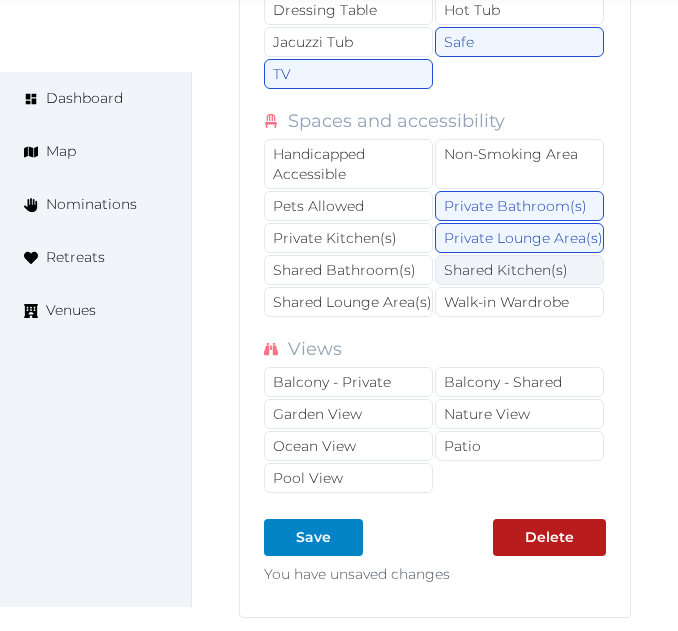 scroll, scrollTop: 70673, scrollLeft: 0, axis: vertical 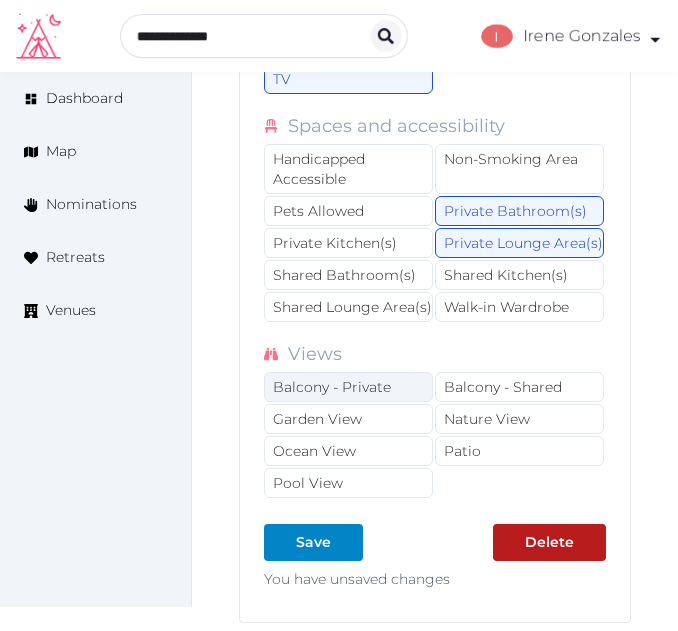 click on "Balcony - Private" at bounding box center (348, 387) 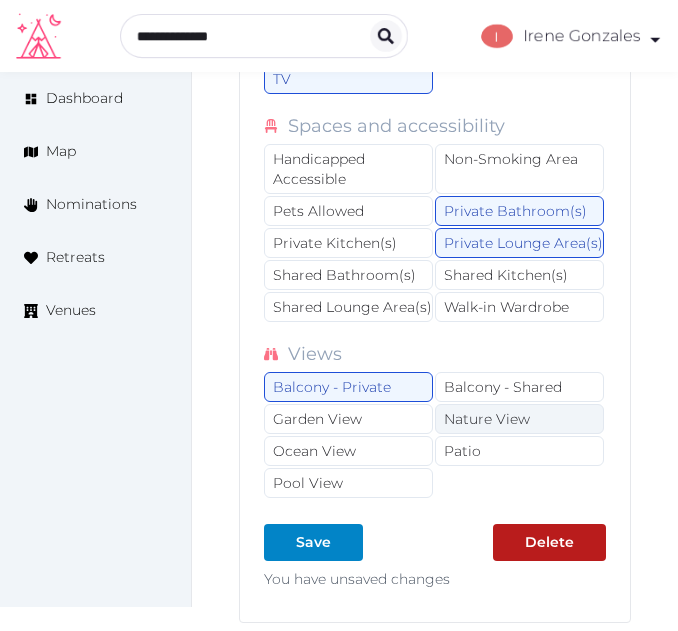 click on "Nature View" at bounding box center (519, 419) 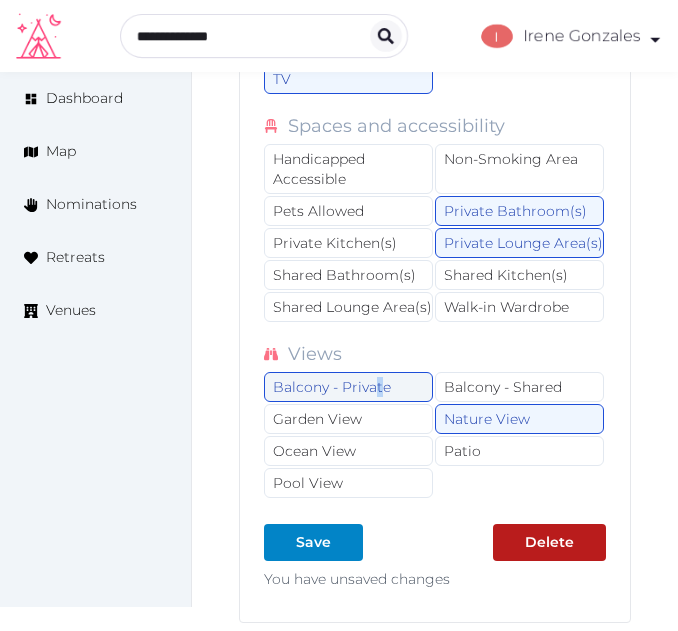 click on "Balcony - Private" at bounding box center [348, 387] 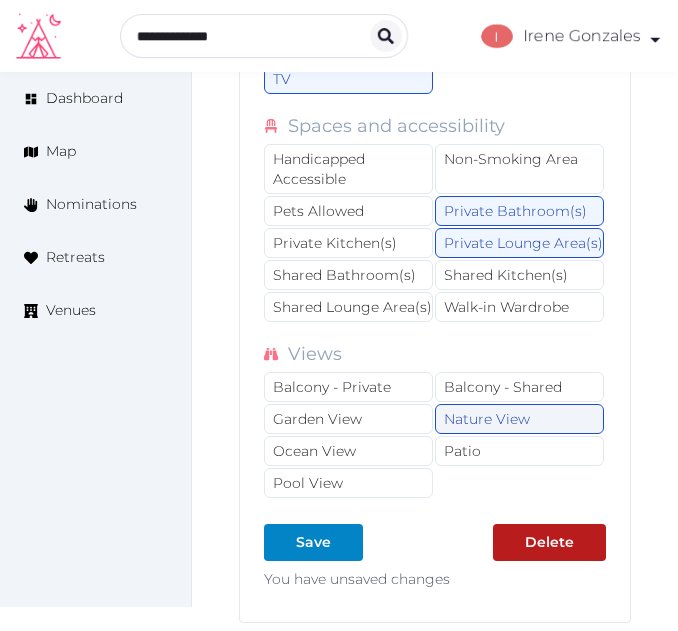 click on "Nature View" at bounding box center [519, 419] 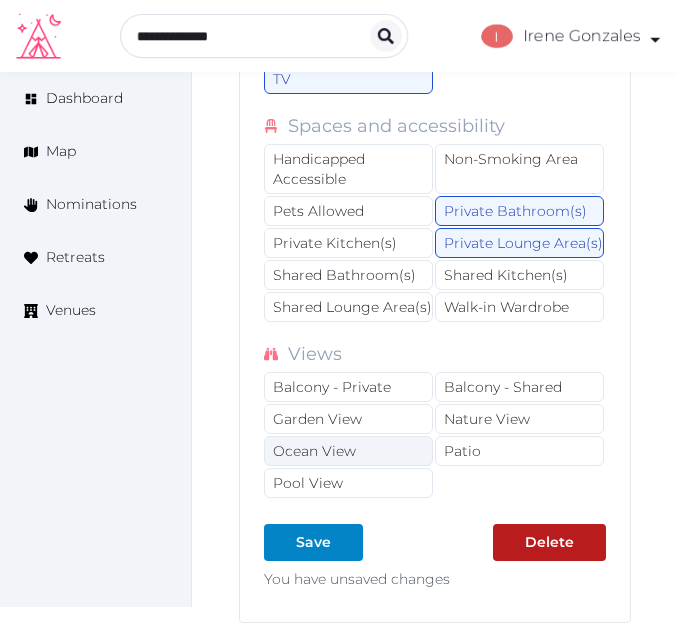 click on "Ocean View" at bounding box center (348, 451) 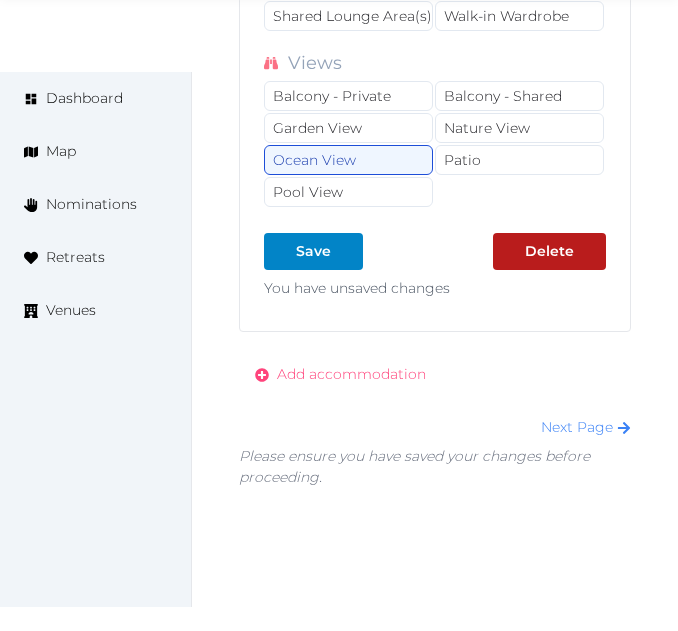scroll, scrollTop: 70973, scrollLeft: 0, axis: vertical 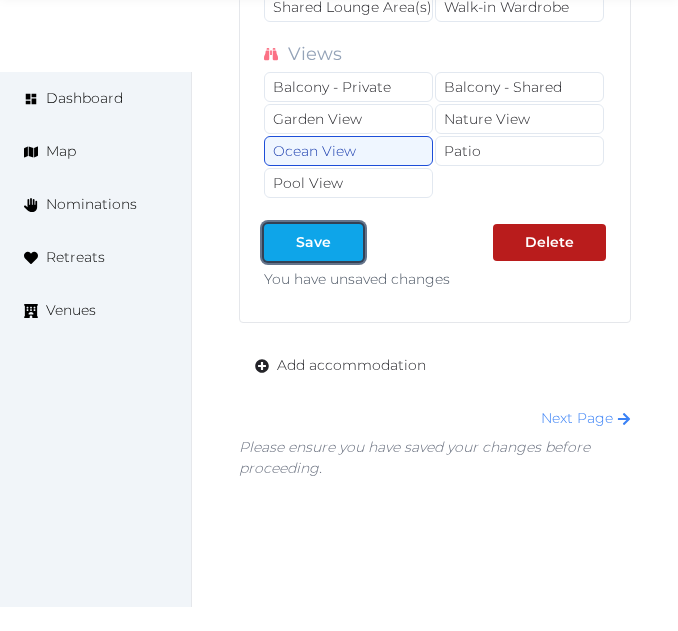 click at bounding box center [347, 242] 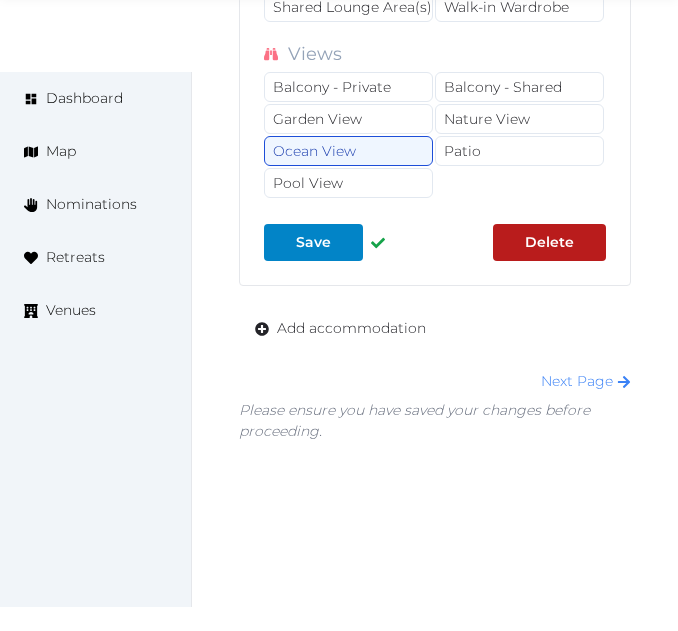 type on "*" 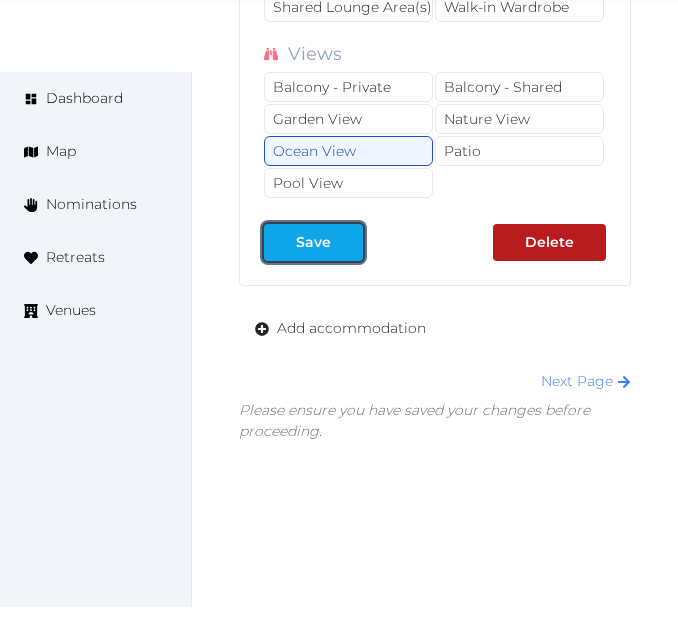 drag, startPoint x: 668, startPoint y: 235, endPoint x: 311, endPoint y: 277, distance: 359.4621 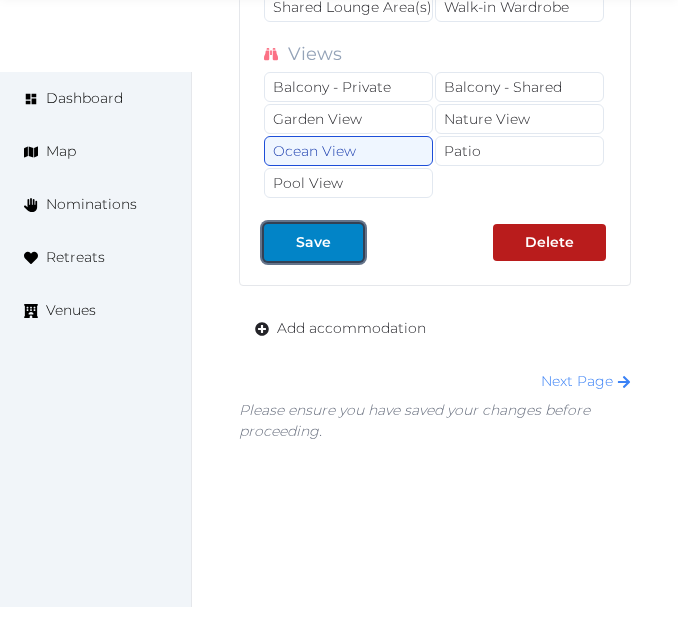 drag, startPoint x: 323, startPoint y: 278, endPoint x: 327, endPoint y: 314, distance: 36.221542 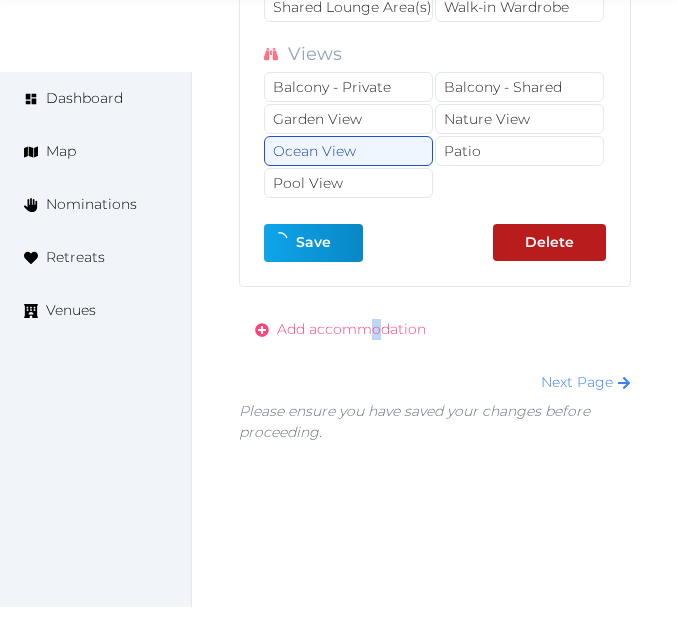 click on "Add accommodation" at bounding box center [351, 329] 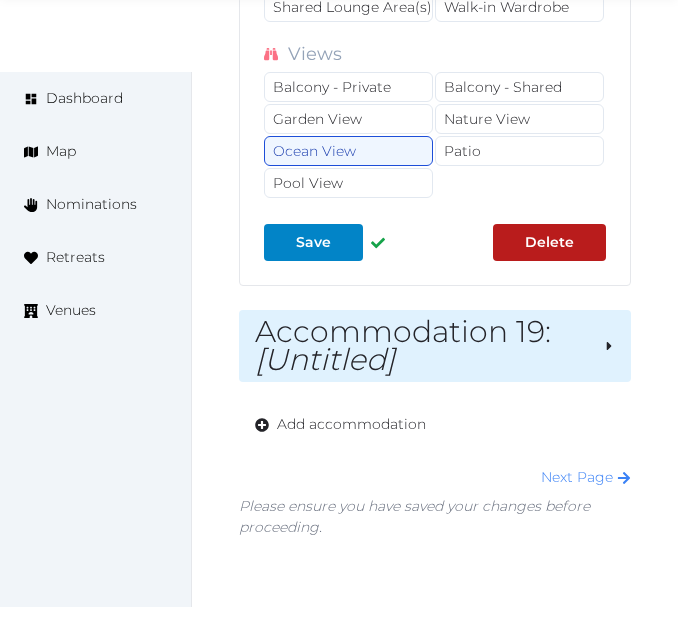 click on "Accommodation 19 :  [Untitled]" at bounding box center (421, 346) 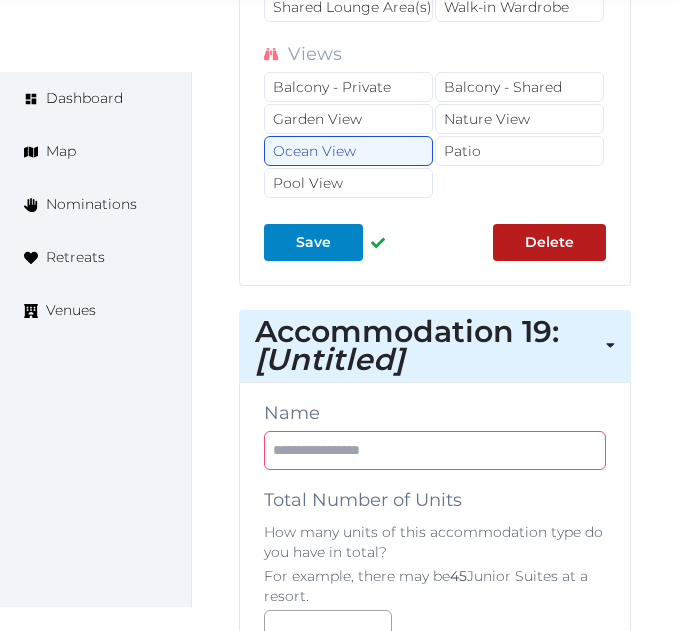 drag, startPoint x: 430, startPoint y: 468, endPoint x: 671, endPoint y: 355, distance: 266.17664 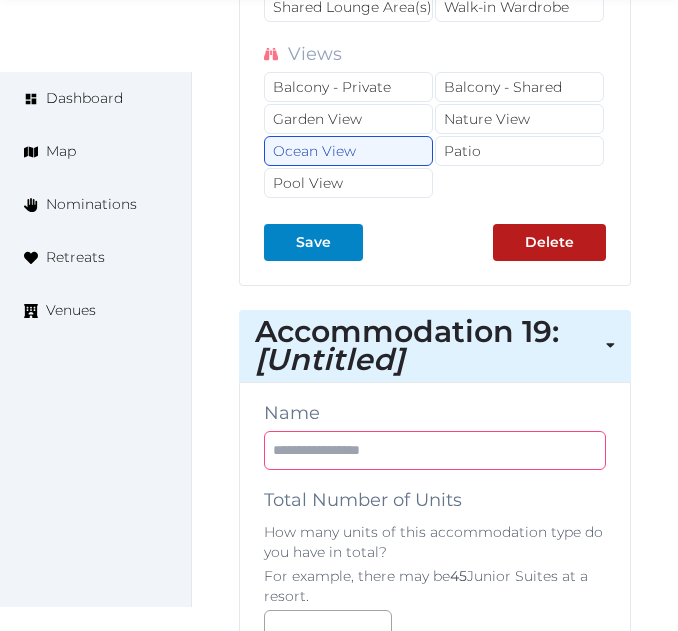 click at bounding box center [435, 450] 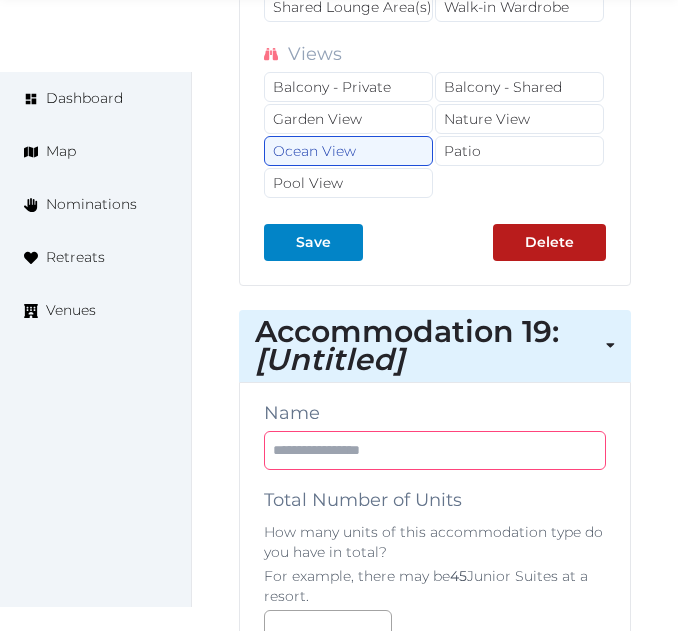 paste on "**********" 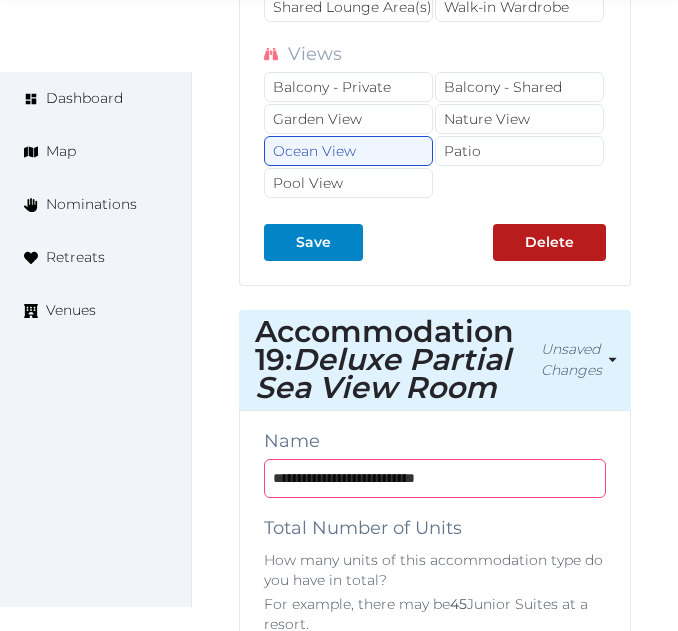 type on "**********" 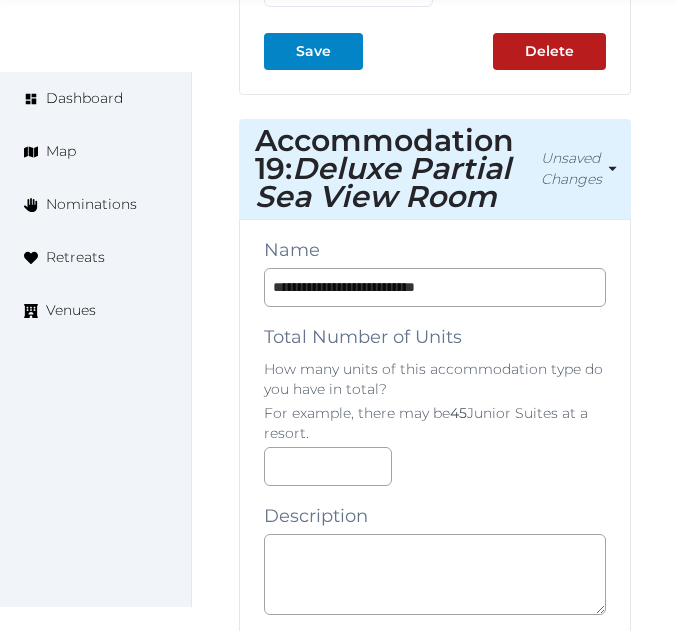 scroll, scrollTop: 71273, scrollLeft: 0, axis: vertical 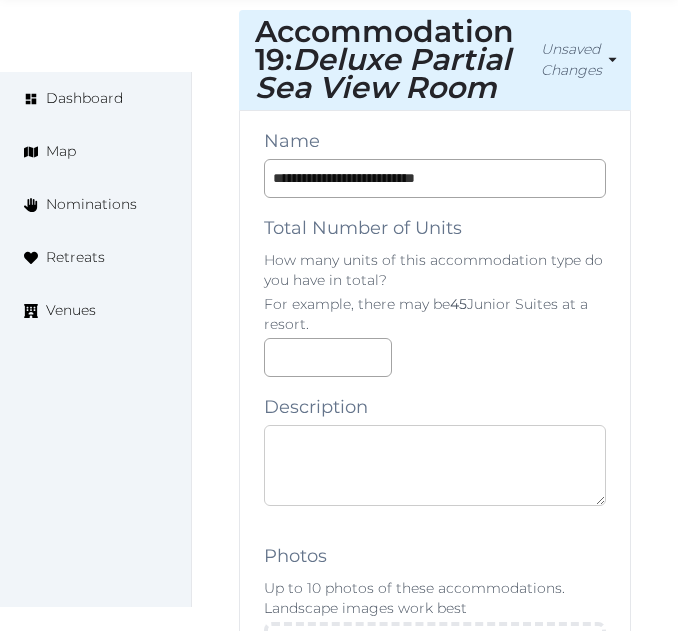 click at bounding box center (435, 465) 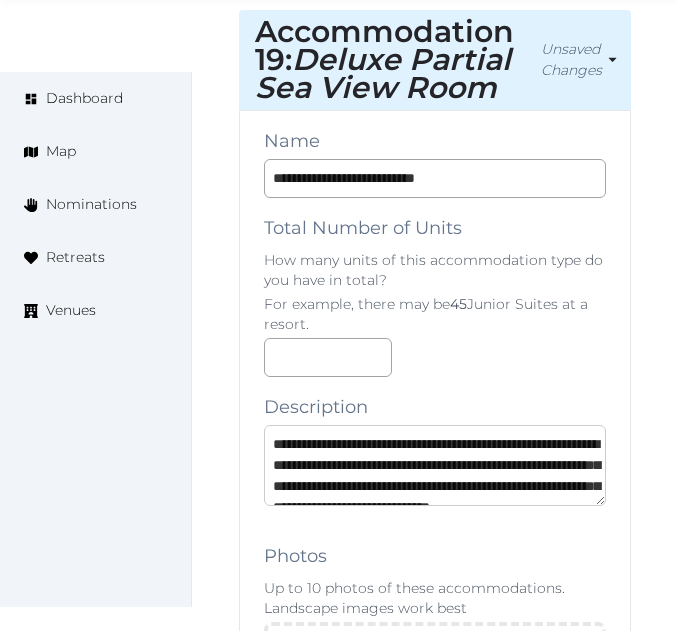 scroll, scrollTop: 95, scrollLeft: 0, axis: vertical 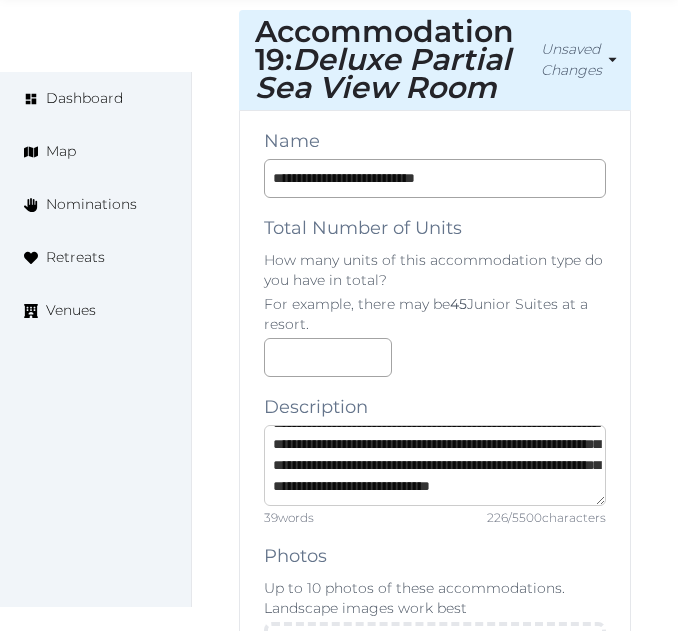 type on "**********" 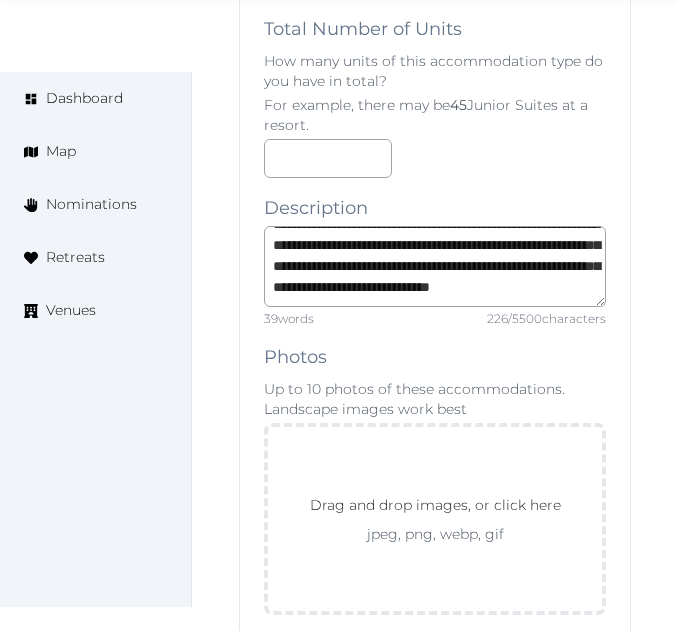 scroll, scrollTop: 71473, scrollLeft: 0, axis: vertical 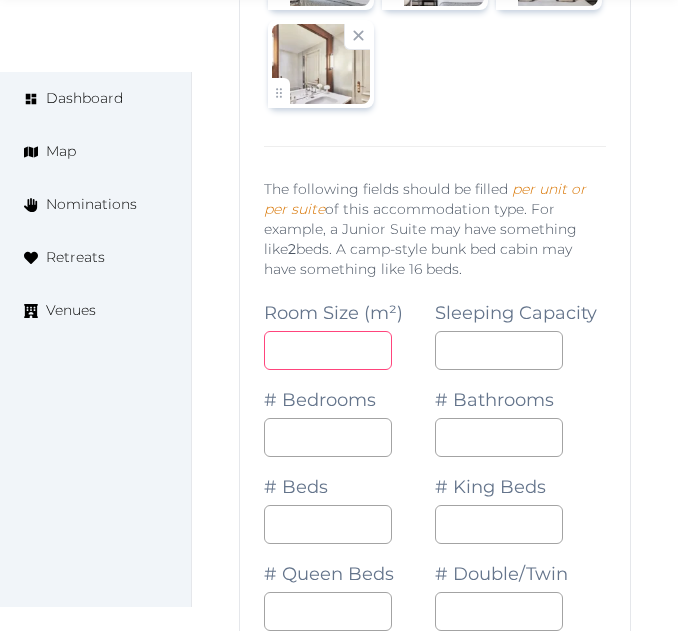 click at bounding box center [328, 350] 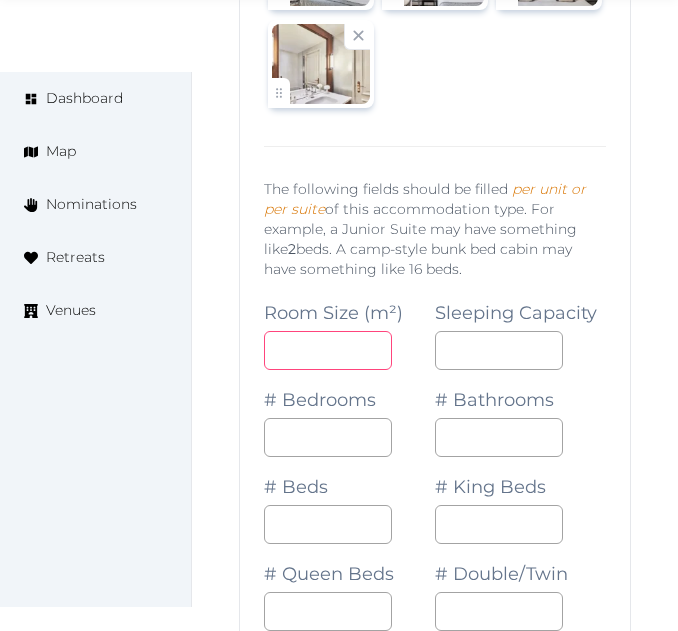 type on "**" 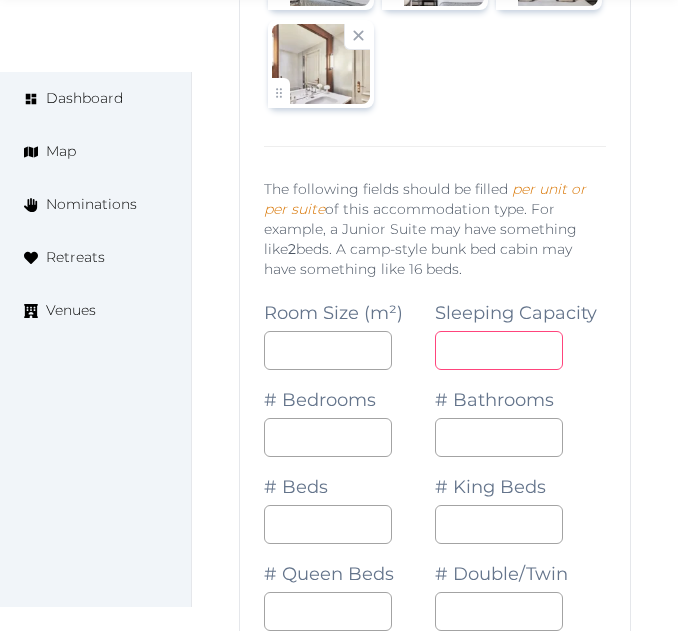 click at bounding box center [499, 350] 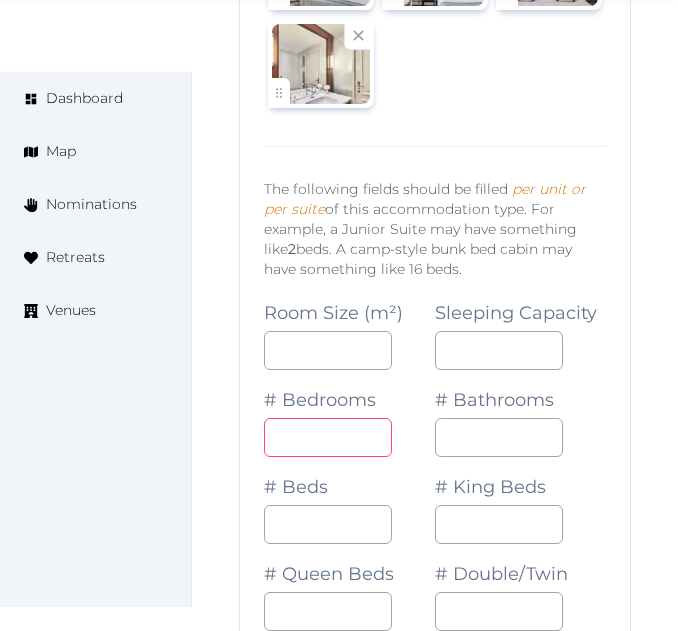 click at bounding box center (328, 437) 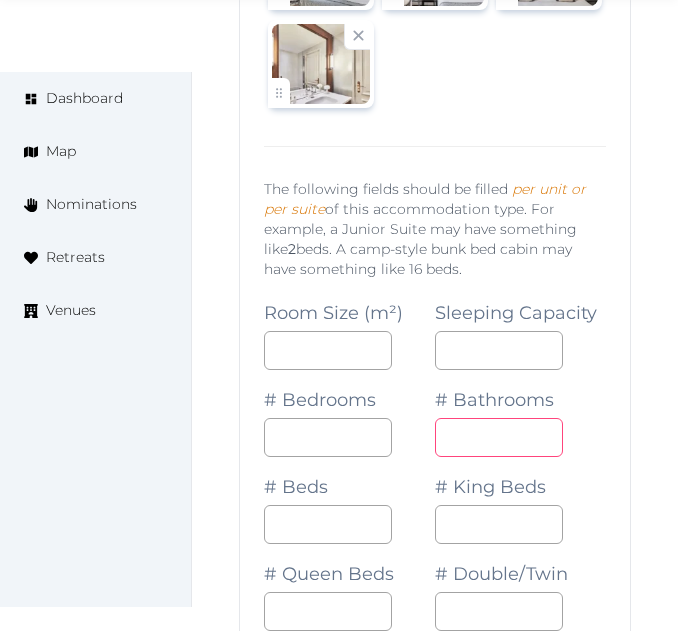 click on "*" at bounding box center (499, 437) 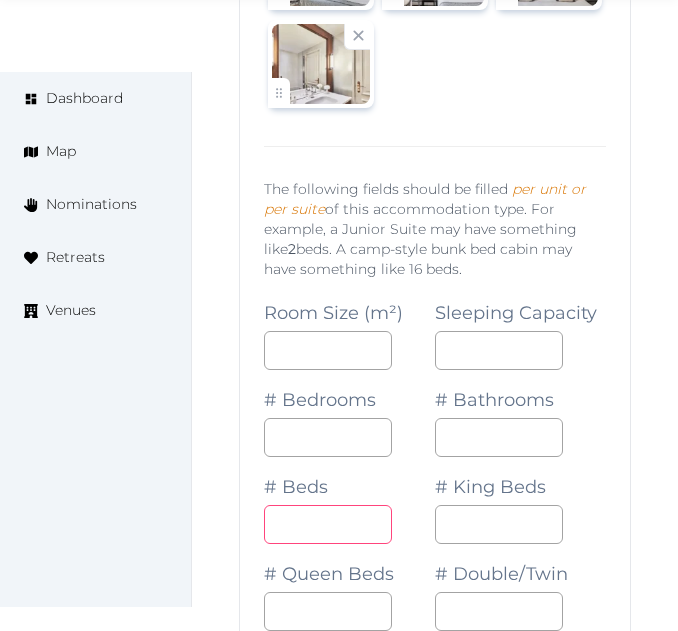 click on "*" at bounding box center (328, 524) 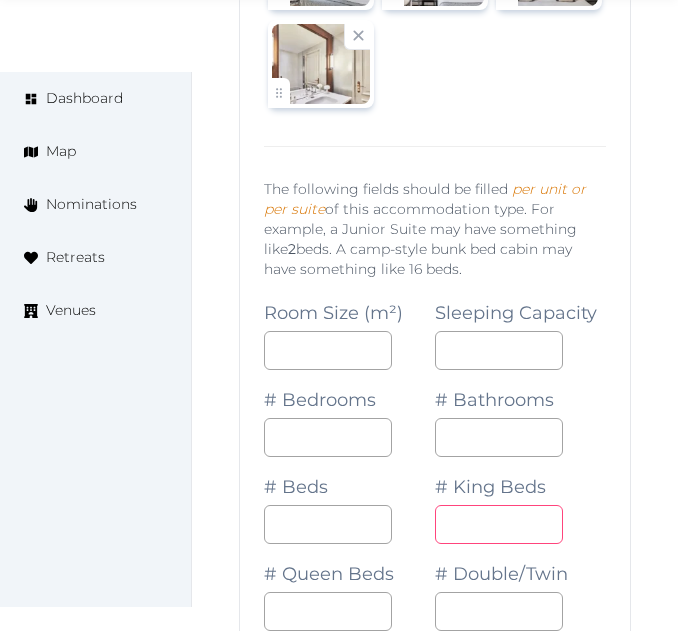click at bounding box center (499, 524) 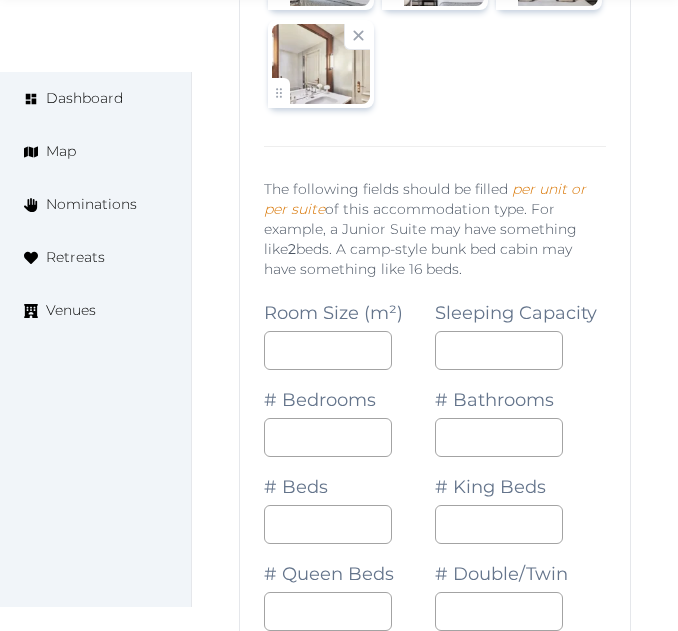 click on "# King Beds *" at bounding box center (520, 500) 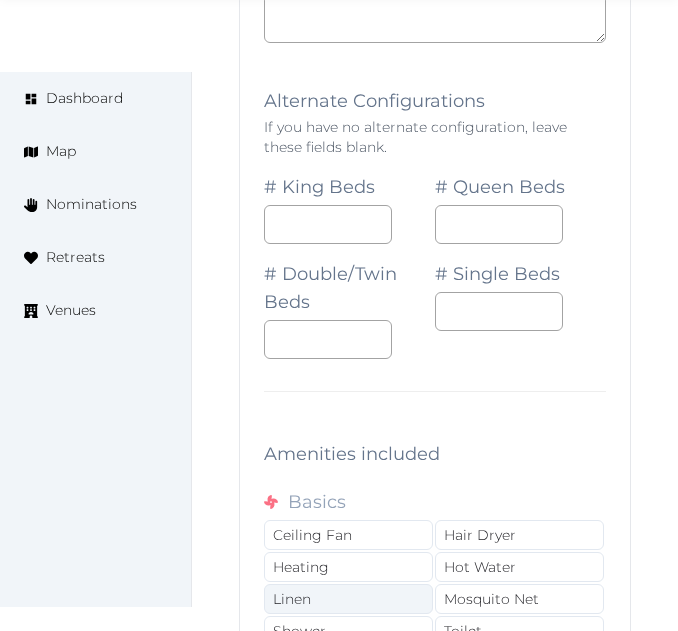 scroll, scrollTop: 73702, scrollLeft: 0, axis: vertical 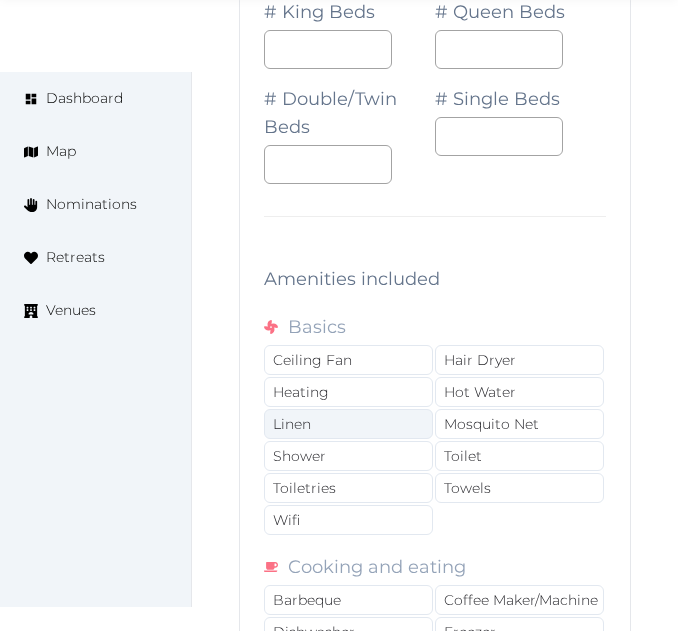 click on "Linen" at bounding box center [348, 424] 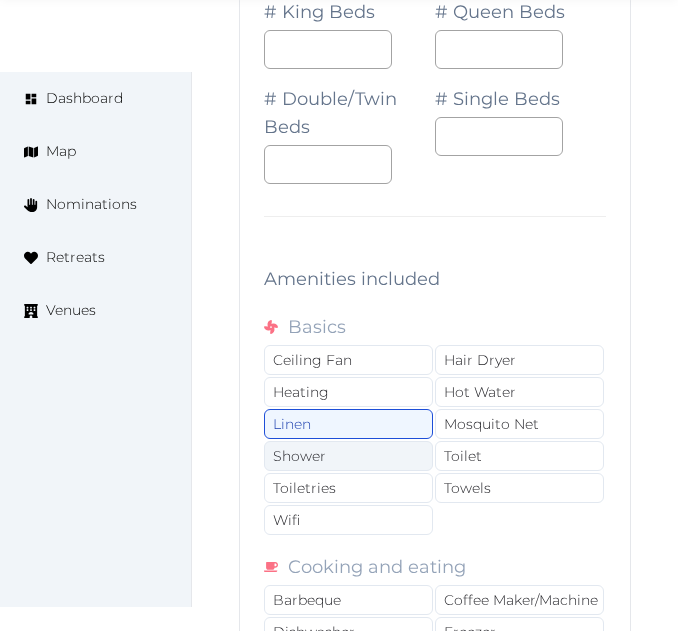 drag, startPoint x: 362, startPoint y: 477, endPoint x: 359, endPoint y: 494, distance: 17.262676 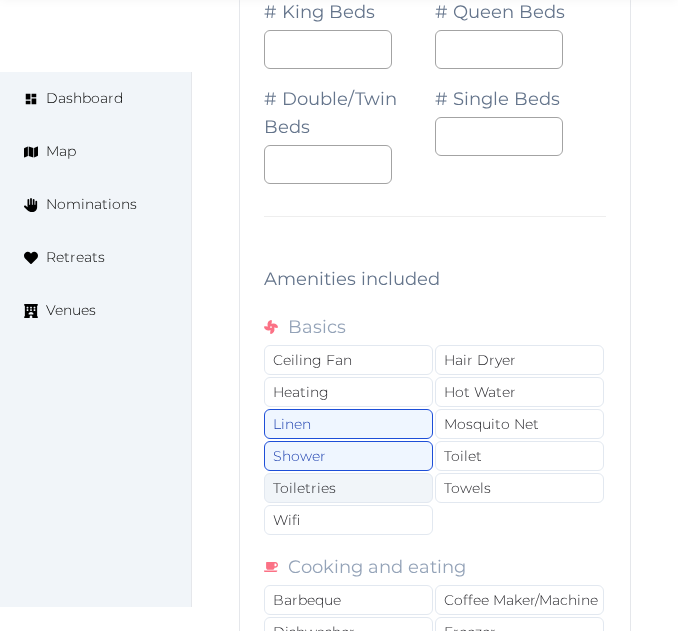 click on "Toiletries" at bounding box center (348, 488) 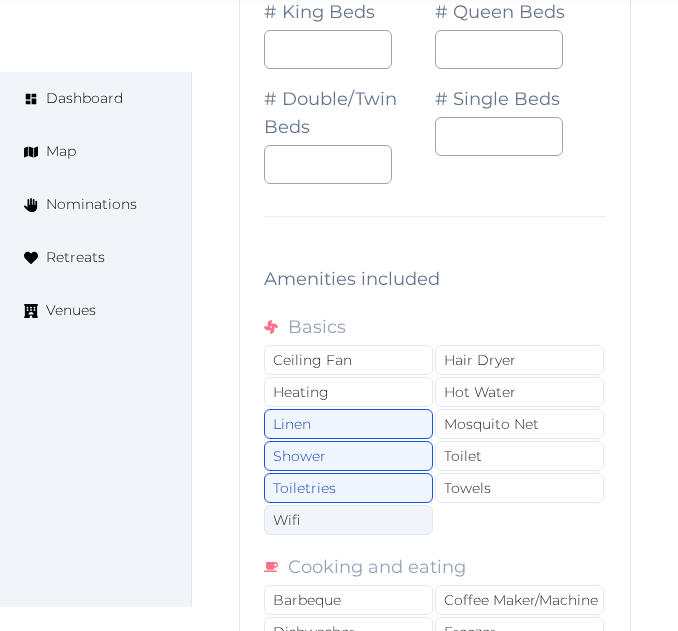 click on "Wifi" at bounding box center [348, 520] 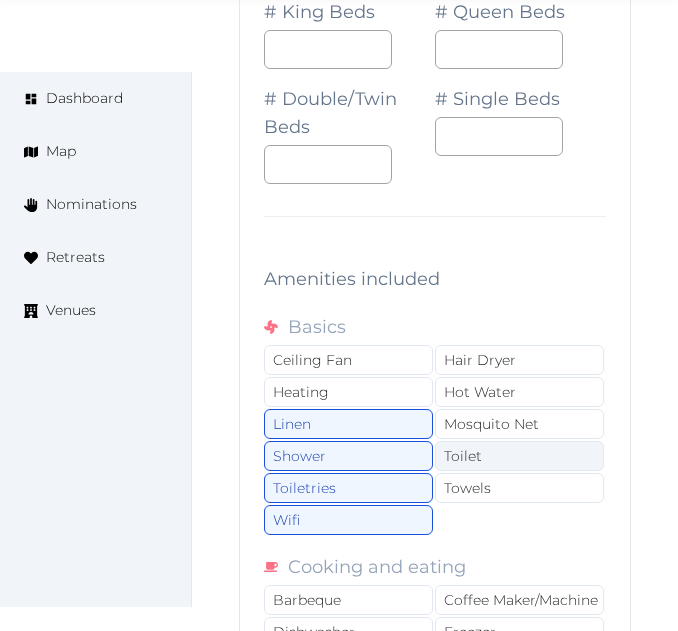 drag, startPoint x: 513, startPoint y: 495, endPoint x: 503, endPoint y: 498, distance: 10.440307 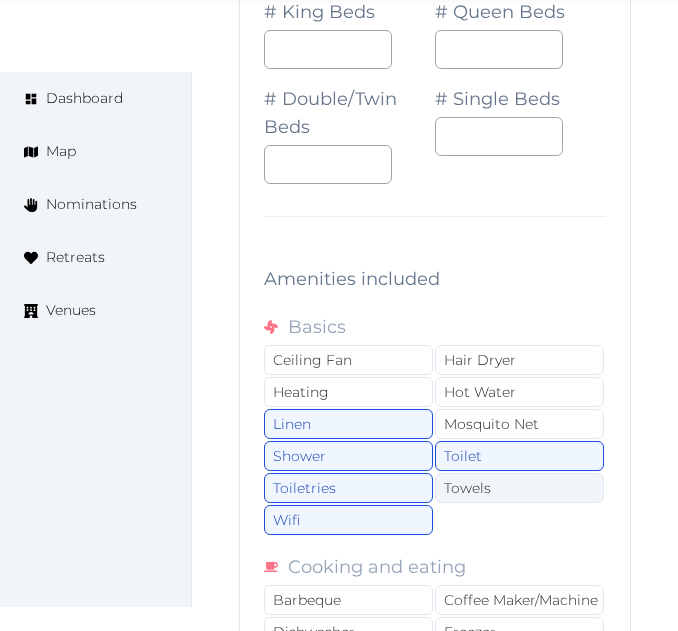 click on "Towels" at bounding box center [519, 488] 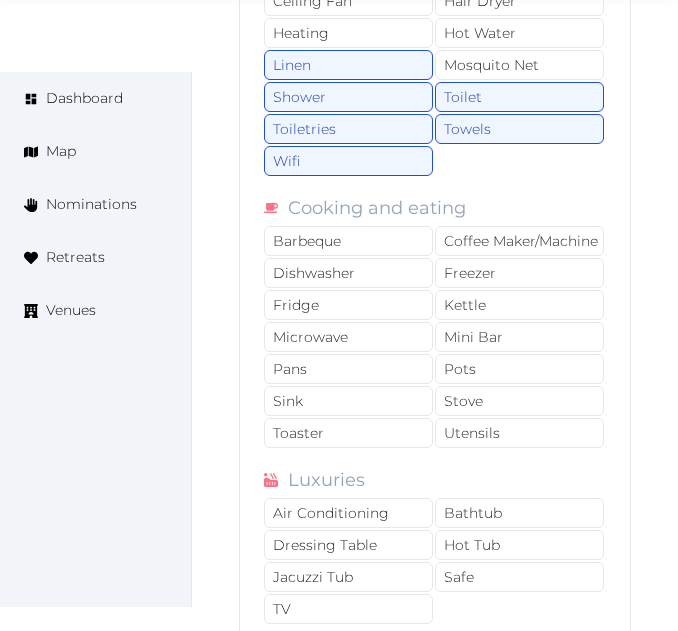 scroll, scrollTop: 74102, scrollLeft: 0, axis: vertical 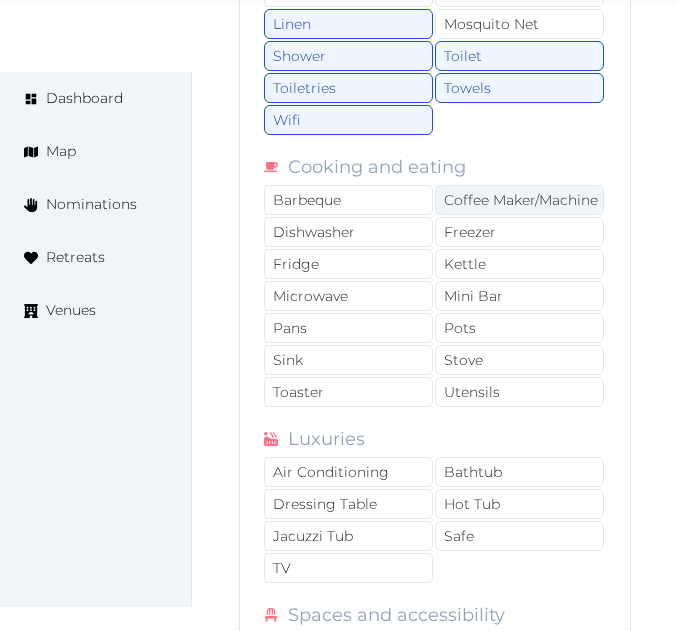 click on "Coffee Maker/Machine" at bounding box center [519, 200] 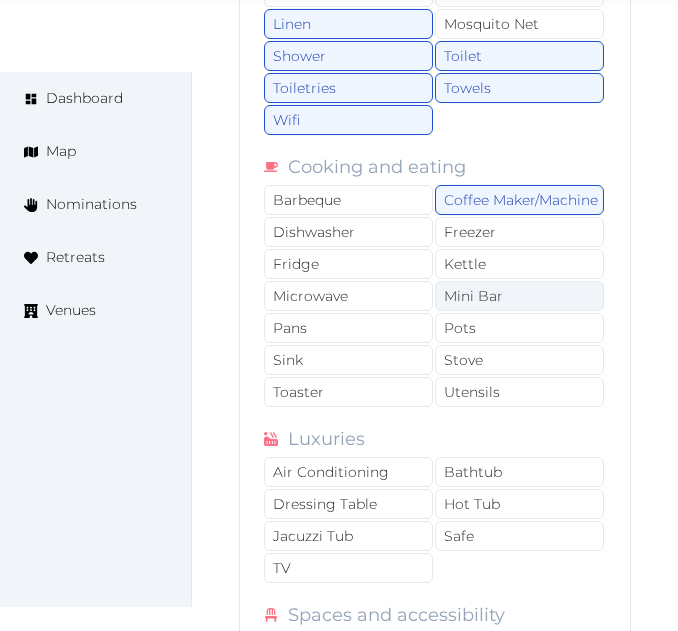 click on "Mini Bar" at bounding box center [519, 296] 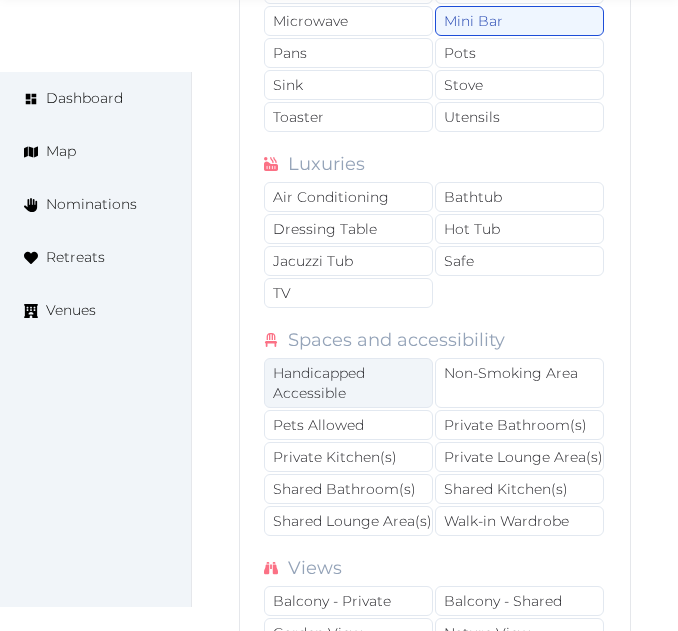 scroll, scrollTop: 74402, scrollLeft: 0, axis: vertical 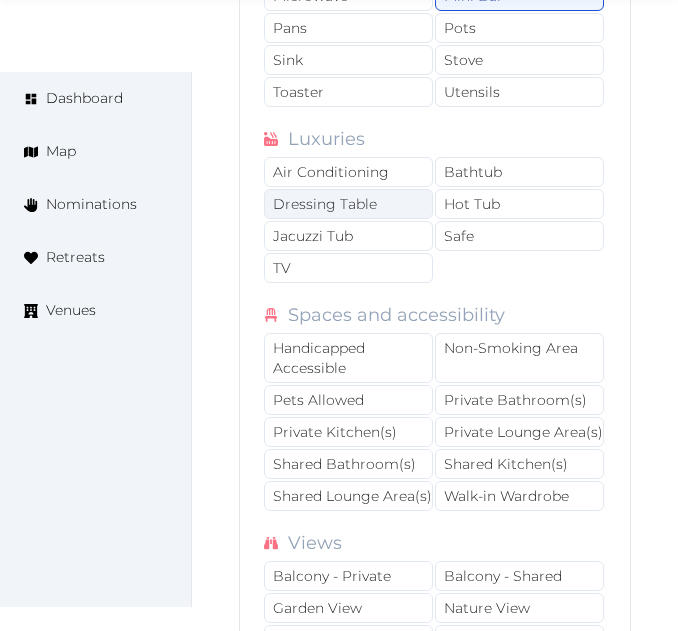 drag, startPoint x: 333, startPoint y: 205, endPoint x: 336, endPoint y: 225, distance: 20.22375 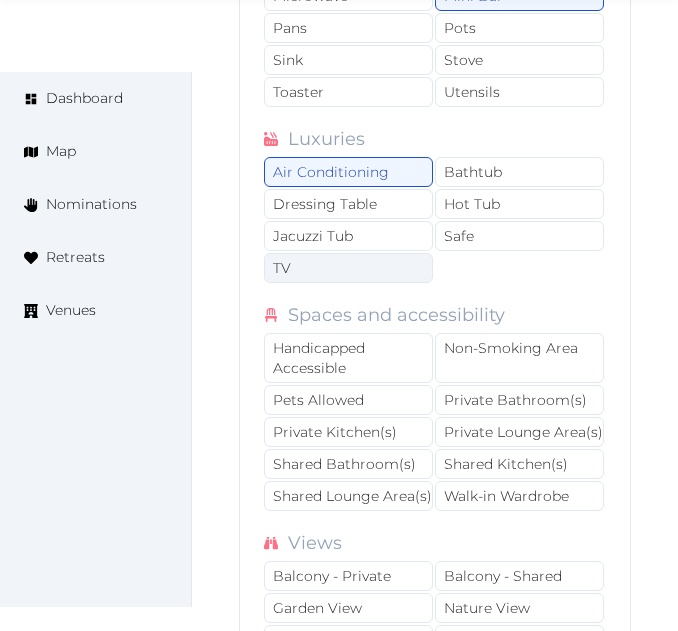 click on "TV" at bounding box center (348, 268) 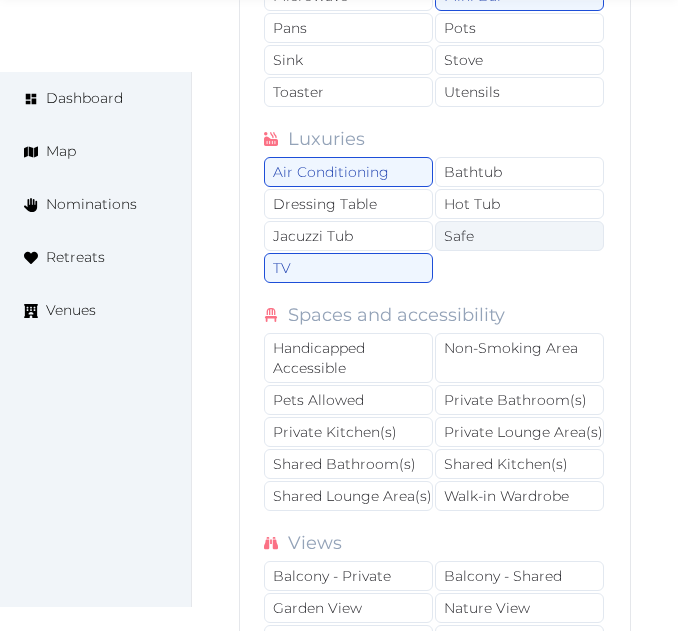 click on "Safe" at bounding box center (519, 236) 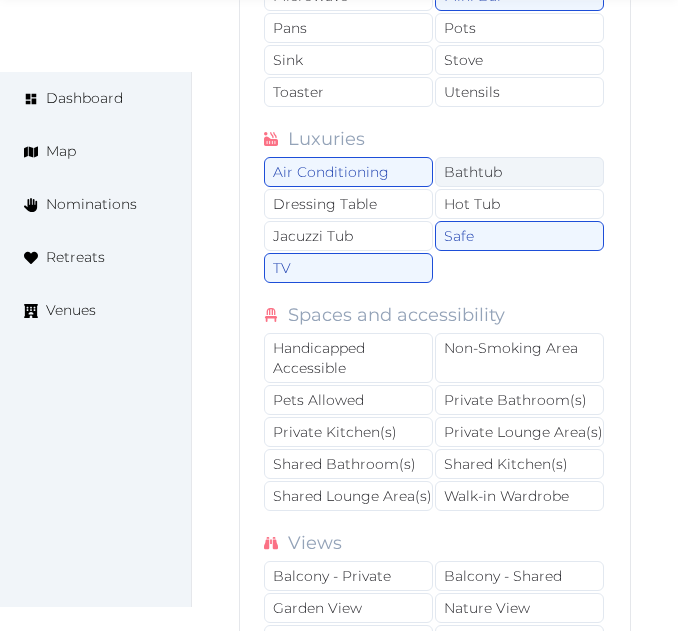 click on "Bathtub" at bounding box center [519, 172] 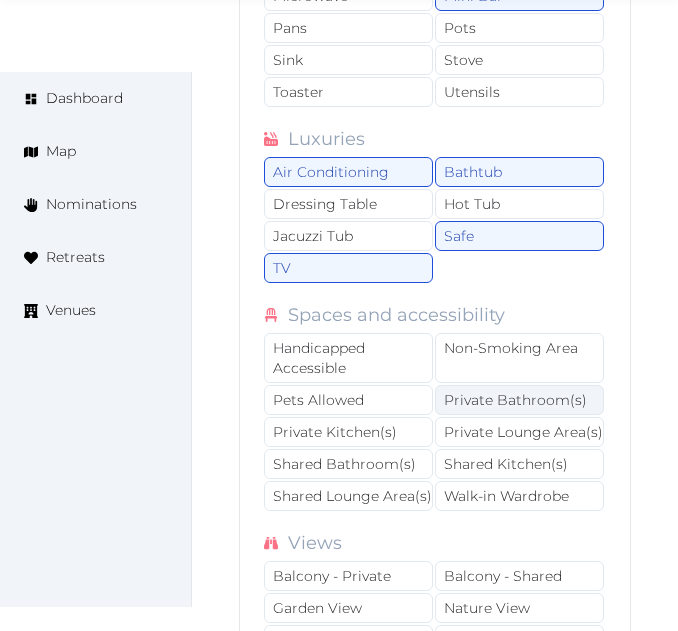 click on "Private Bathroom(s)" at bounding box center [519, 400] 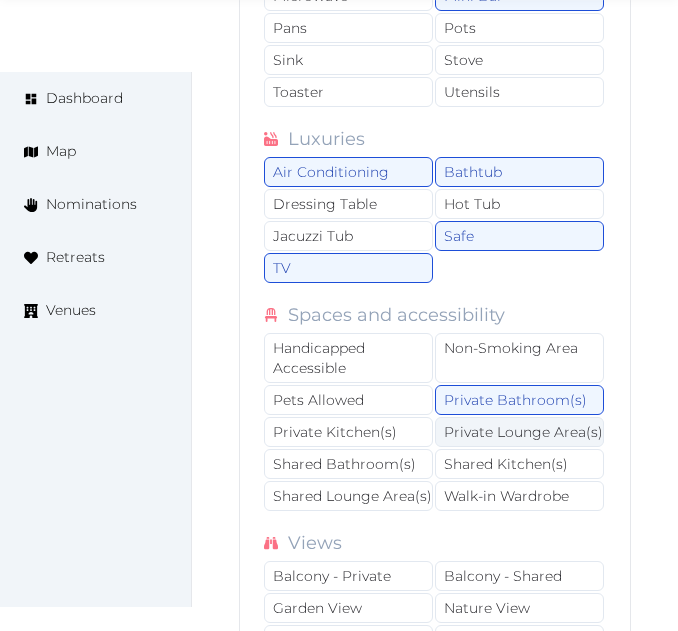 click on "Private Lounge Area(s)" at bounding box center [519, 432] 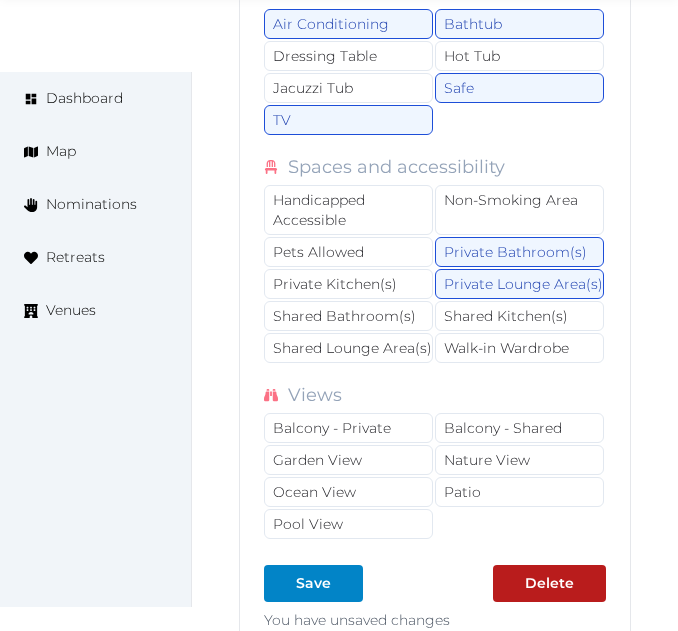 scroll, scrollTop: 74702, scrollLeft: 0, axis: vertical 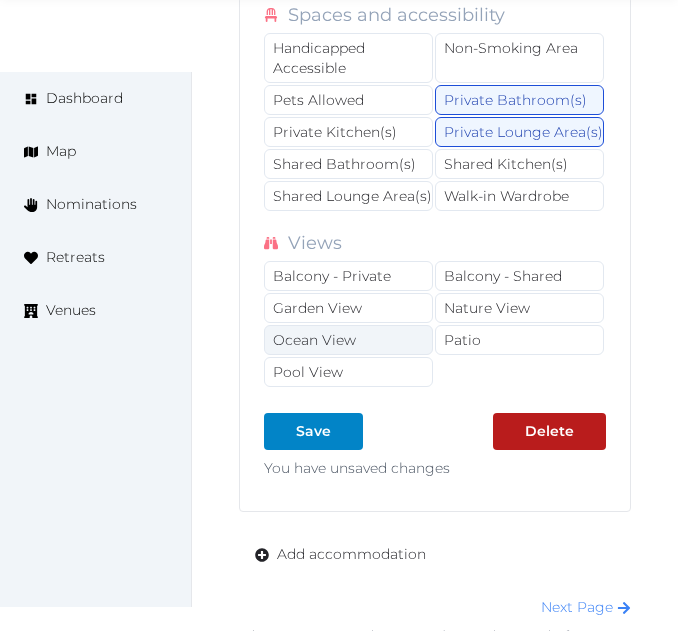 click on "Ocean View" at bounding box center [348, 340] 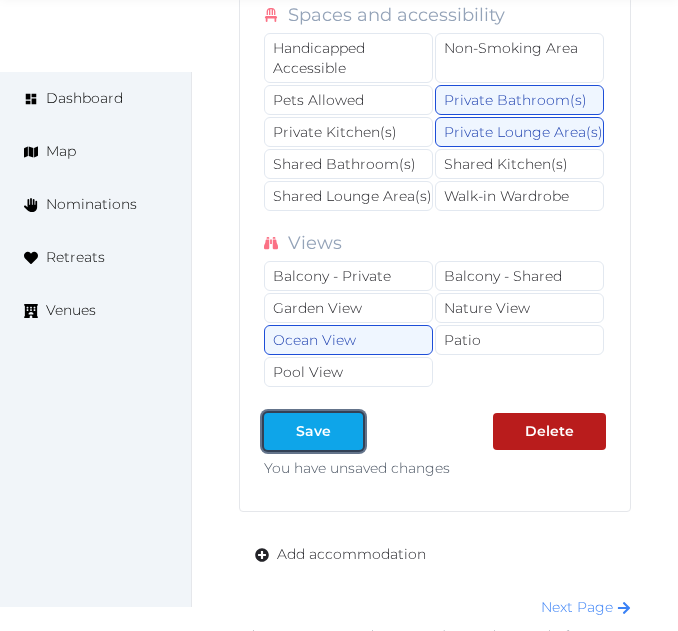 click at bounding box center (347, 431) 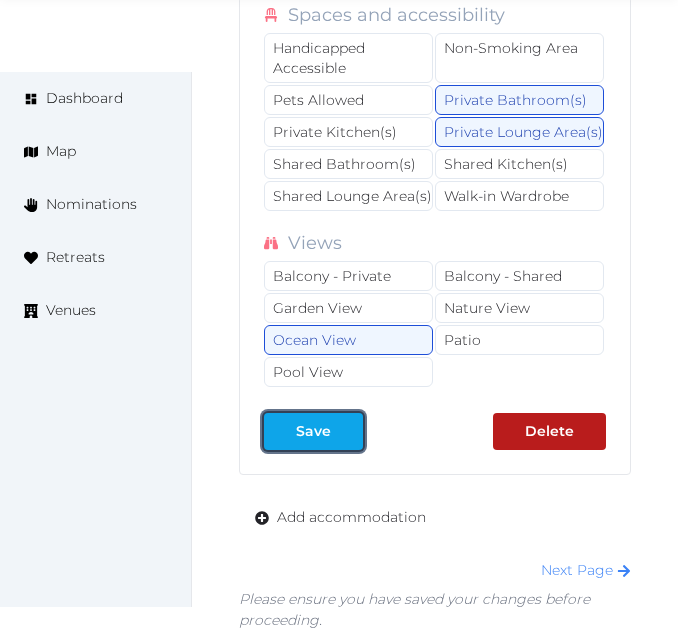 click on "Save" at bounding box center (313, 431) 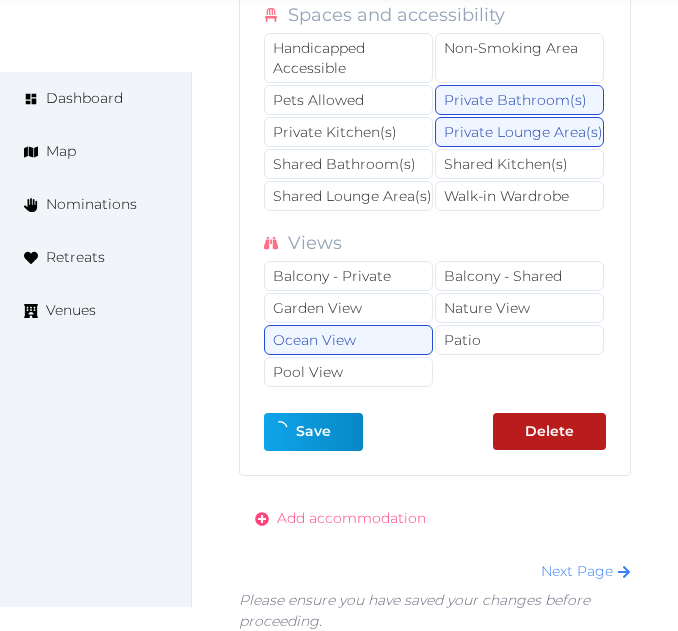 click on "Add accommodation" at bounding box center (340, 518) 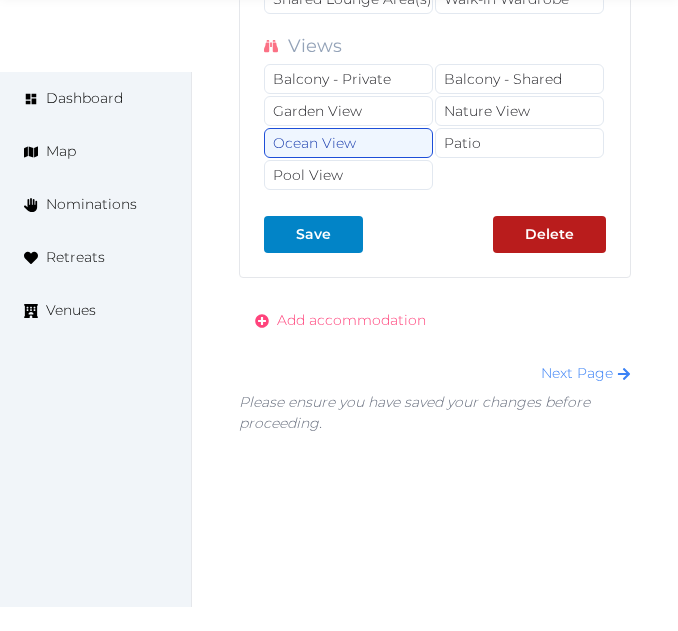 scroll, scrollTop: 74954, scrollLeft: 0, axis: vertical 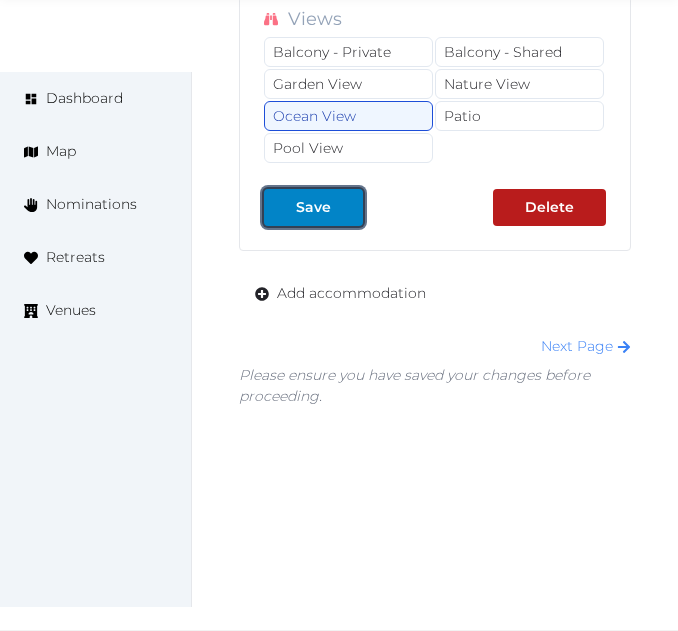 drag, startPoint x: 343, startPoint y: 212, endPoint x: 356, endPoint y: 235, distance: 26.41969 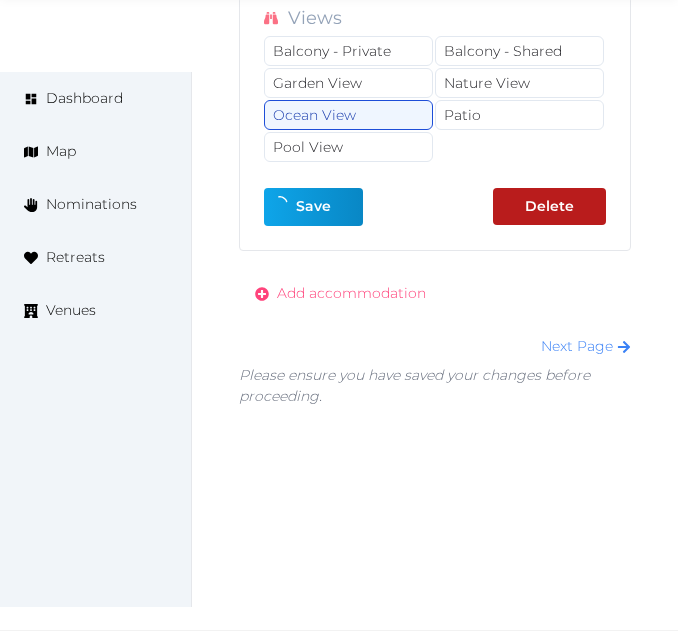 click on "Add accommodation" at bounding box center (351, 293) 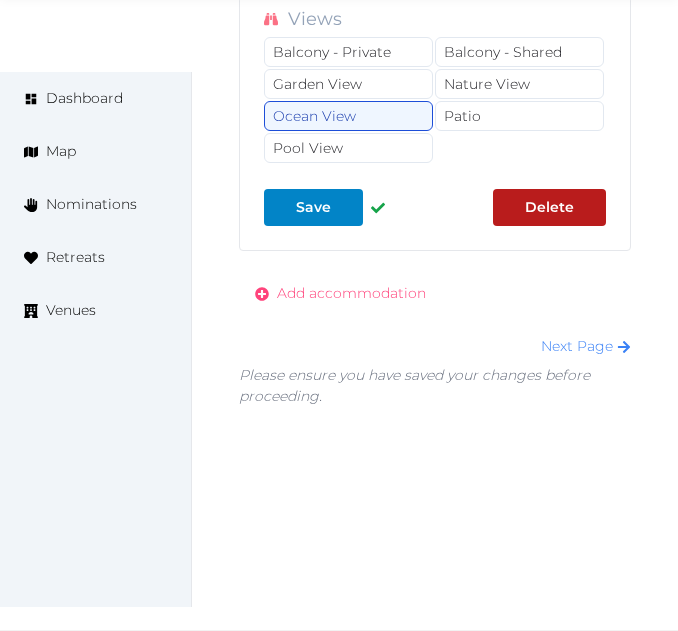 click on "Add accommodation" at bounding box center (351, 293) 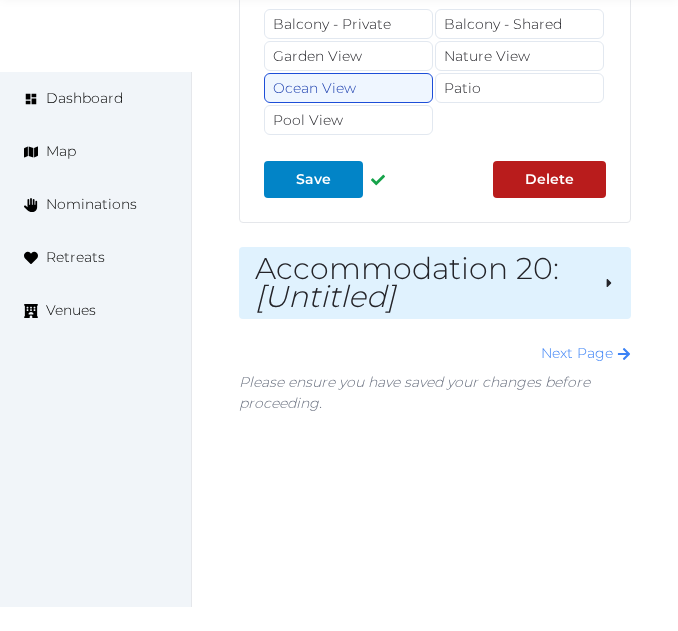 click on "Accommodation 20 :  [Untitled]" at bounding box center (421, 283) 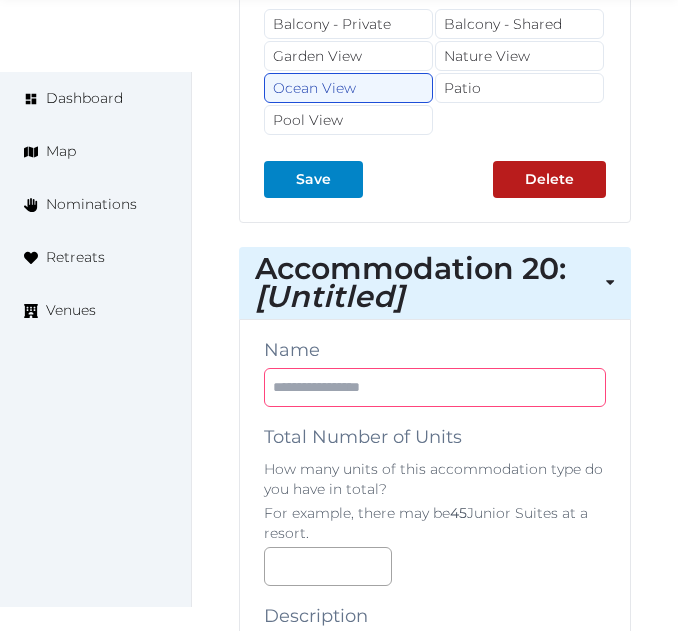 click at bounding box center [435, 387] 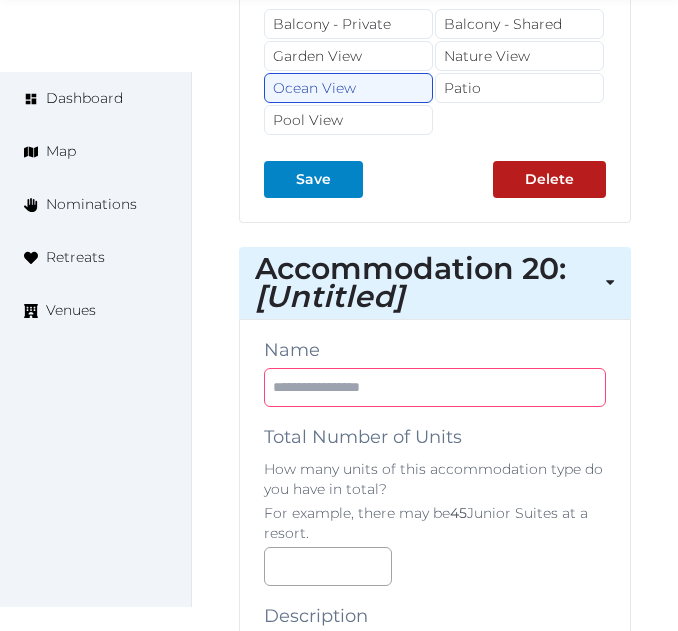 paste on "**********" 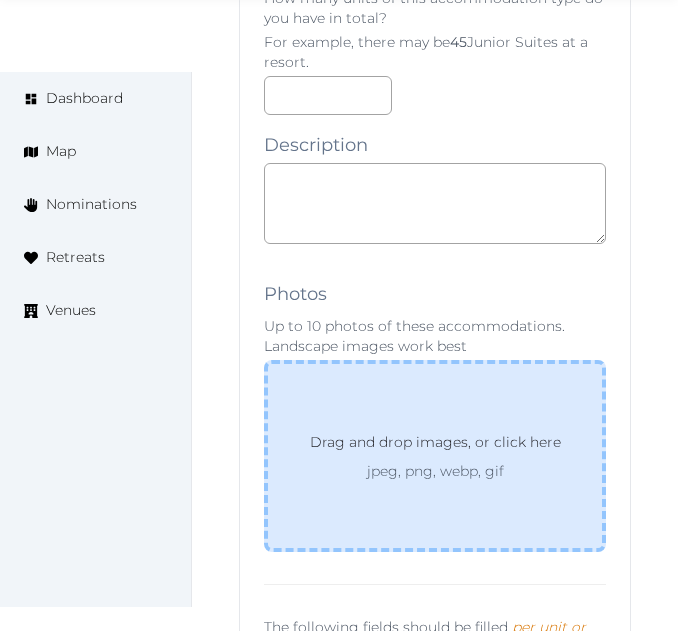 scroll, scrollTop: 75454, scrollLeft: 0, axis: vertical 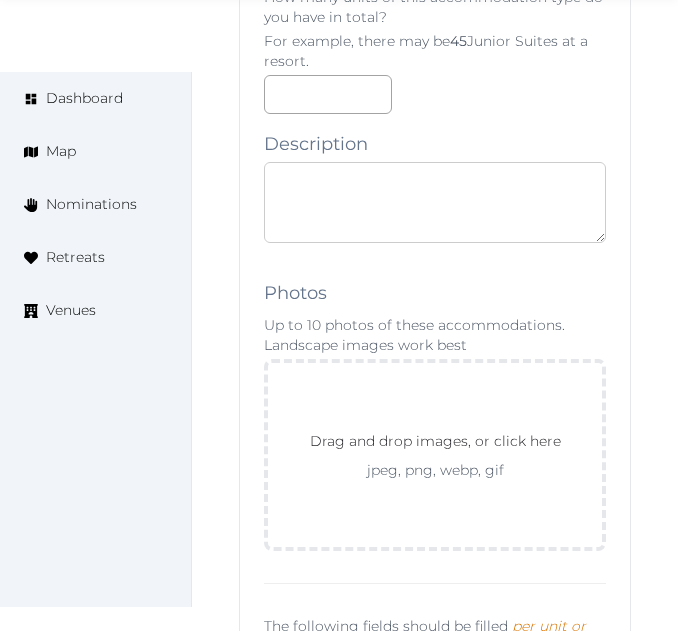 click at bounding box center (435, 202) 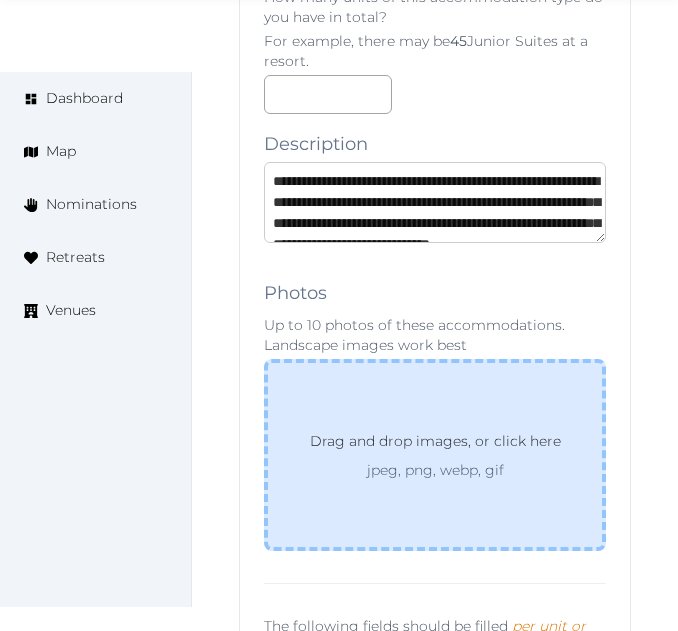 scroll, scrollTop: 95, scrollLeft: 0, axis: vertical 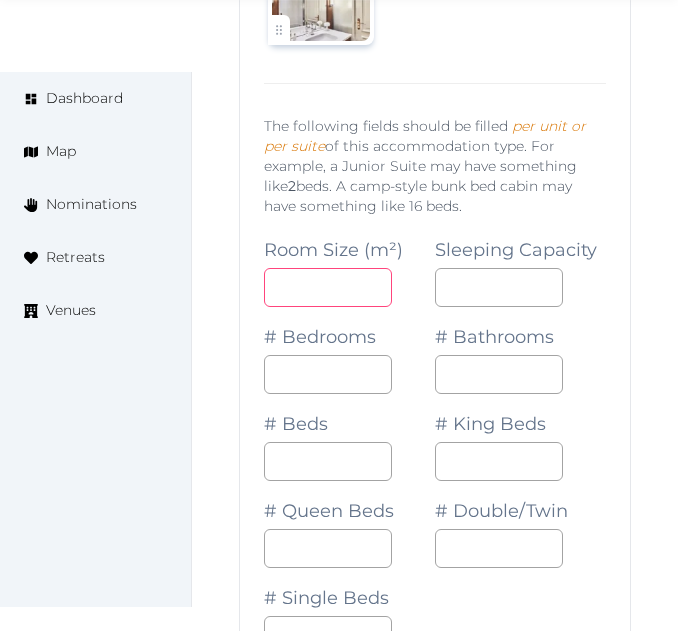 drag, startPoint x: 328, startPoint y: 313, endPoint x: 333, endPoint y: 301, distance: 13 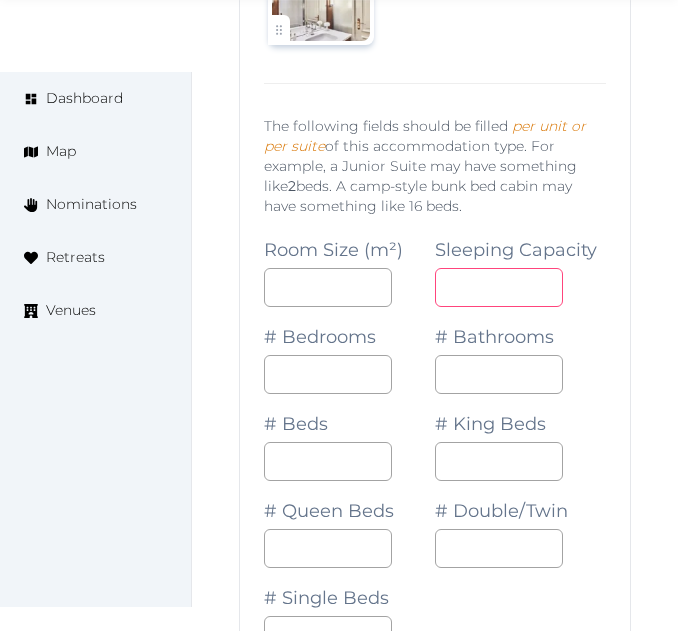 click at bounding box center [499, 287] 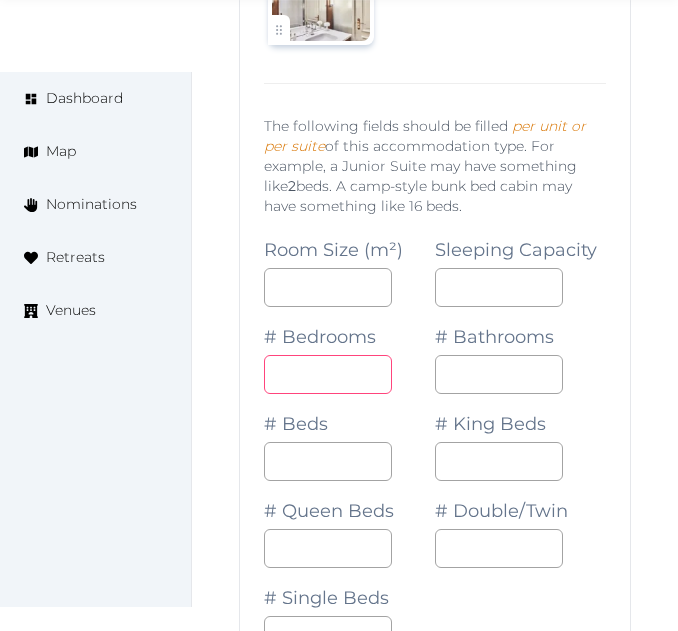 click on "*" at bounding box center [328, 374] 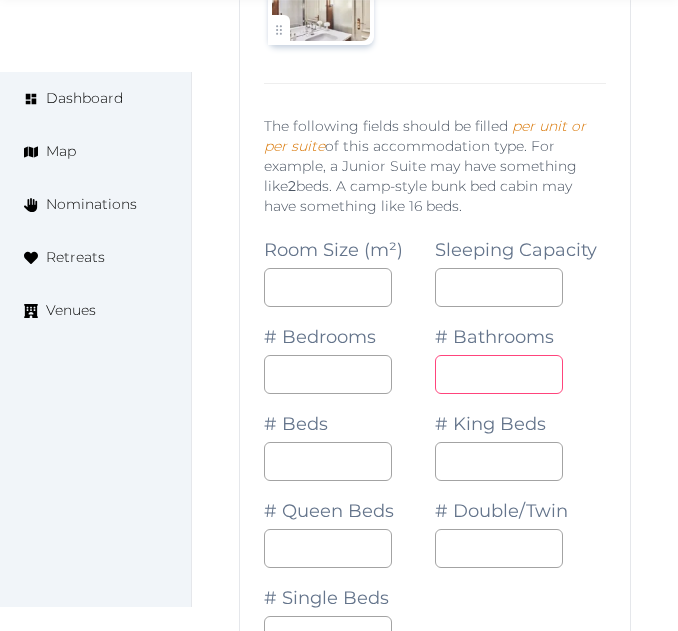 click on "*" at bounding box center [499, 374] 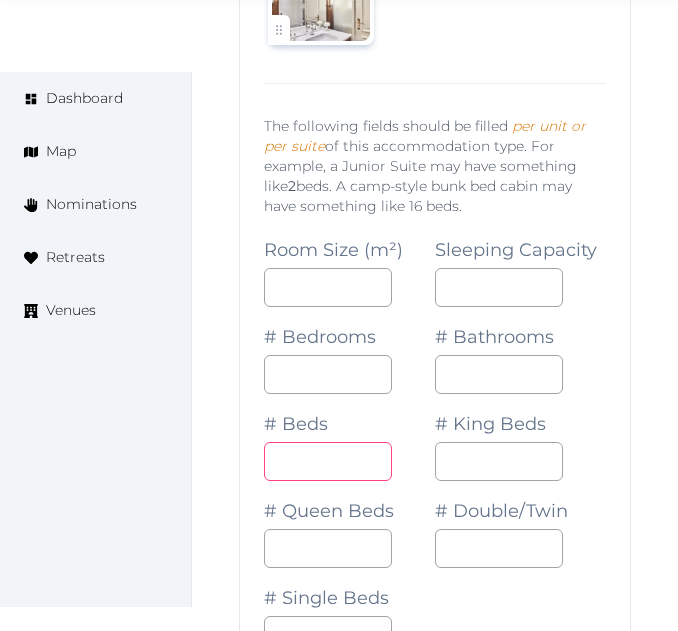 click on "*" at bounding box center [328, 461] 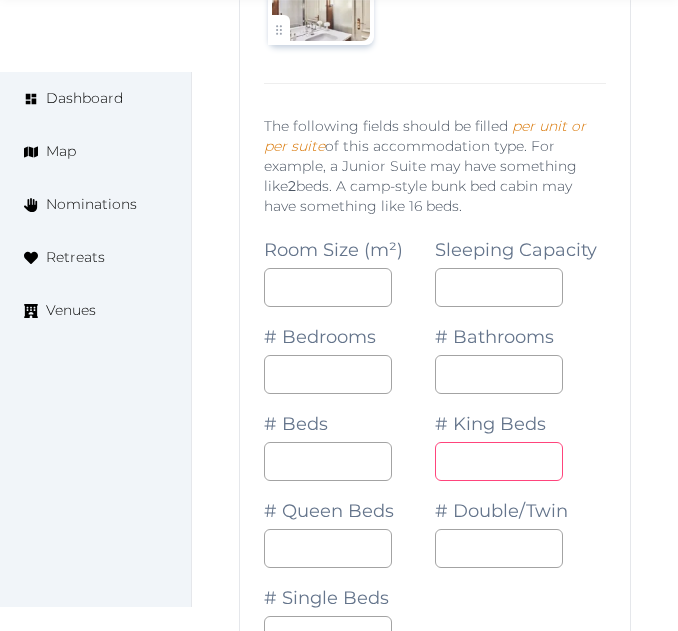 click on "*" at bounding box center (499, 461) 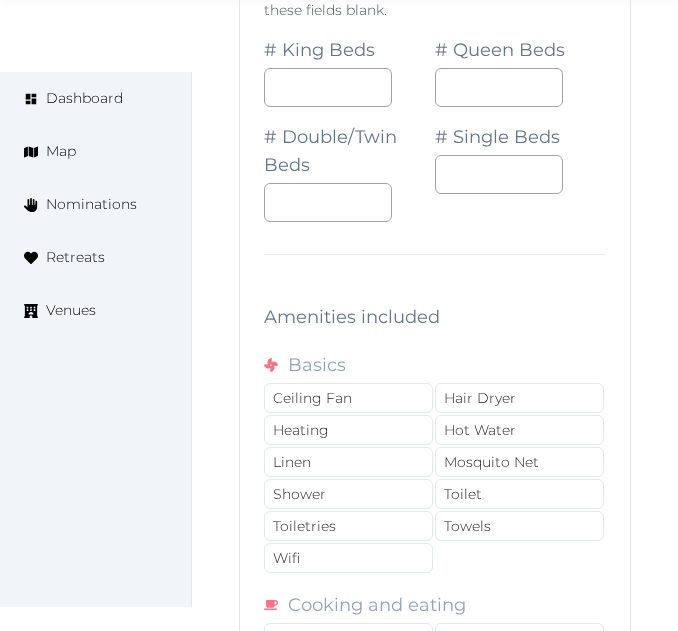 scroll, scrollTop: 77779, scrollLeft: 0, axis: vertical 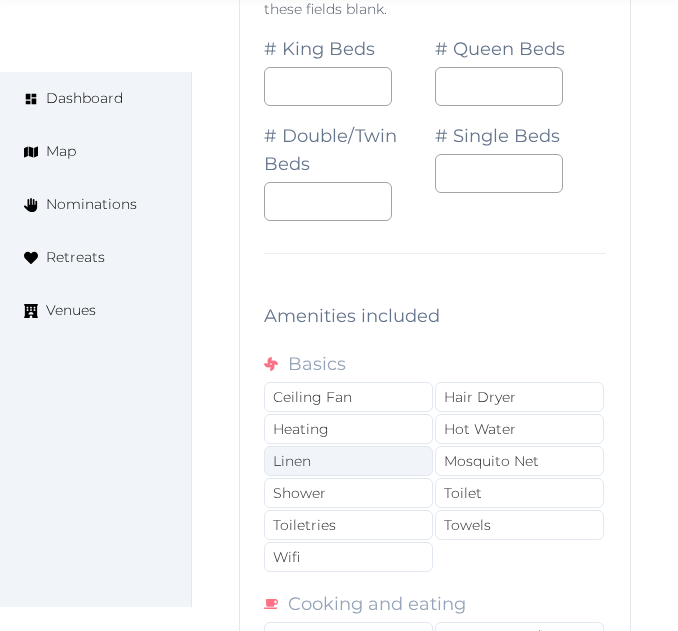click on "Linen" at bounding box center [348, 461] 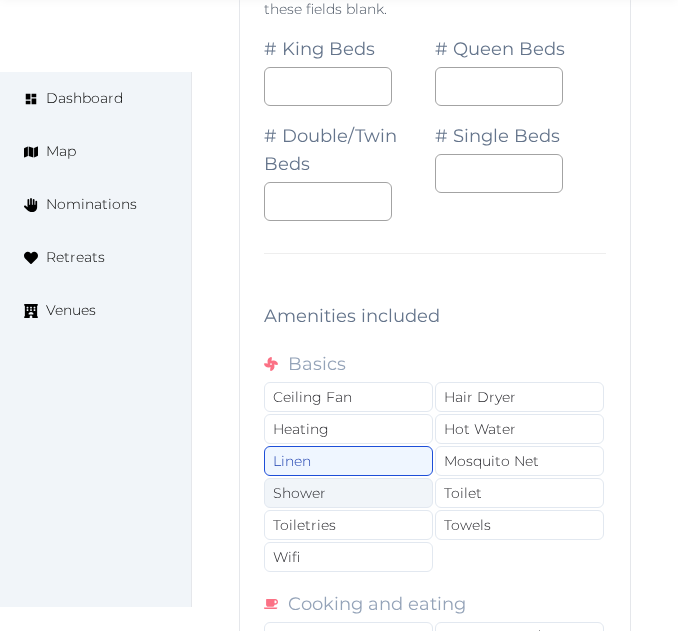 click on "Shower" at bounding box center (348, 493) 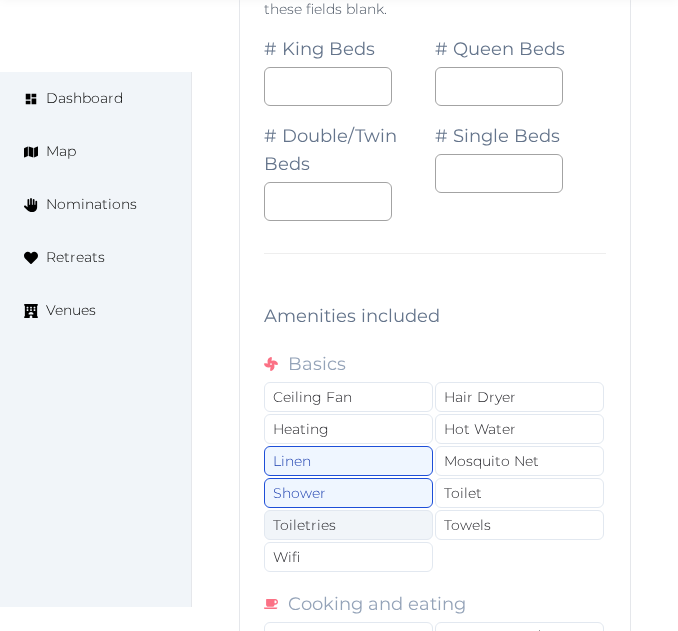 drag, startPoint x: 384, startPoint y: 556, endPoint x: 399, endPoint y: 557, distance: 15.033297 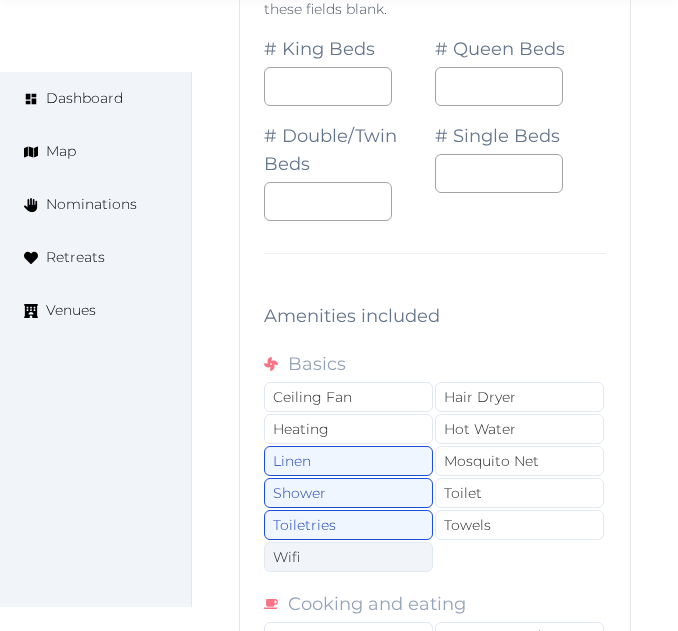 click on "Wifi" at bounding box center [348, 557] 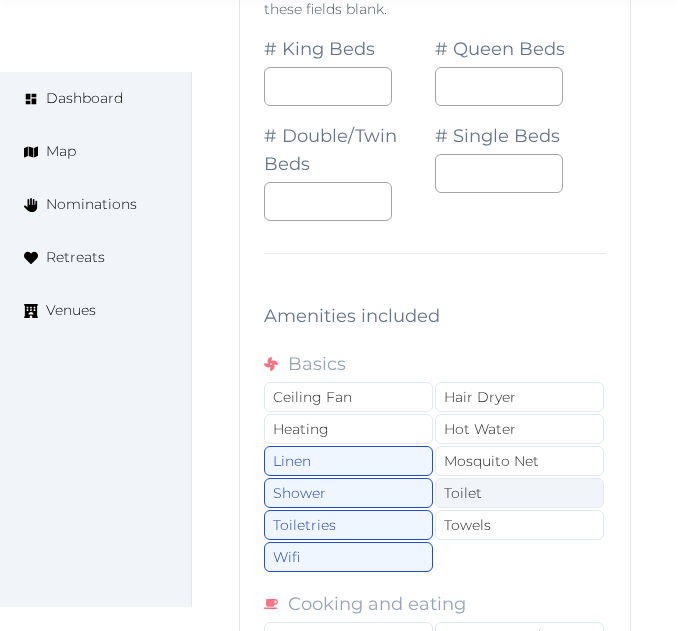 drag, startPoint x: 481, startPoint y: 549, endPoint x: 490, endPoint y: 519, distance: 31.320919 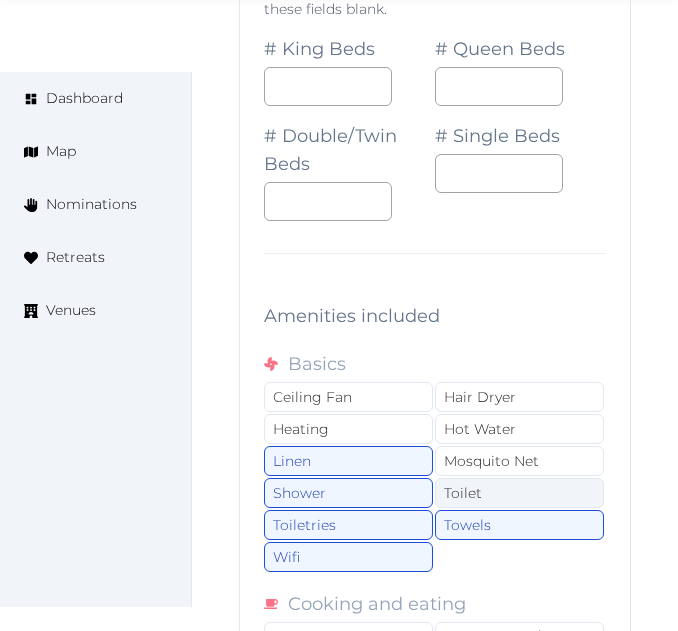 drag, startPoint x: 490, startPoint y: 515, endPoint x: 502, endPoint y: 518, distance: 12.369317 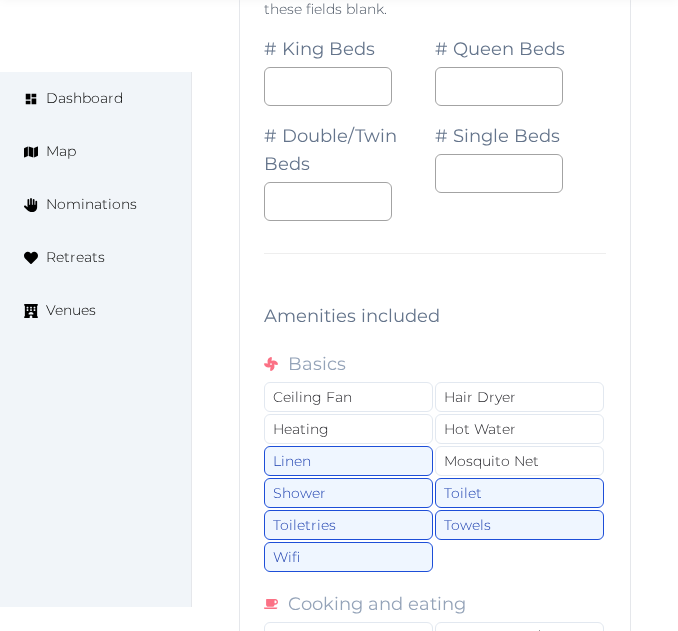 scroll, scrollTop: 78179, scrollLeft: 0, axis: vertical 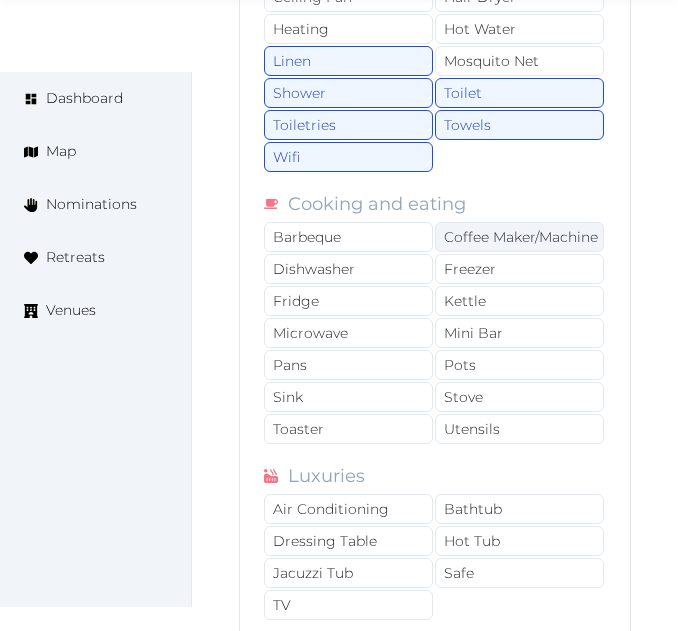 click on "Coffee Maker/Machine" at bounding box center [519, 237] 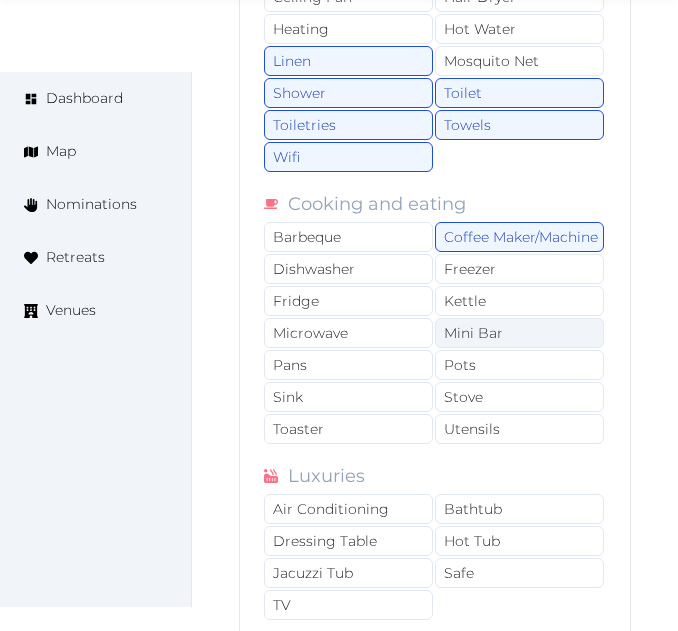 click on "Mini Bar" at bounding box center [519, 333] 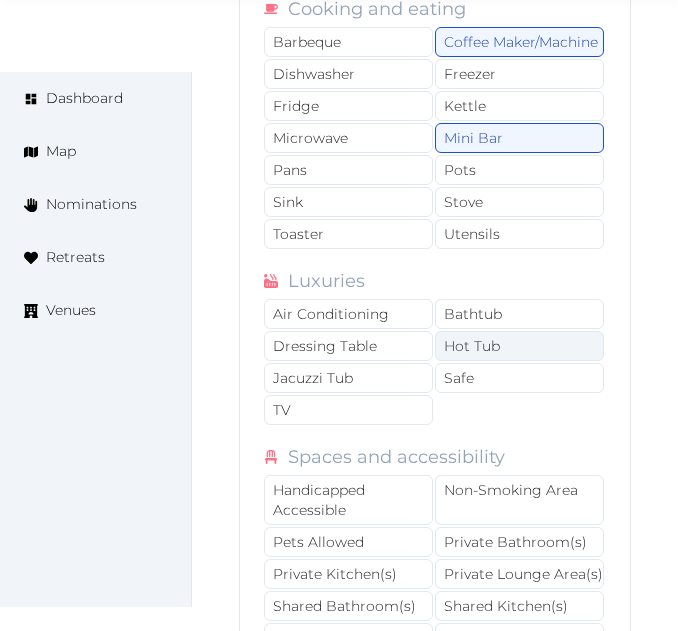 scroll, scrollTop: 78379, scrollLeft: 0, axis: vertical 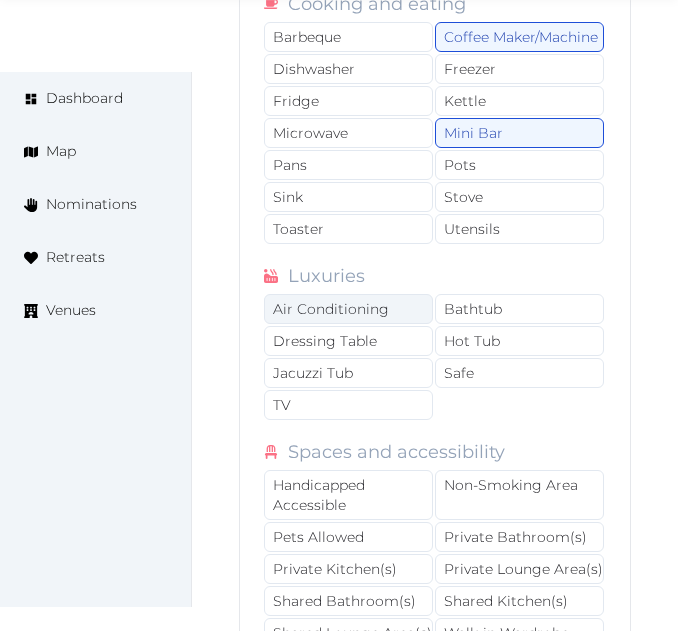 click on "Air Conditioning" at bounding box center [348, 309] 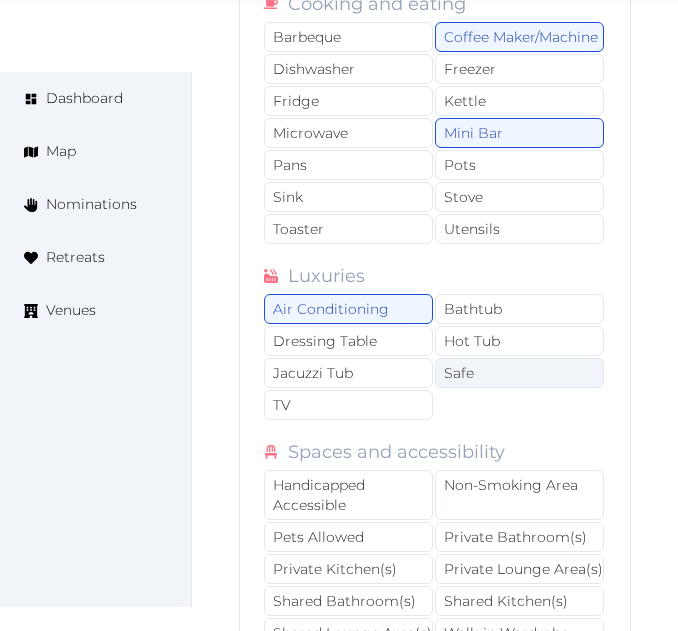 click on "Safe" at bounding box center [519, 373] 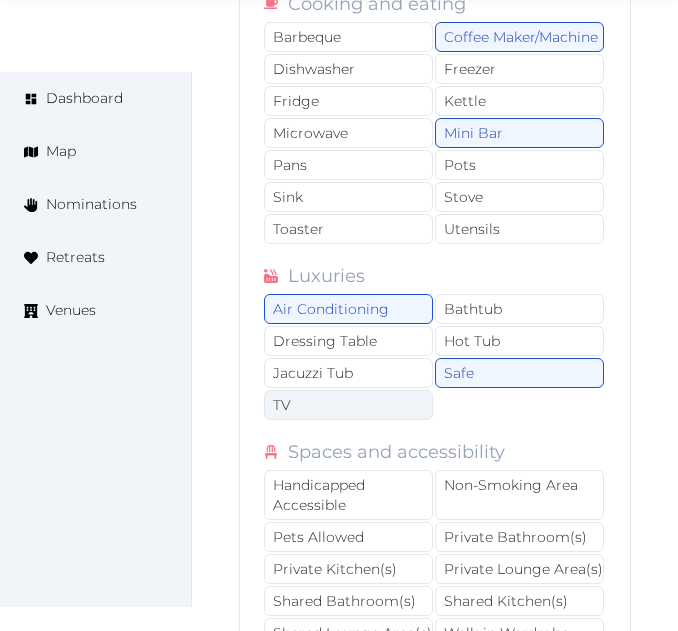 click on "TV" at bounding box center [348, 405] 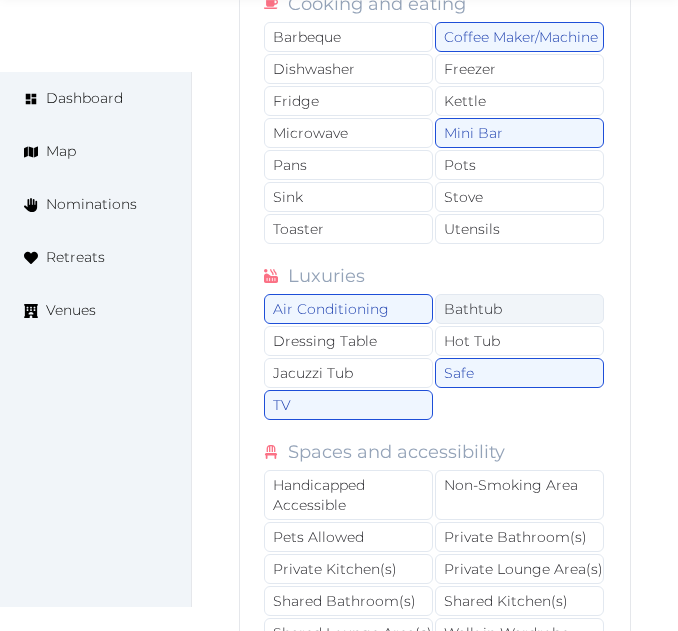 click on "Bathtub" at bounding box center (519, 309) 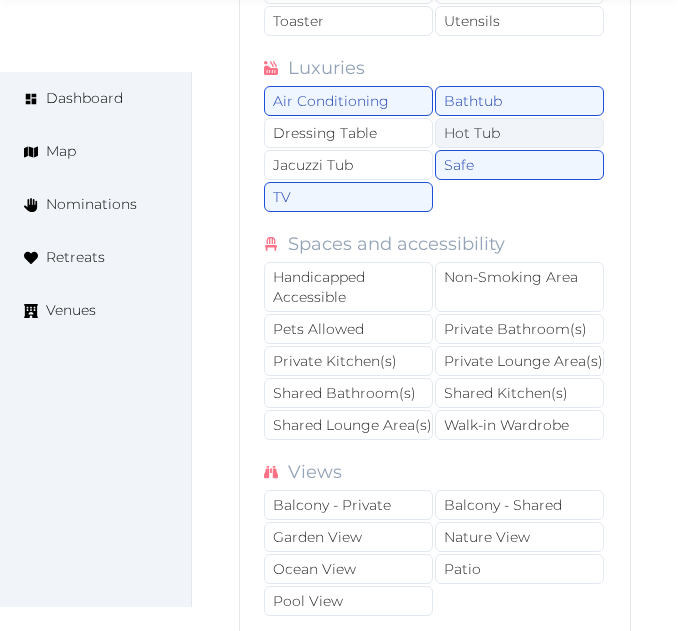 scroll, scrollTop: 78579, scrollLeft: 0, axis: vertical 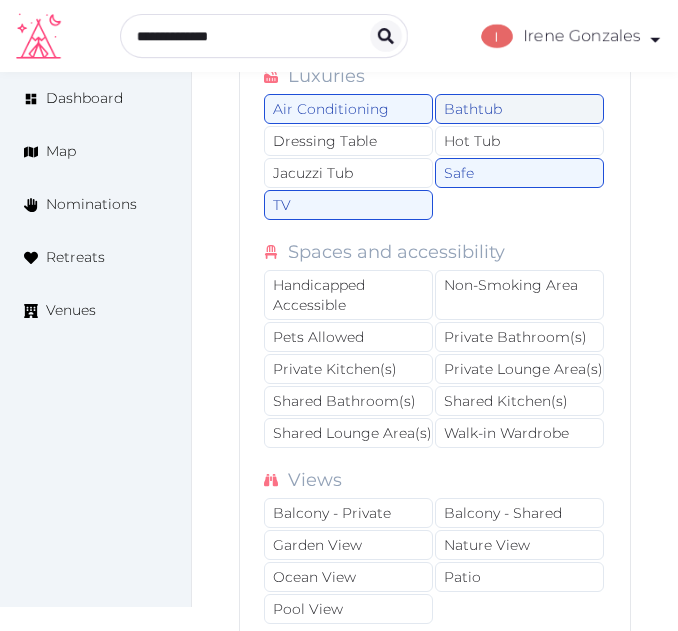 click on "Bathtub" at bounding box center (519, 109) 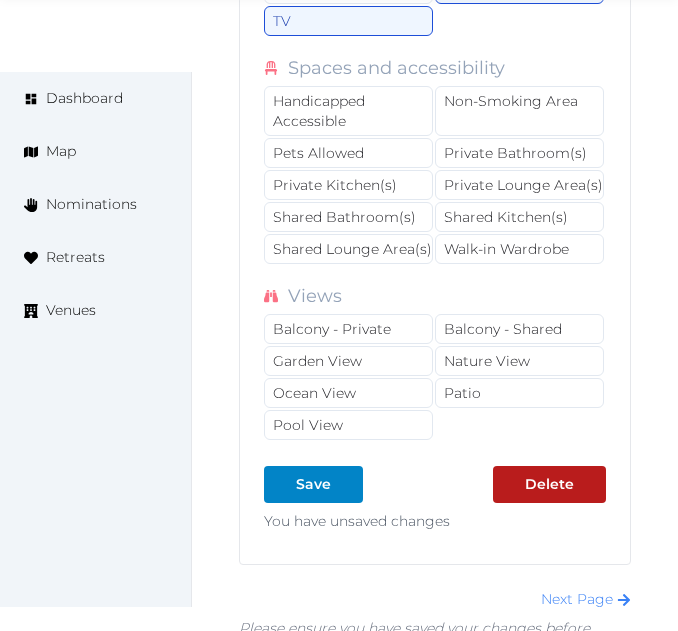 scroll, scrollTop: 78779, scrollLeft: 0, axis: vertical 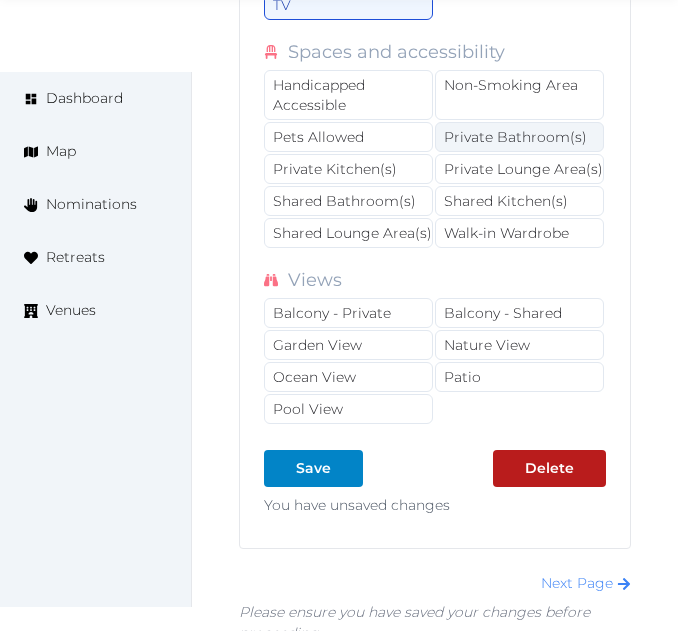 drag, startPoint x: 498, startPoint y: 134, endPoint x: 503, endPoint y: 160, distance: 26.476404 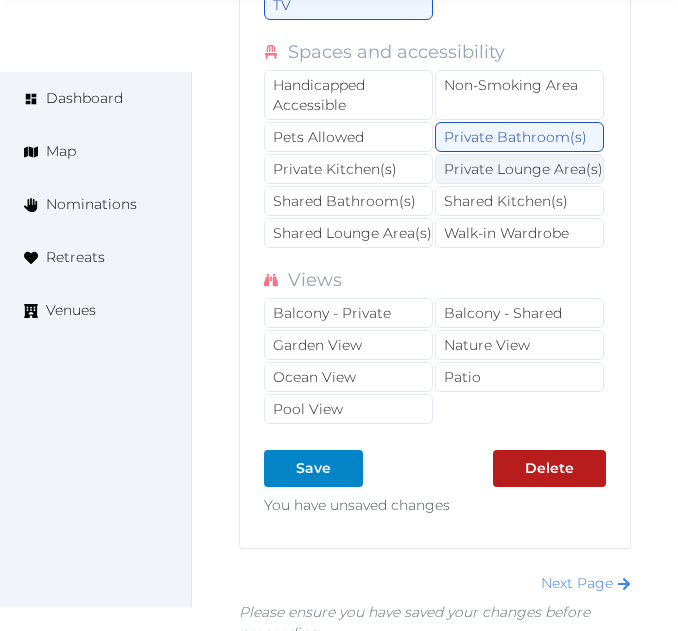 click on "Private Lounge Area(s)" at bounding box center [519, 169] 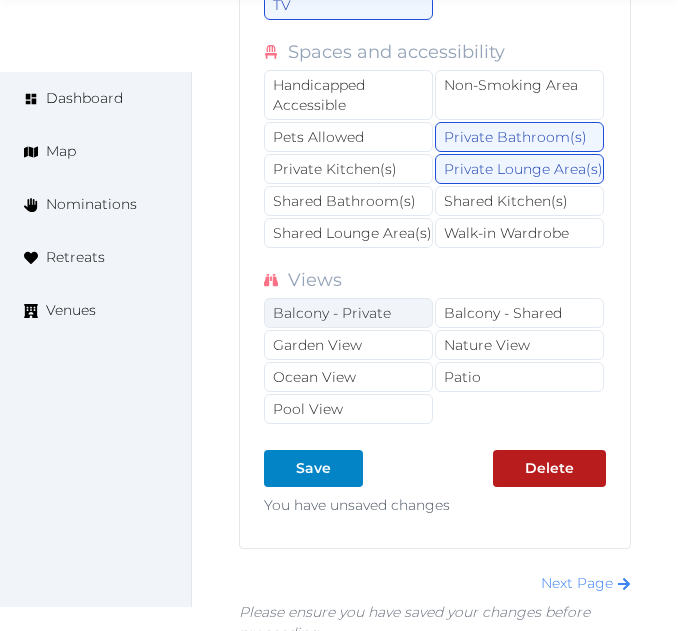 click on "Balcony - Private" at bounding box center [348, 313] 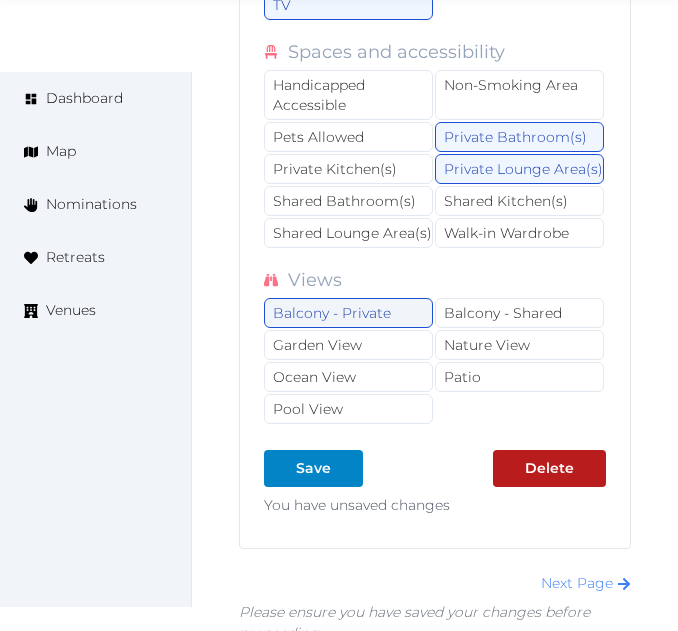 click on "Balcony - Private" at bounding box center [348, 313] 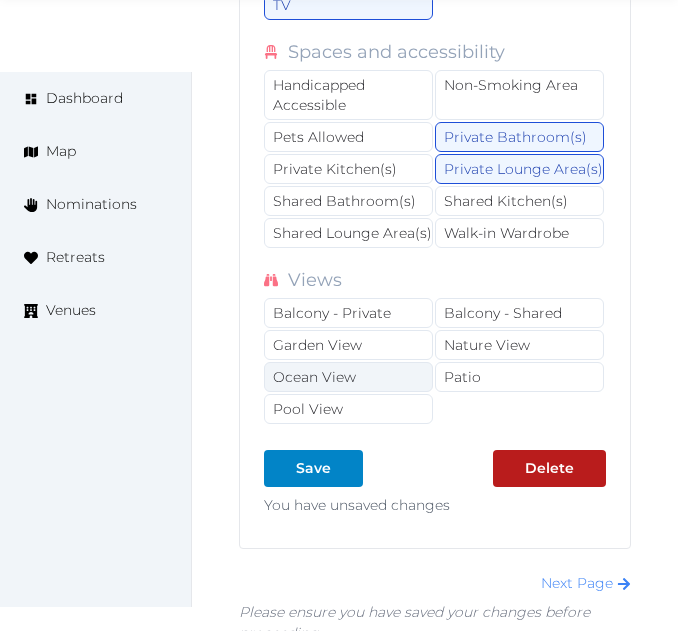 click on "Ocean View" at bounding box center [348, 377] 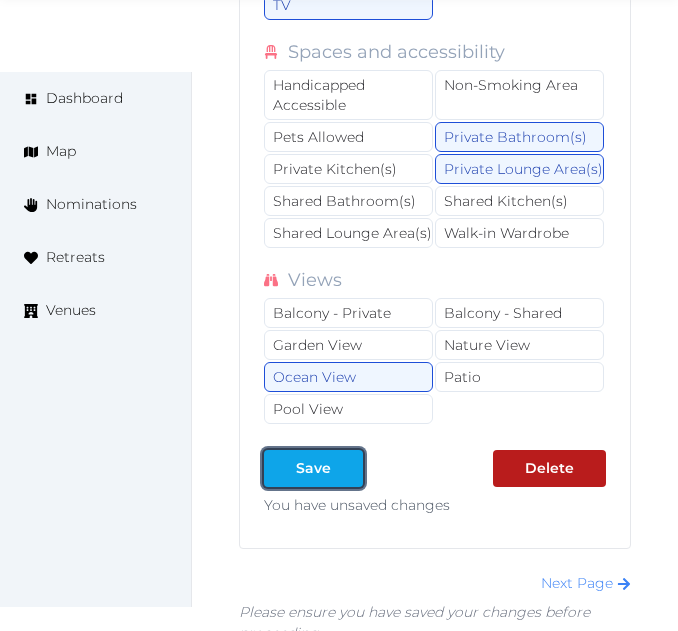 click on "Save" at bounding box center [313, 468] 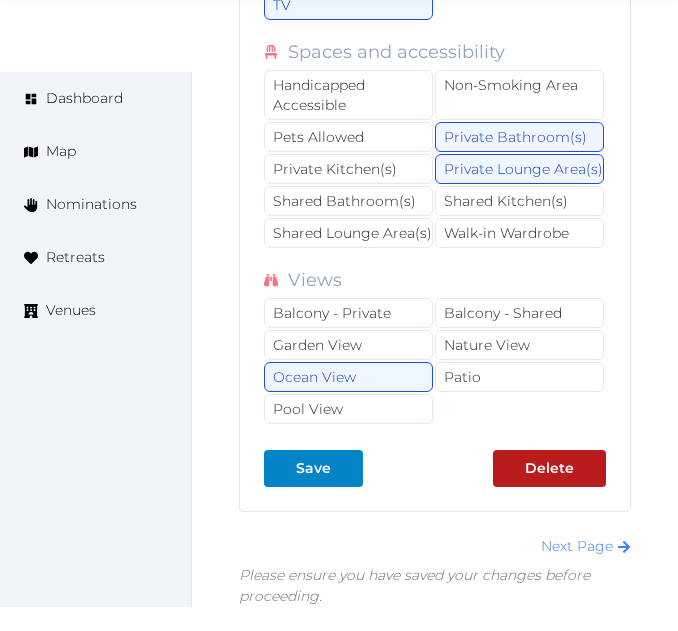 drag, startPoint x: 668, startPoint y: 187, endPoint x: 624, endPoint y: 215, distance: 52.153618 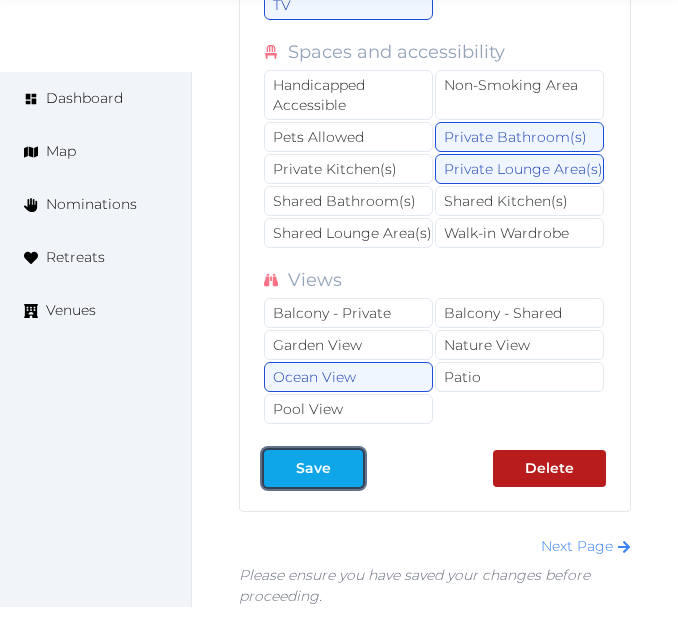 click on "Save" at bounding box center [313, 468] 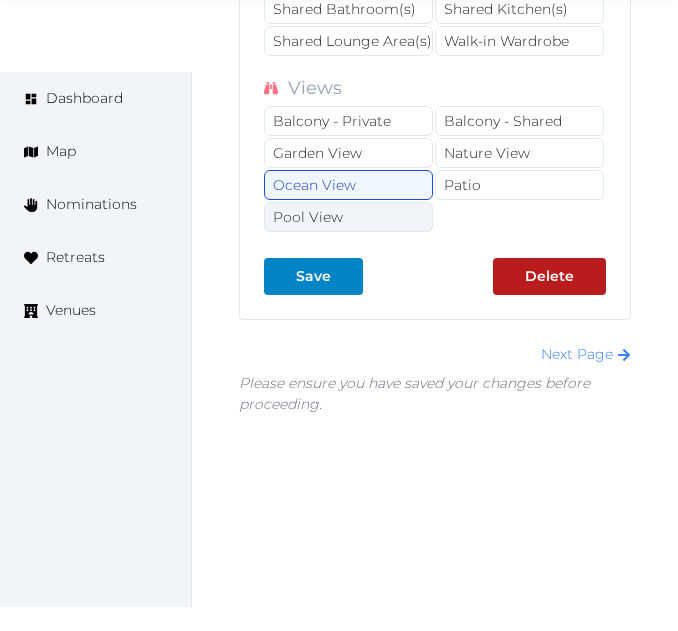 scroll, scrollTop: 78979, scrollLeft: 0, axis: vertical 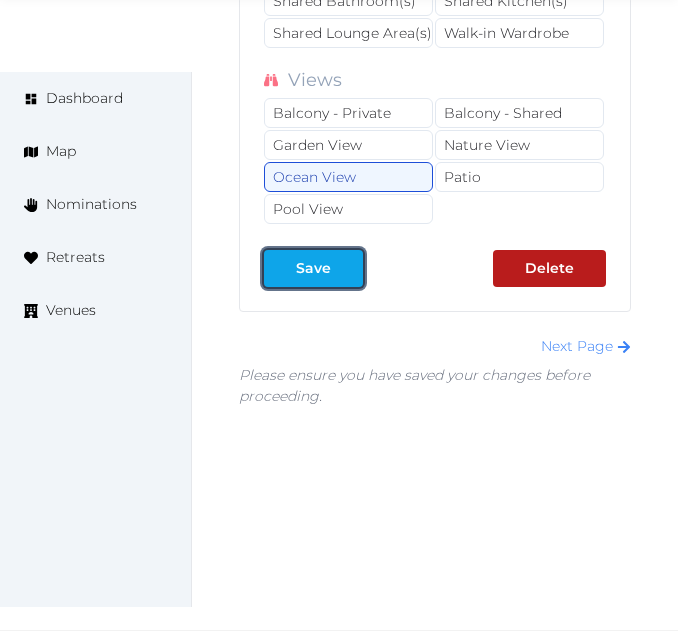click on "Save" at bounding box center [313, 268] 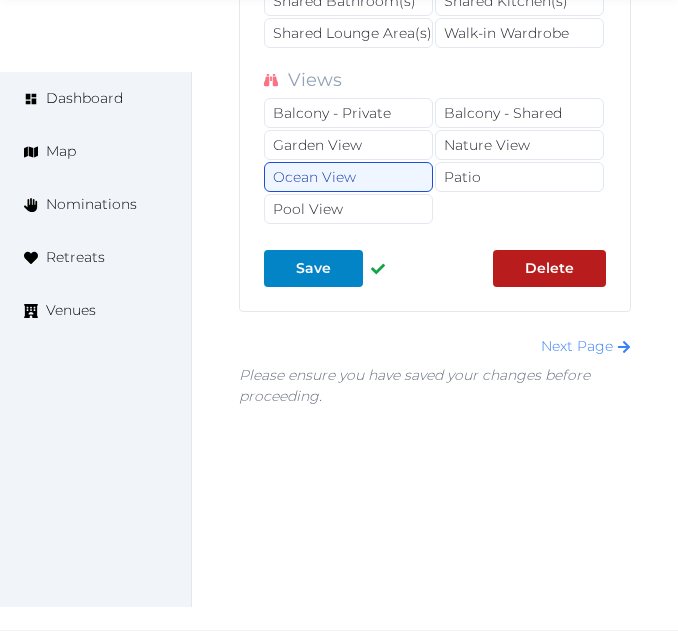 scroll, scrollTop: 79007, scrollLeft: 0, axis: vertical 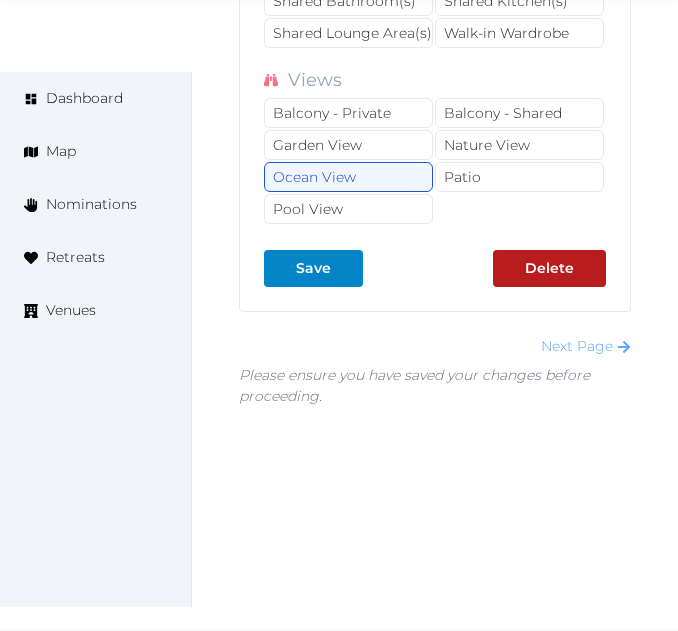 click on "Next Page" at bounding box center [586, 346] 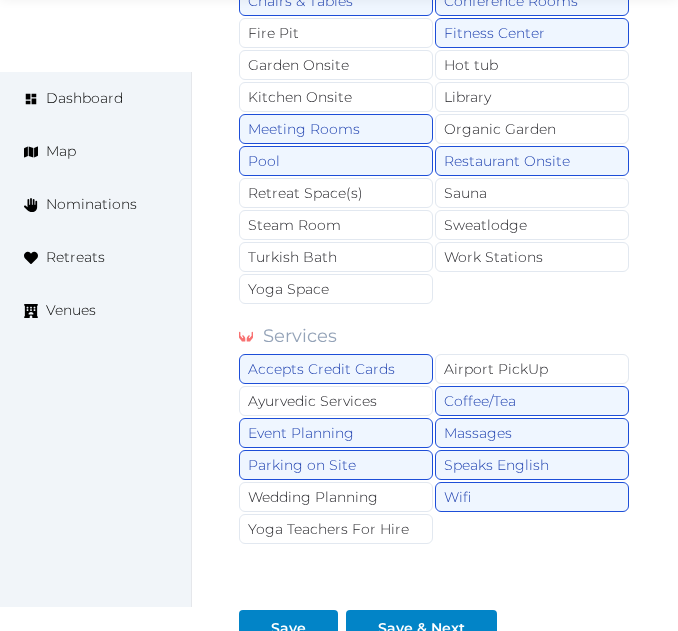 scroll, scrollTop: 2300, scrollLeft: 0, axis: vertical 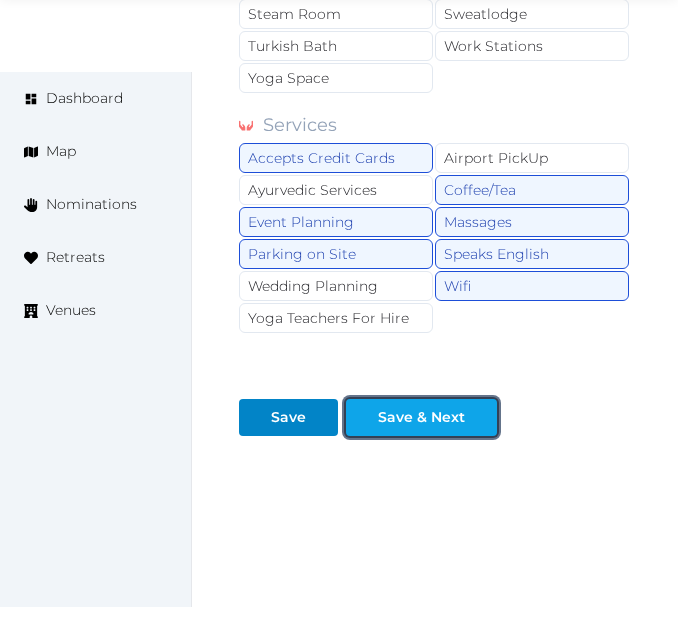 click on "Save & Next" at bounding box center (421, 417) 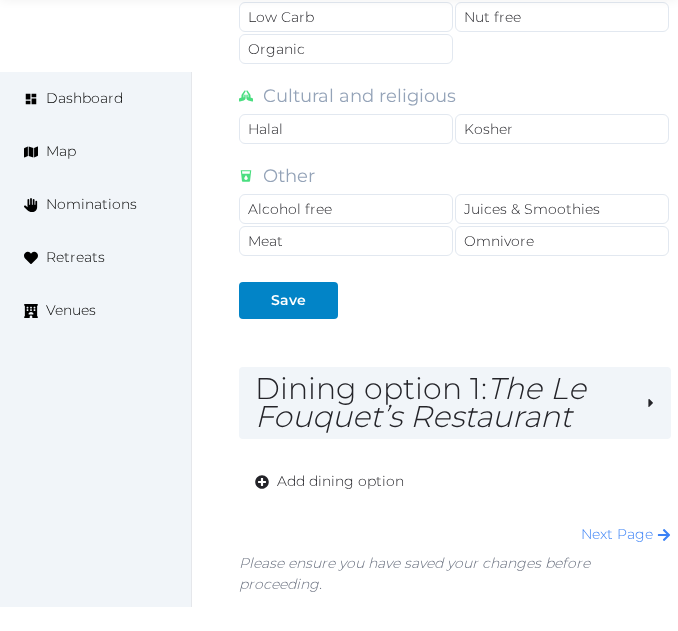 scroll, scrollTop: 2100, scrollLeft: 0, axis: vertical 